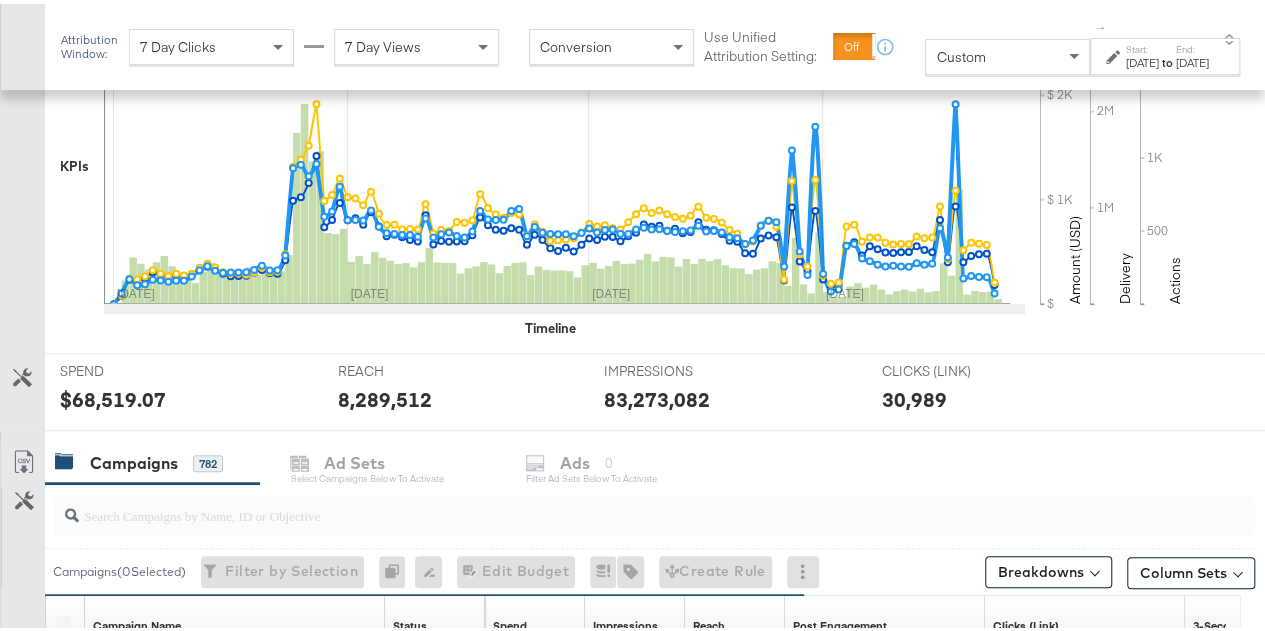 scroll, scrollTop: 670, scrollLeft: 0, axis: vertical 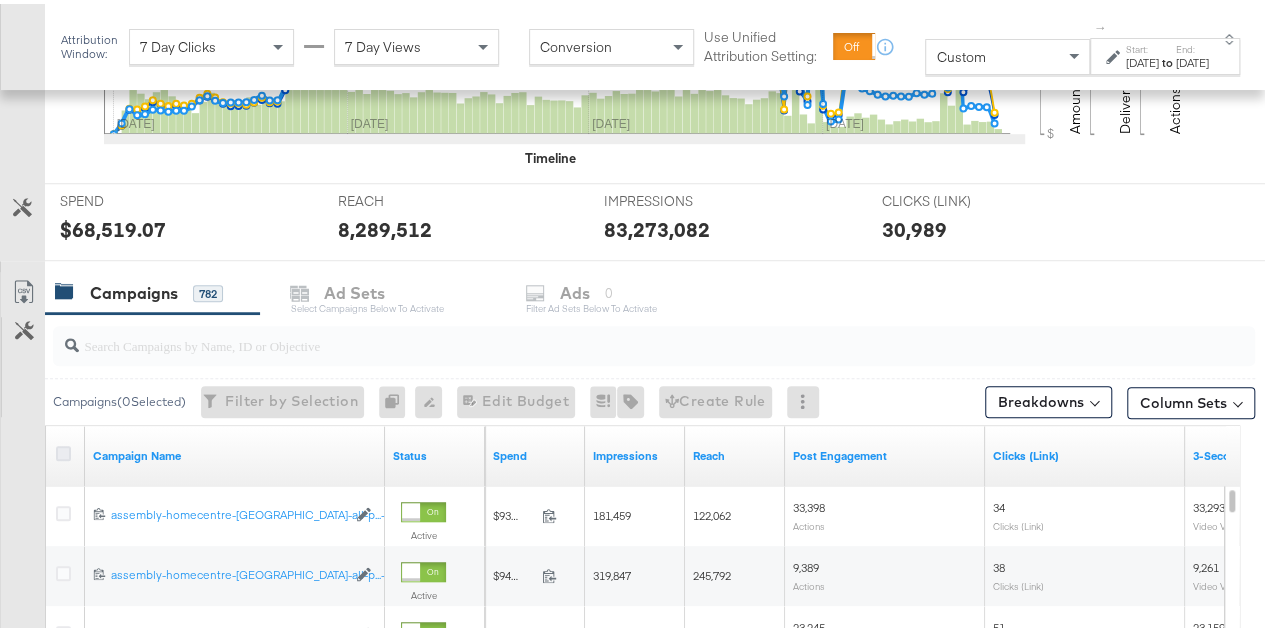 click at bounding box center (63, 449) 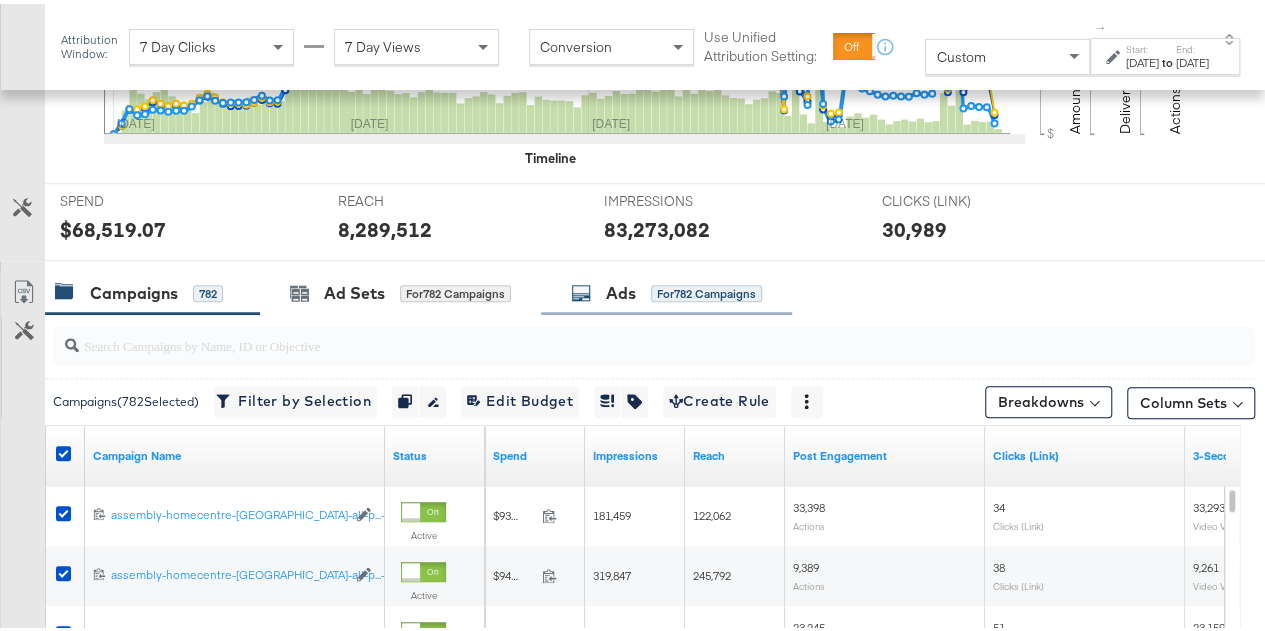 click on "Ads for  782   Campaigns" at bounding box center [666, 289] 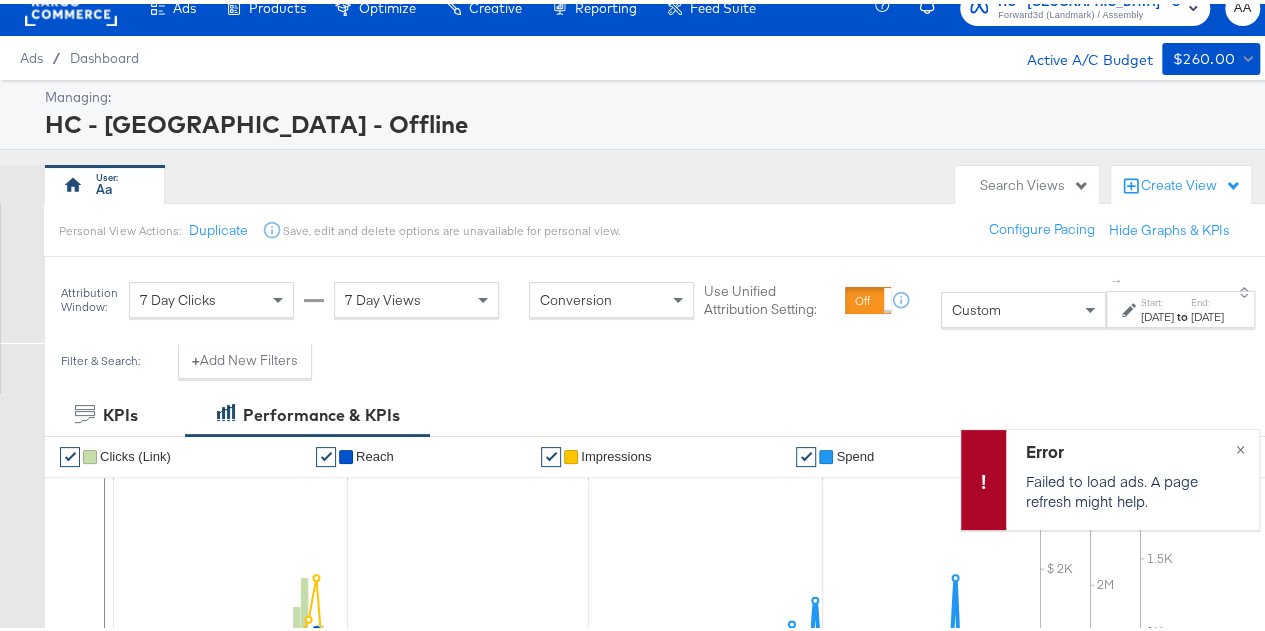 scroll, scrollTop: 0, scrollLeft: 0, axis: both 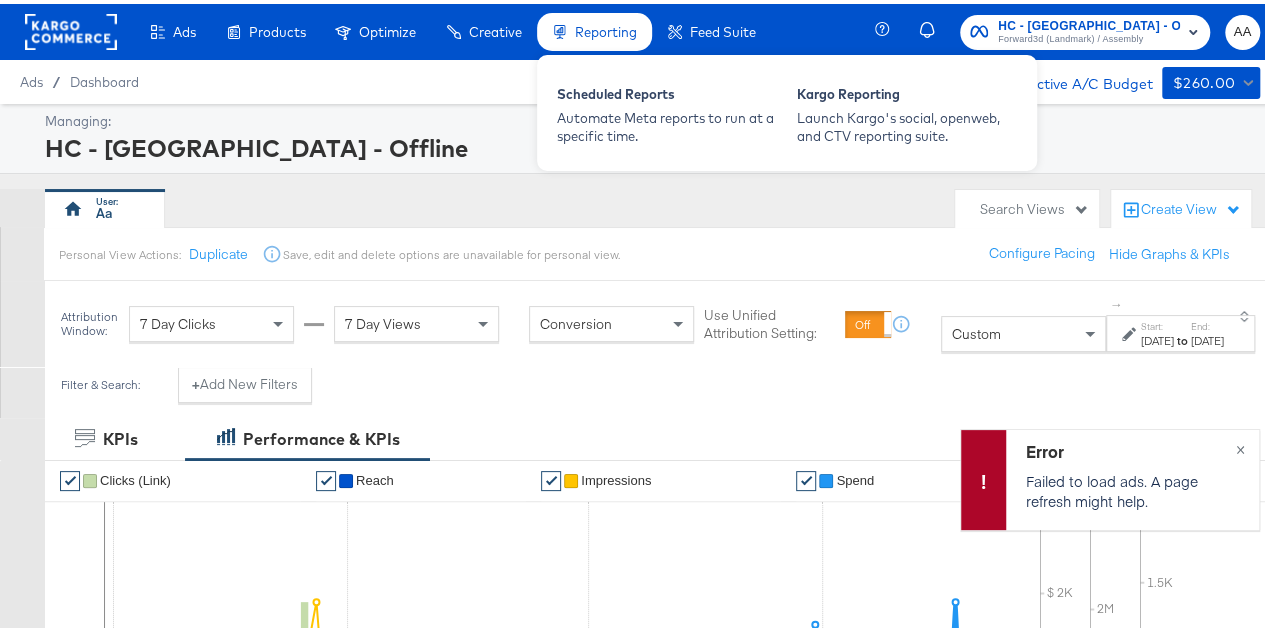 click on "Reporting" at bounding box center [606, 28] 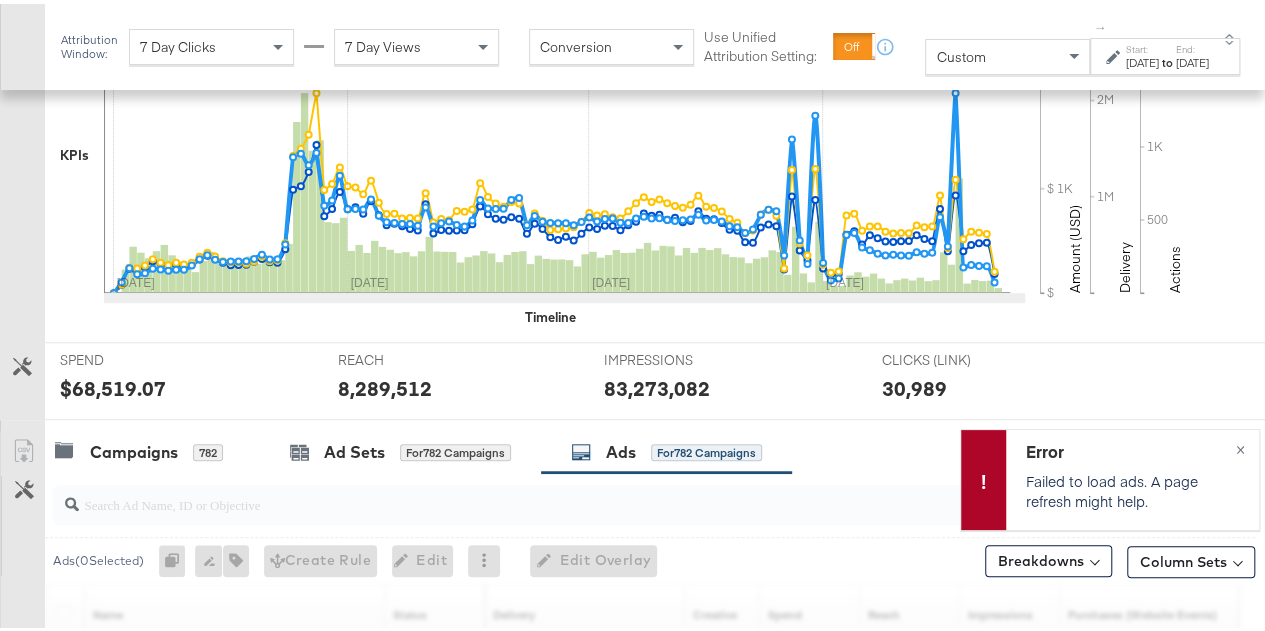 scroll, scrollTop: 600, scrollLeft: 0, axis: vertical 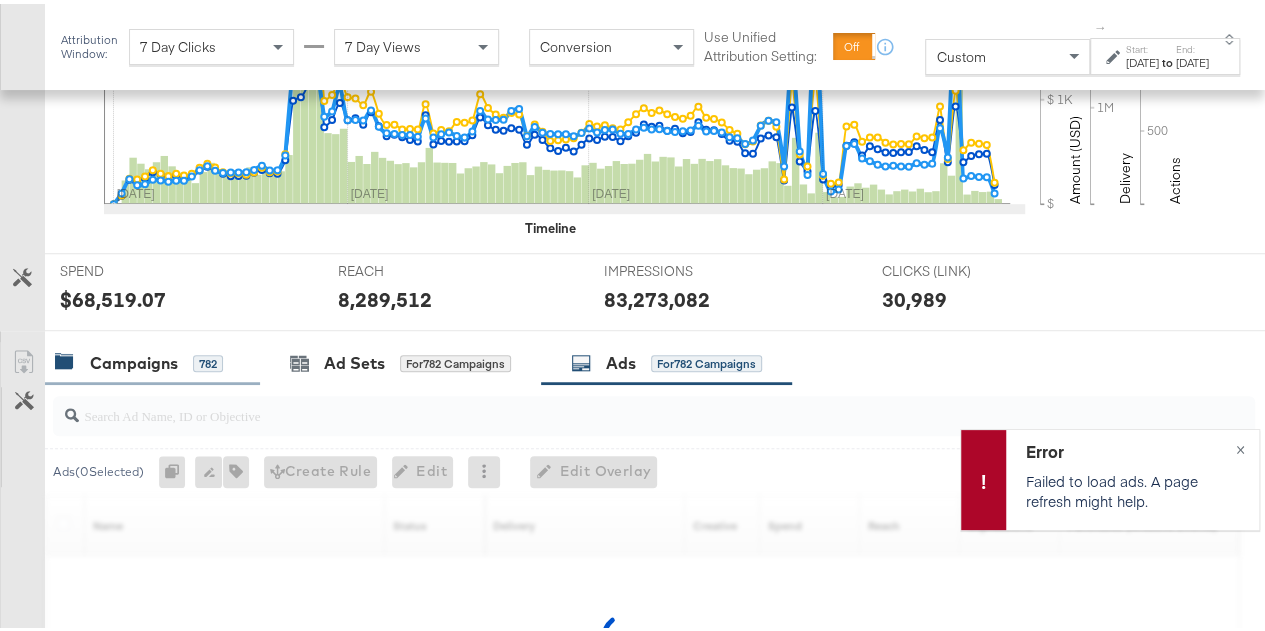 click on "Campaigns" at bounding box center [134, 359] 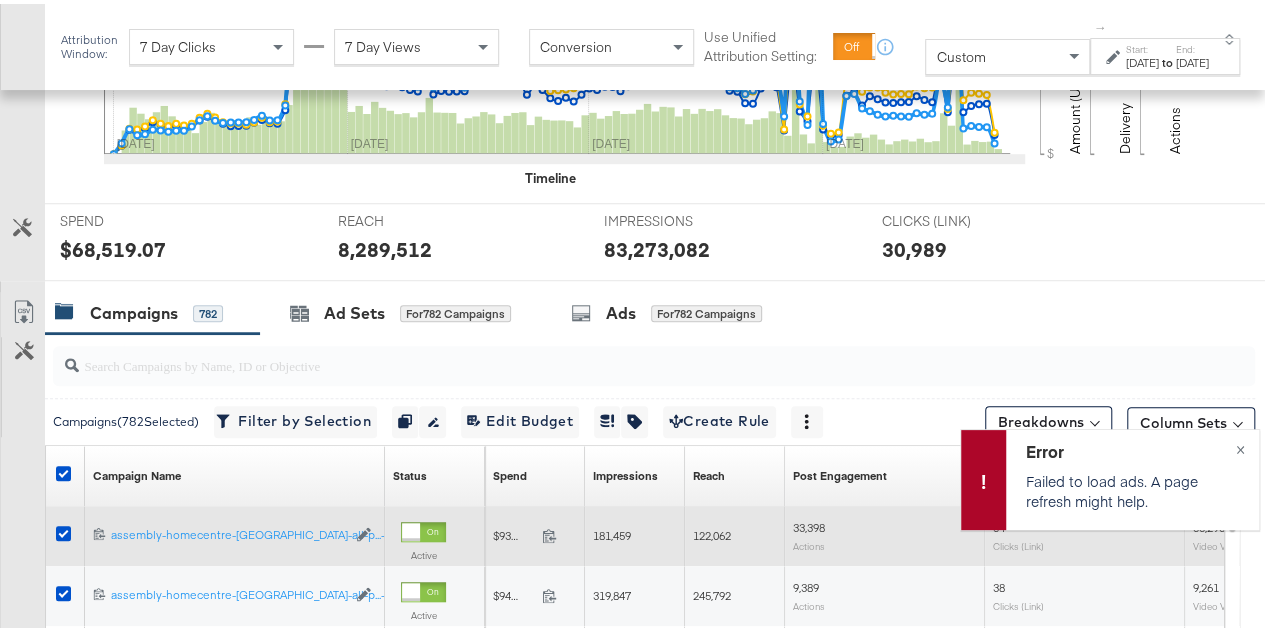 scroll, scrollTop: 744, scrollLeft: 0, axis: vertical 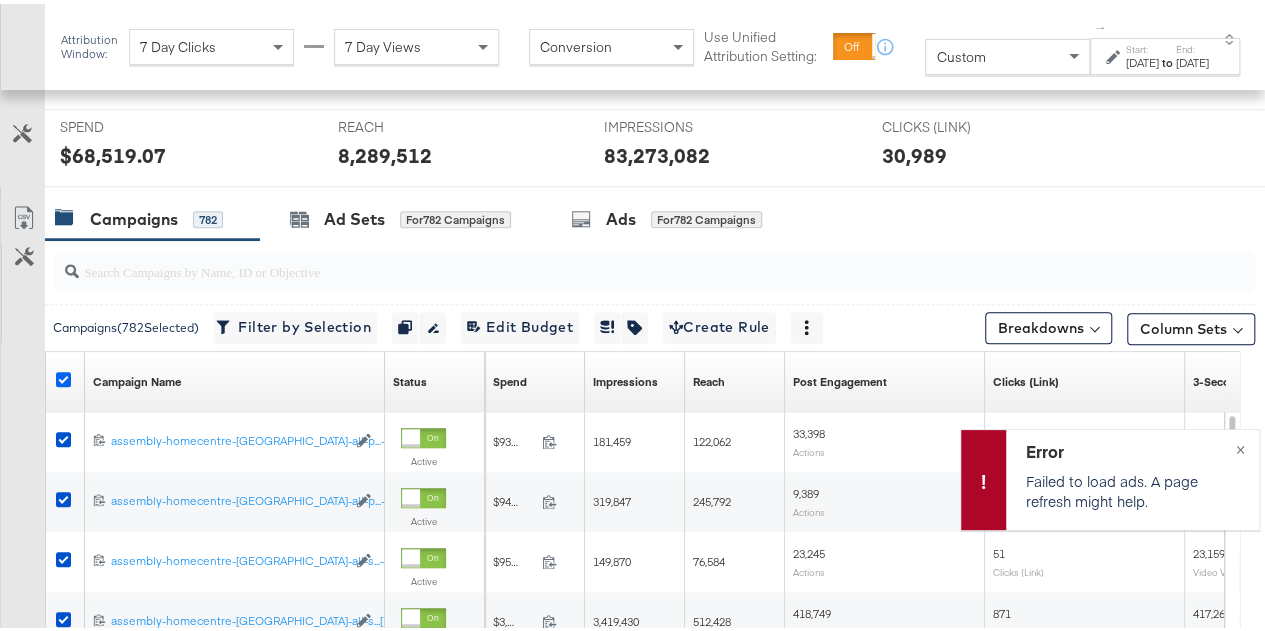 click at bounding box center [63, 375] 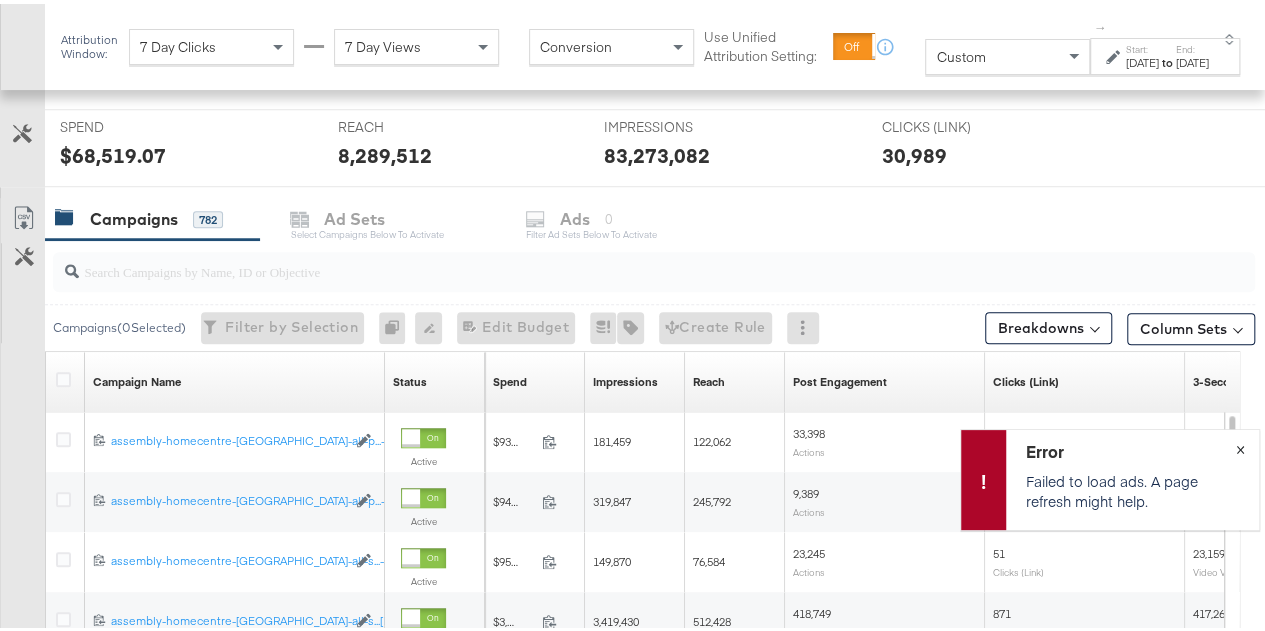 click on "Error Failed to load ads. A page refresh might help. ×" at bounding box center (1110, 475) 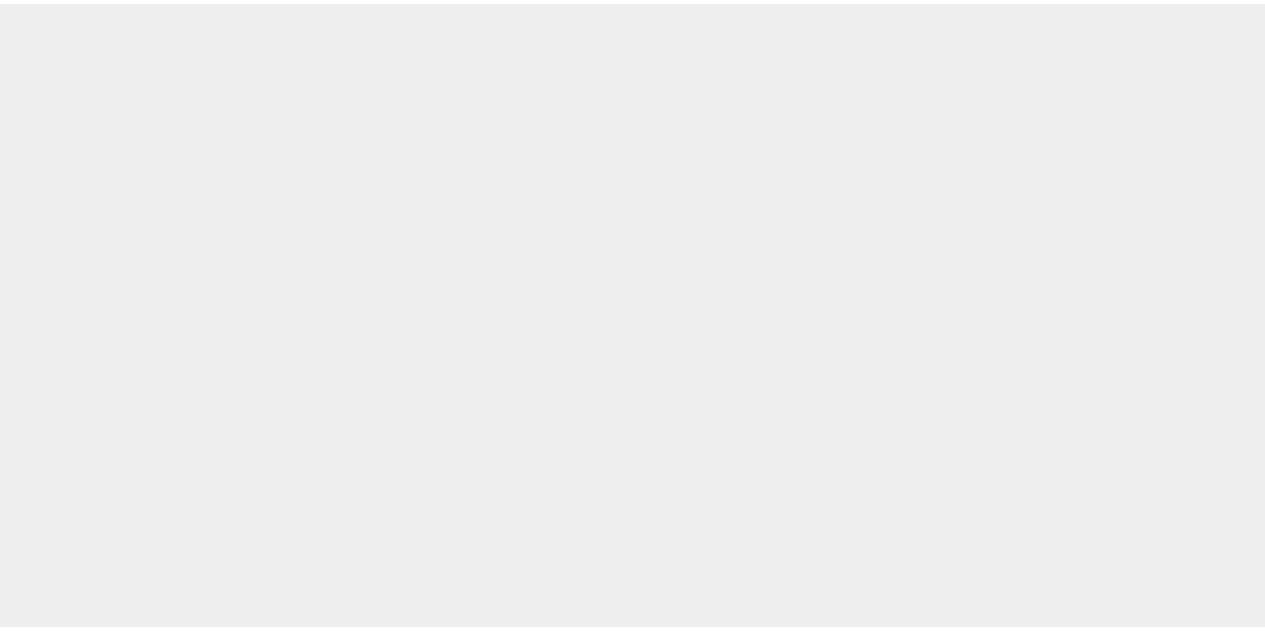 scroll, scrollTop: 0, scrollLeft: 0, axis: both 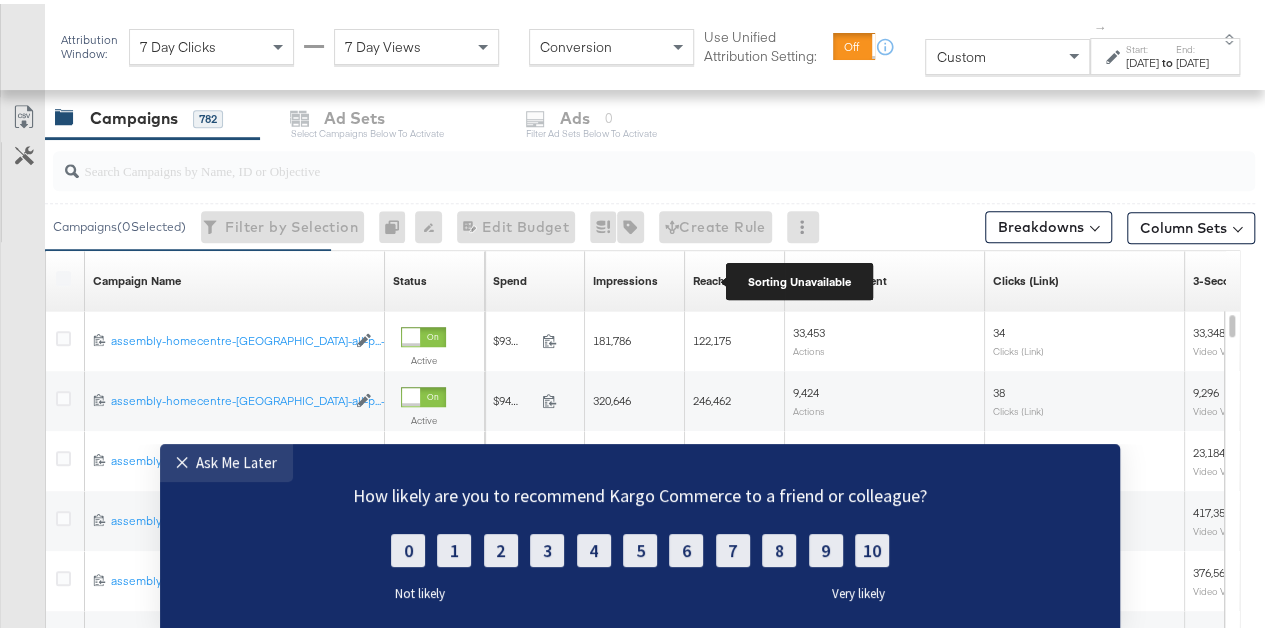 click on "Reach" at bounding box center (709, 277) 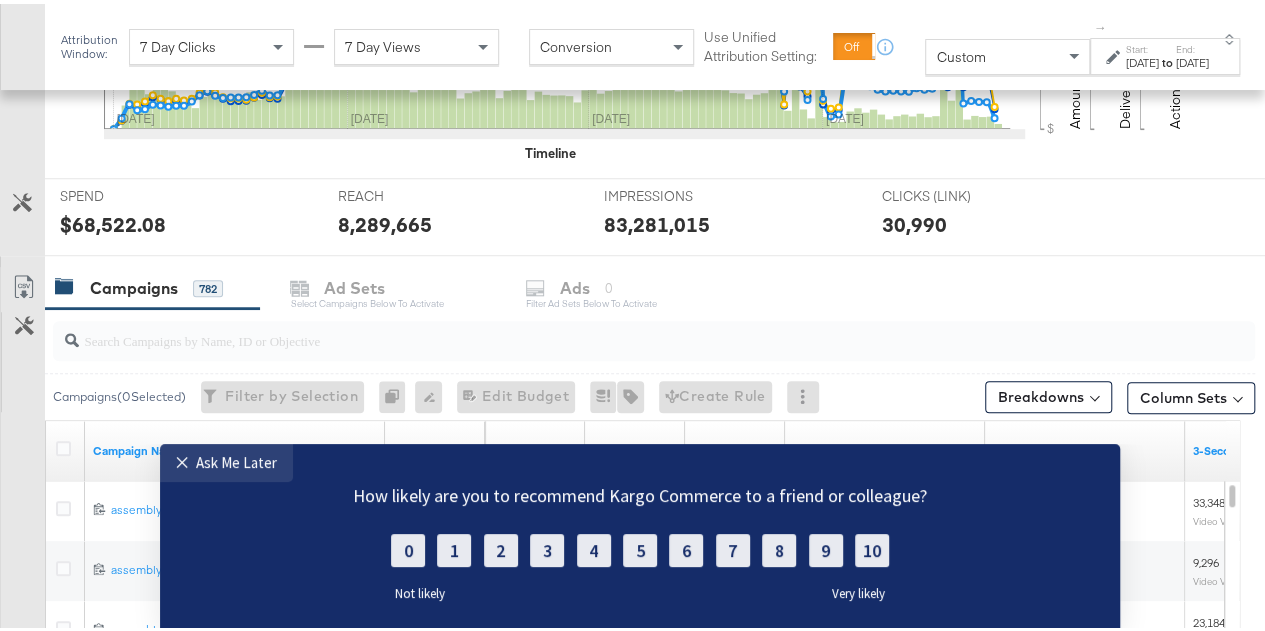 scroll, scrollTop: 844, scrollLeft: 0, axis: vertical 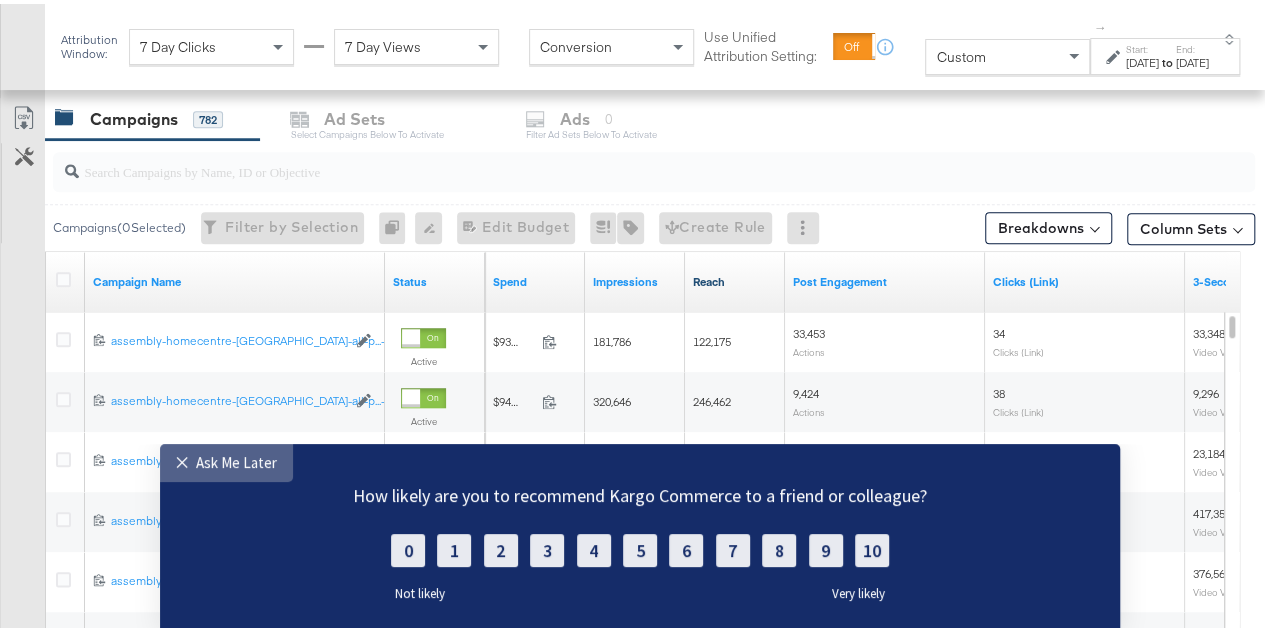 click on "Ask Me Later" at bounding box center [236, 461] 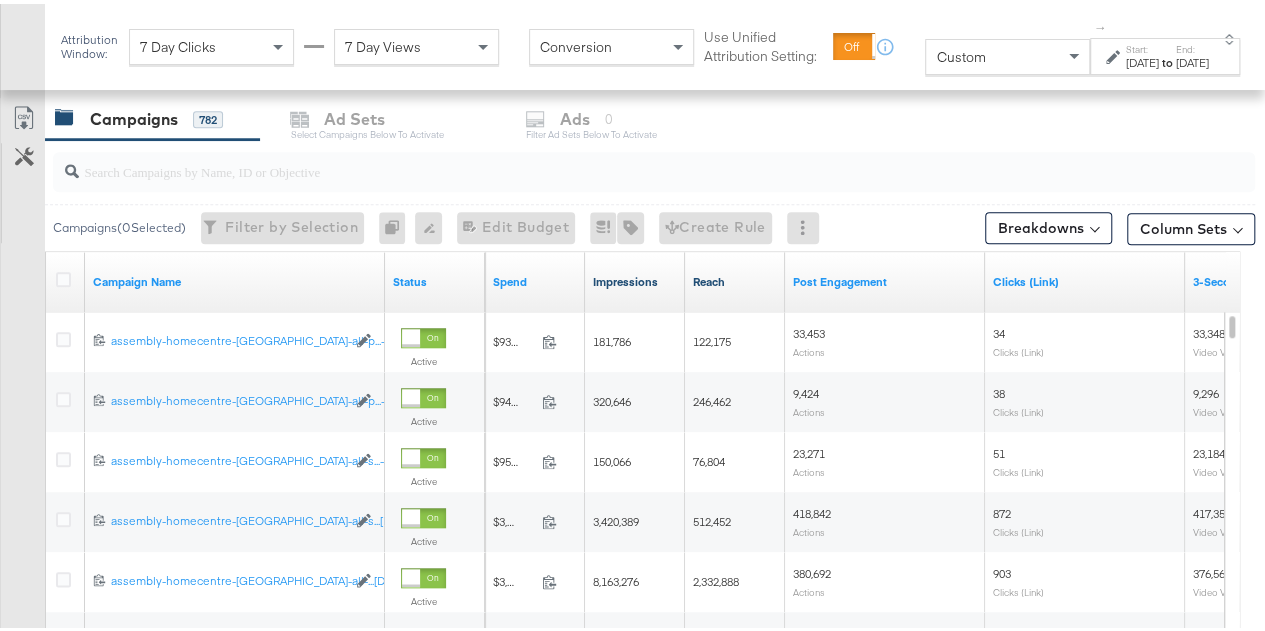 click on "Impressions" at bounding box center (635, 278) 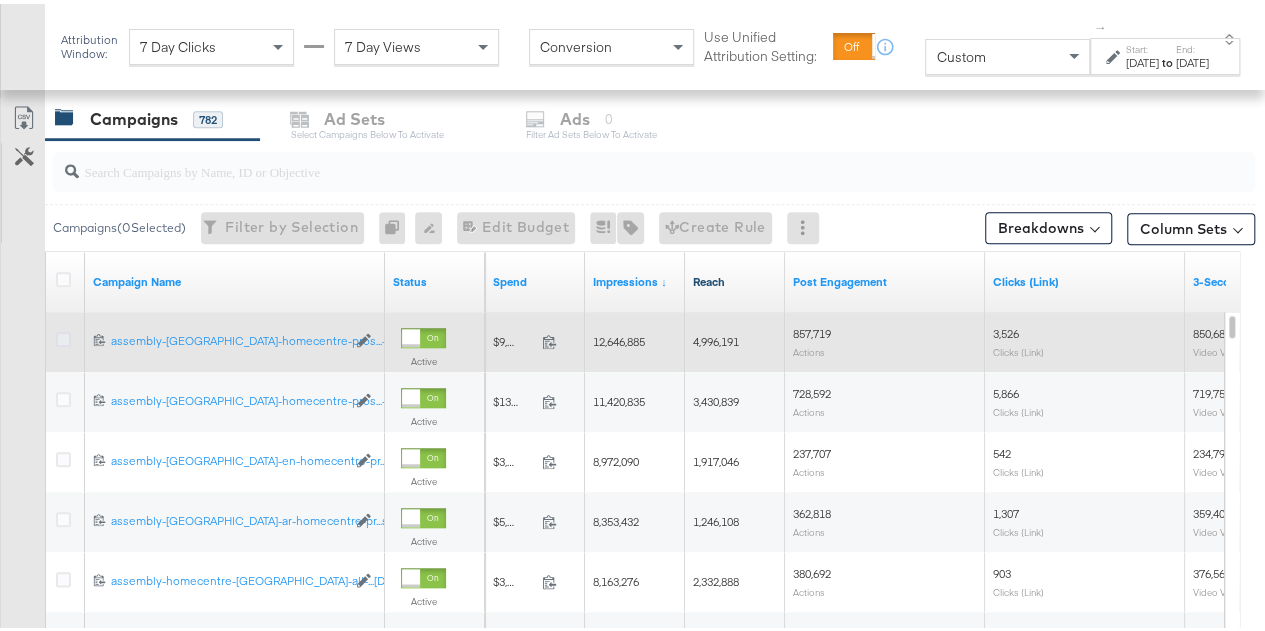 click at bounding box center [63, 335] 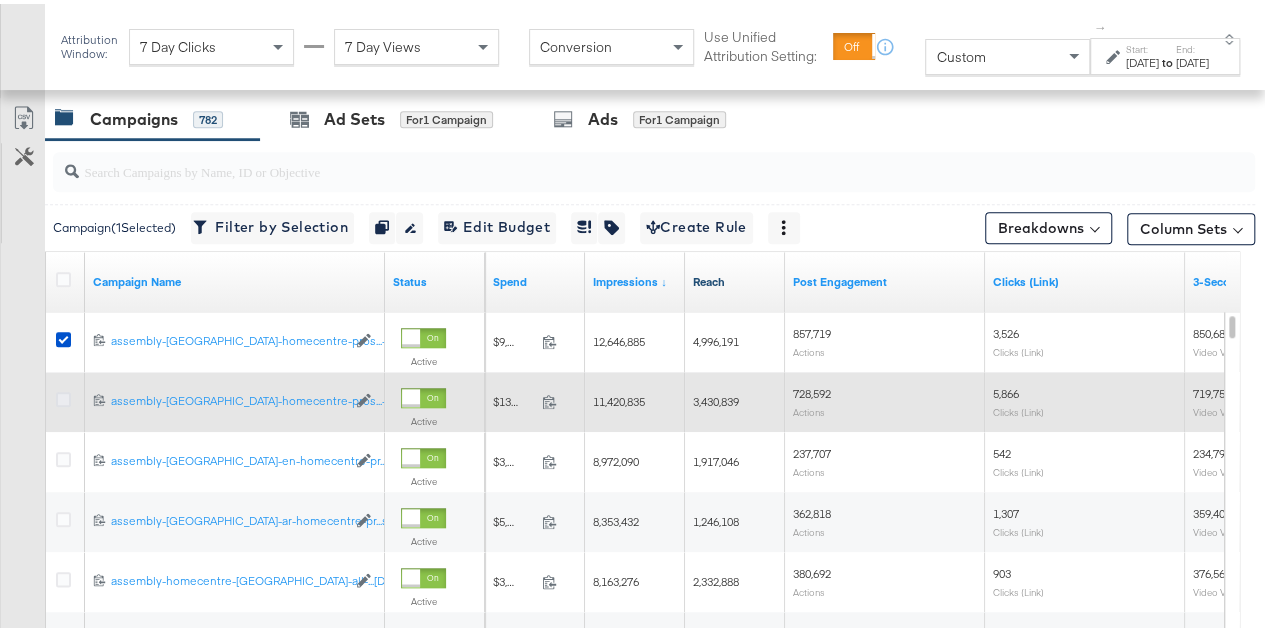 click at bounding box center (63, 395) 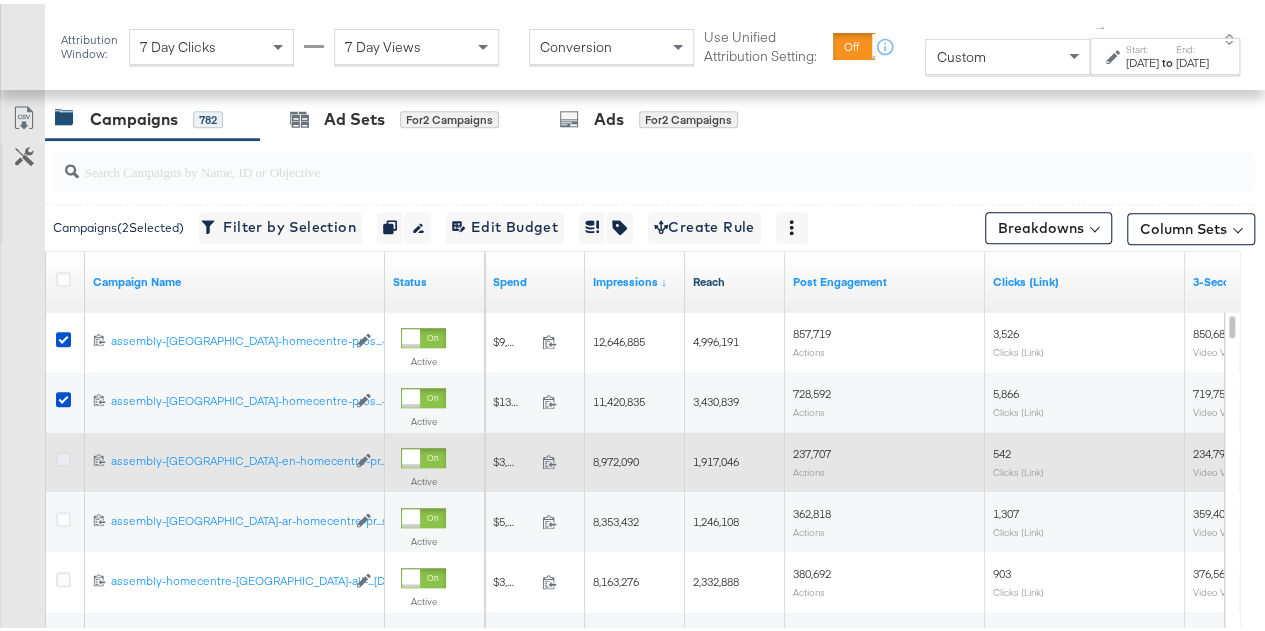 click at bounding box center (63, 455) 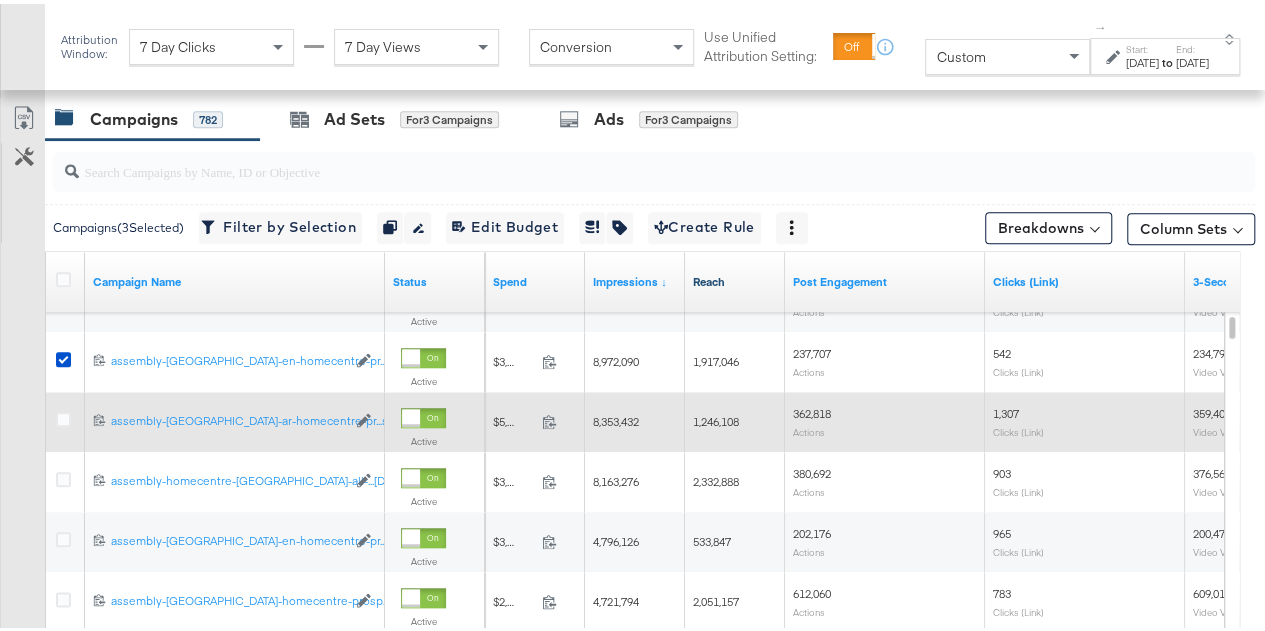 click at bounding box center (66, 418) 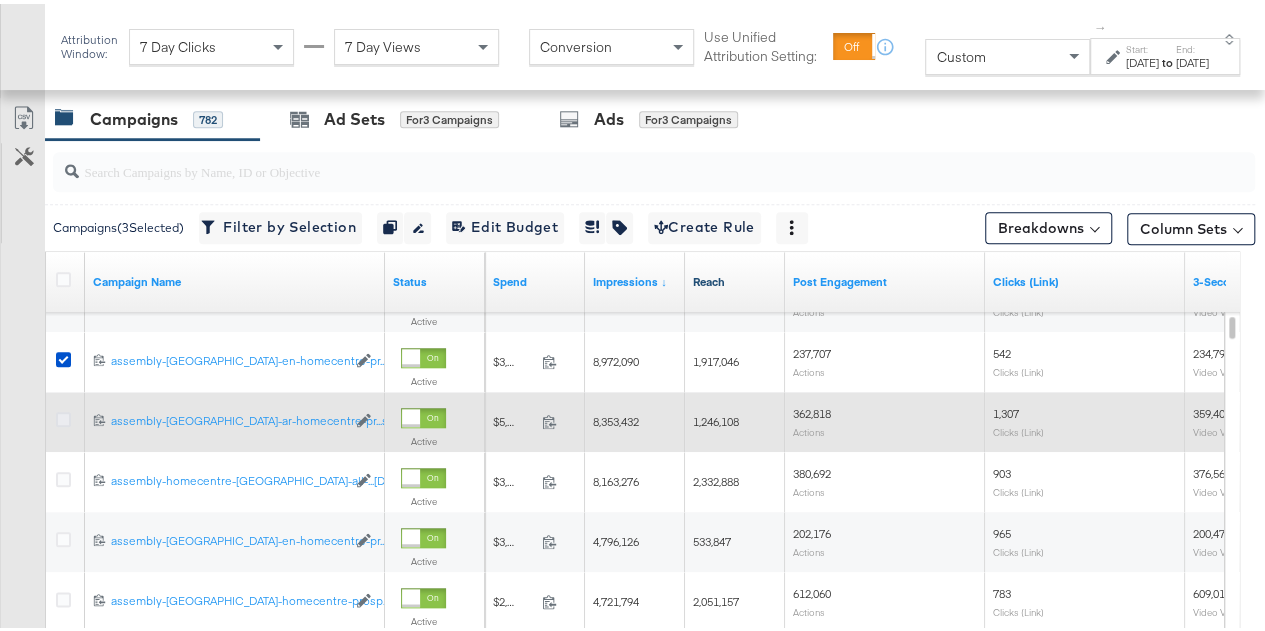 click at bounding box center [63, 415] 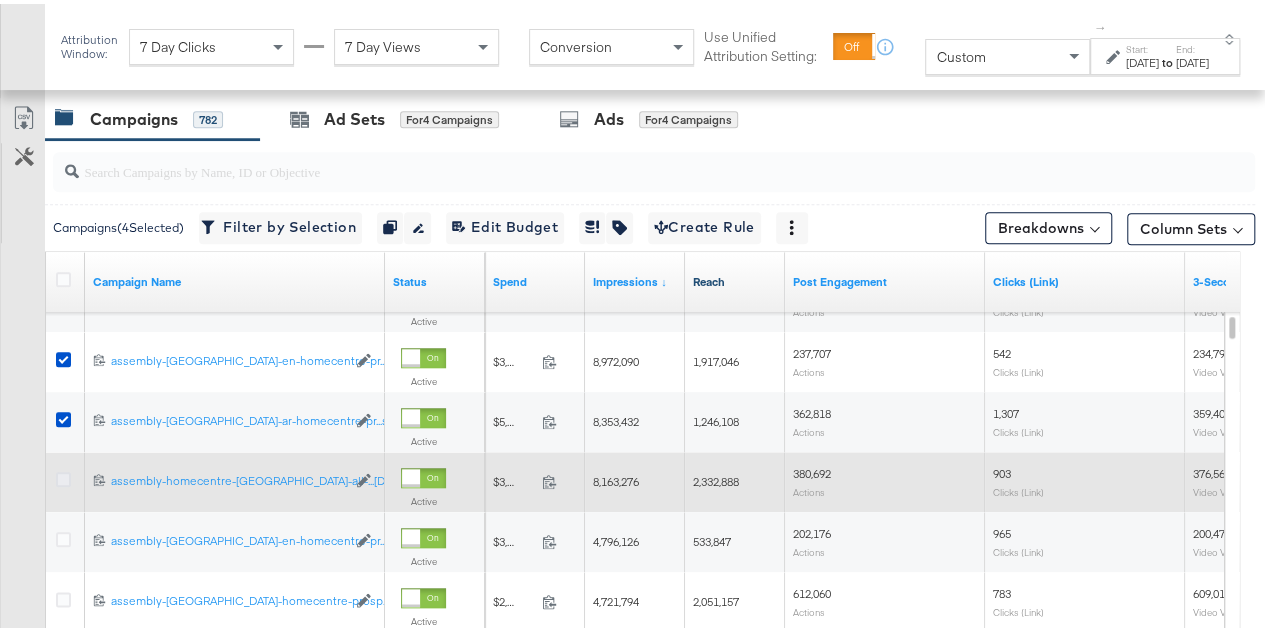 click at bounding box center [63, 475] 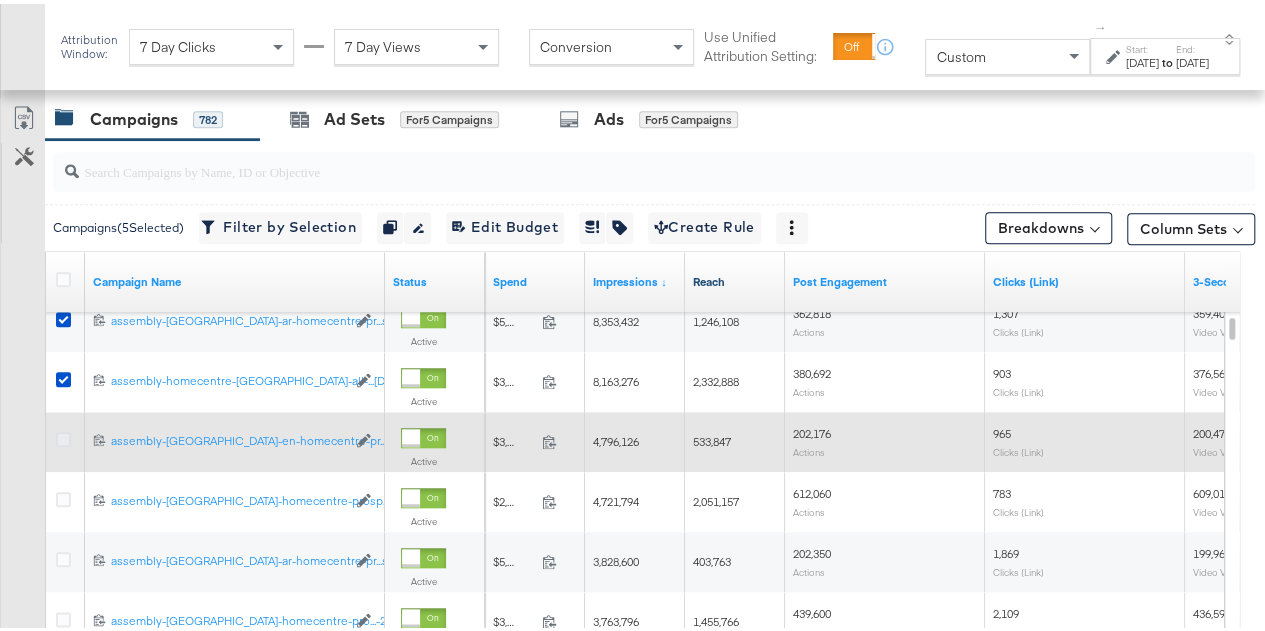 click at bounding box center (63, 435) 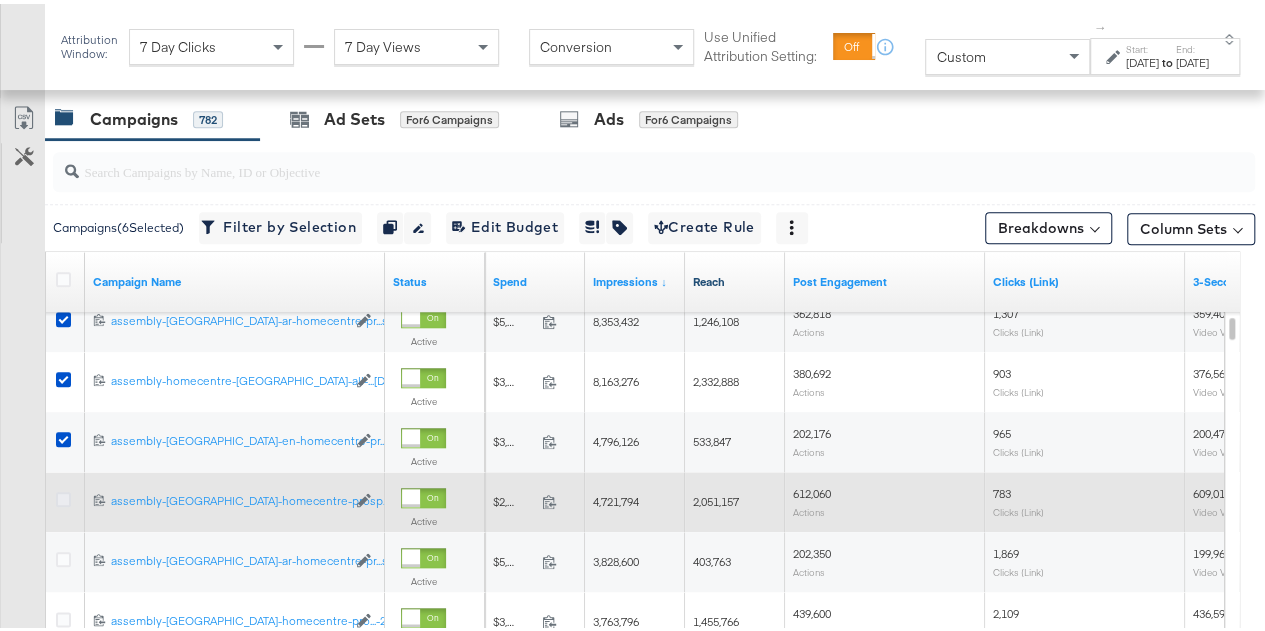 click at bounding box center [63, 495] 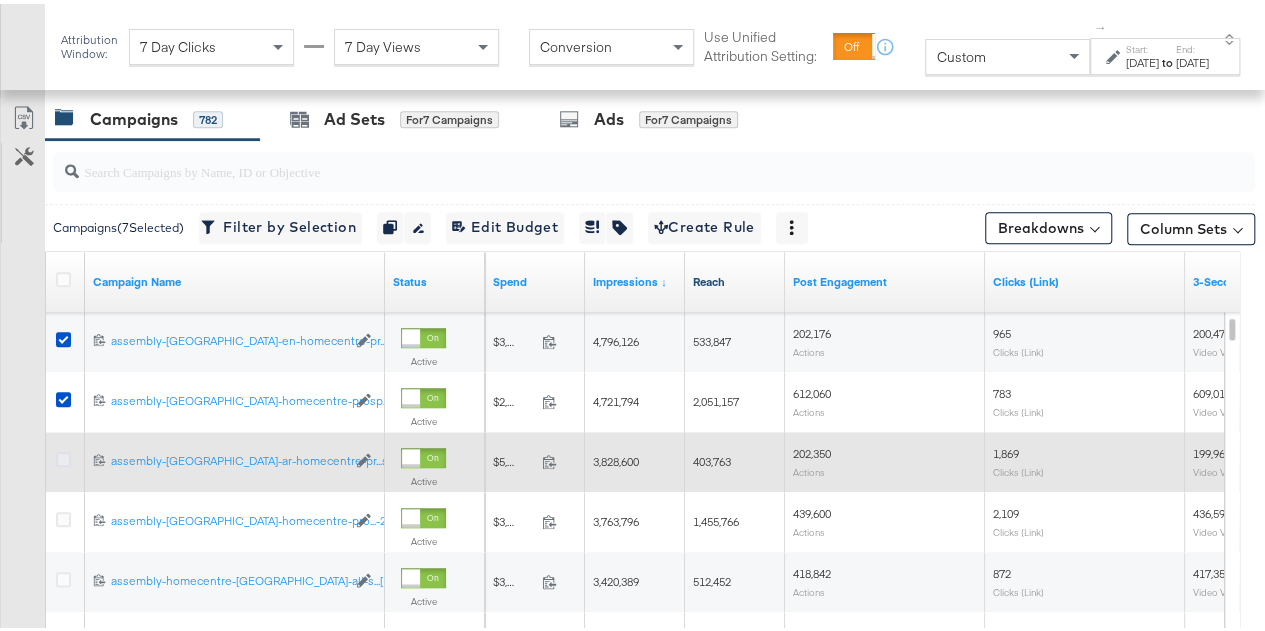 click at bounding box center (63, 455) 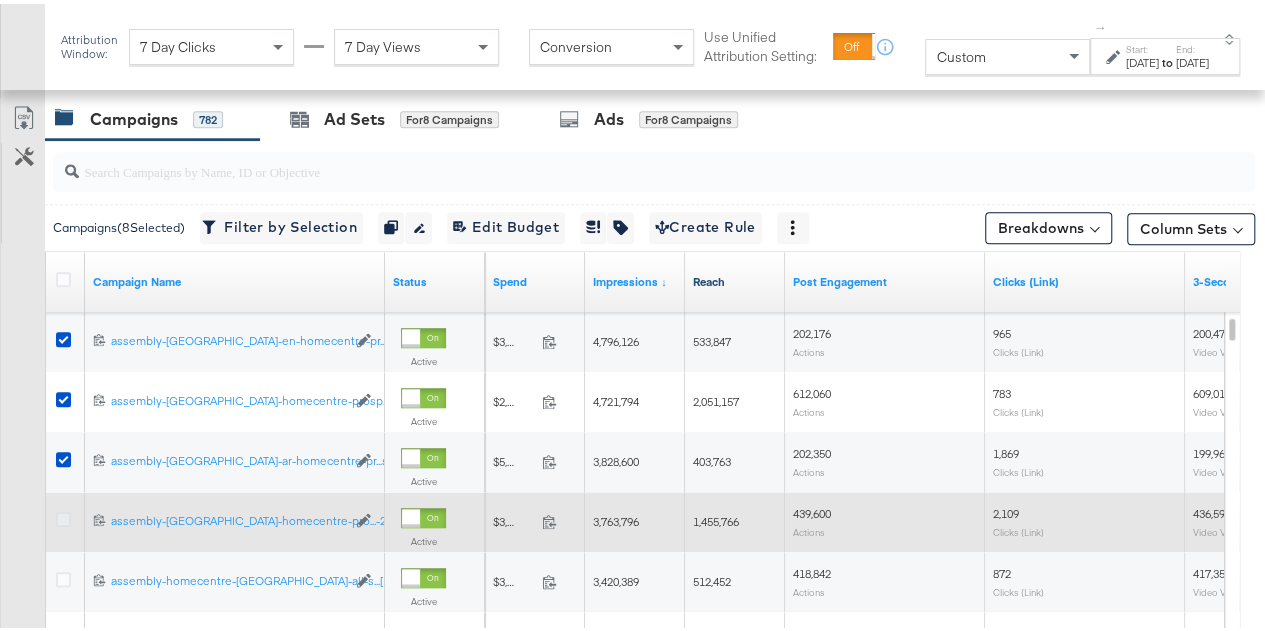 click at bounding box center (63, 515) 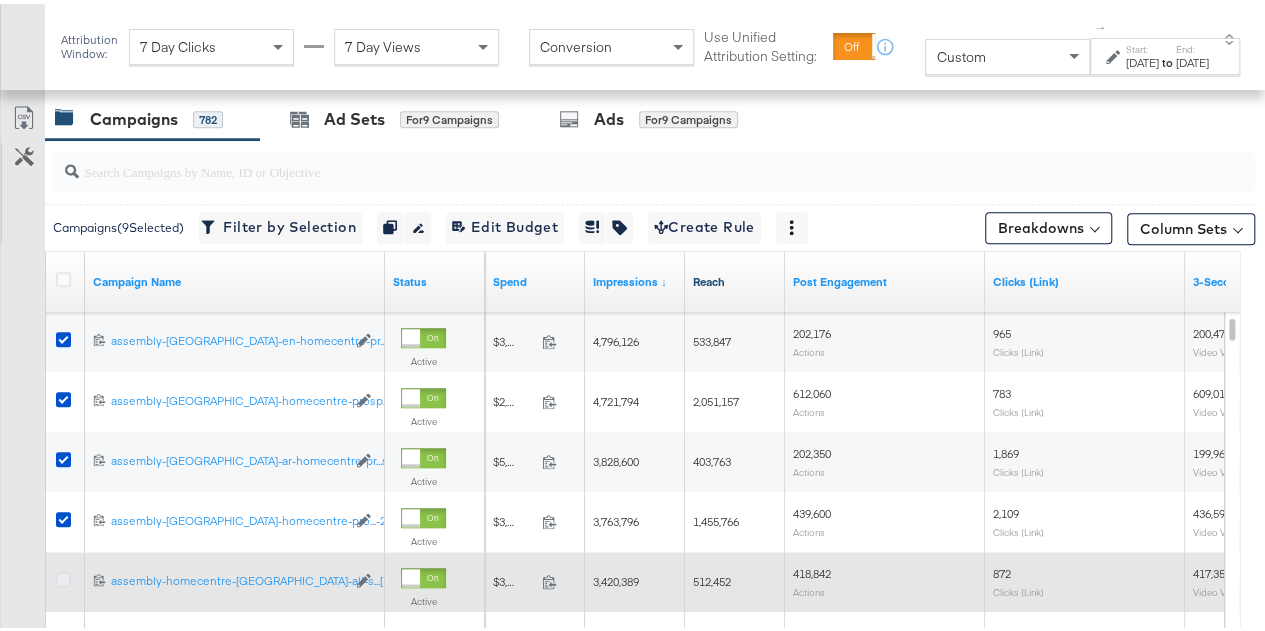 click at bounding box center [63, 575] 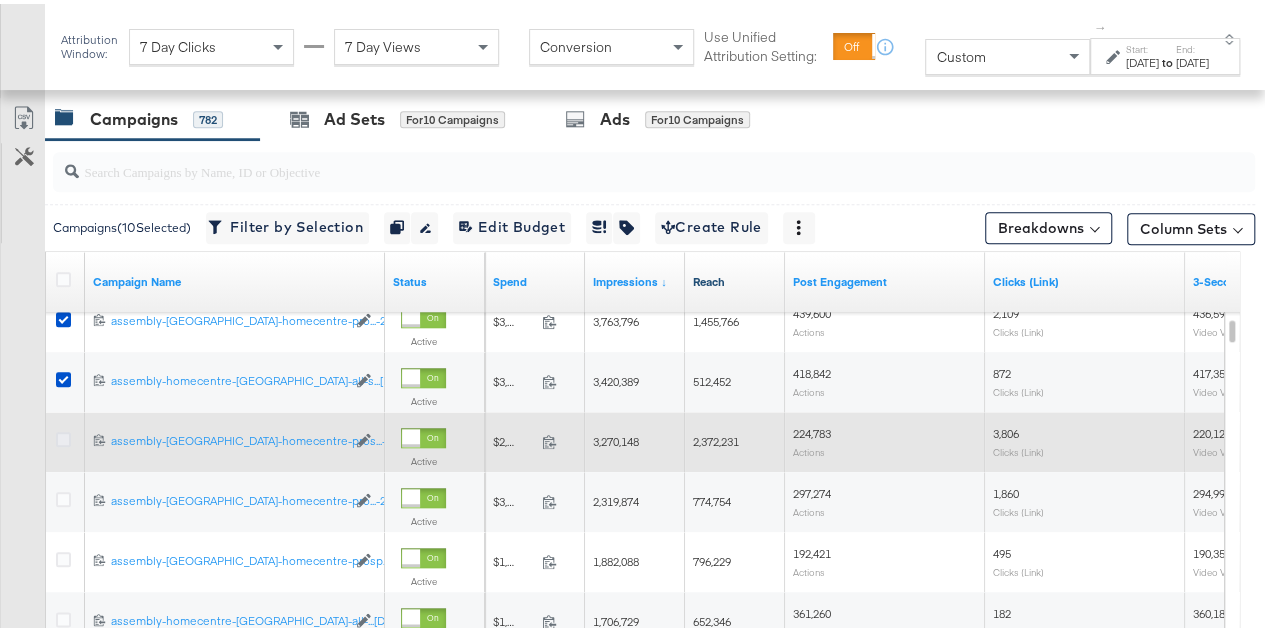 click at bounding box center [63, 435] 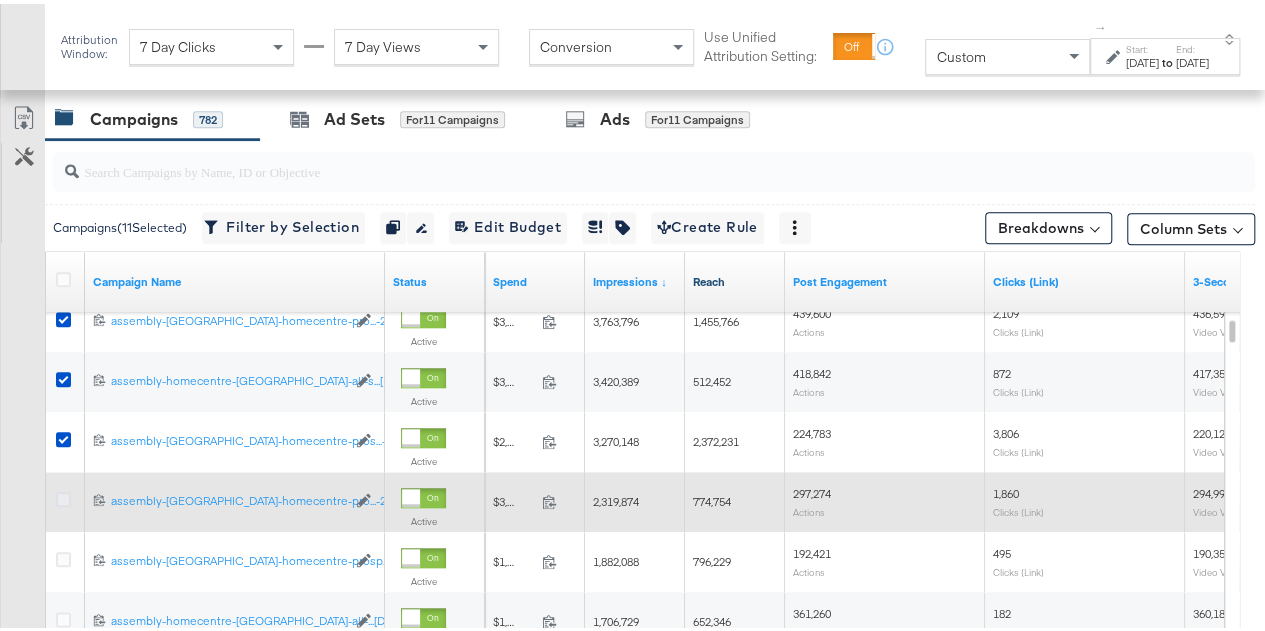click at bounding box center [63, 495] 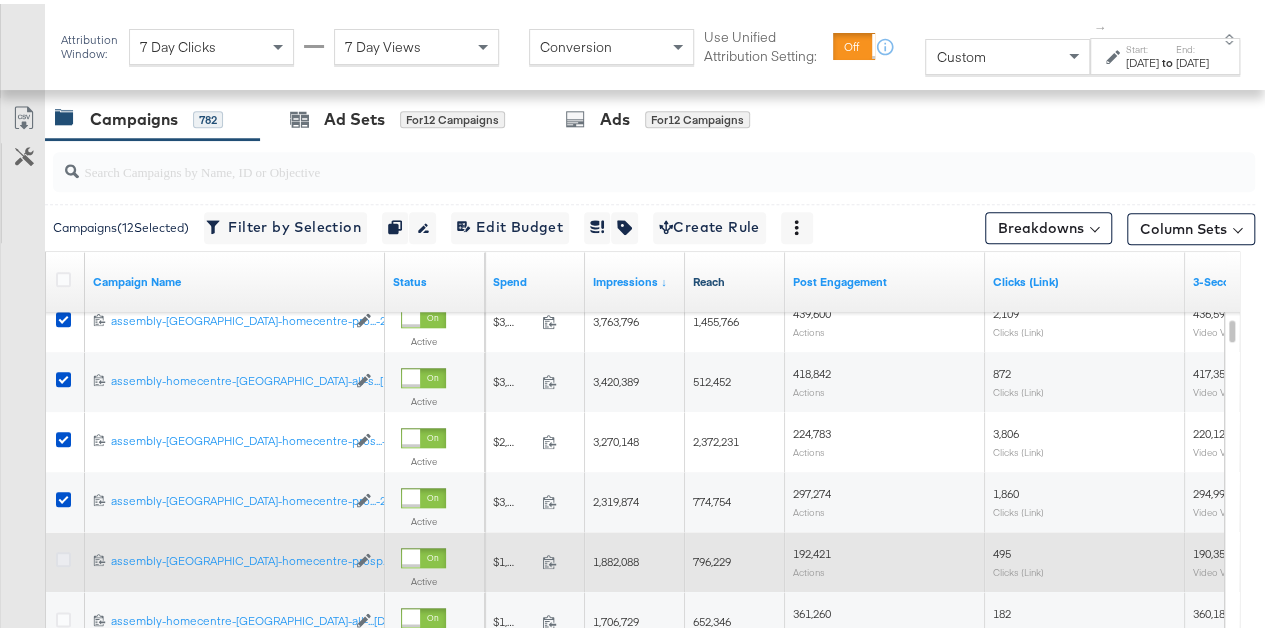 click at bounding box center [63, 555] 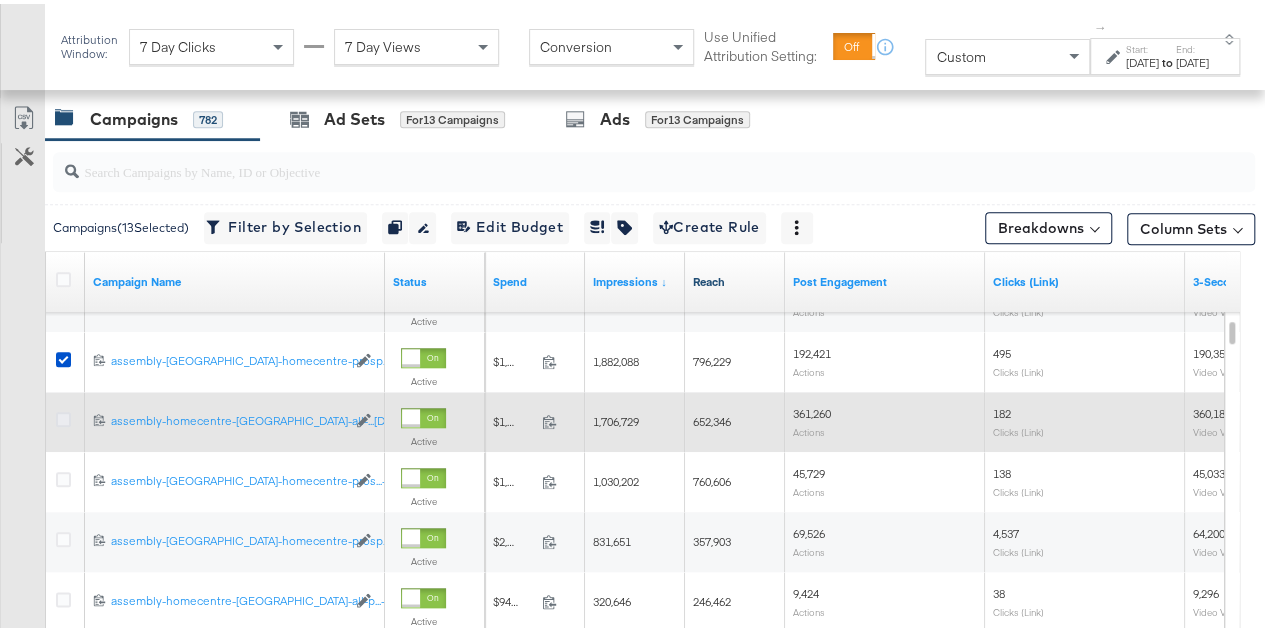 click at bounding box center (63, 415) 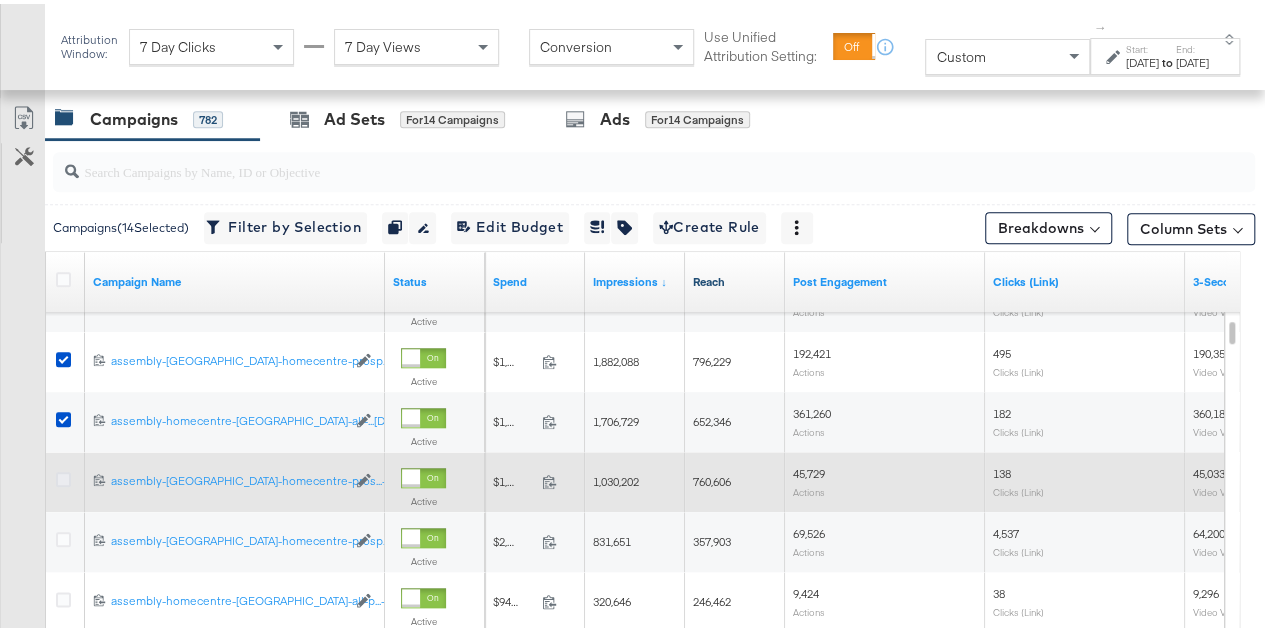 click at bounding box center [63, 475] 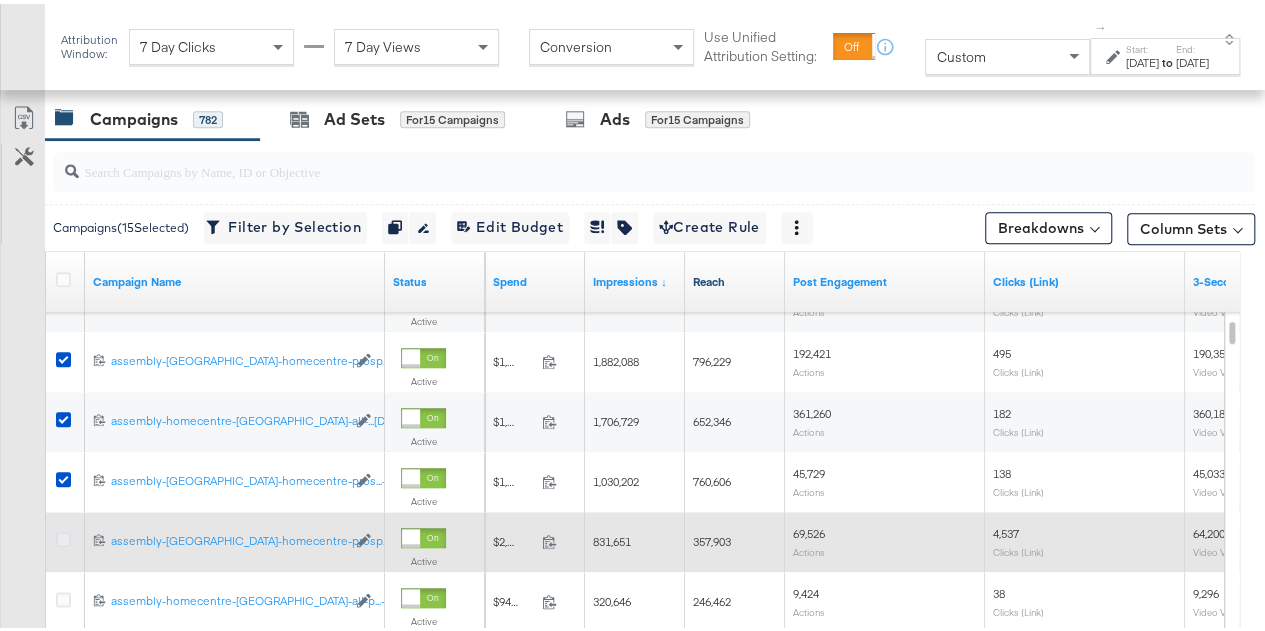 click at bounding box center [63, 535] 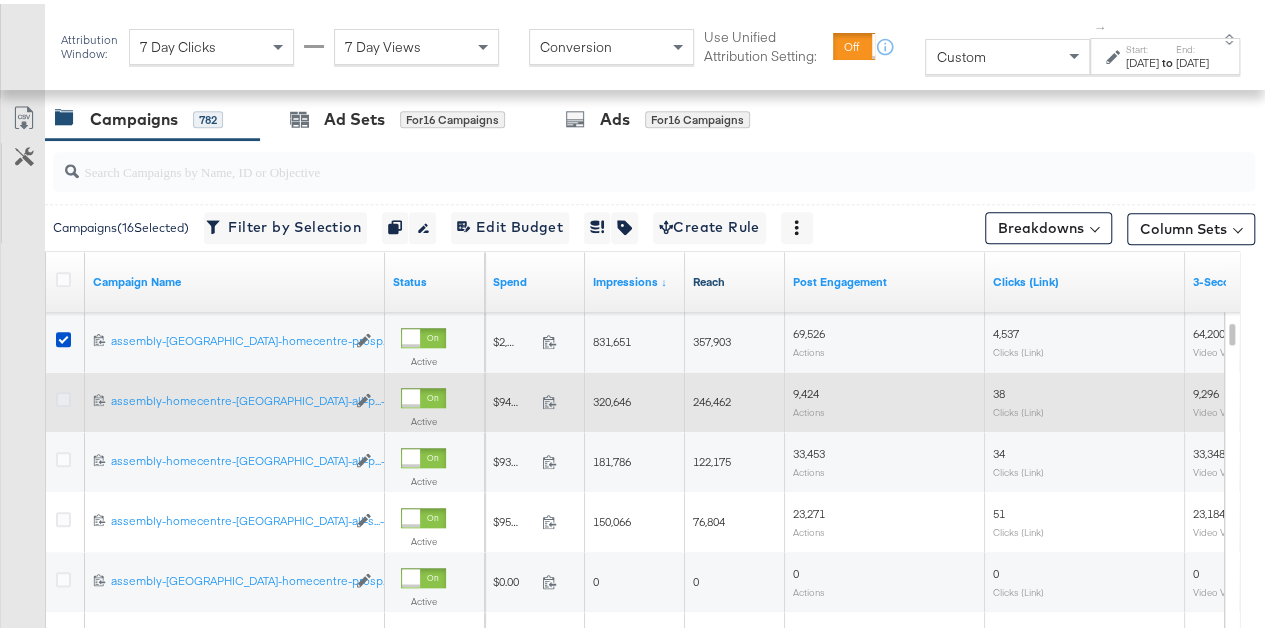 click at bounding box center (63, 395) 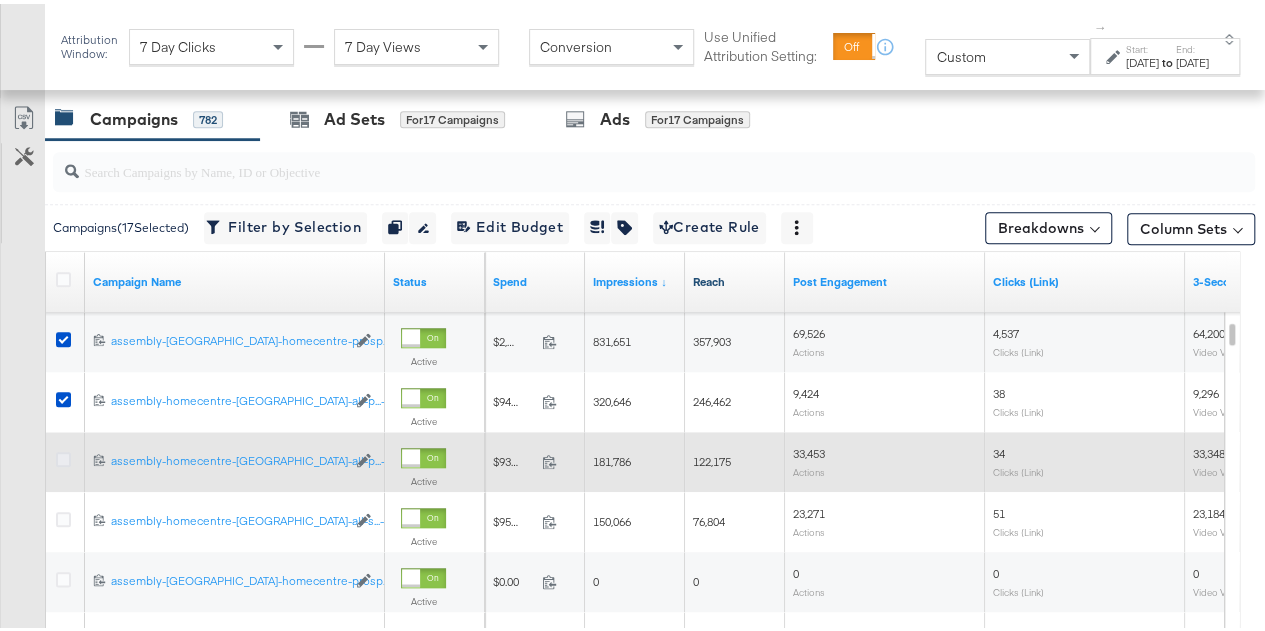 click at bounding box center [63, 455] 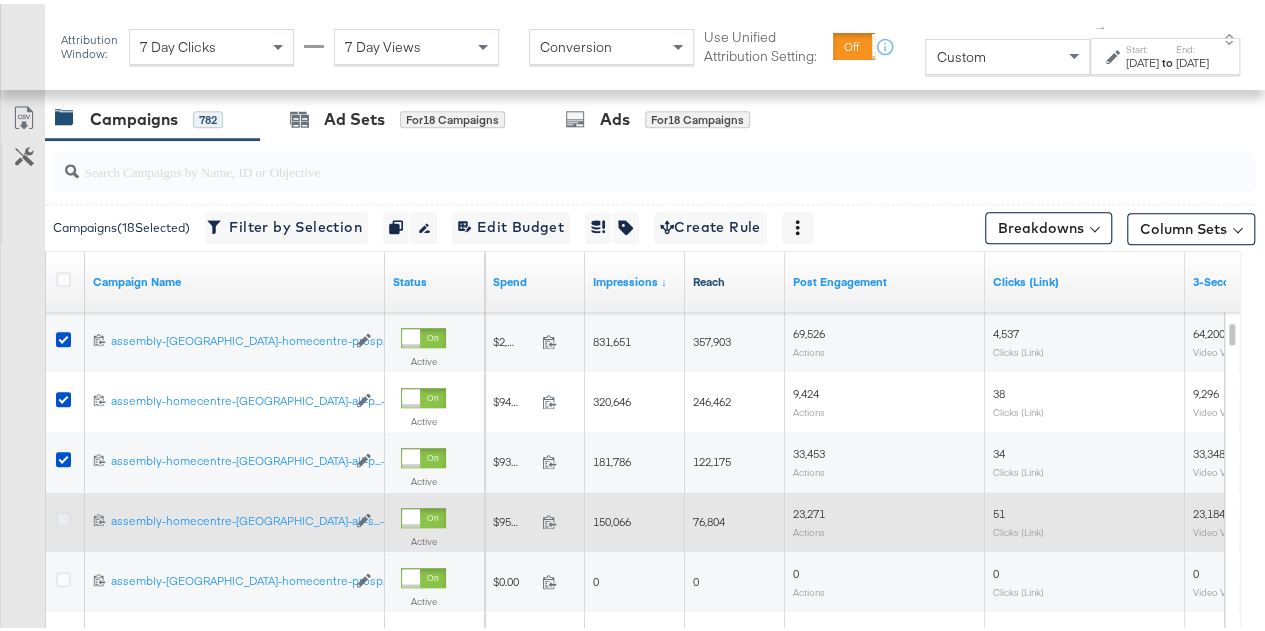 click at bounding box center [63, 515] 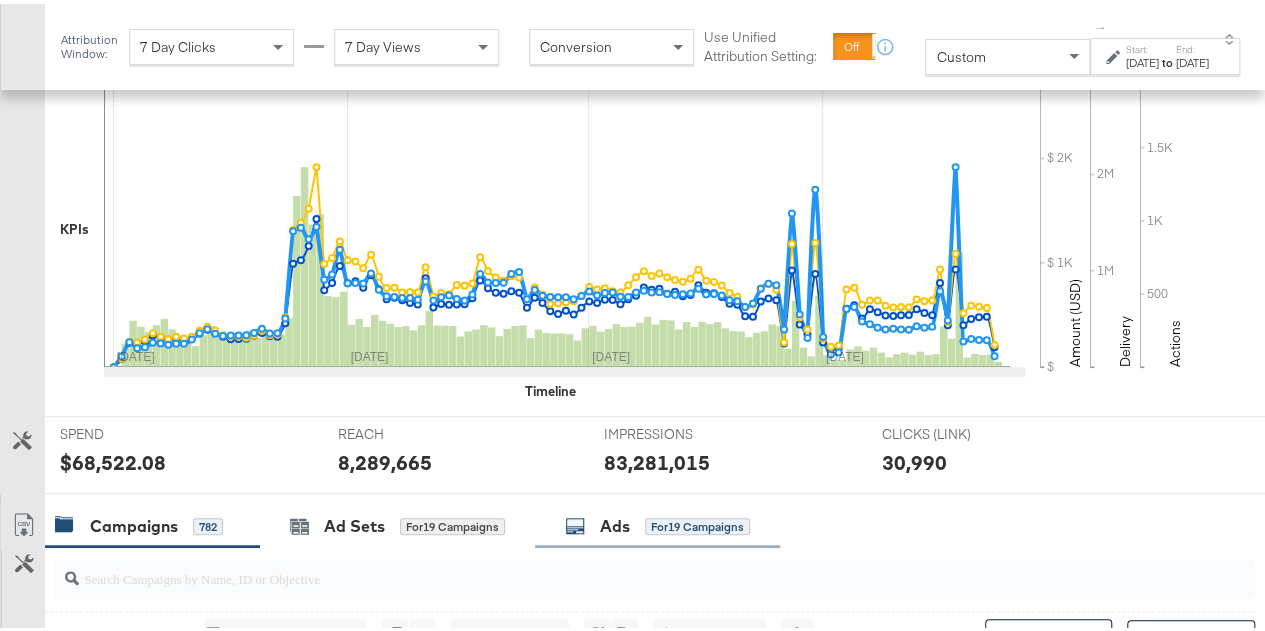 scroll, scrollTop: 544, scrollLeft: 0, axis: vertical 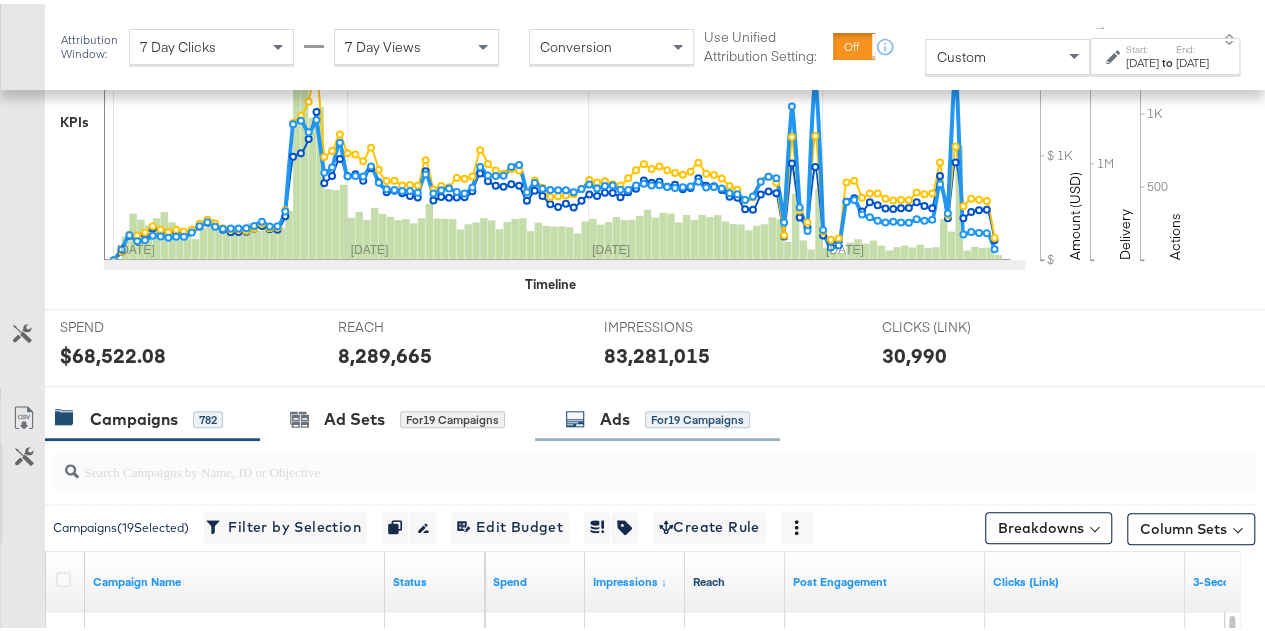 click on "Ads" at bounding box center (615, 415) 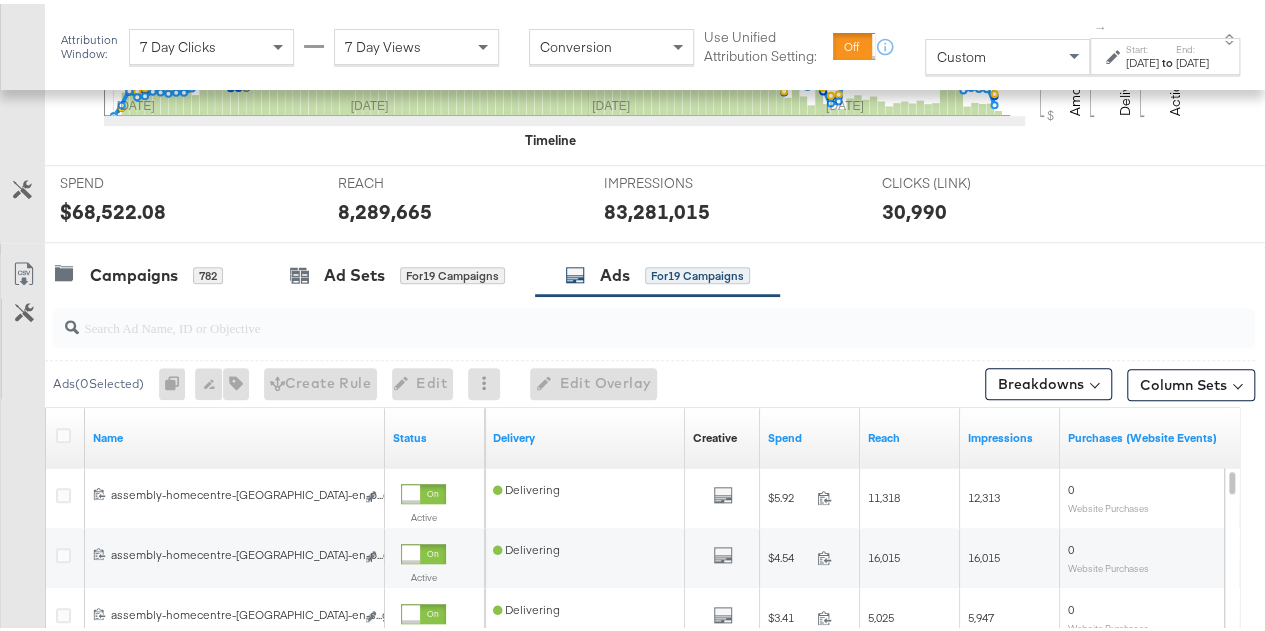scroll, scrollTop: 644, scrollLeft: 0, axis: vertical 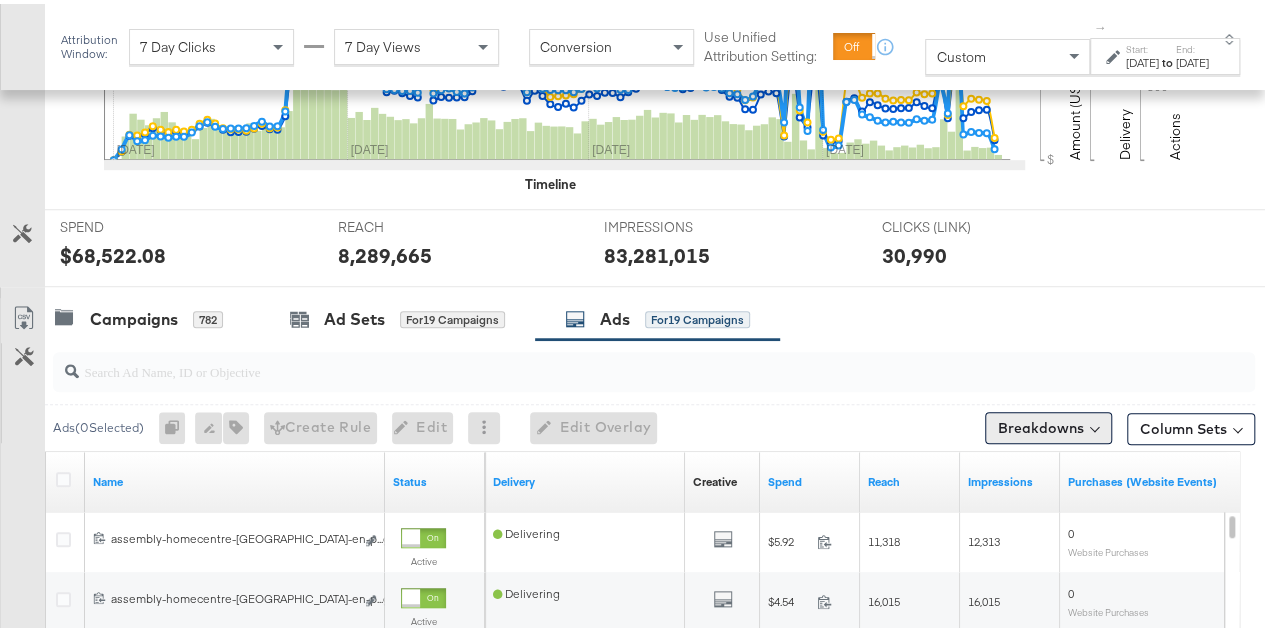 click on "Breakdowns" at bounding box center [1048, 424] 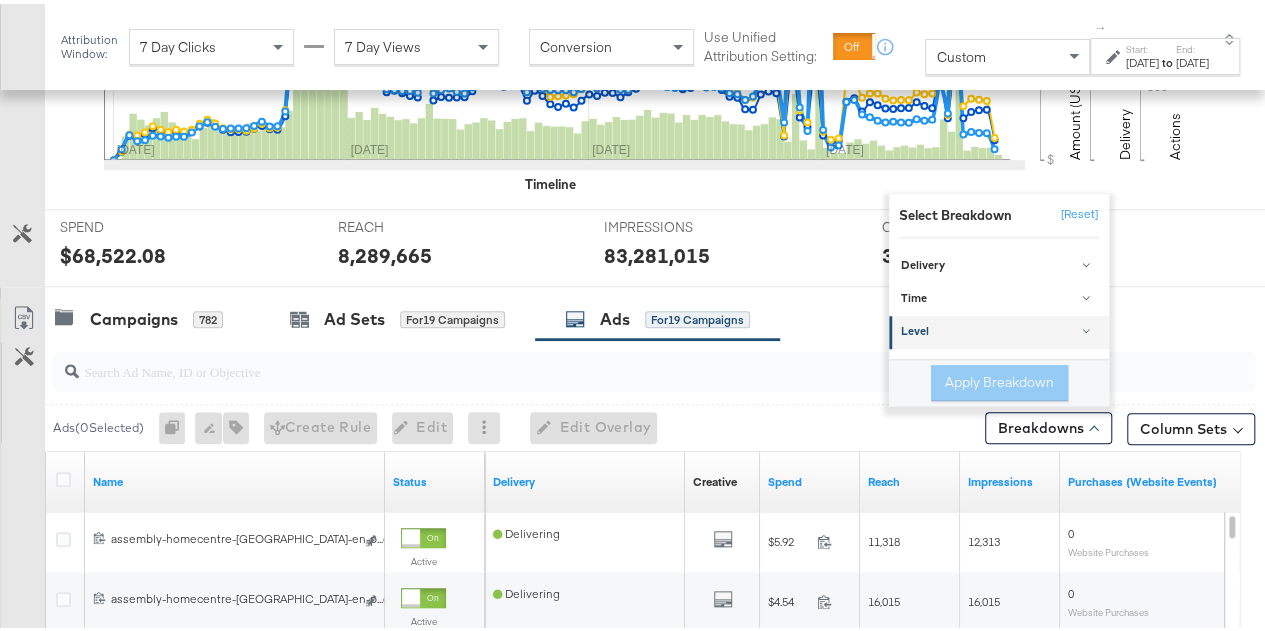 click on "Level" at bounding box center (1000, 328) 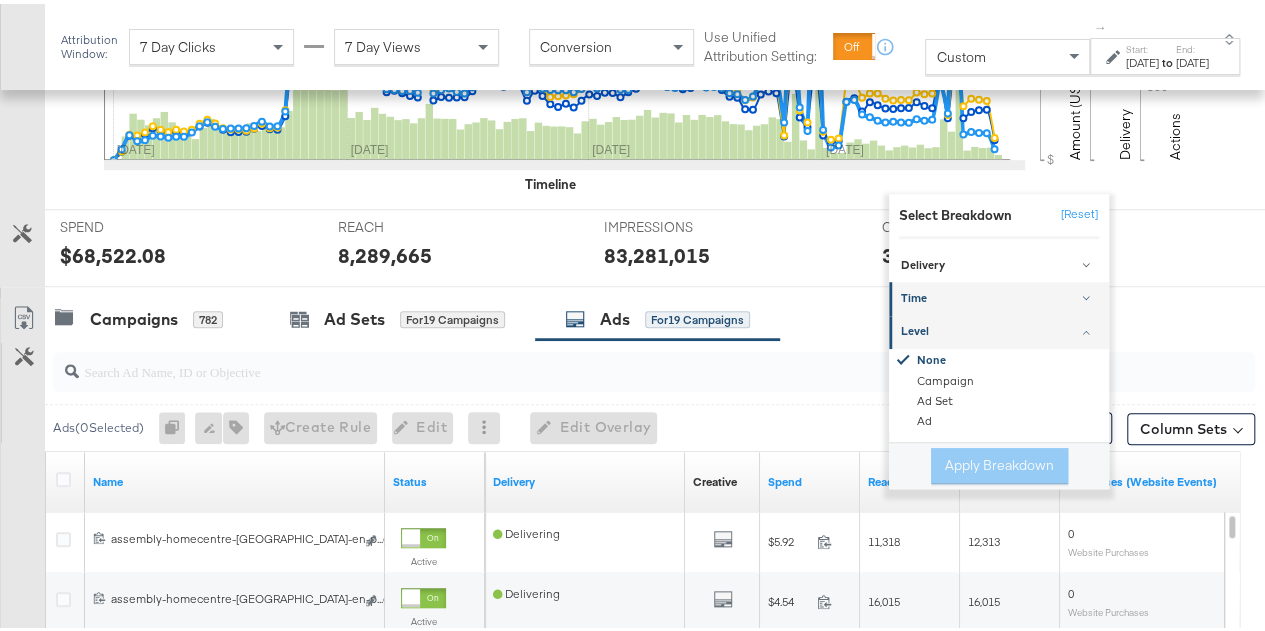 click on "Time" at bounding box center (1000, 295) 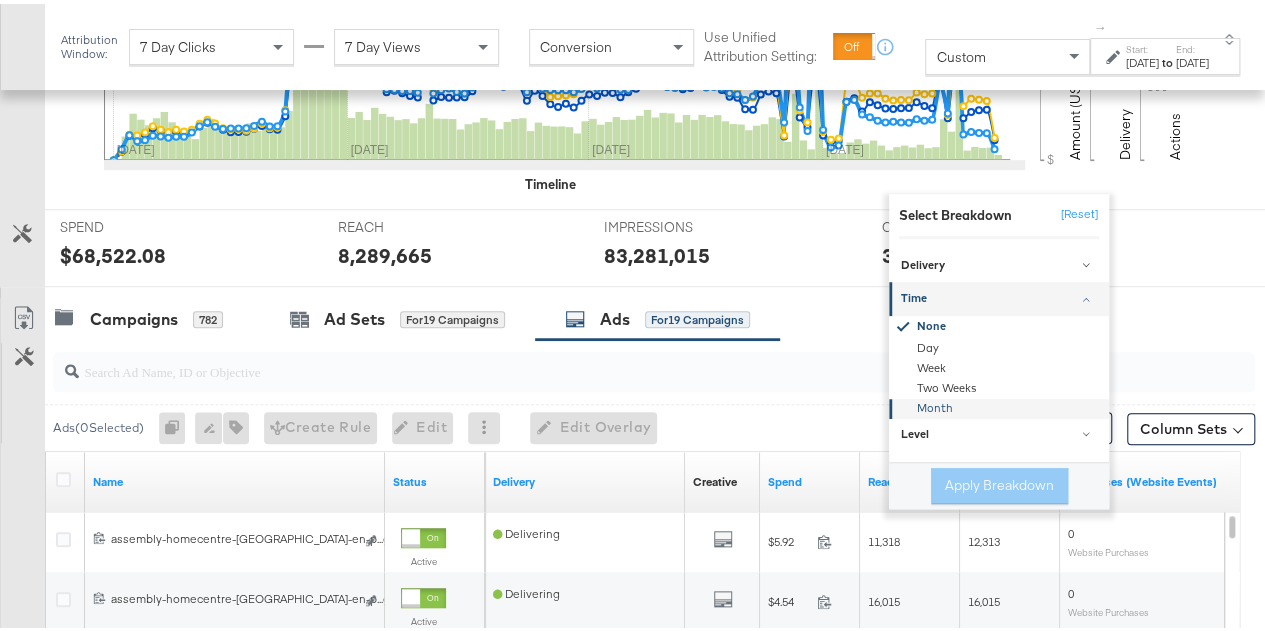 click on "Month" at bounding box center (1000, 405) 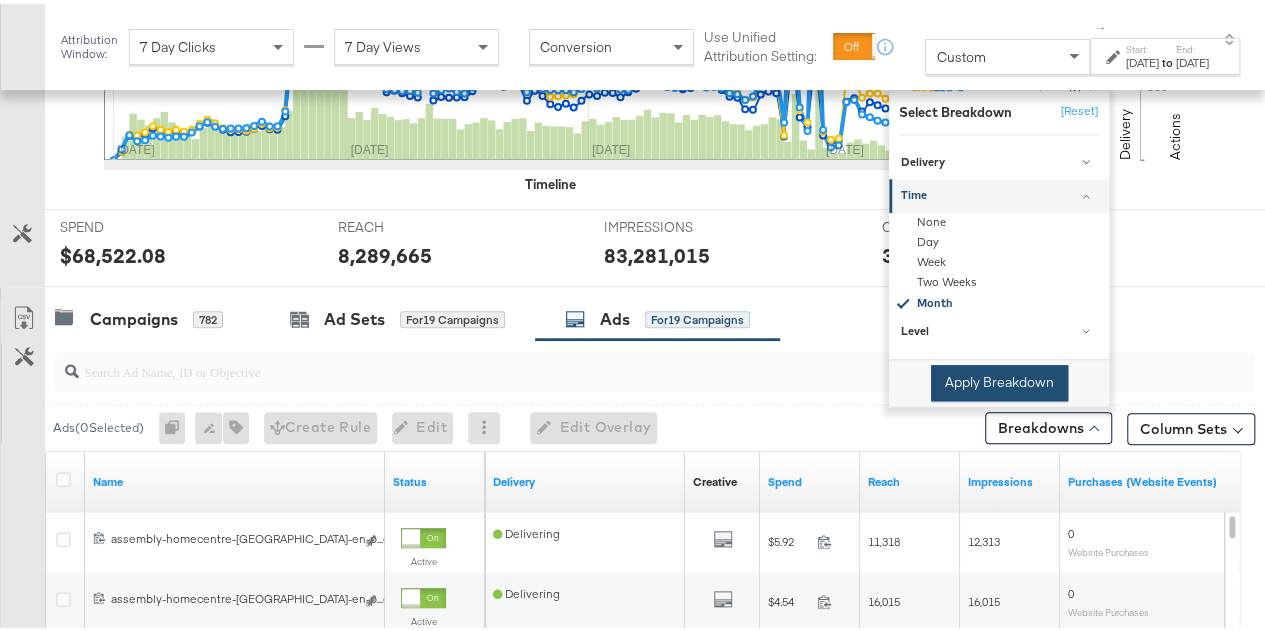 click on "Apply Breakdown" at bounding box center [999, 379] 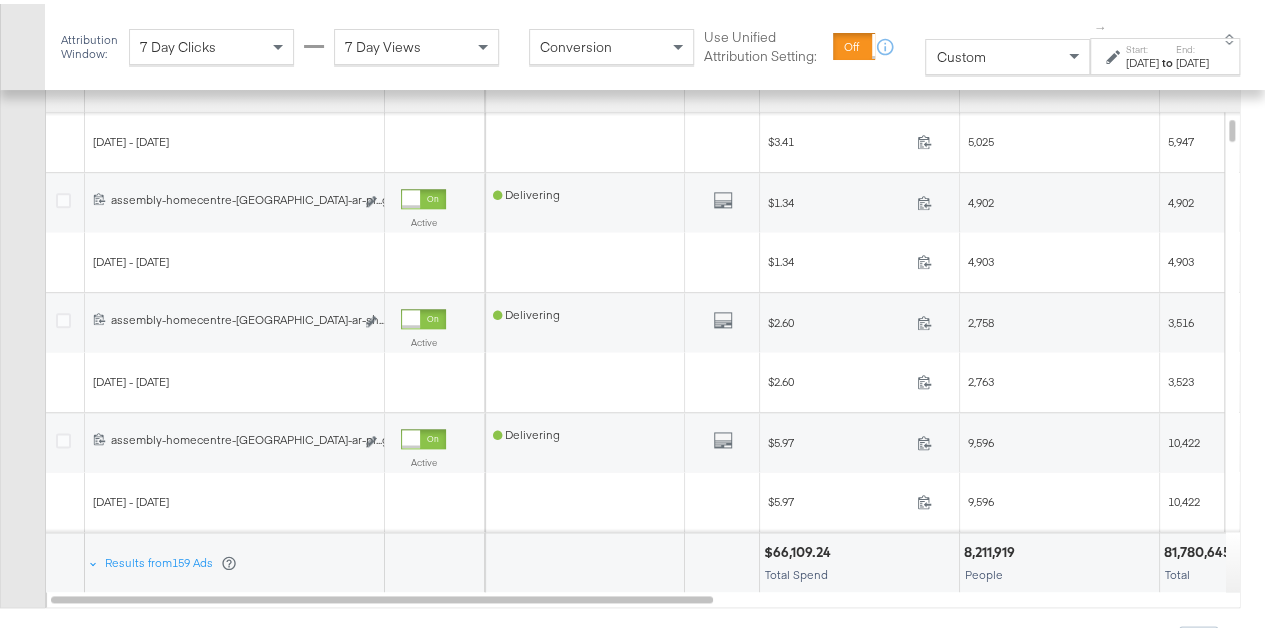scroll, scrollTop: 944, scrollLeft: 0, axis: vertical 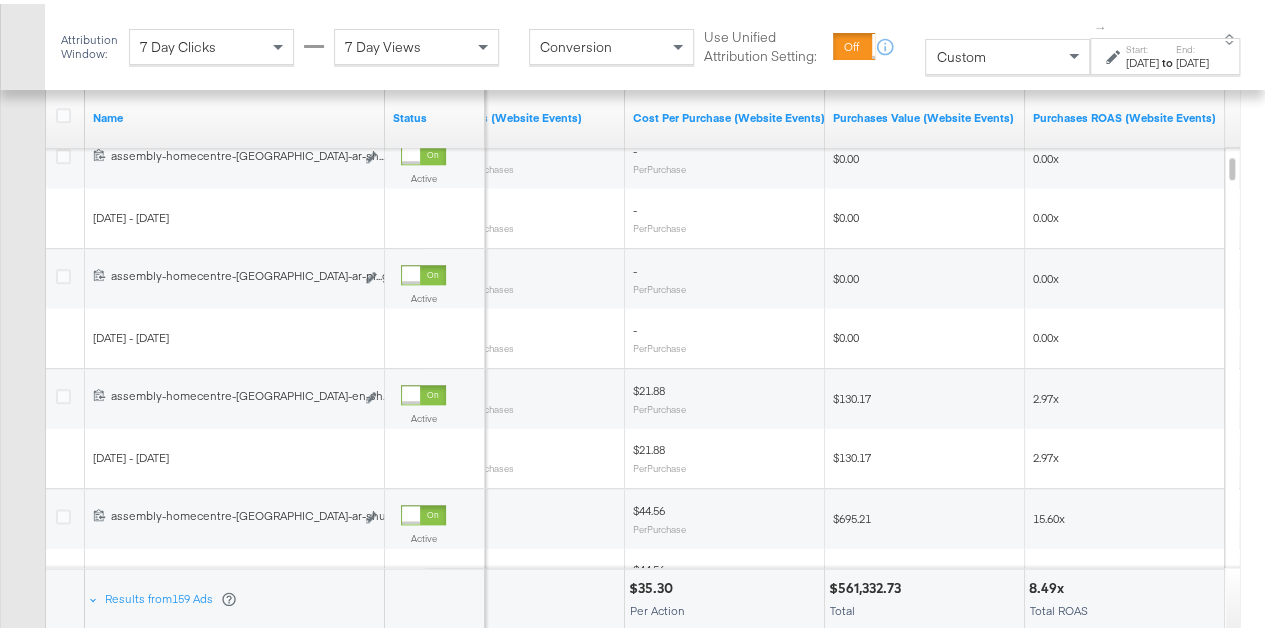 drag, startPoint x: 634, startPoint y: 628, endPoint x: 1246, endPoint y: 505, distance: 624.2379 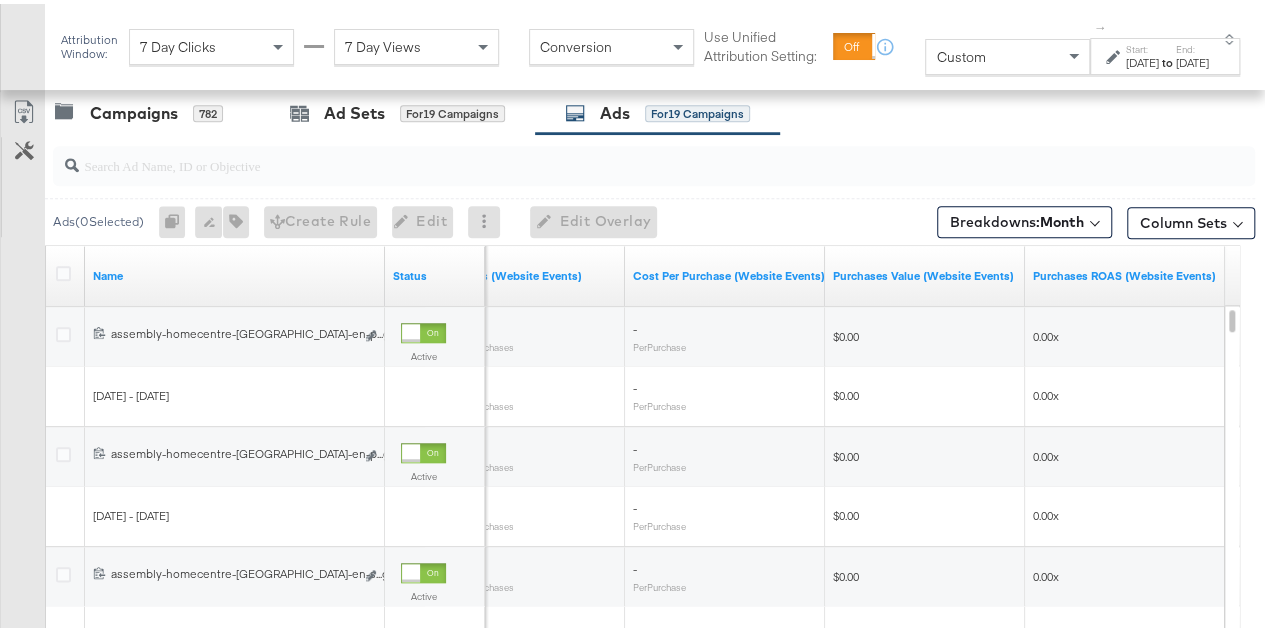 scroll, scrollTop: 808, scrollLeft: 0, axis: vertical 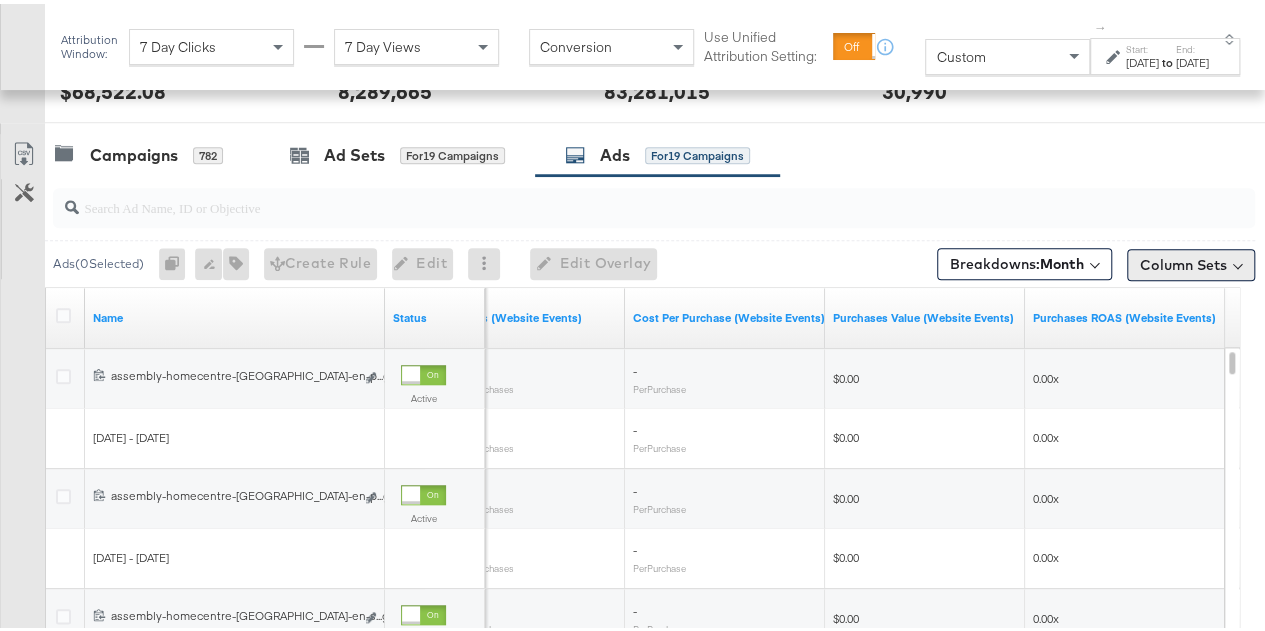 click on "Column Sets" at bounding box center [1191, 261] 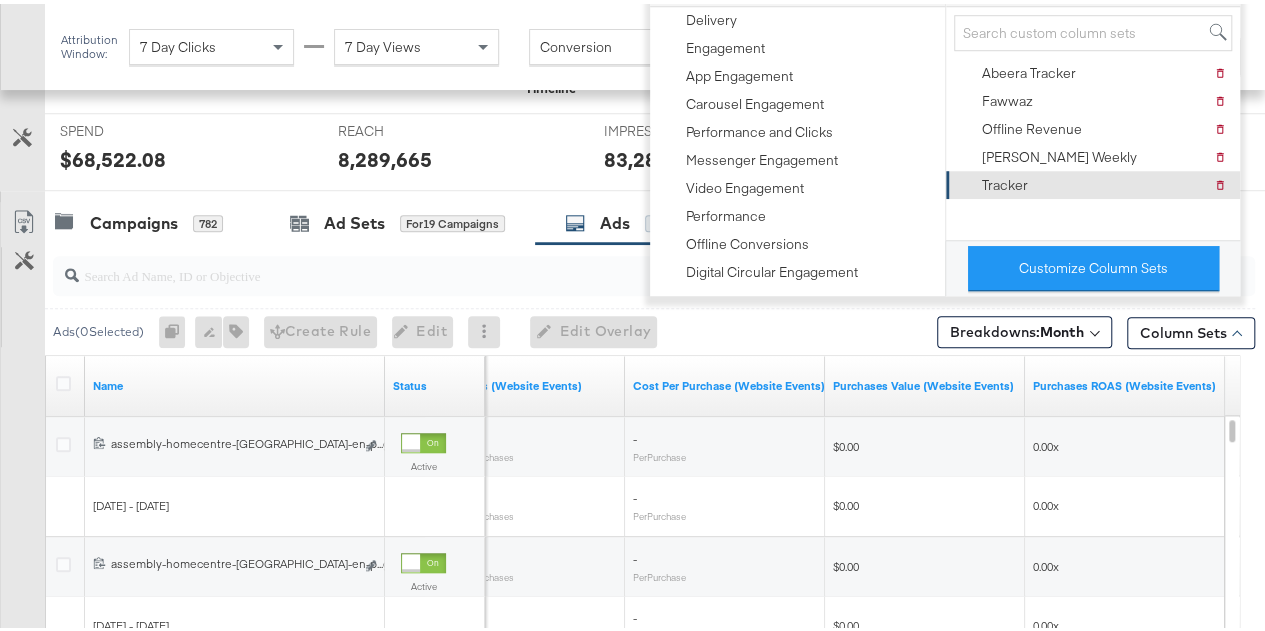 scroll, scrollTop: 708, scrollLeft: 0, axis: vertical 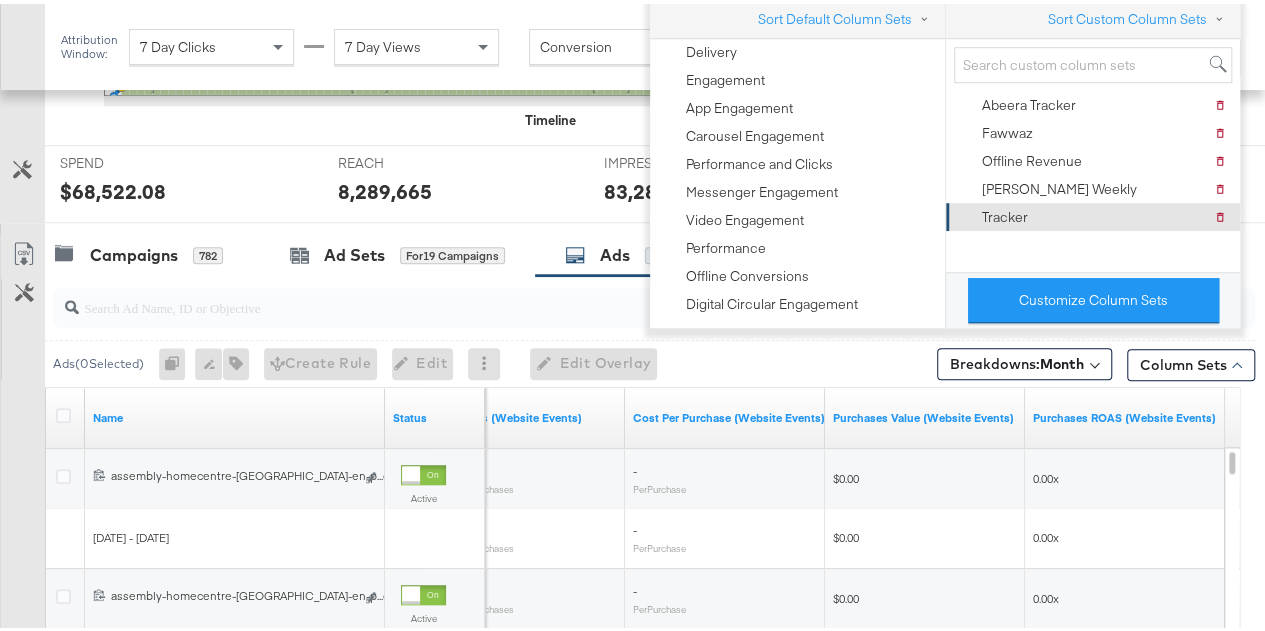 click on "Tracker" at bounding box center [1005, 213] 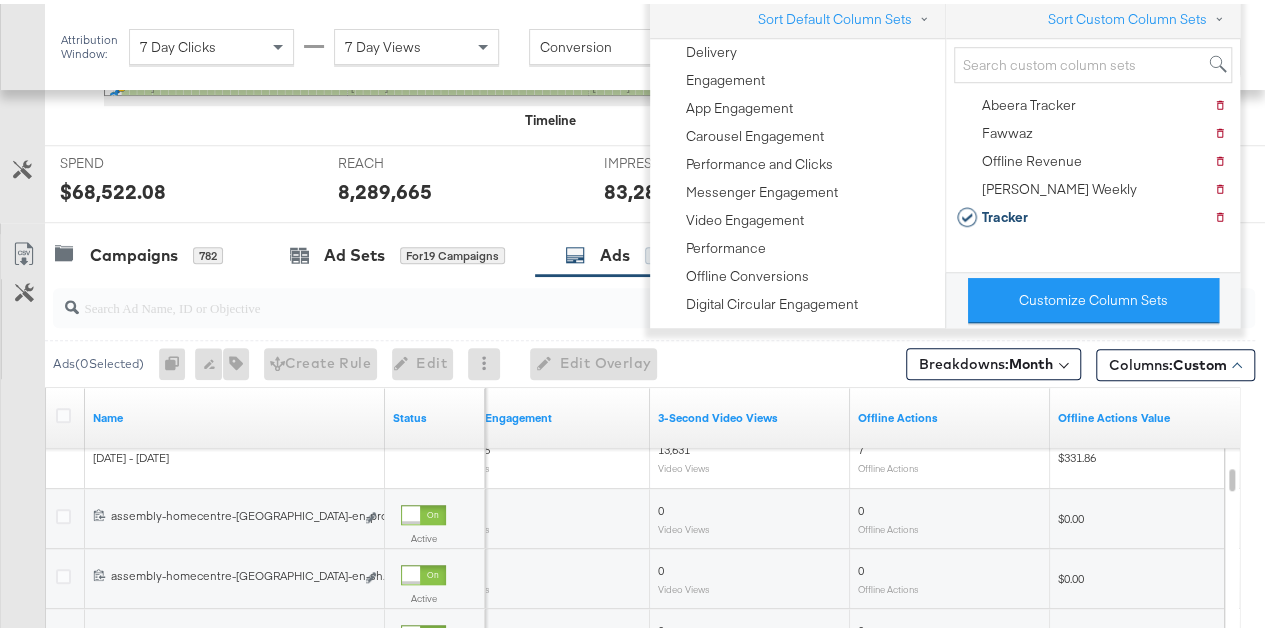 click at bounding box center (1267, 251) 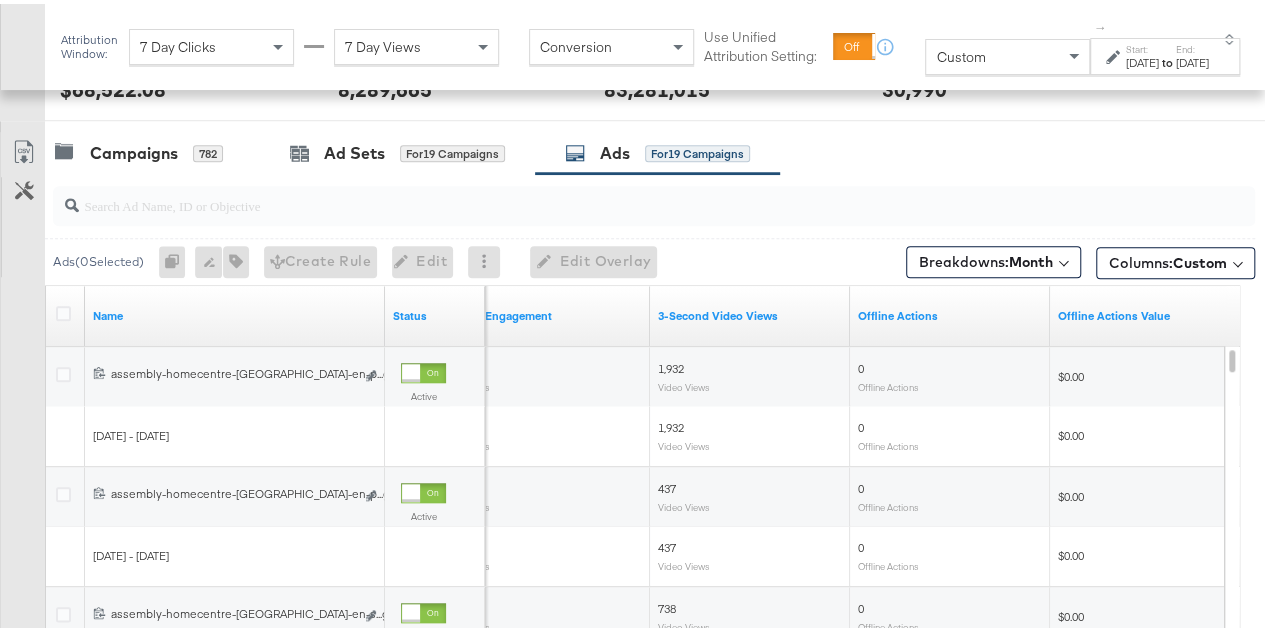 scroll, scrollTop: 1008, scrollLeft: 0, axis: vertical 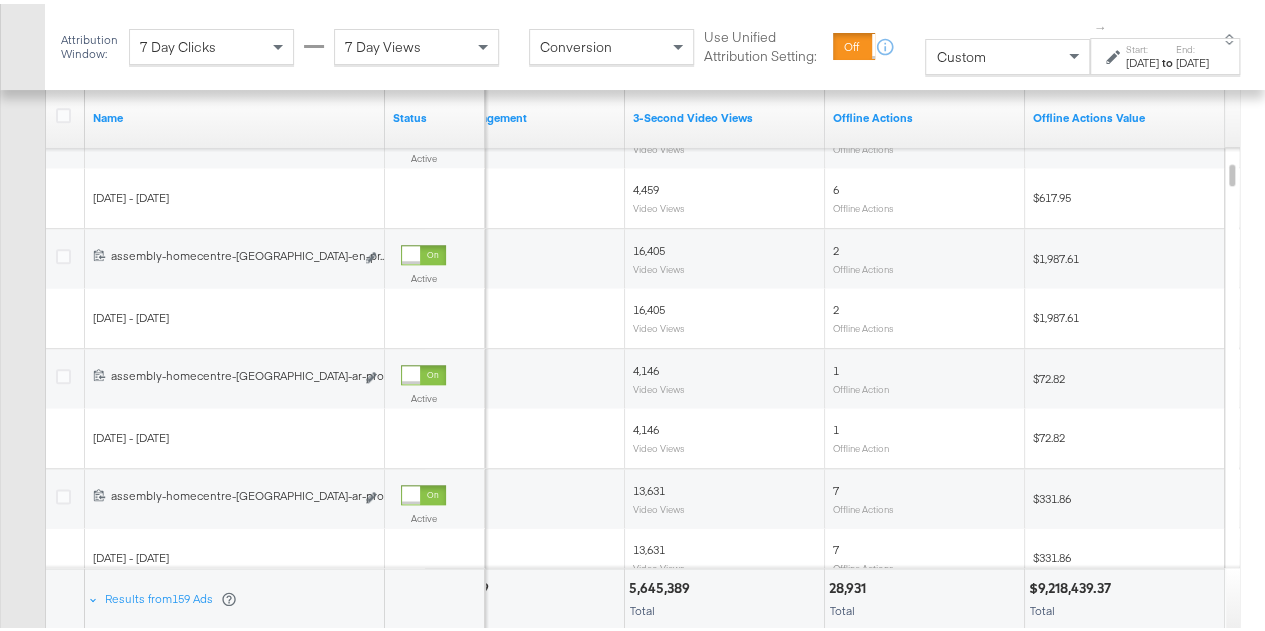drag, startPoint x: 1016, startPoint y: 627, endPoint x: 1244, endPoint y: 494, distance: 263.95642 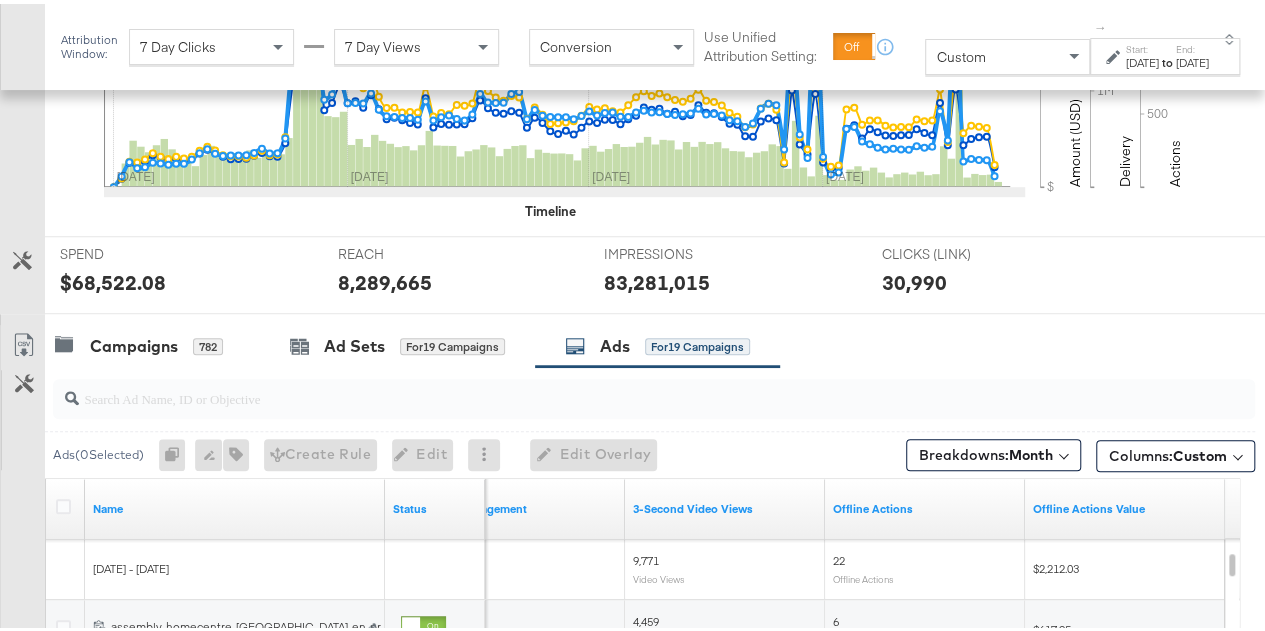 scroll, scrollTop: 608, scrollLeft: 0, axis: vertical 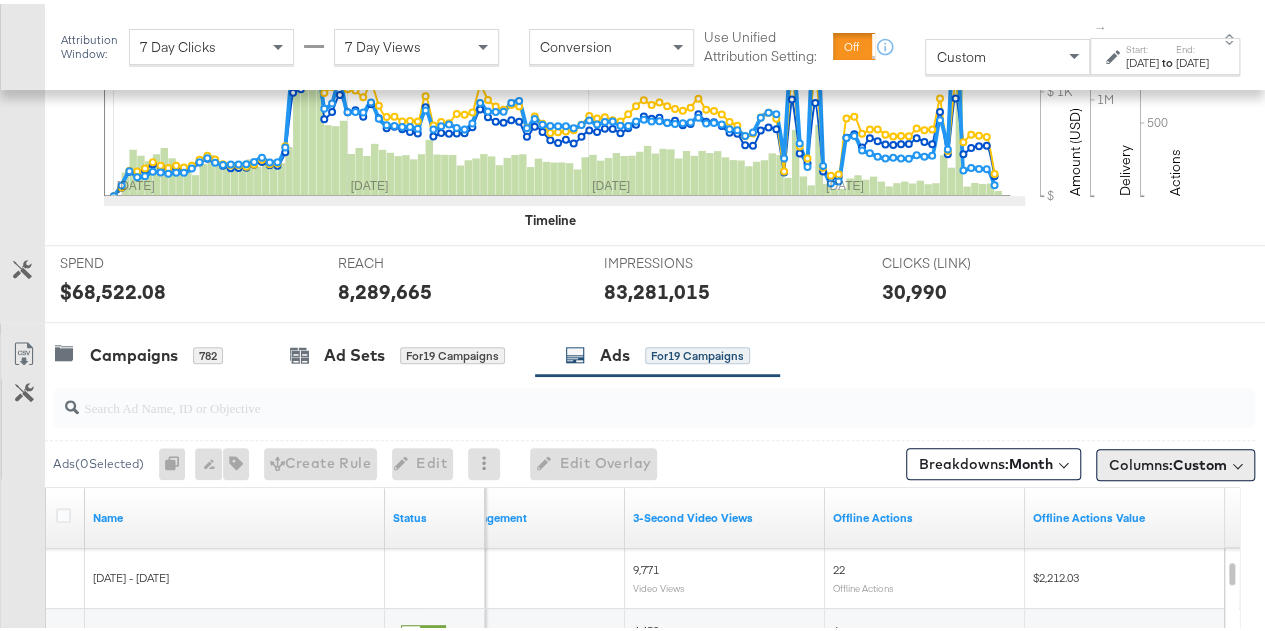 click on "Custom" at bounding box center (1200, 461) 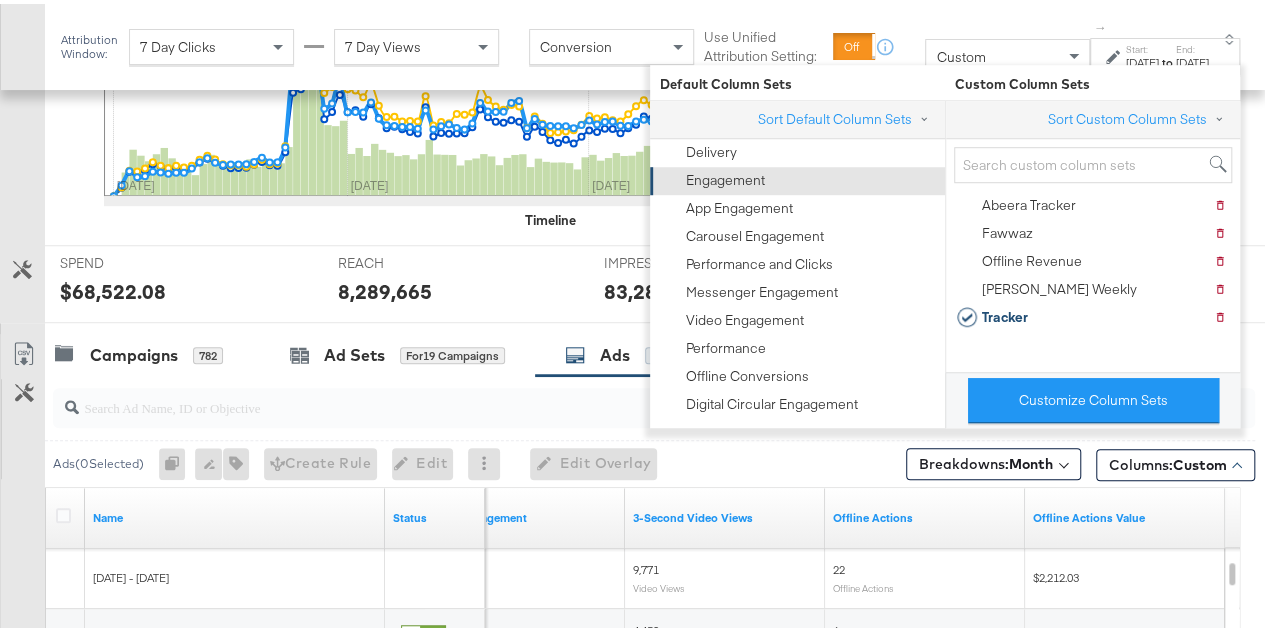 click on "Engagement" at bounding box center [796, 177] 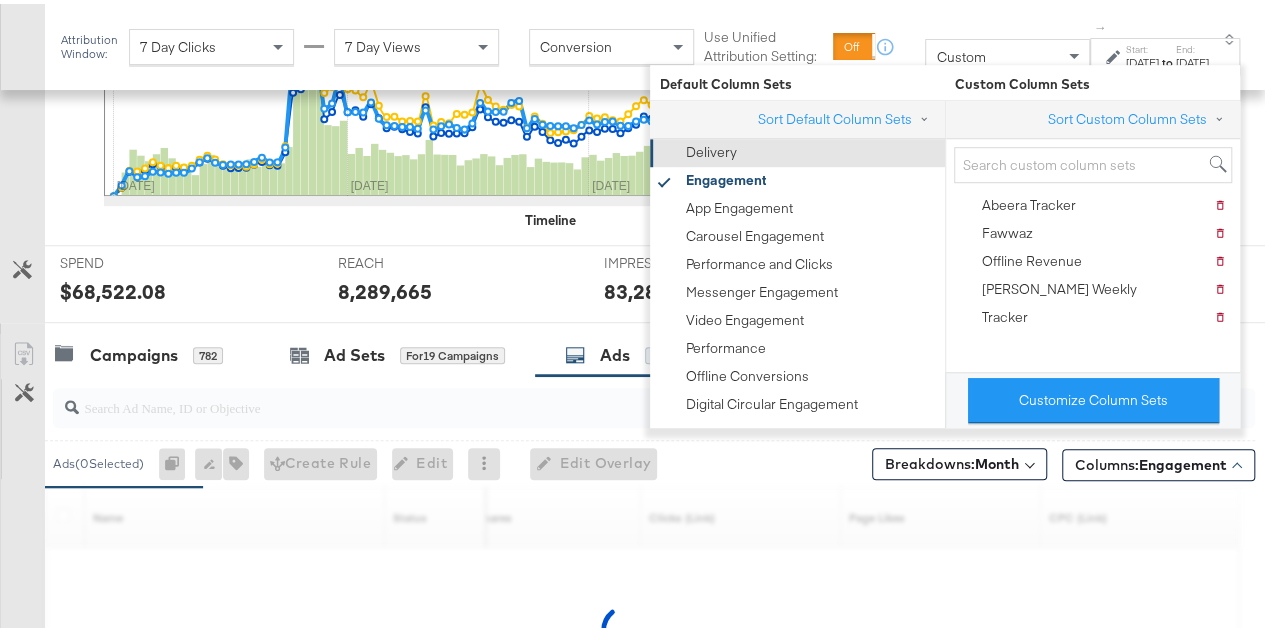 click on "Delivery" at bounding box center [796, 149] 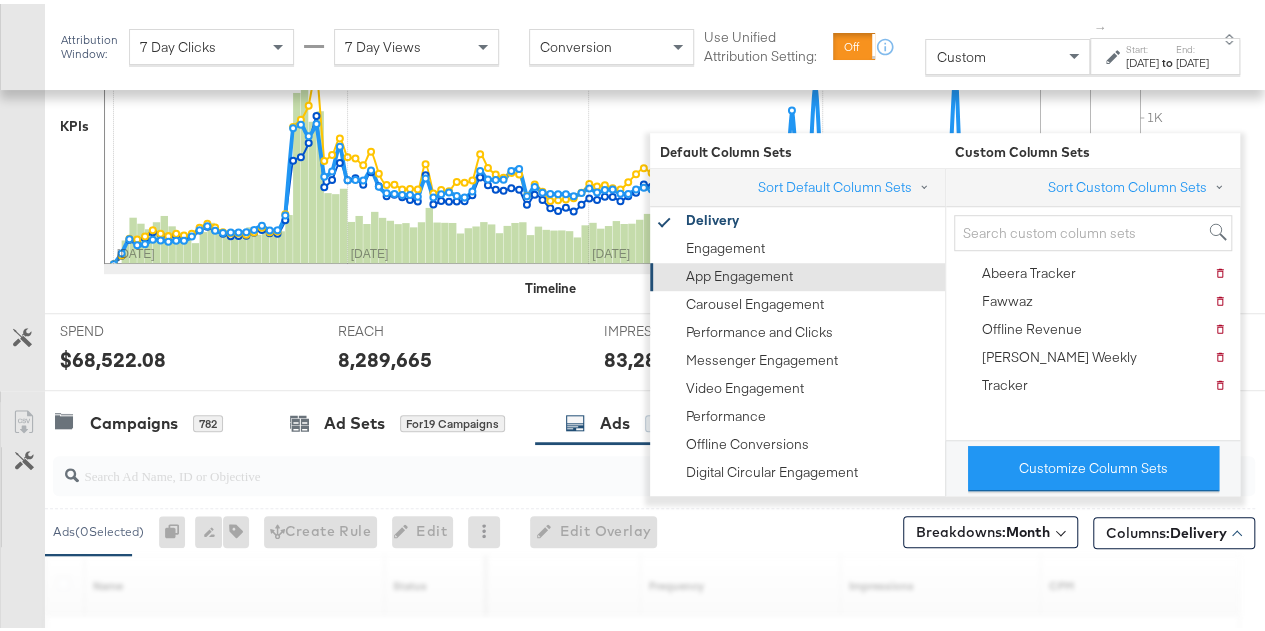 scroll, scrollTop: 508, scrollLeft: 0, axis: vertical 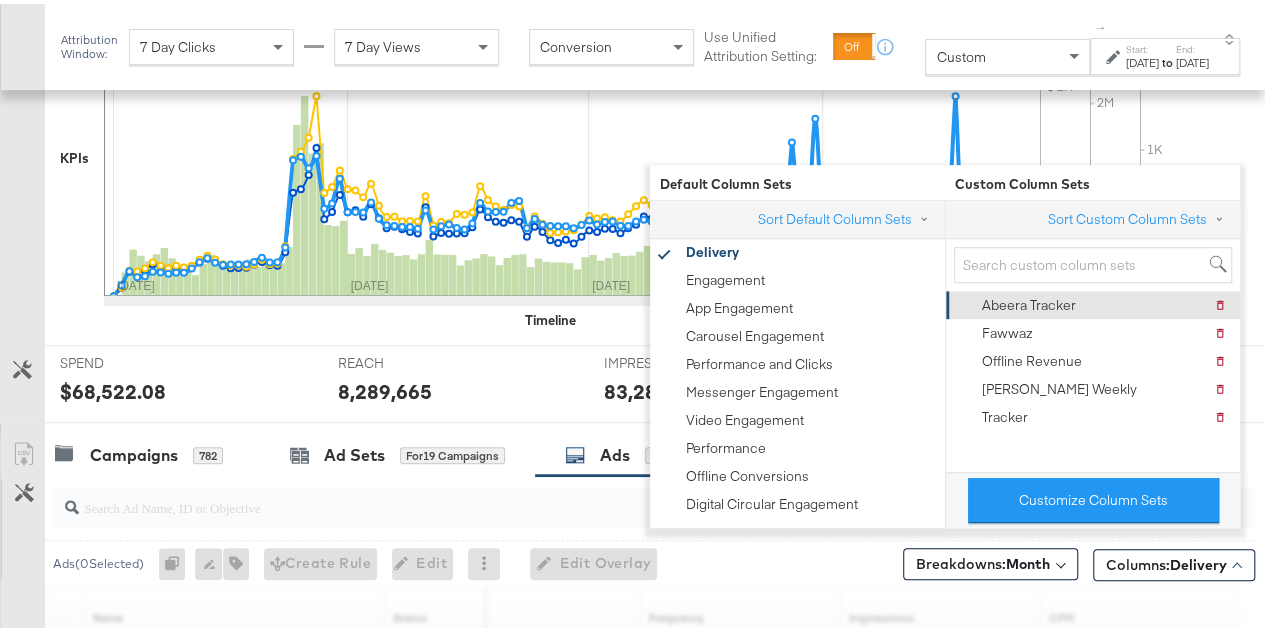click on "Abeera Tracker" at bounding box center [1029, 301] 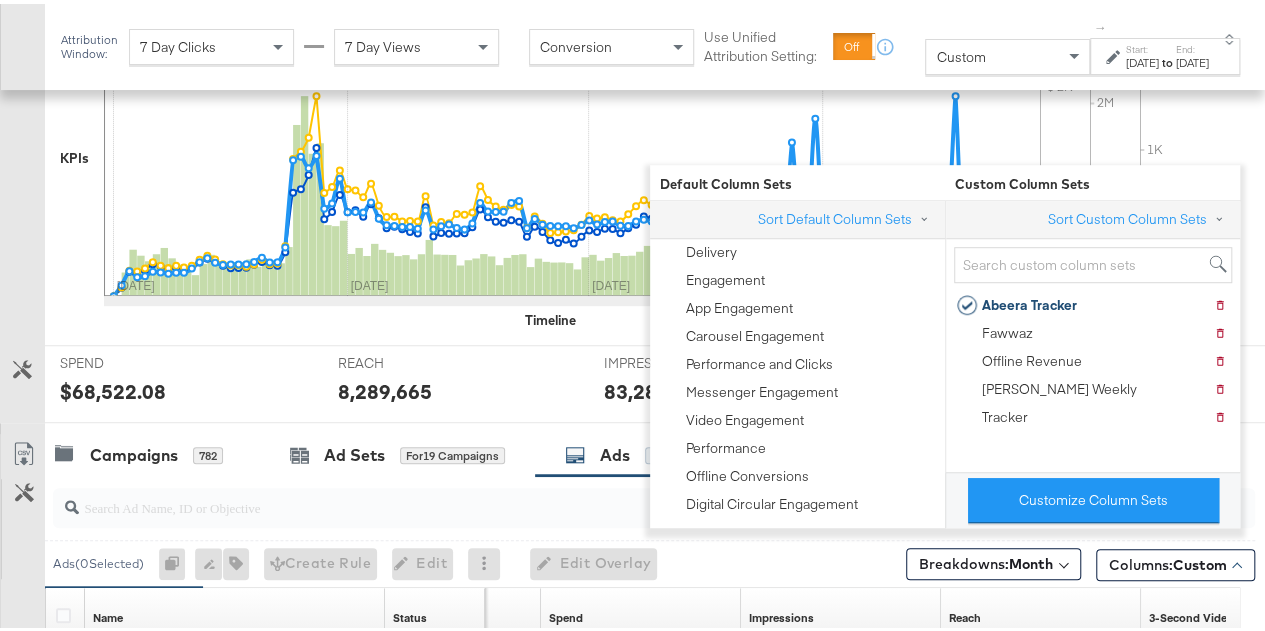 scroll, scrollTop: 507, scrollLeft: 0, axis: vertical 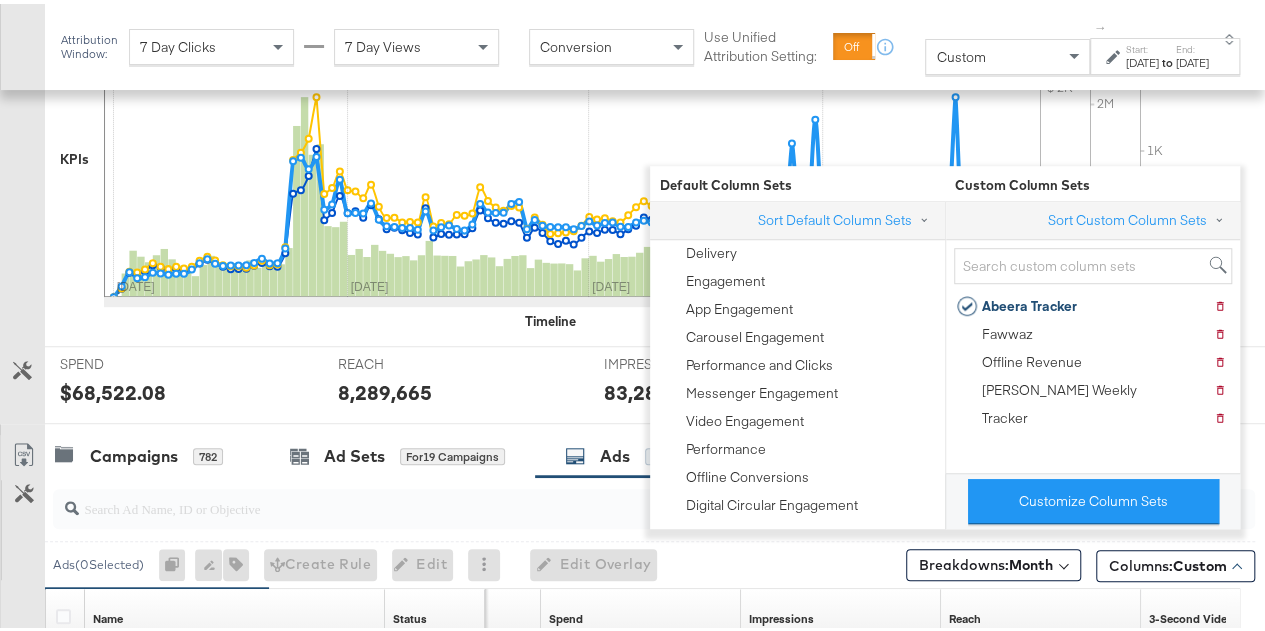 click on "$  $ 1K $ 2K Amount (USD) 1M 2M 3M Delivery 500 1K 1.5K 2K Actions" at bounding box center (1152, 158) 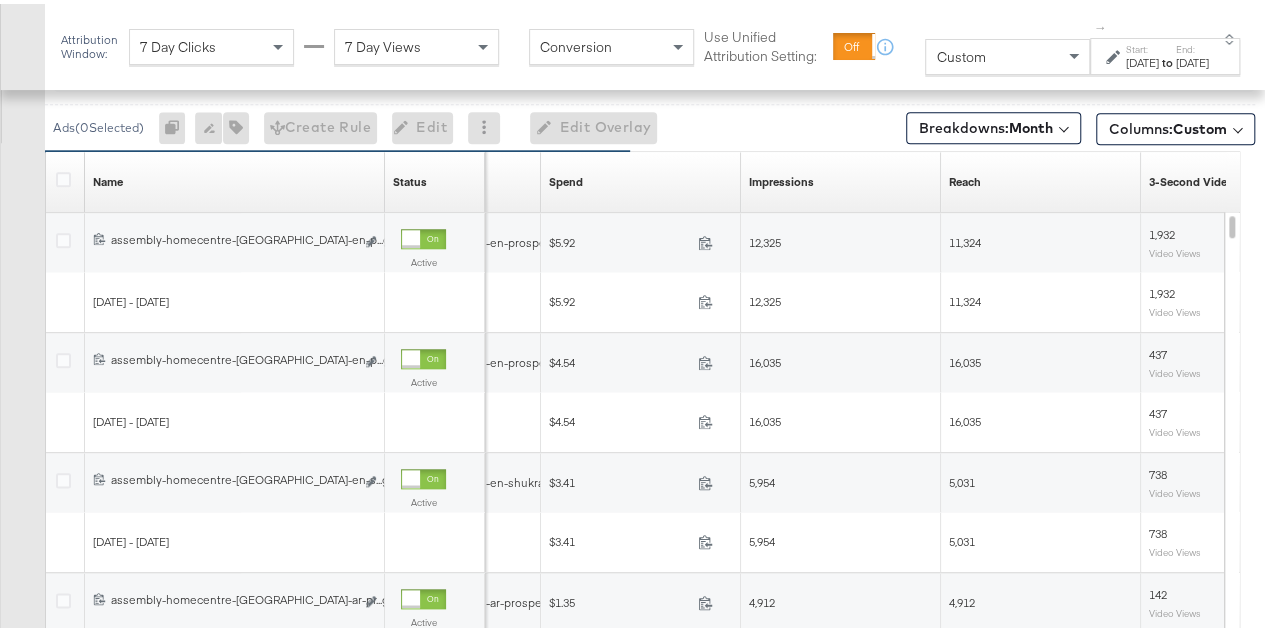 scroll, scrollTop: 1044, scrollLeft: 0, axis: vertical 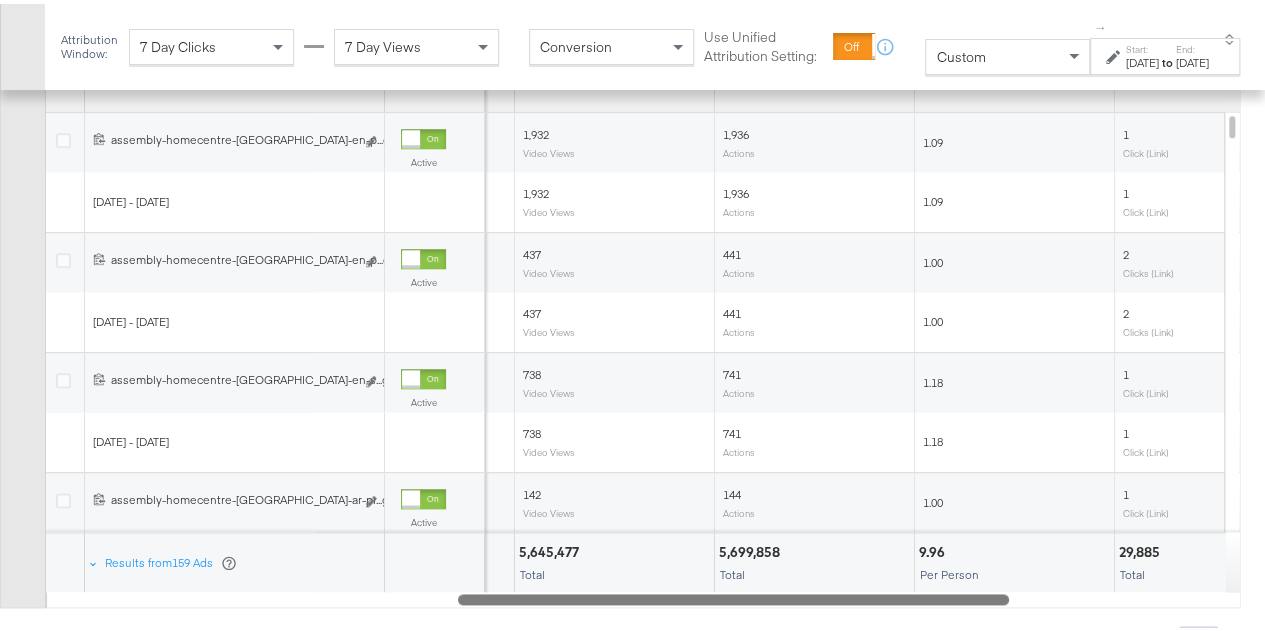 drag, startPoint x: 561, startPoint y: 588, endPoint x: 854, endPoint y: 602, distance: 293.3343 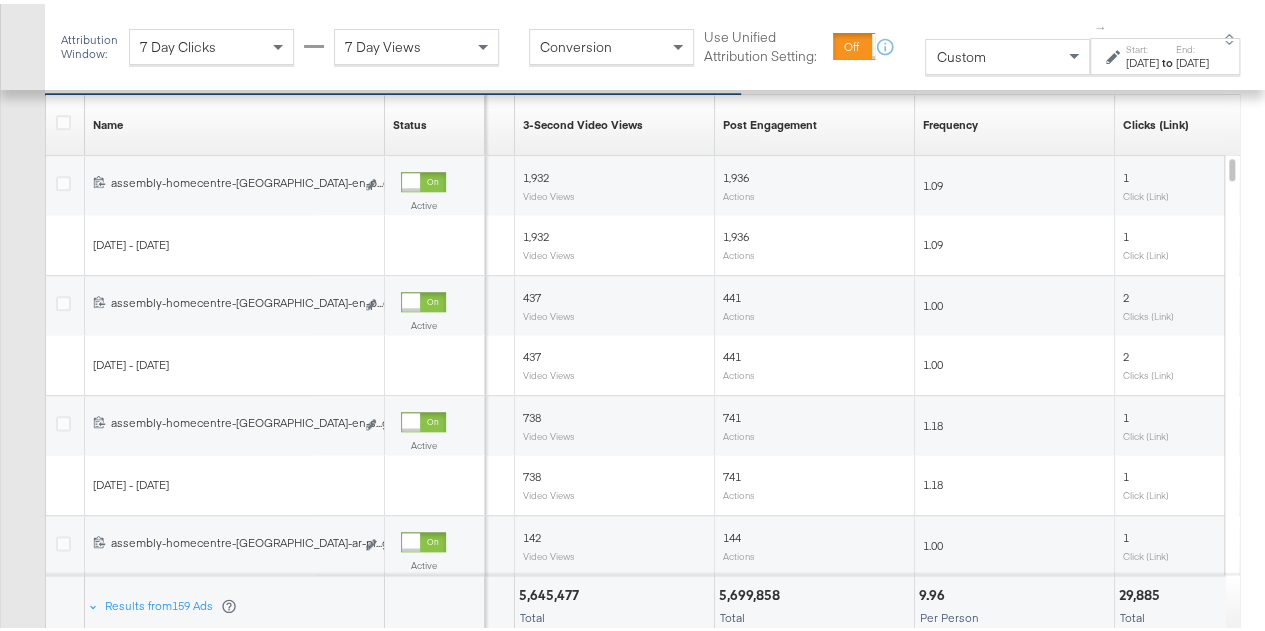 scroll, scrollTop: 1044, scrollLeft: 0, axis: vertical 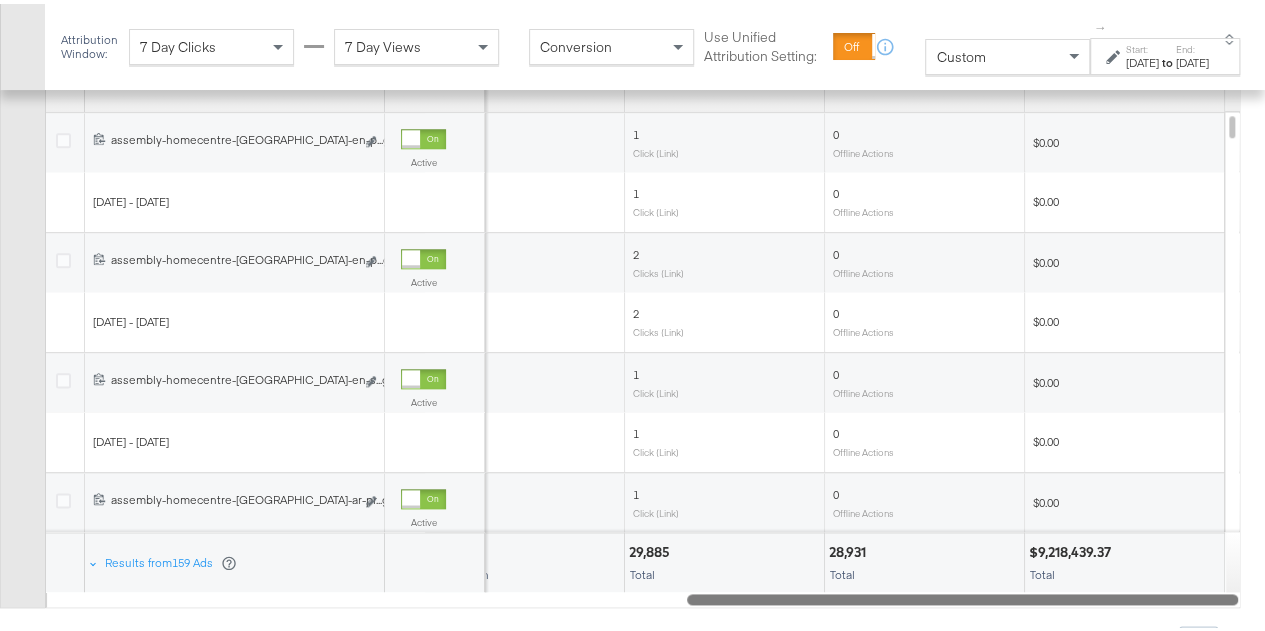 drag, startPoint x: 836, startPoint y: 588, endPoint x: 1170, endPoint y: 453, distance: 360.2513 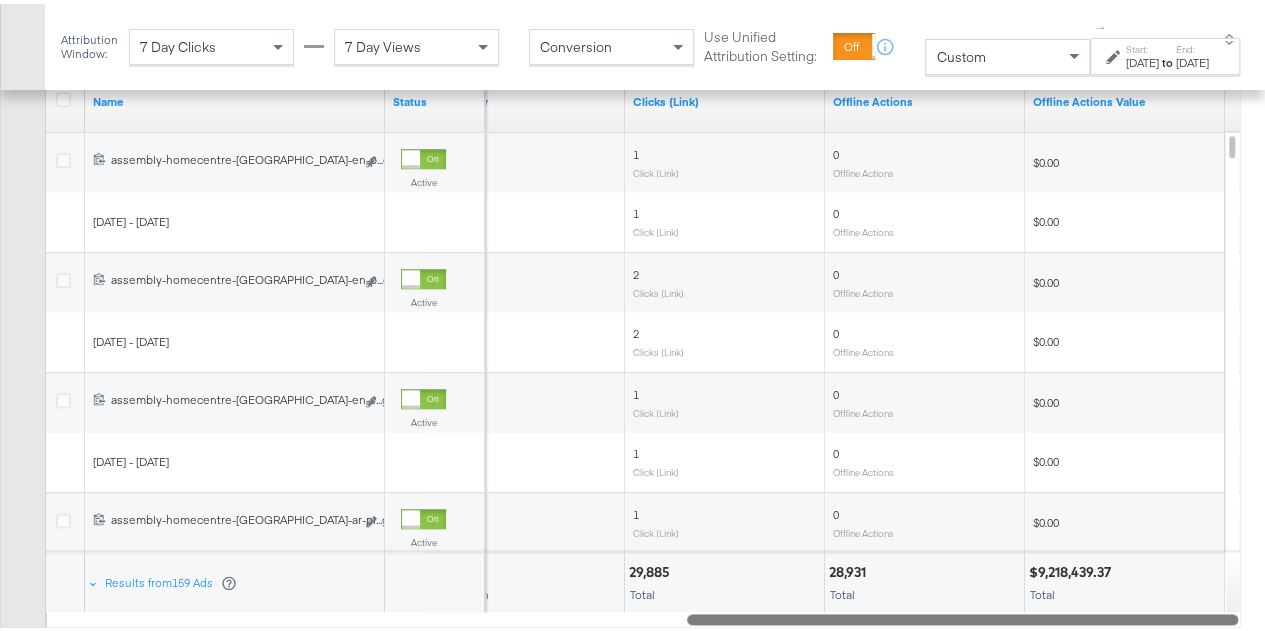 scroll, scrollTop: 1028, scrollLeft: 0, axis: vertical 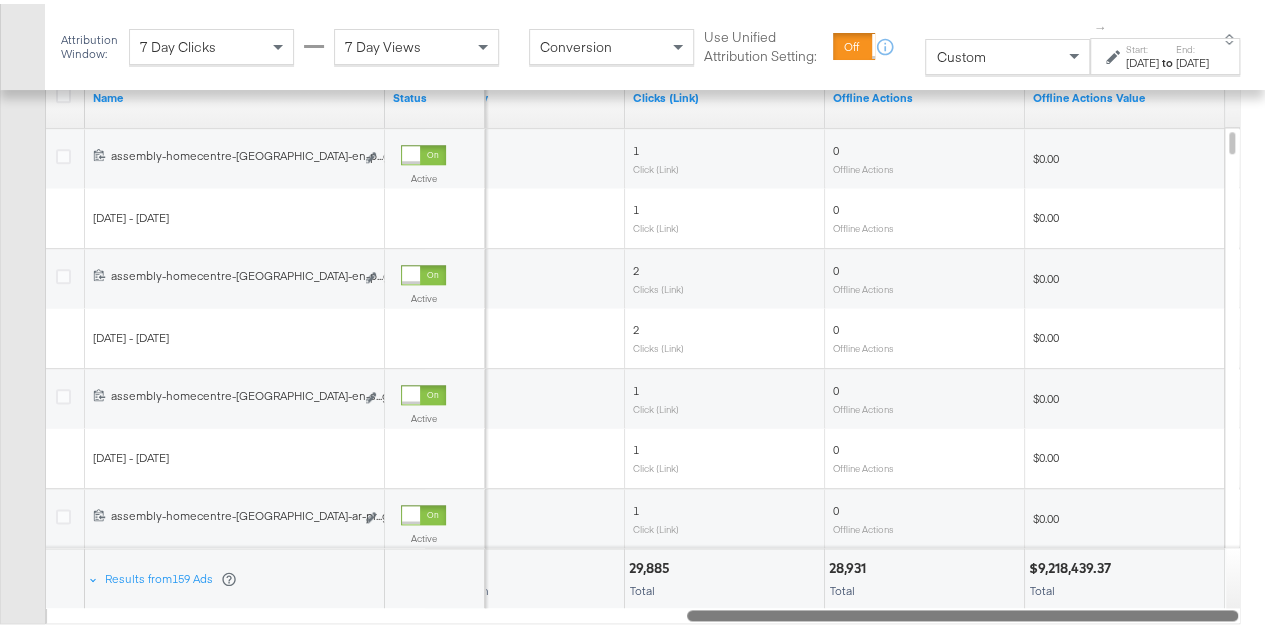 drag, startPoint x: 834, startPoint y: 605, endPoint x: 1126, endPoint y: 609, distance: 292.0274 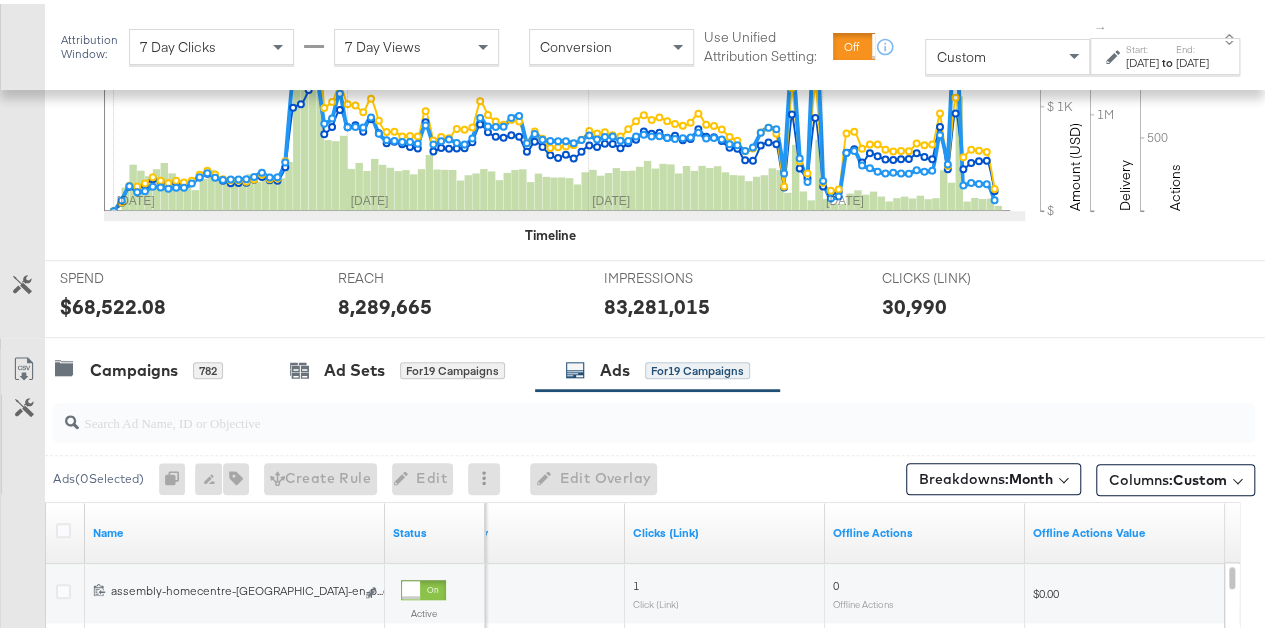scroll, scrollTop: 528, scrollLeft: 0, axis: vertical 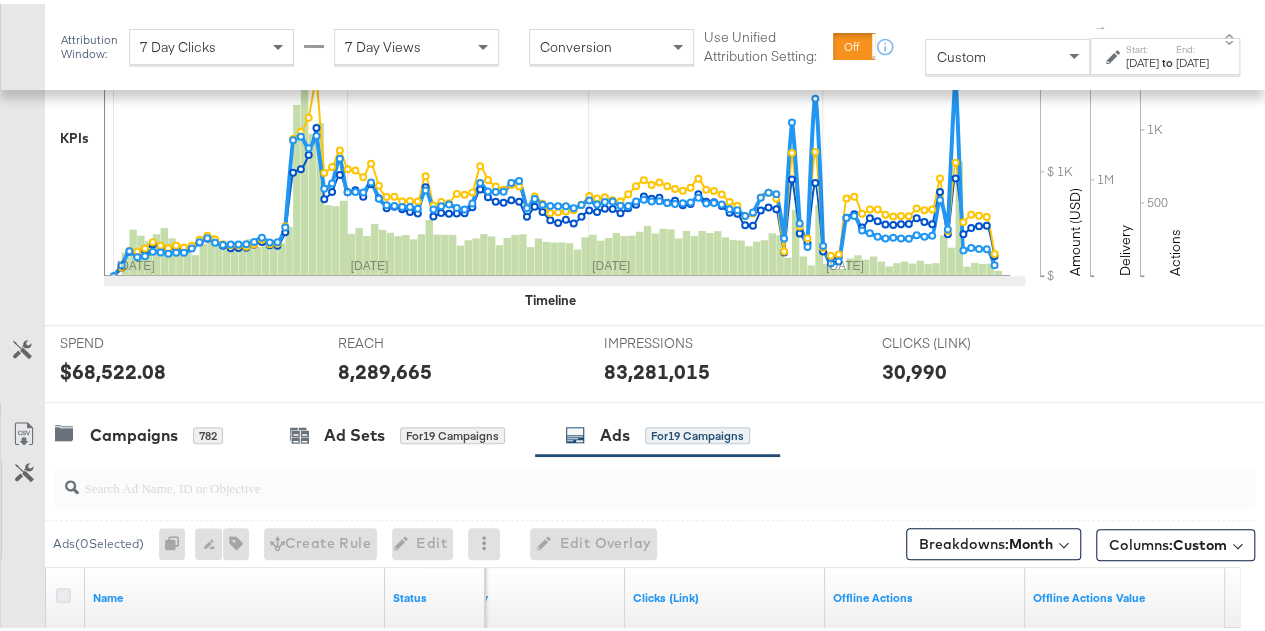 click at bounding box center [63, 591] 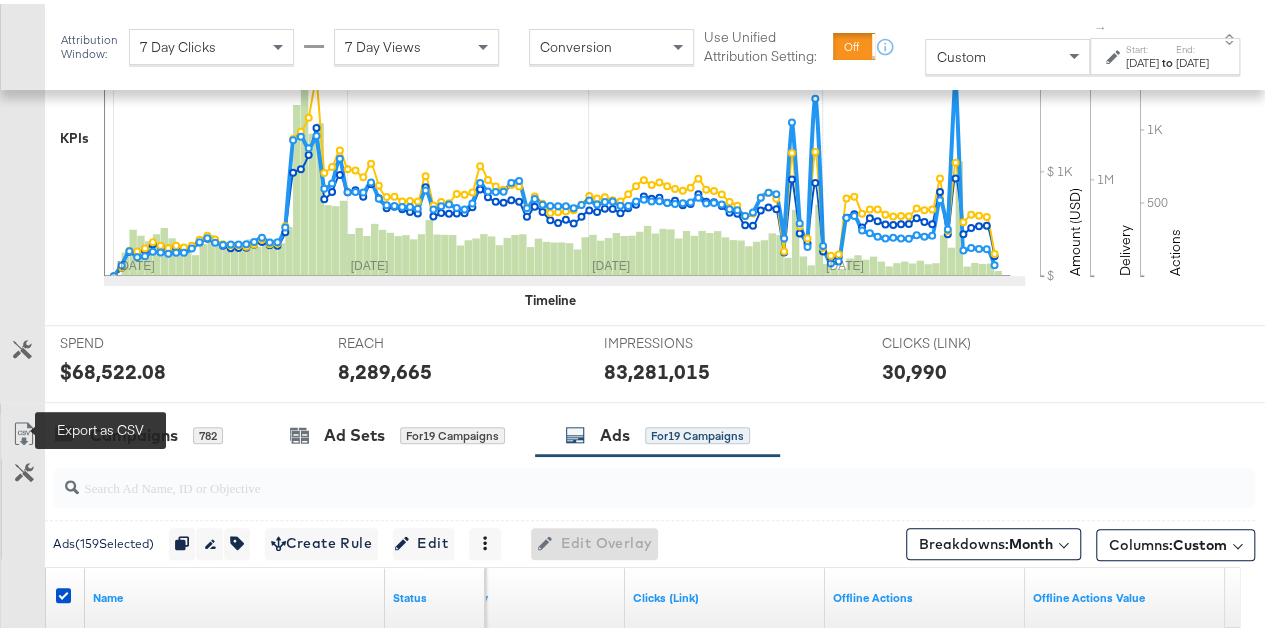 click 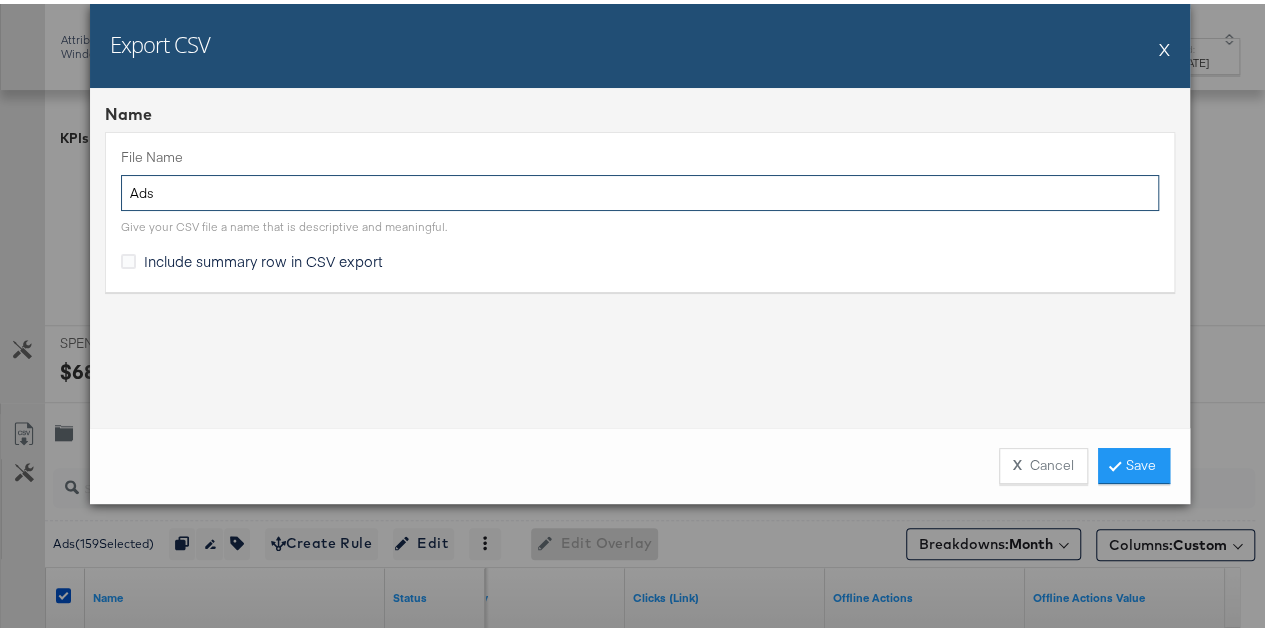 click on "Ads" at bounding box center (640, 189) 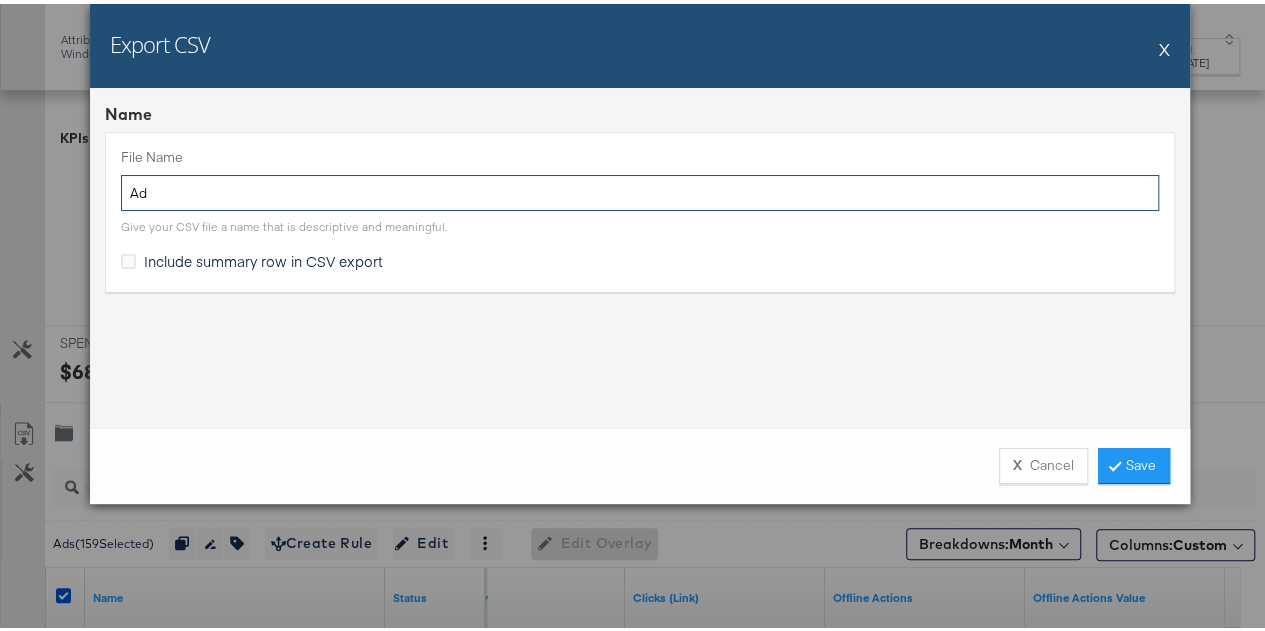 type on "A" 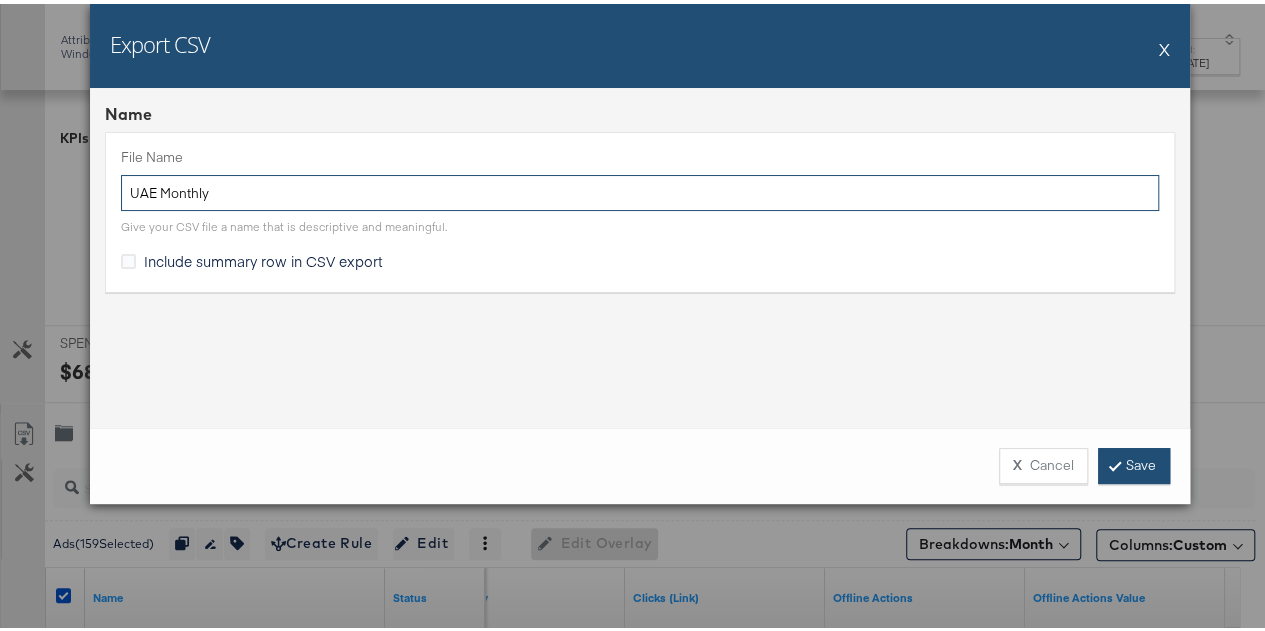 type on "UAE Monthly" 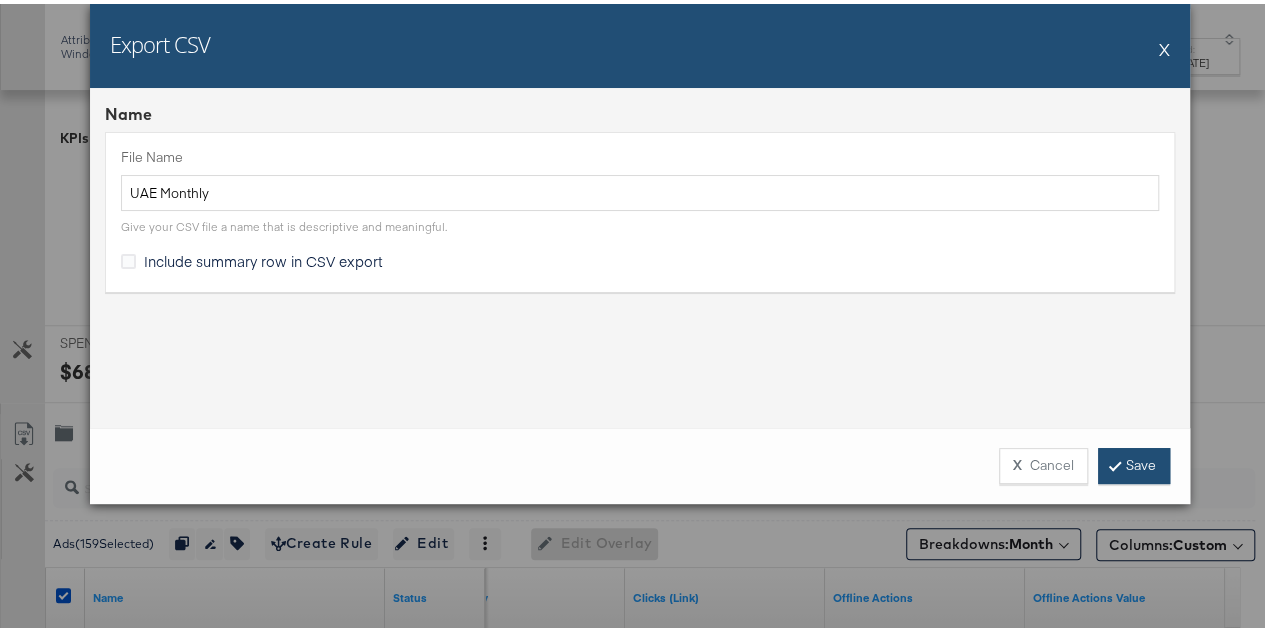 click on "Save" at bounding box center [1134, 462] 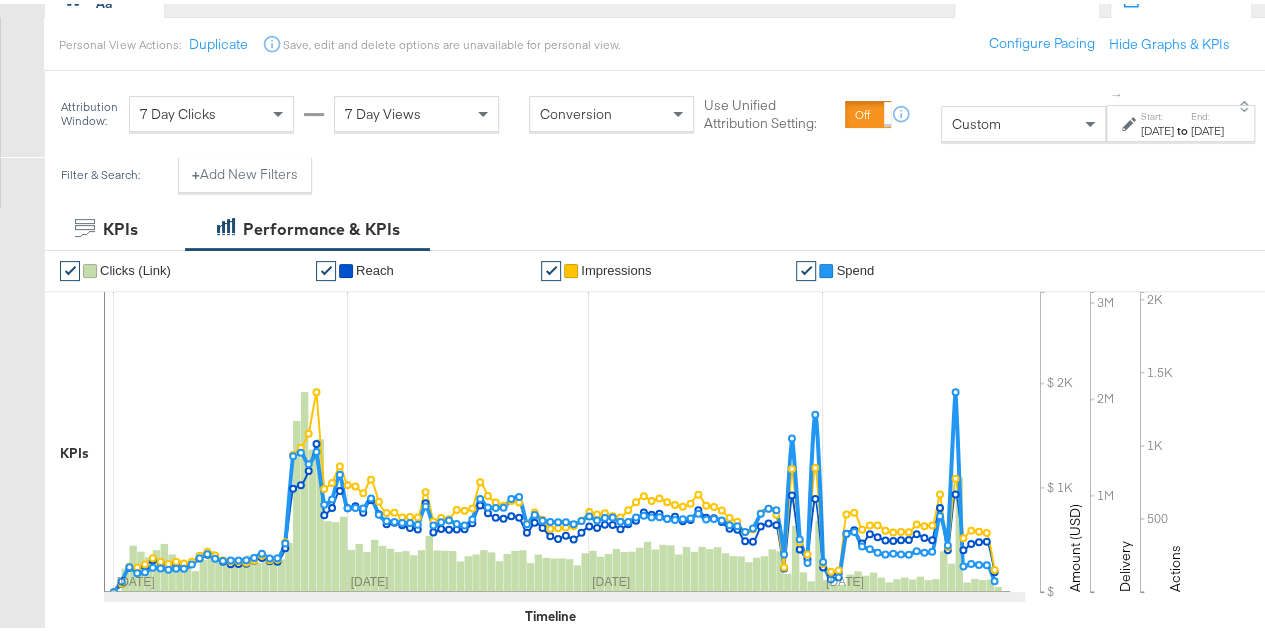 scroll, scrollTop: 0, scrollLeft: 0, axis: both 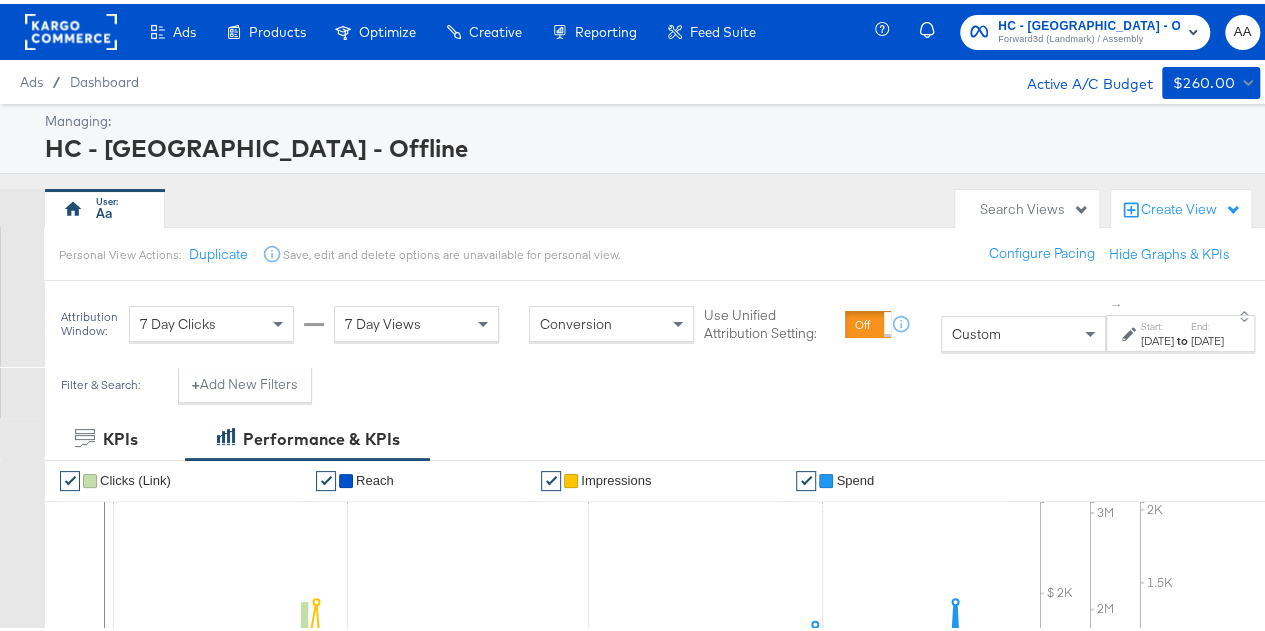 click on "Forward3d (Landmark) / Assembly" at bounding box center [1089, 36] 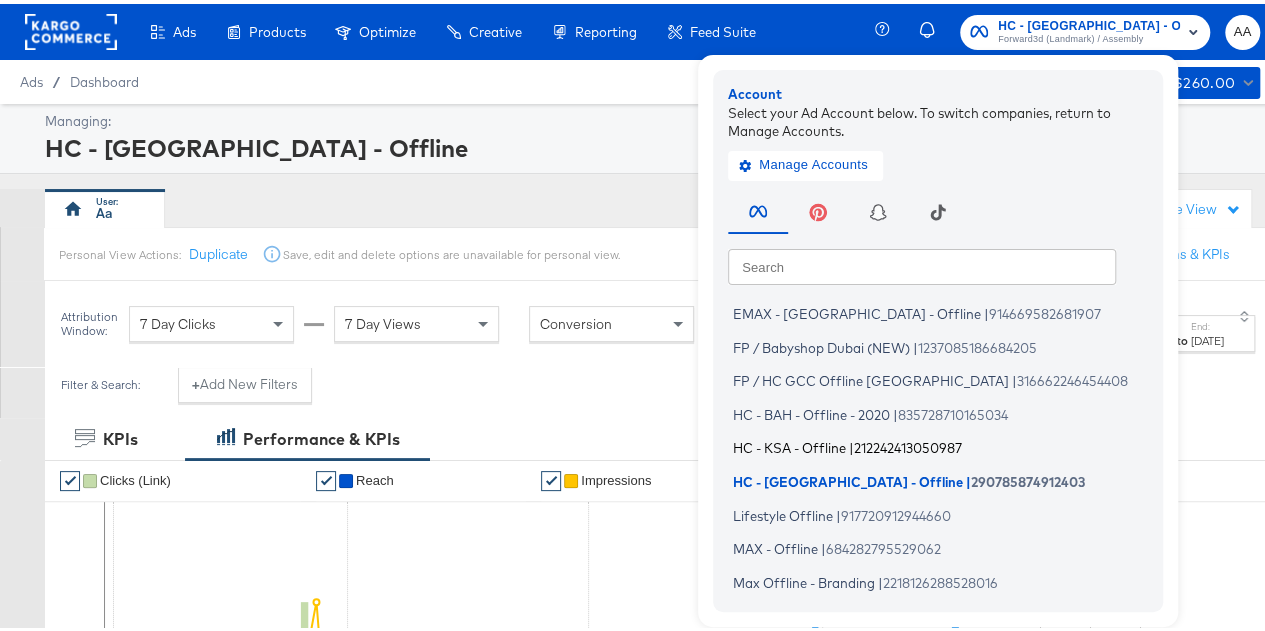 click on "HC - KSA - Offline" at bounding box center (789, 444) 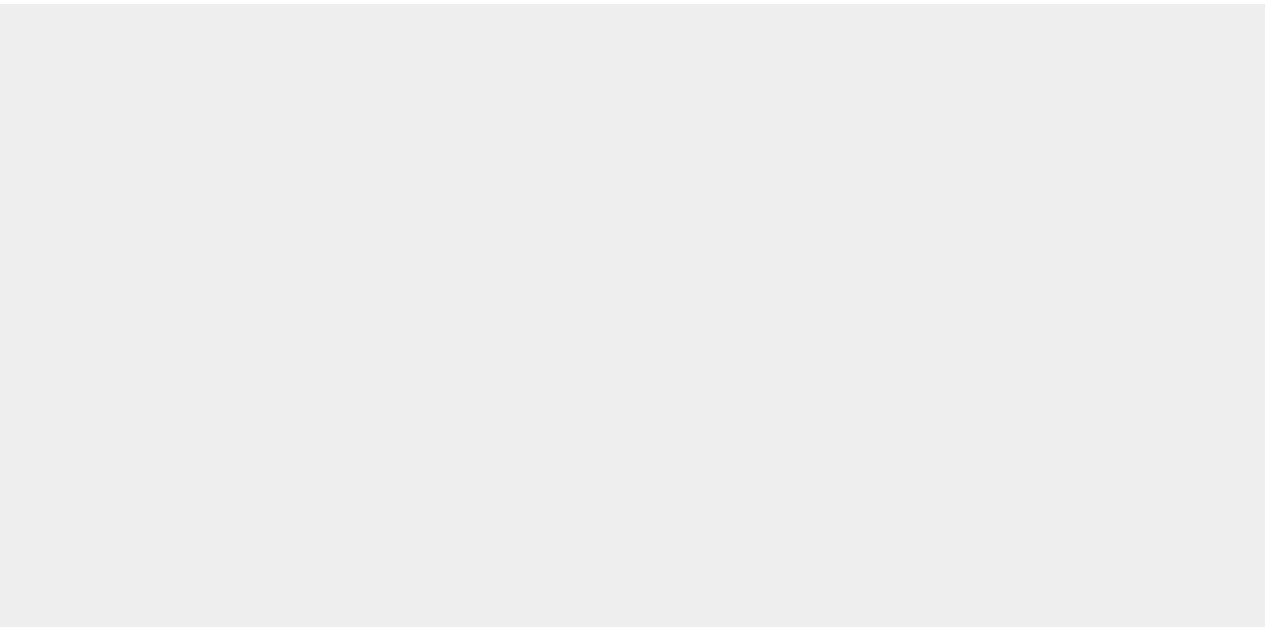 scroll, scrollTop: 0, scrollLeft: 0, axis: both 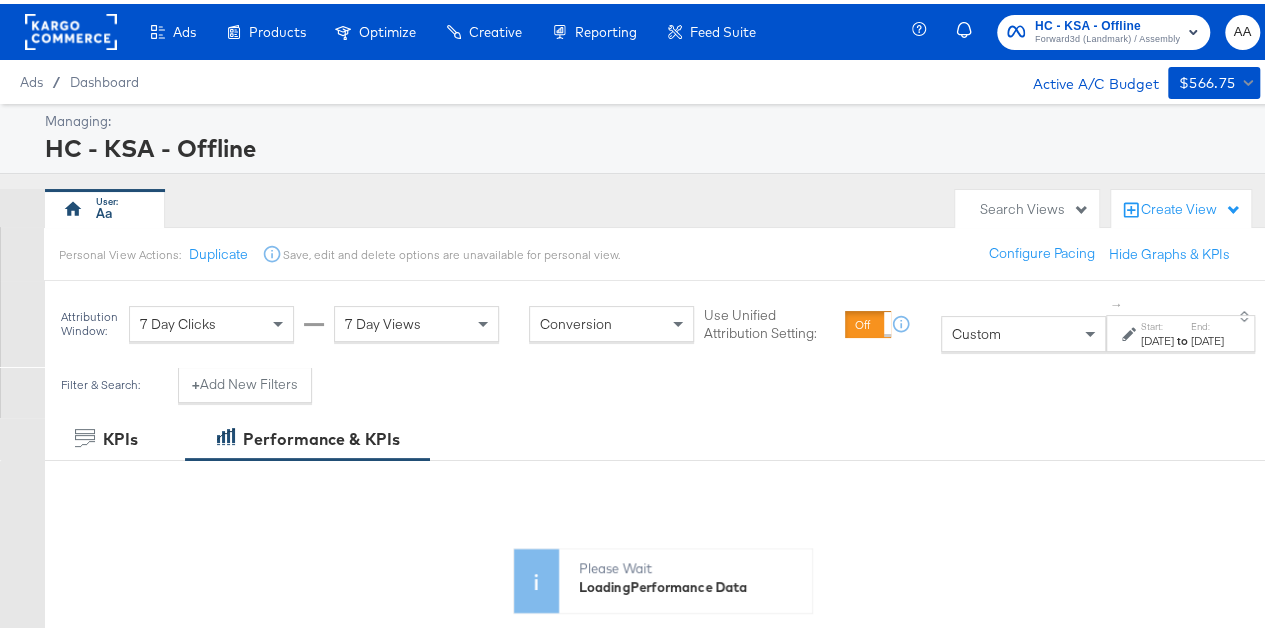 click on "Jun 10th 2025" at bounding box center (1207, 337) 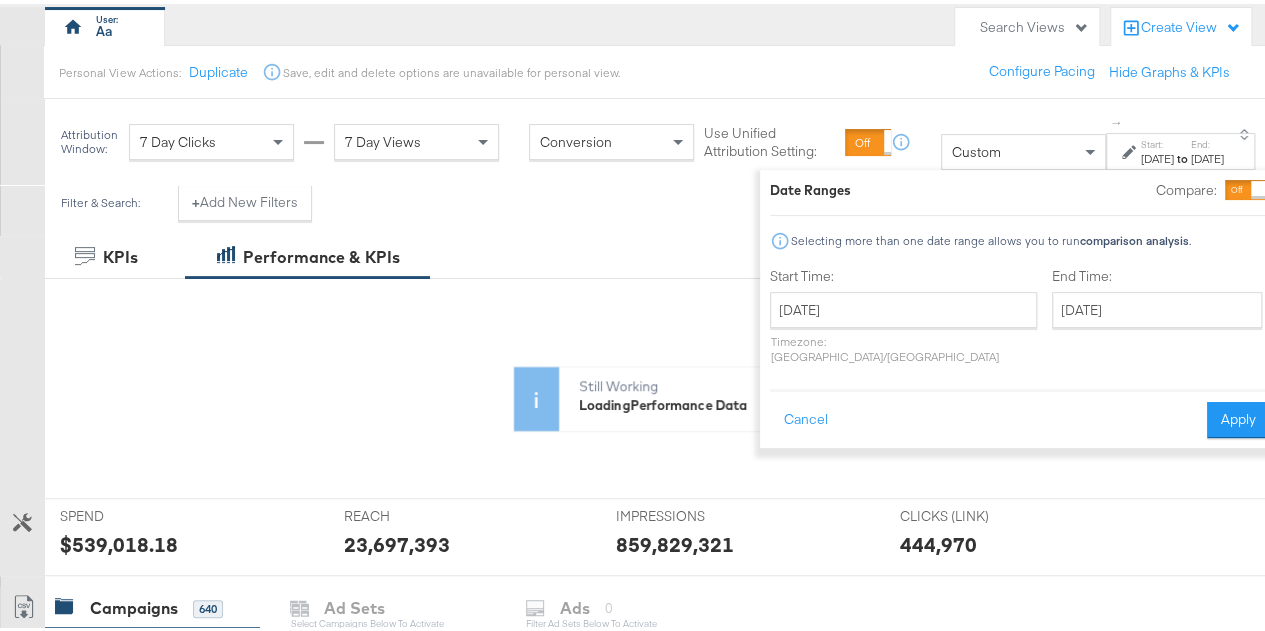 scroll, scrollTop: 200, scrollLeft: 0, axis: vertical 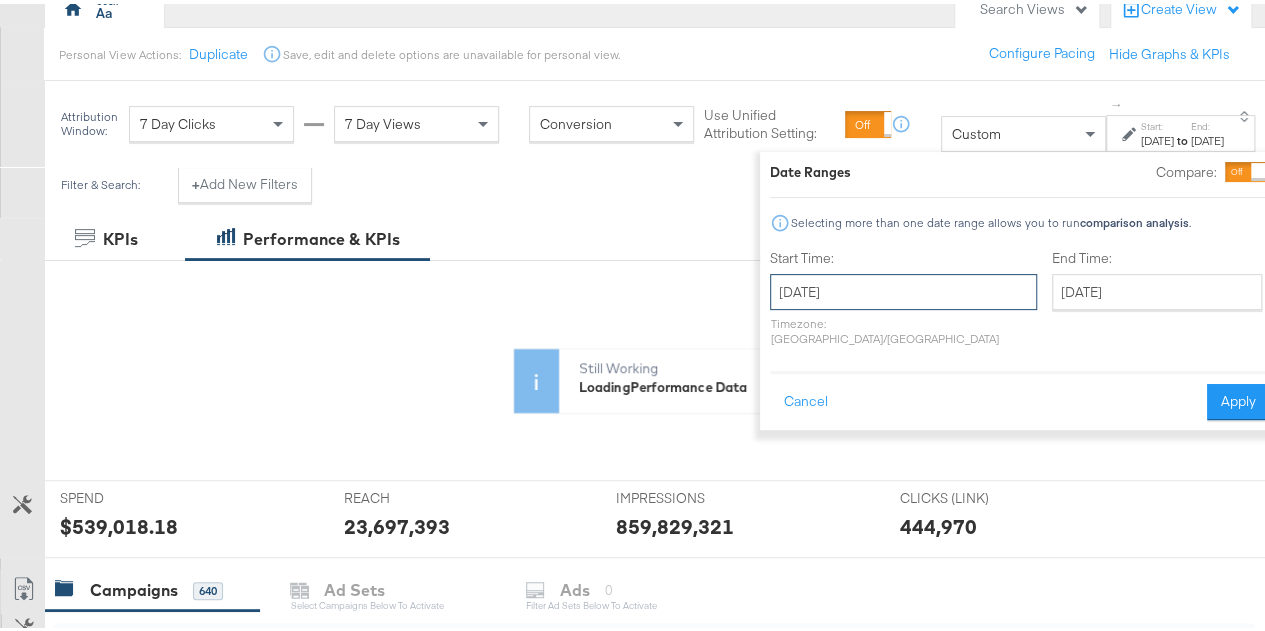 click on "July 1st 2024" at bounding box center [903, 288] 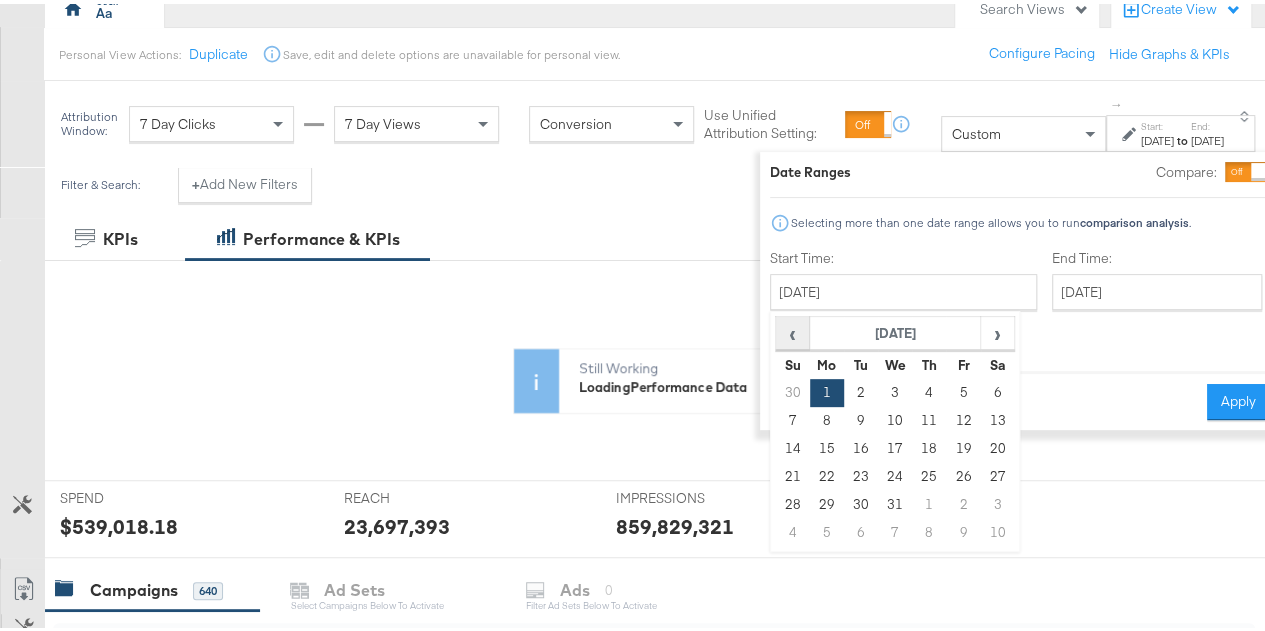 click on "‹" at bounding box center [792, 329] 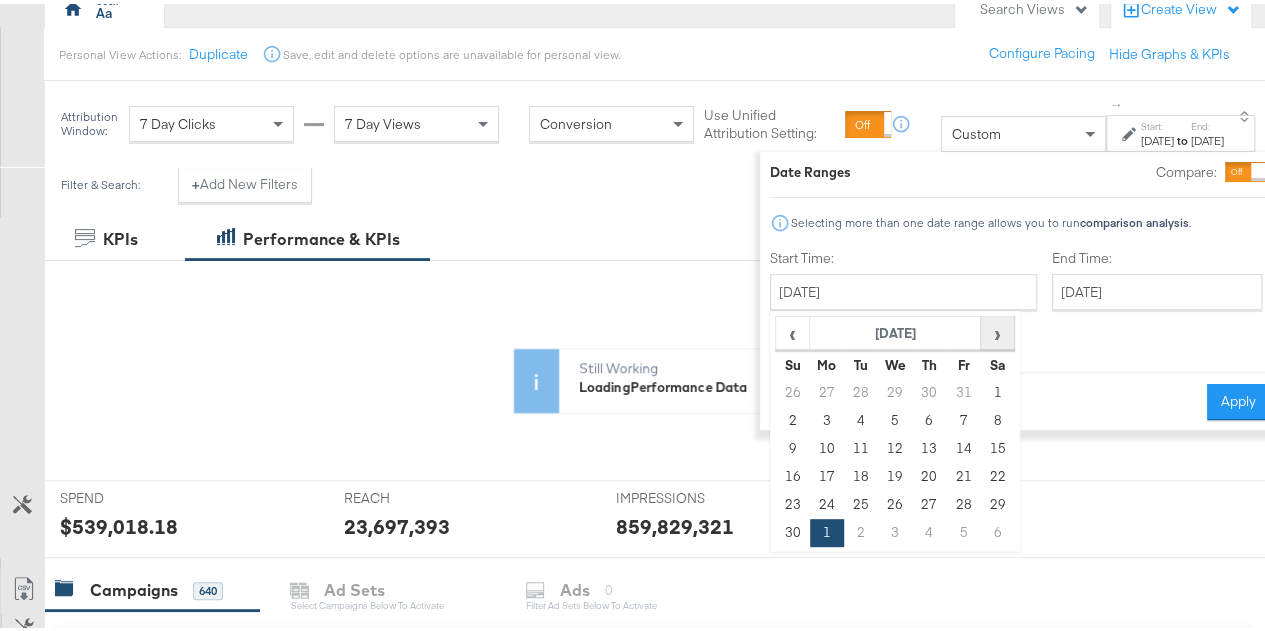 click on "›" at bounding box center [996, 329] 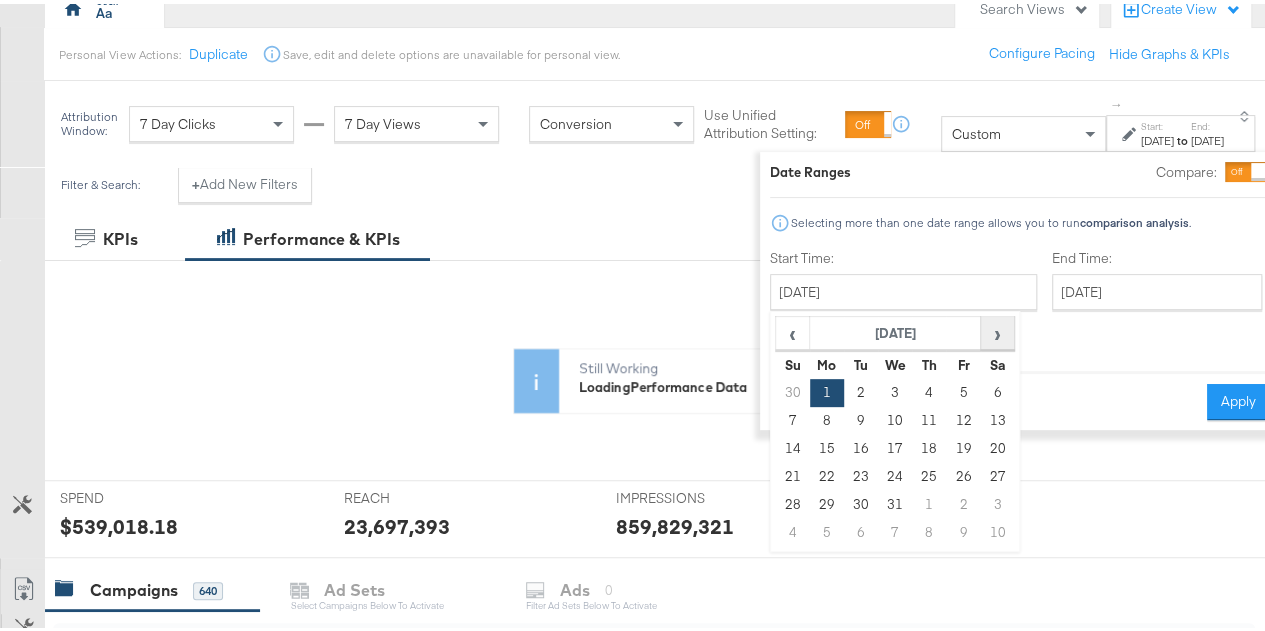 click on "›" at bounding box center (996, 329) 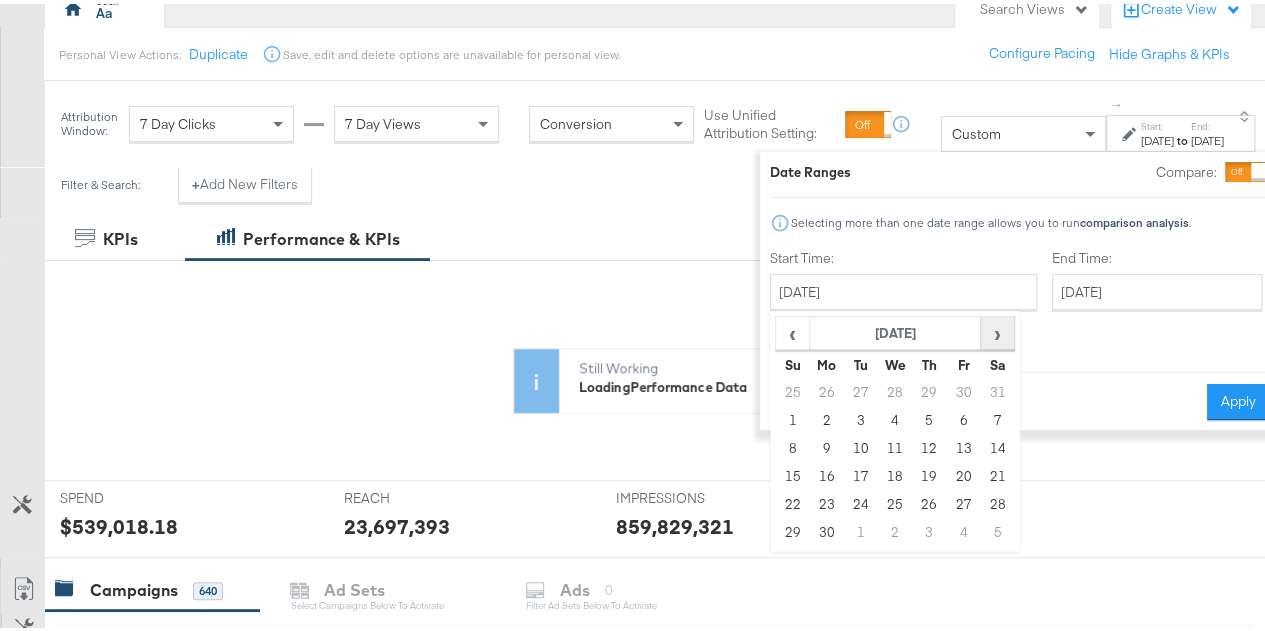 click on "›" at bounding box center (996, 329) 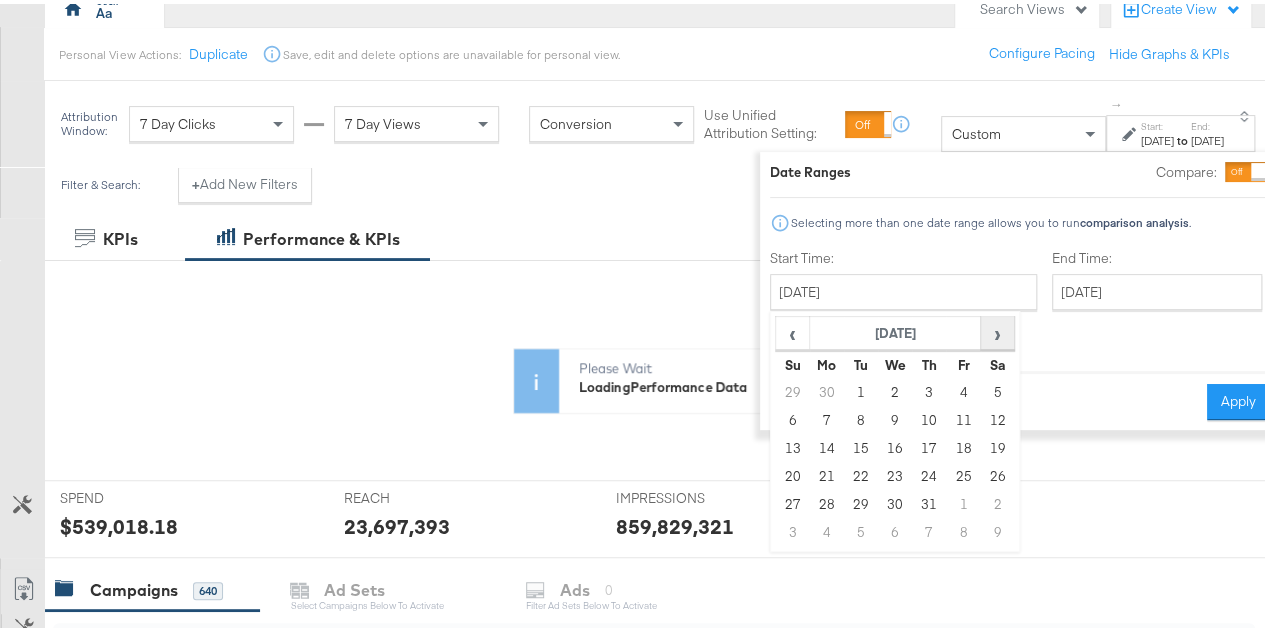 click on "›" at bounding box center (996, 329) 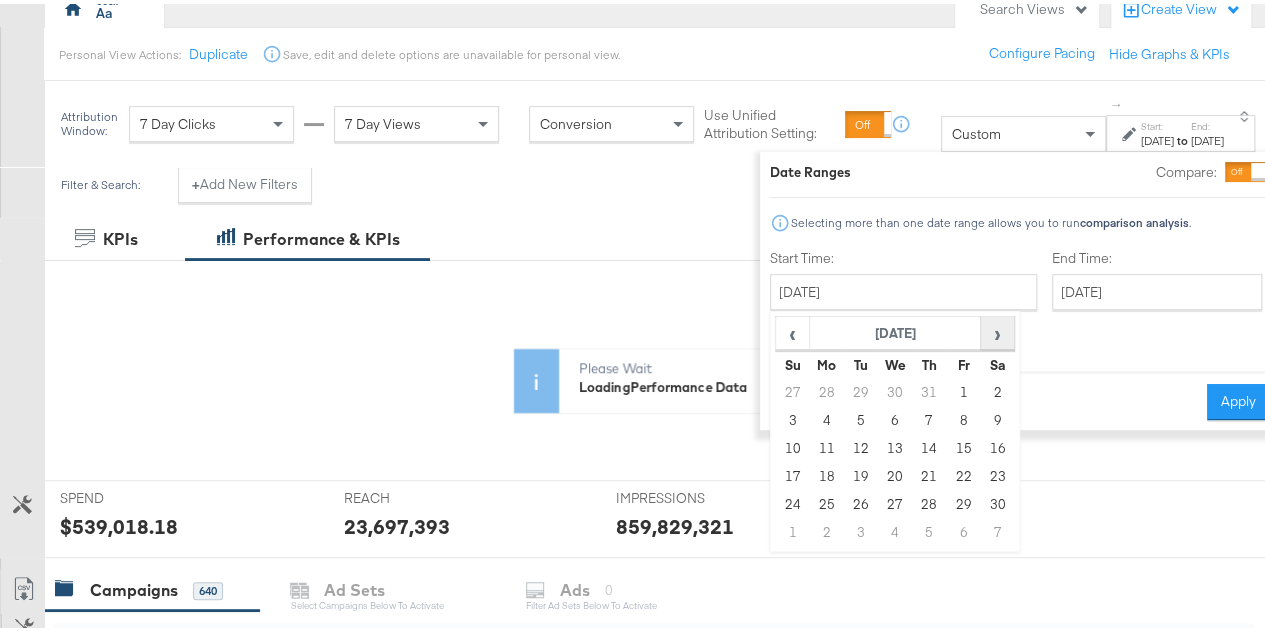 click on "›" at bounding box center (996, 329) 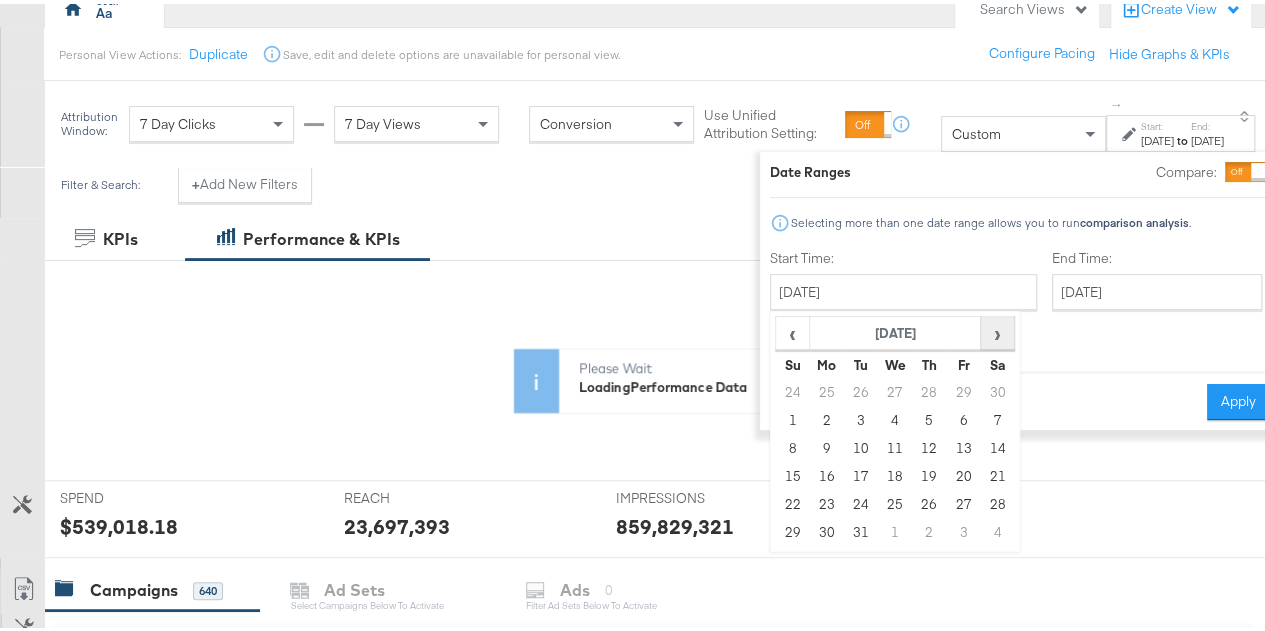 click on "›" at bounding box center (996, 329) 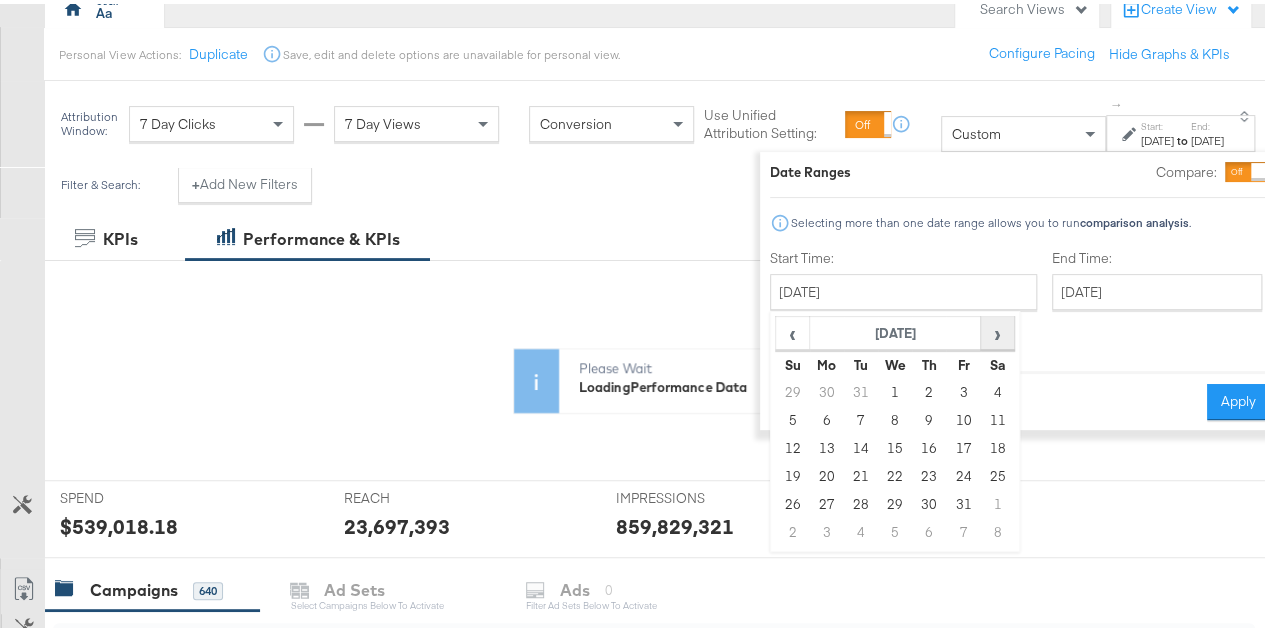 click on "›" at bounding box center [996, 329] 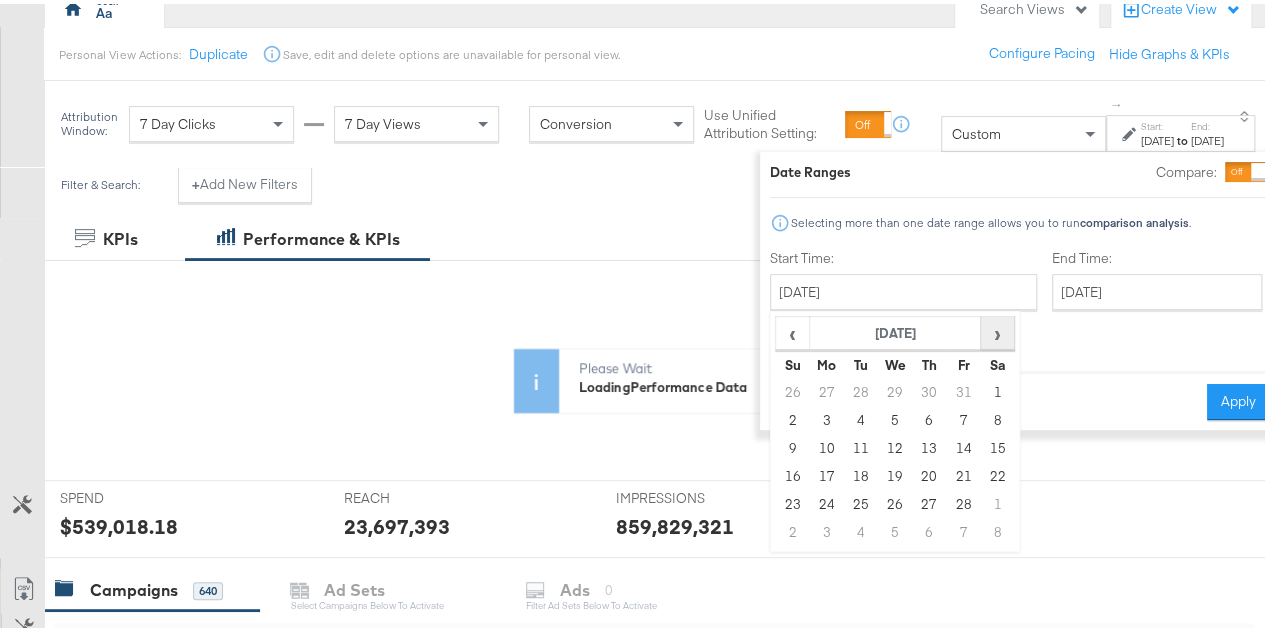 click on "›" at bounding box center [996, 329] 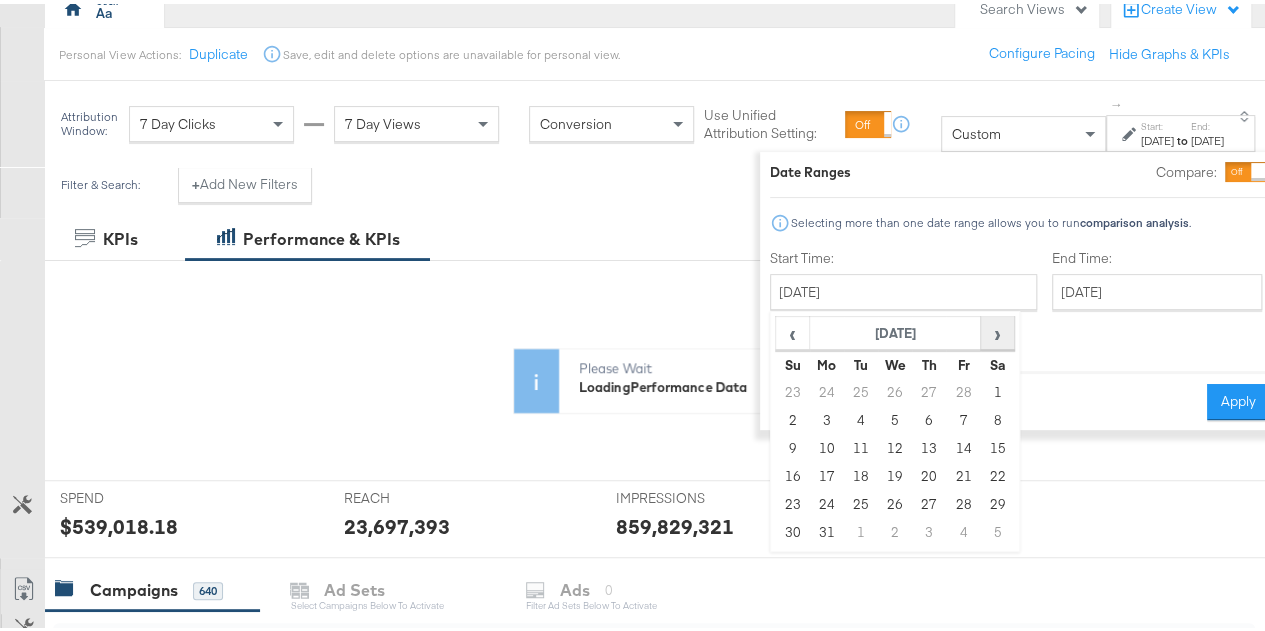 click on "›" at bounding box center [996, 329] 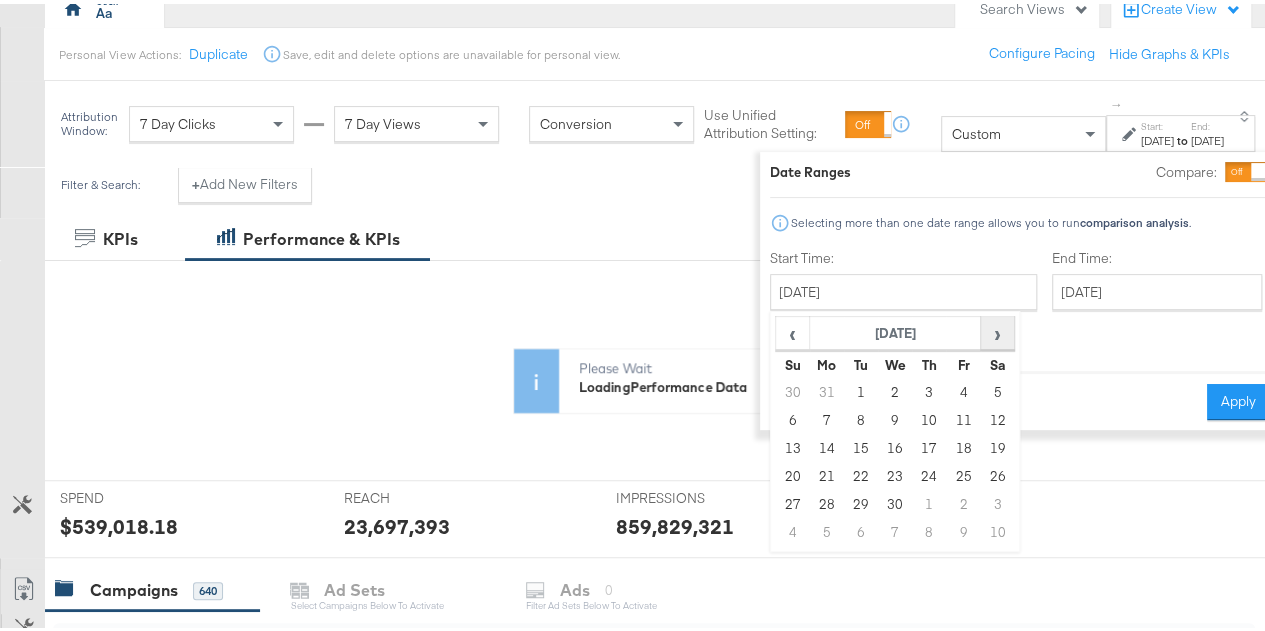 click on "›" at bounding box center [996, 329] 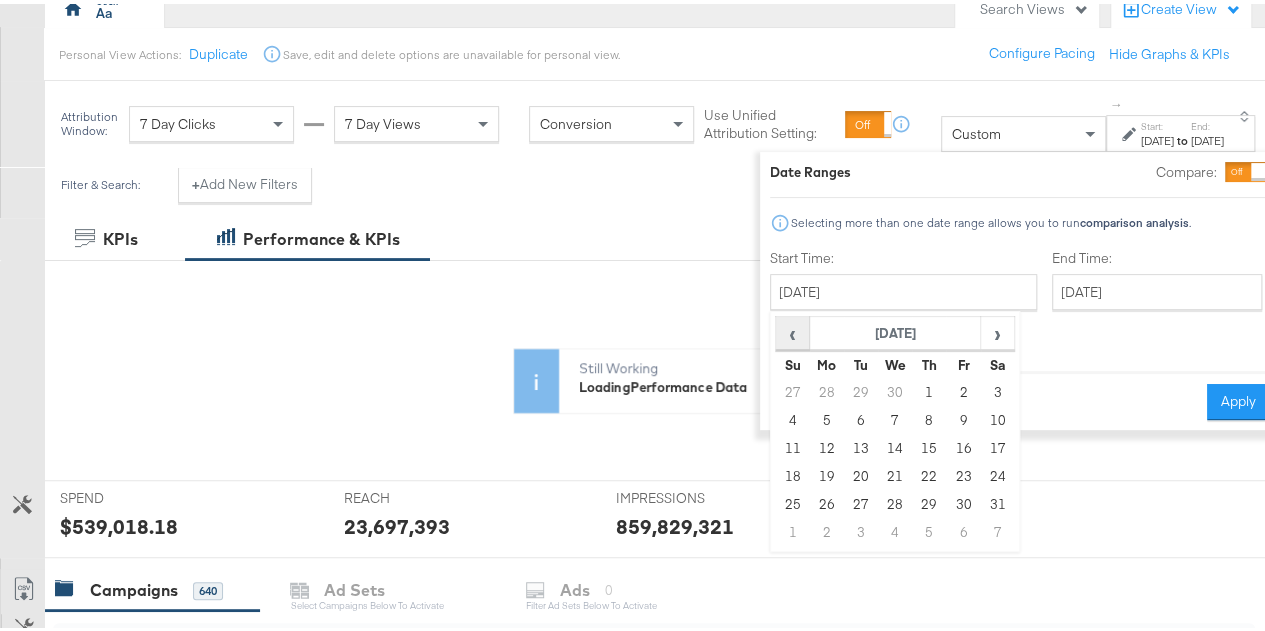 click on "‹" at bounding box center [792, 329] 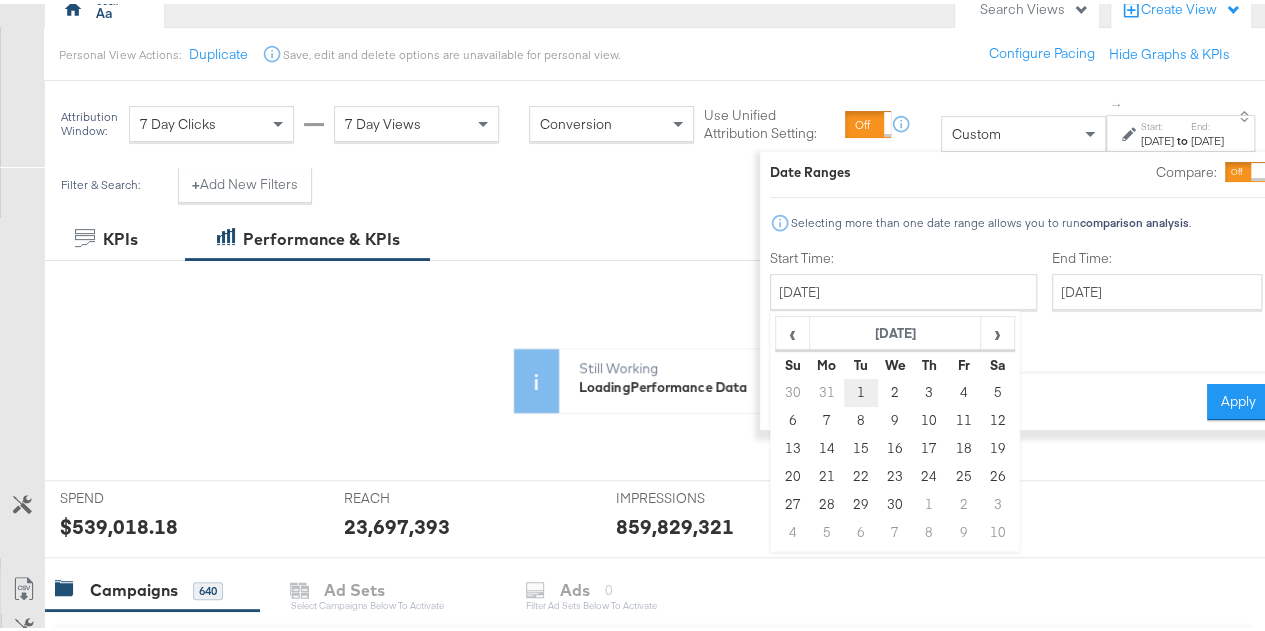 click on "1" at bounding box center [860, 389] 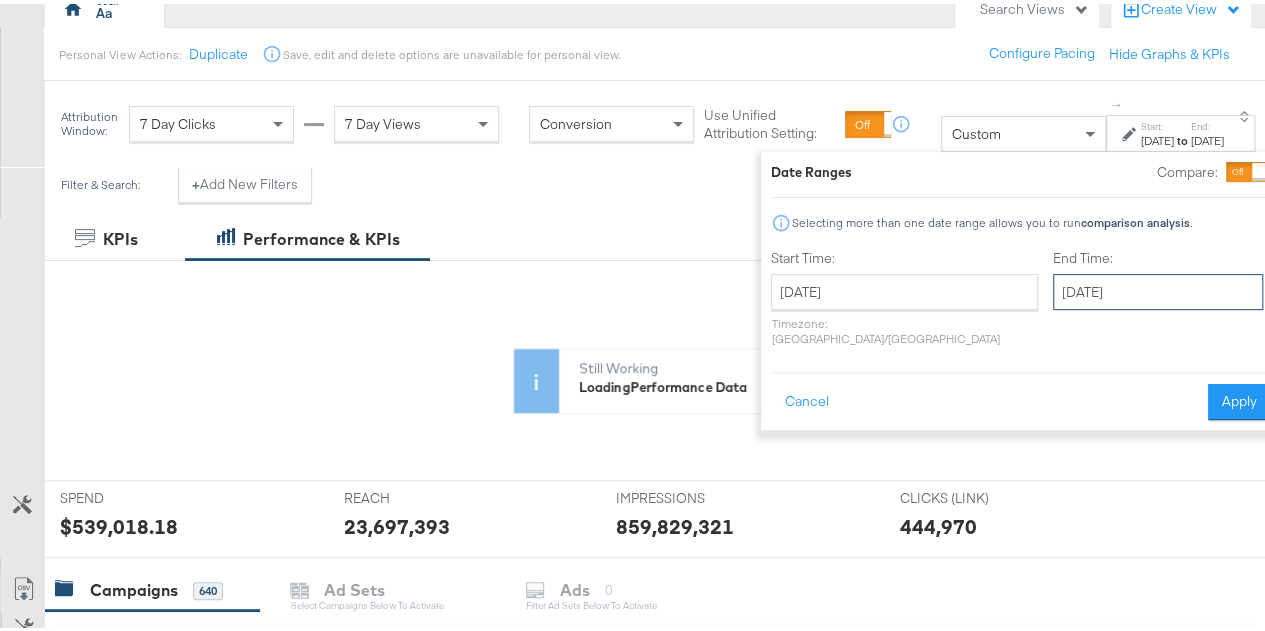 click on "June 10th 2025" at bounding box center [1158, 288] 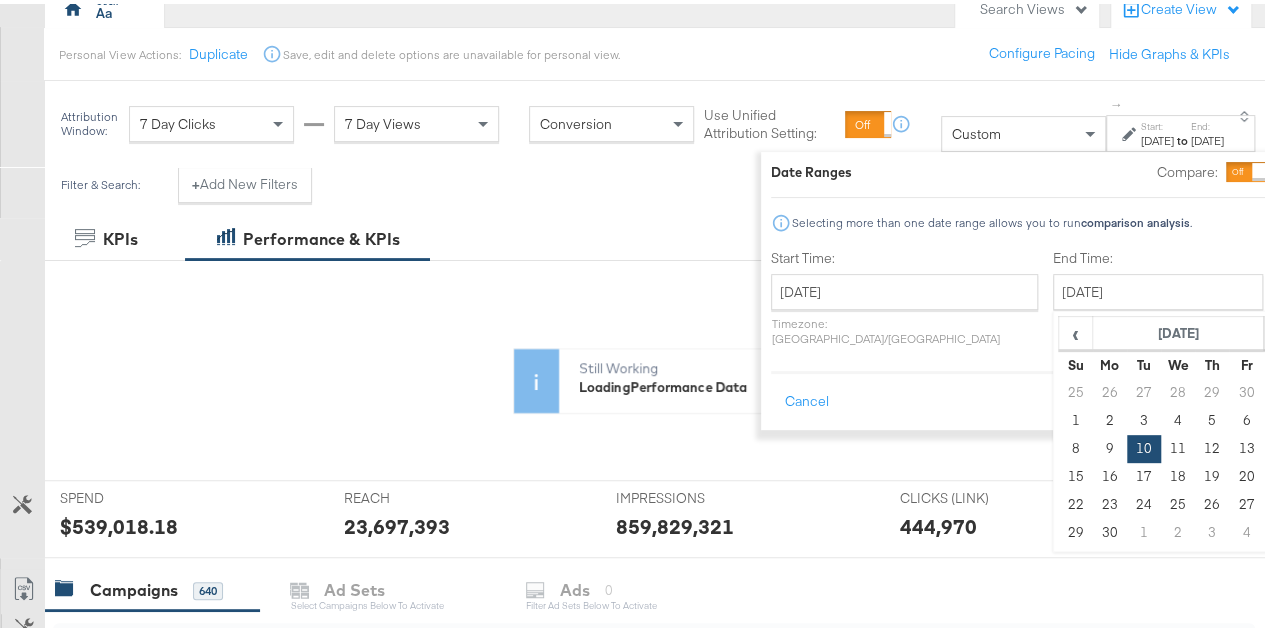 click on "›" at bounding box center (1279, 329) 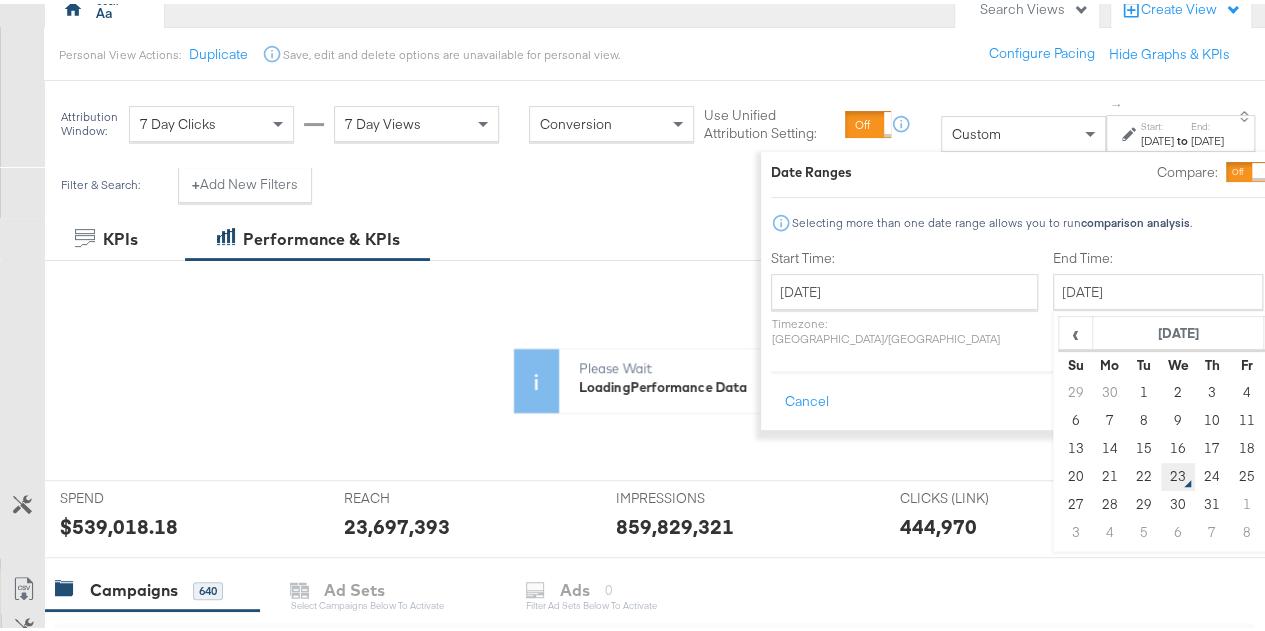click on "23" at bounding box center (1178, 473) 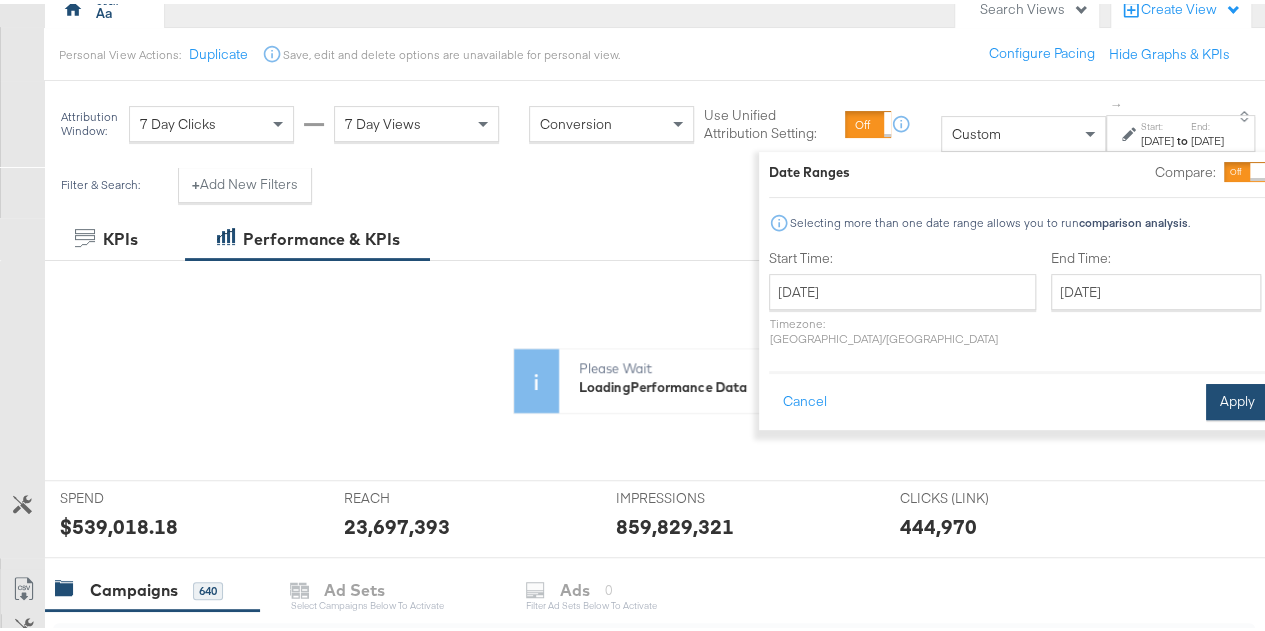 click on "Apply" at bounding box center (1237, 398) 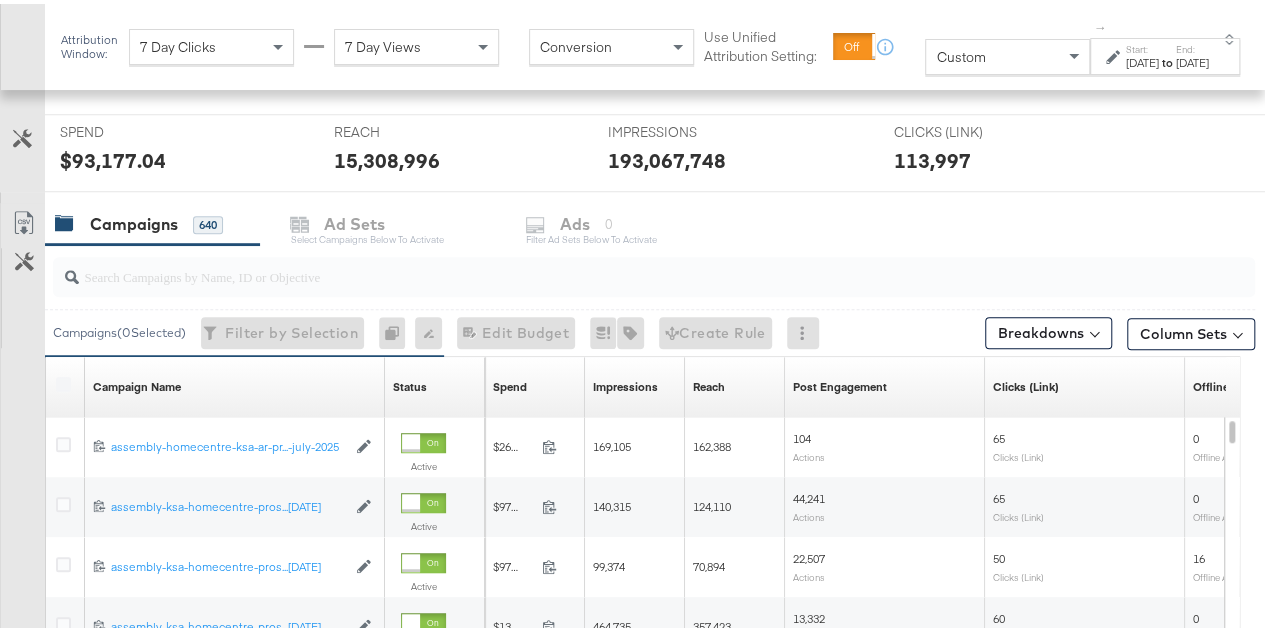 scroll, scrollTop: 600, scrollLeft: 0, axis: vertical 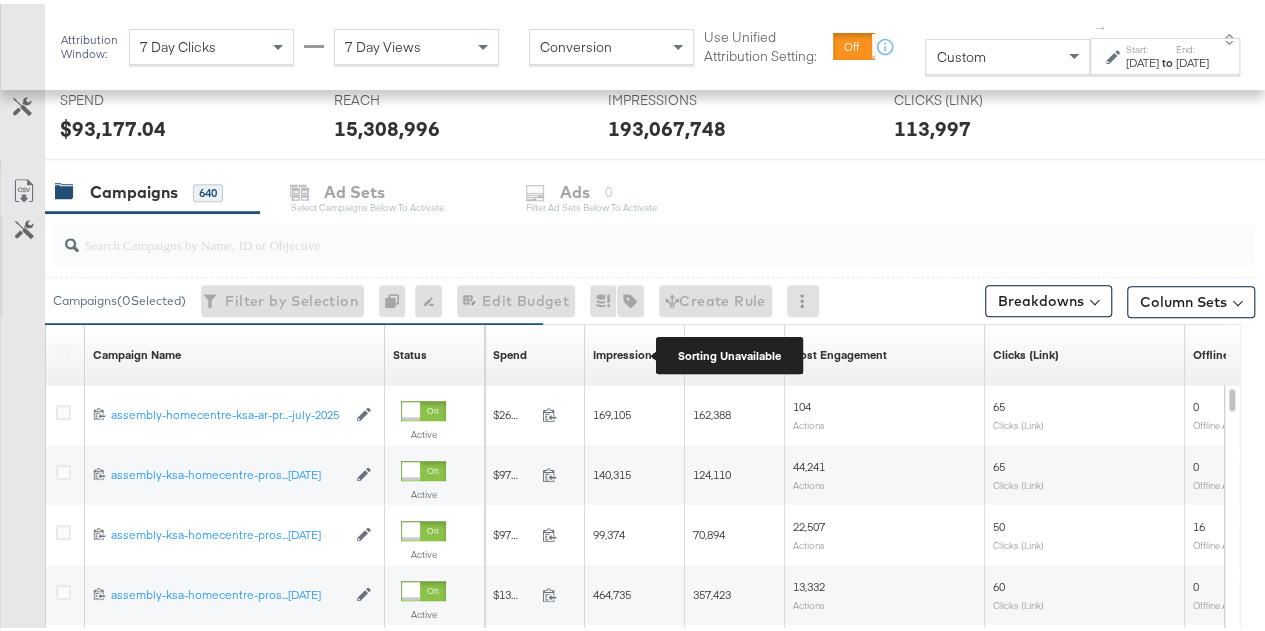 click on "Impressions" at bounding box center [625, 351] 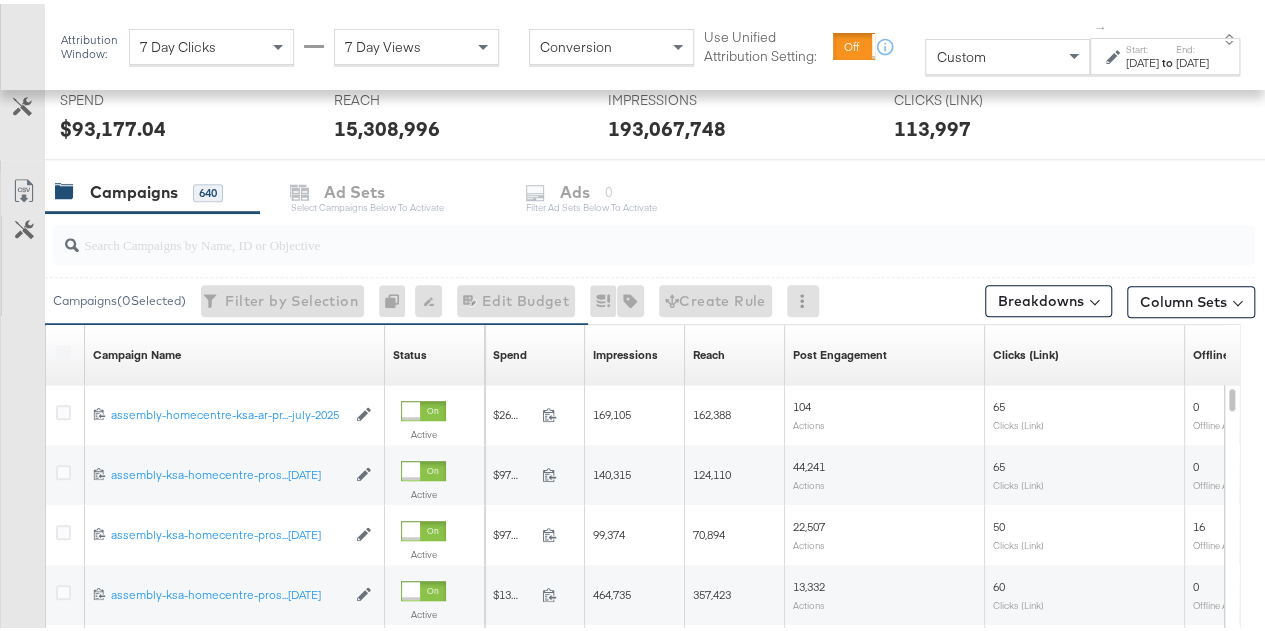click on "Impressions Sorting Unavailable" at bounding box center [635, 351] 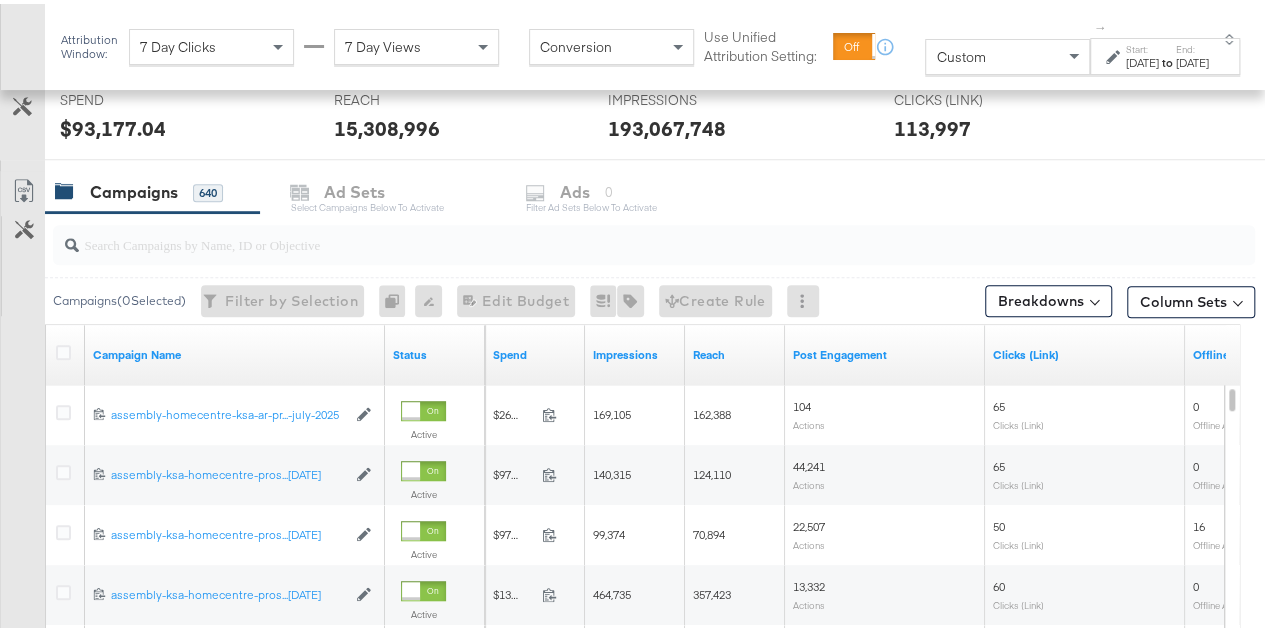scroll, scrollTop: 770, scrollLeft: 0, axis: vertical 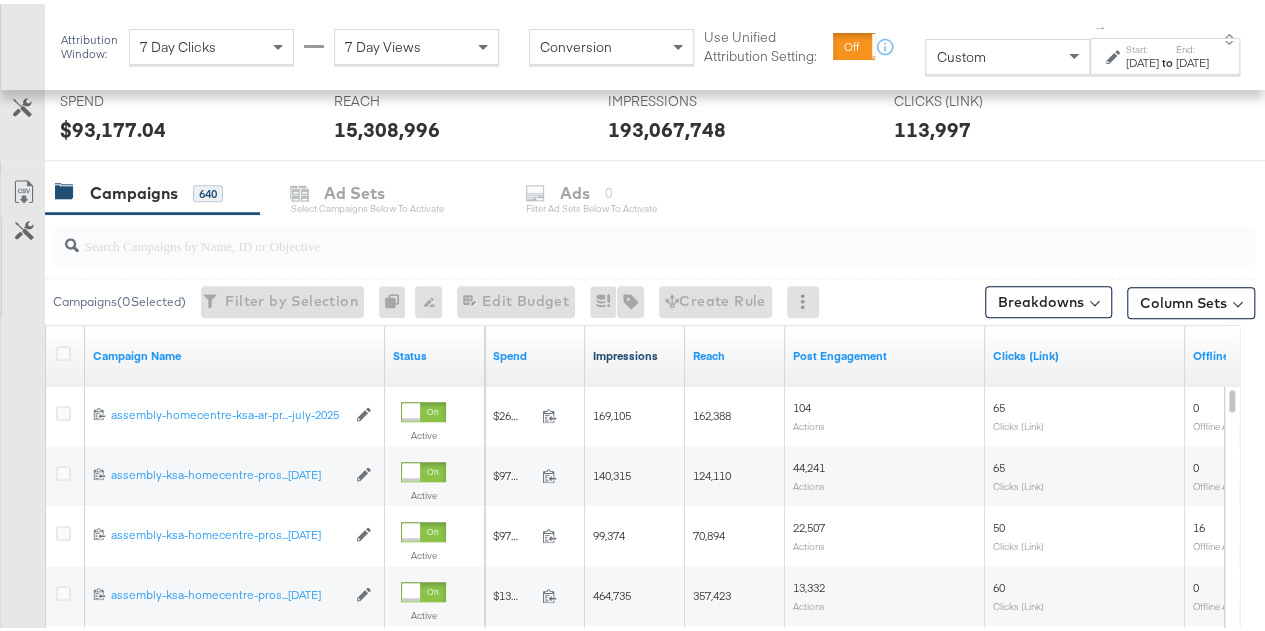 click on "Impressions" at bounding box center (635, 352) 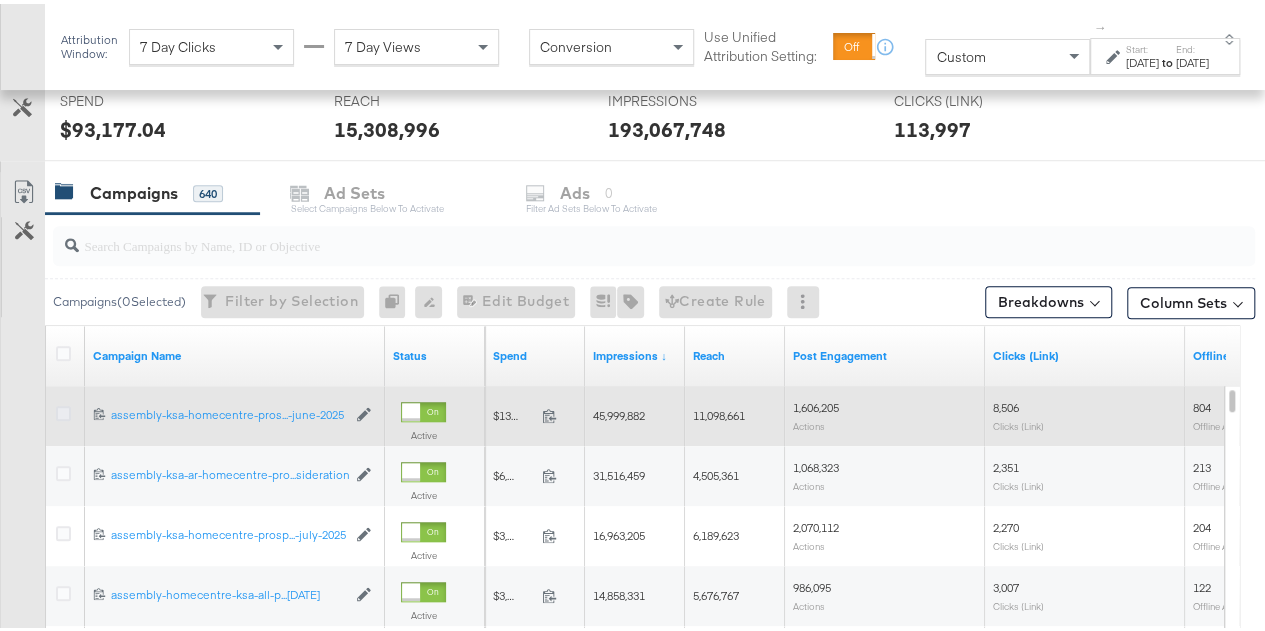 click at bounding box center [63, 409] 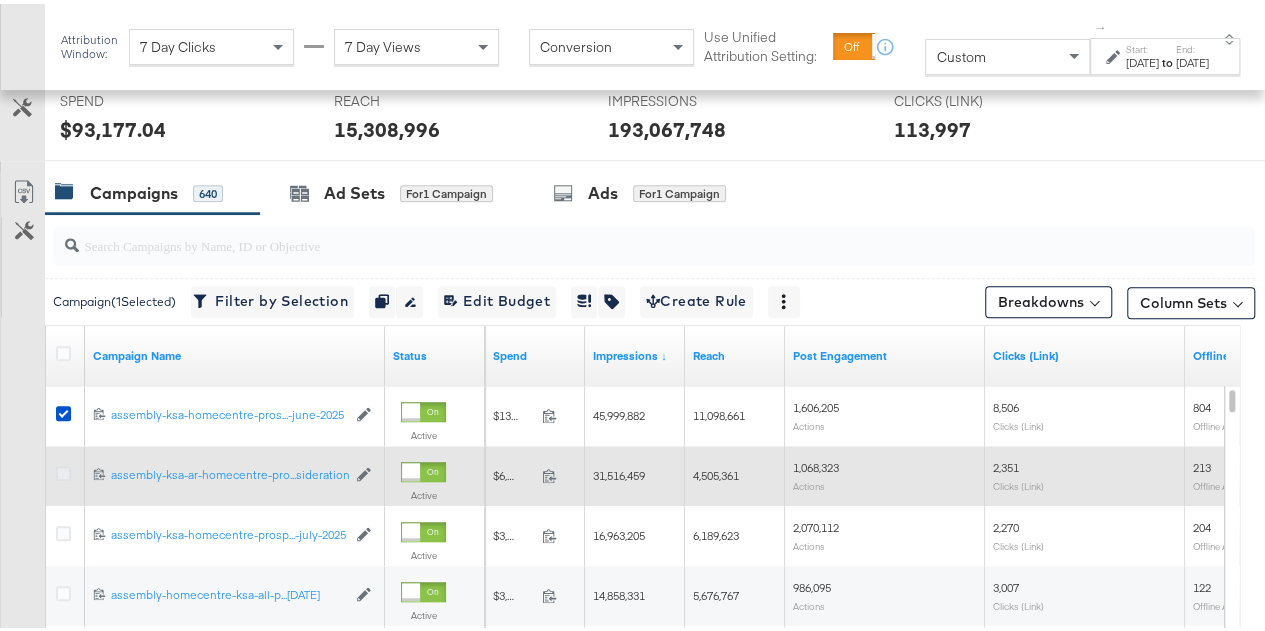 click at bounding box center [63, 469] 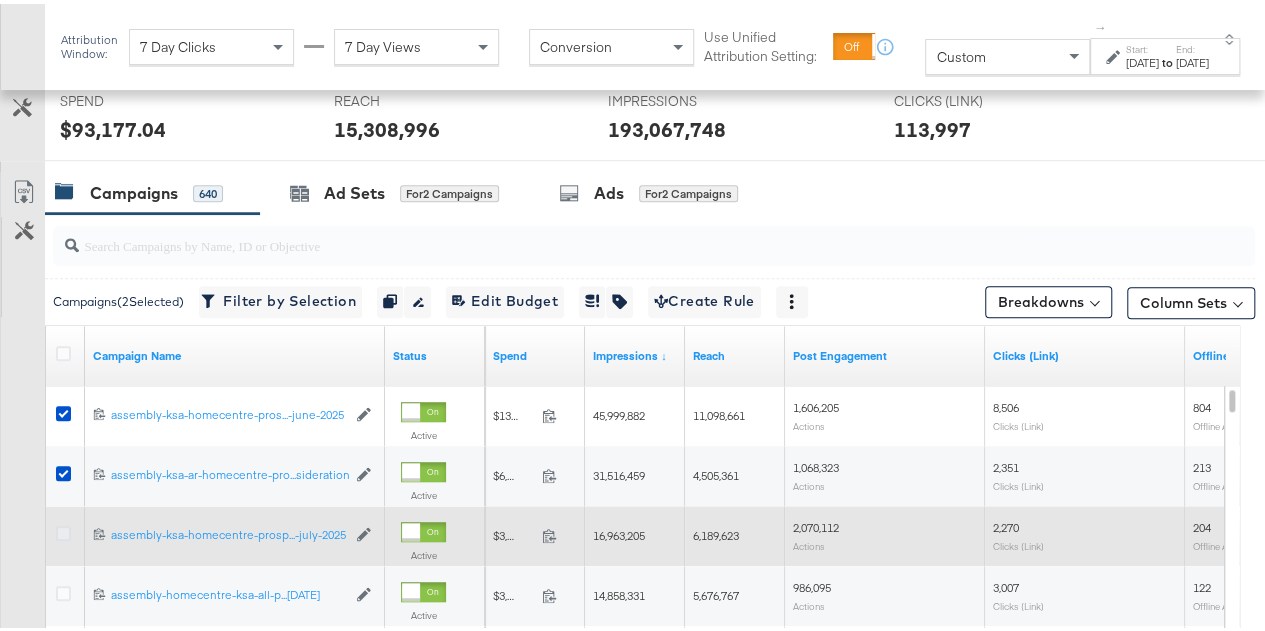 click at bounding box center (63, 529) 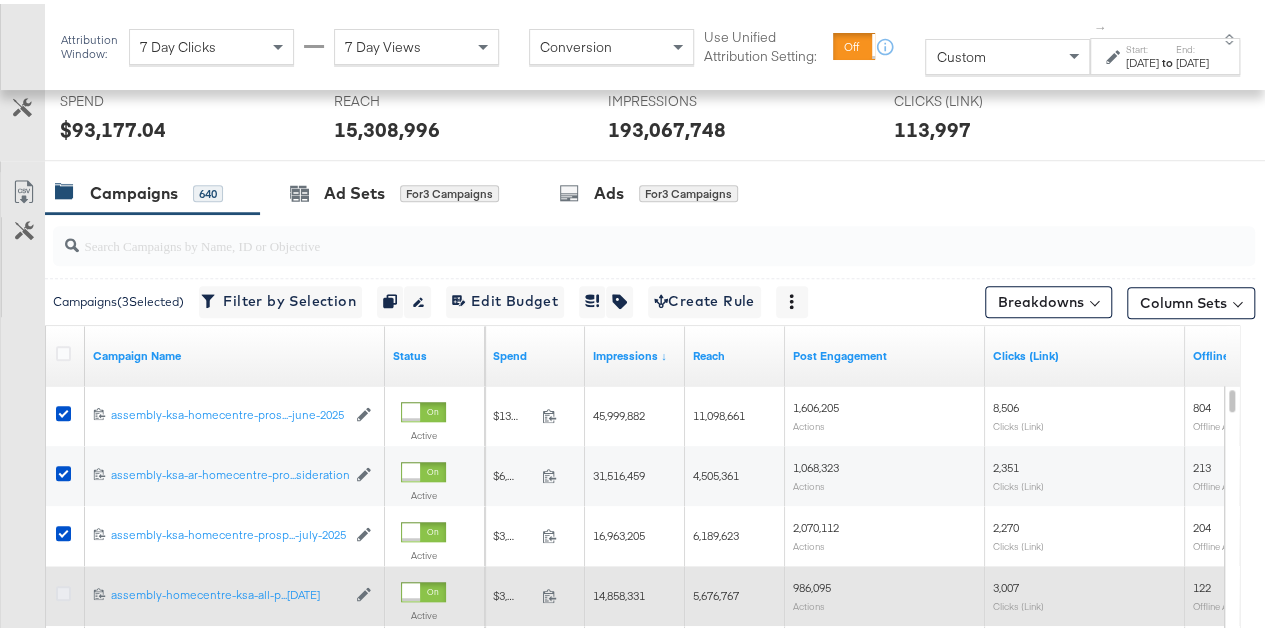 click at bounding box center (63, 589) 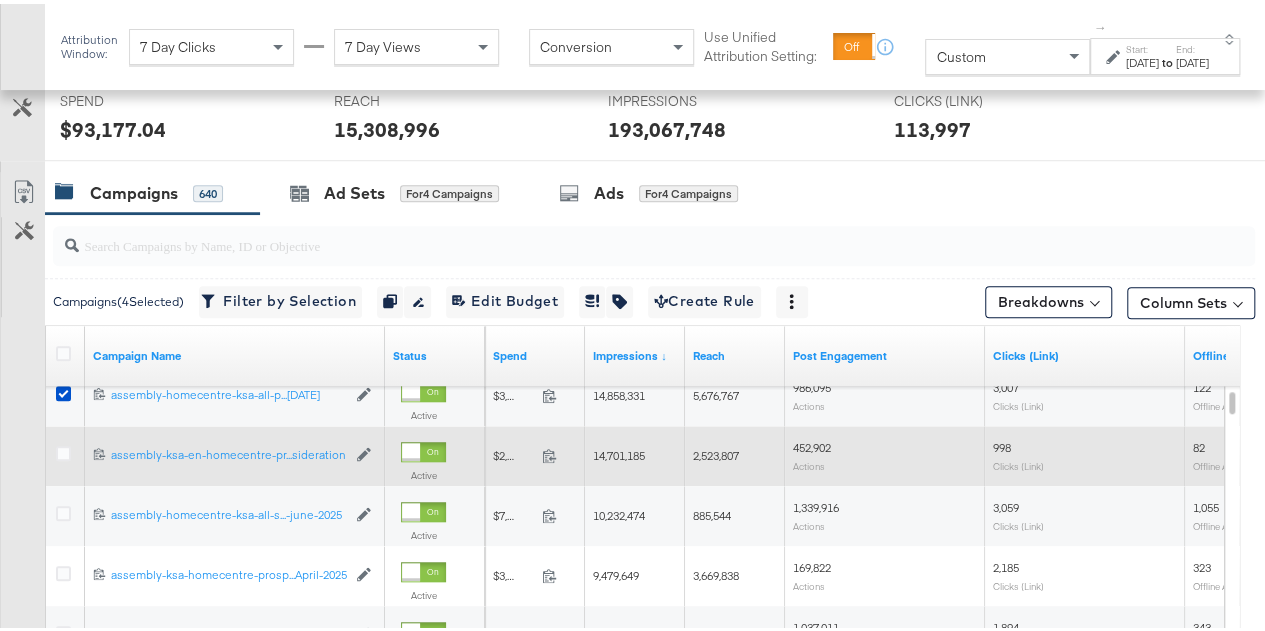 click at bounding box center (66, 452) 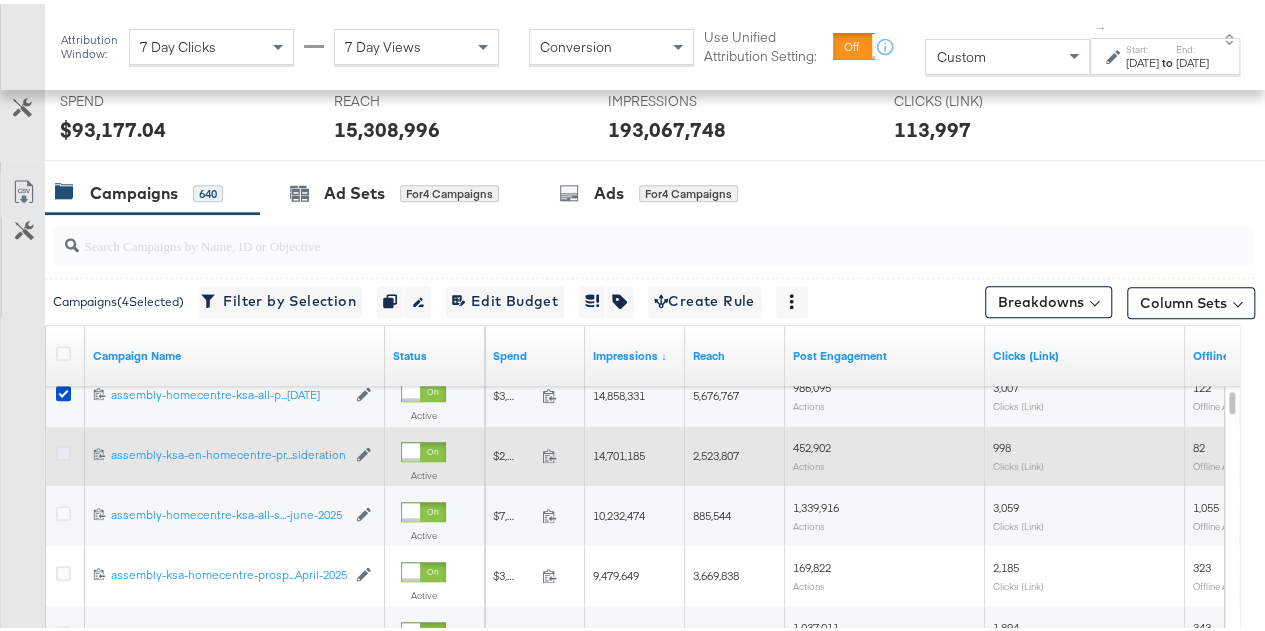 click at bounding box center [63, 449] 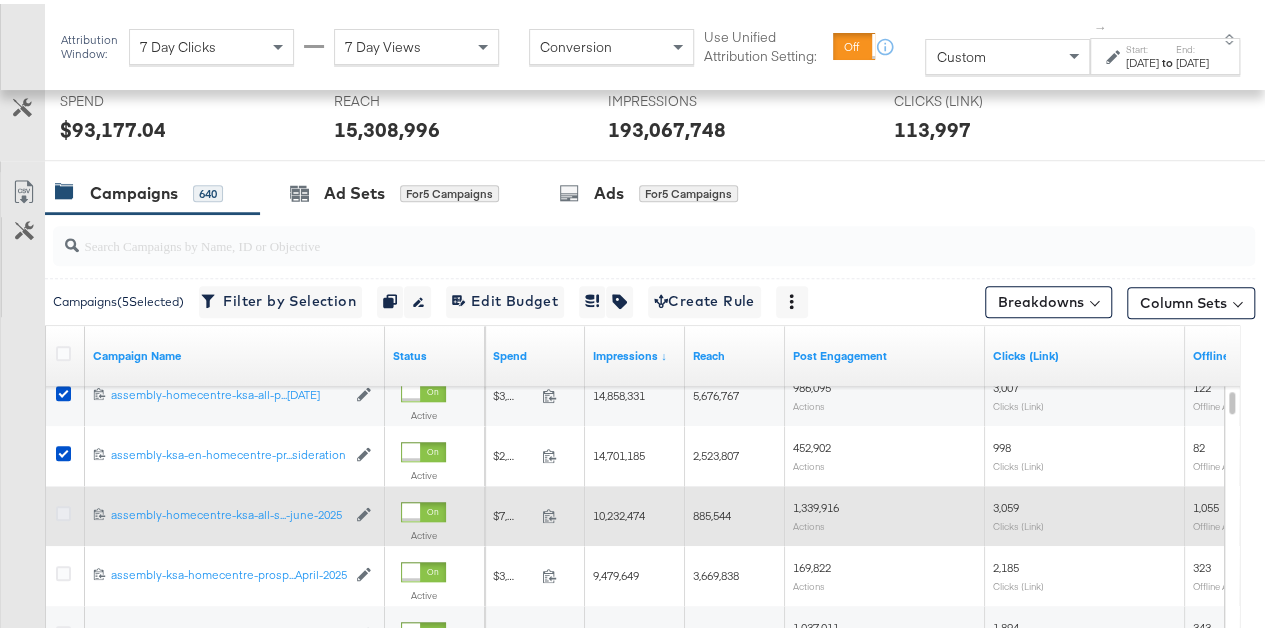 click at bounding box center [63, 509] 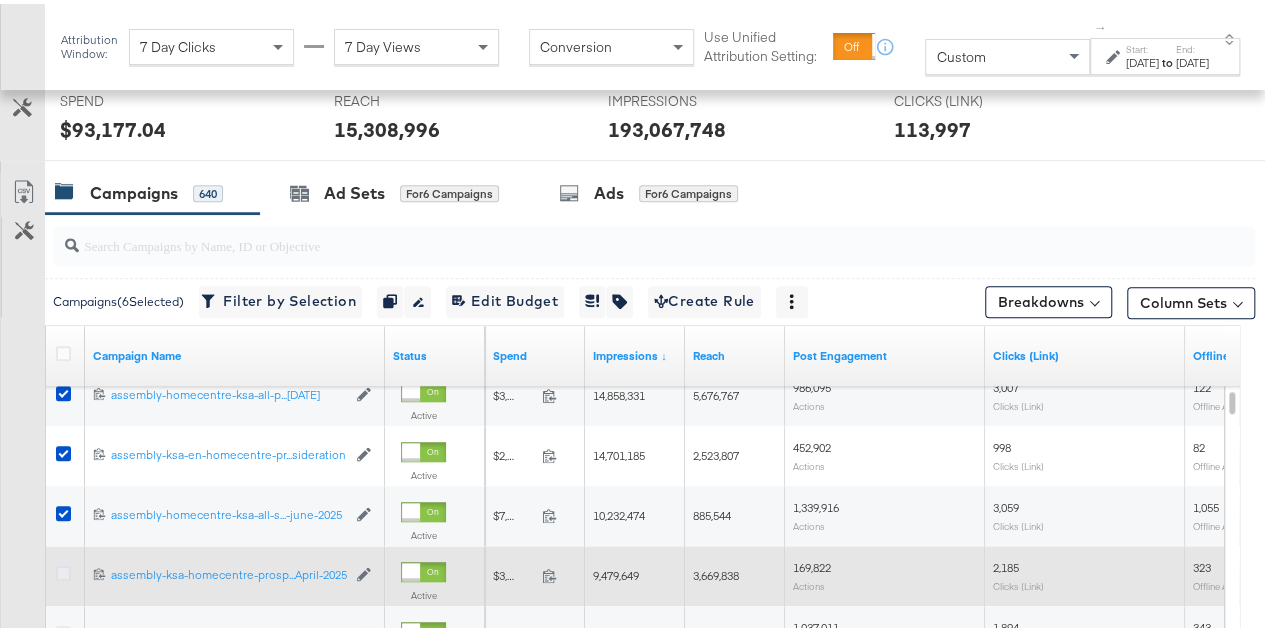click at bounding box center [63, 569] 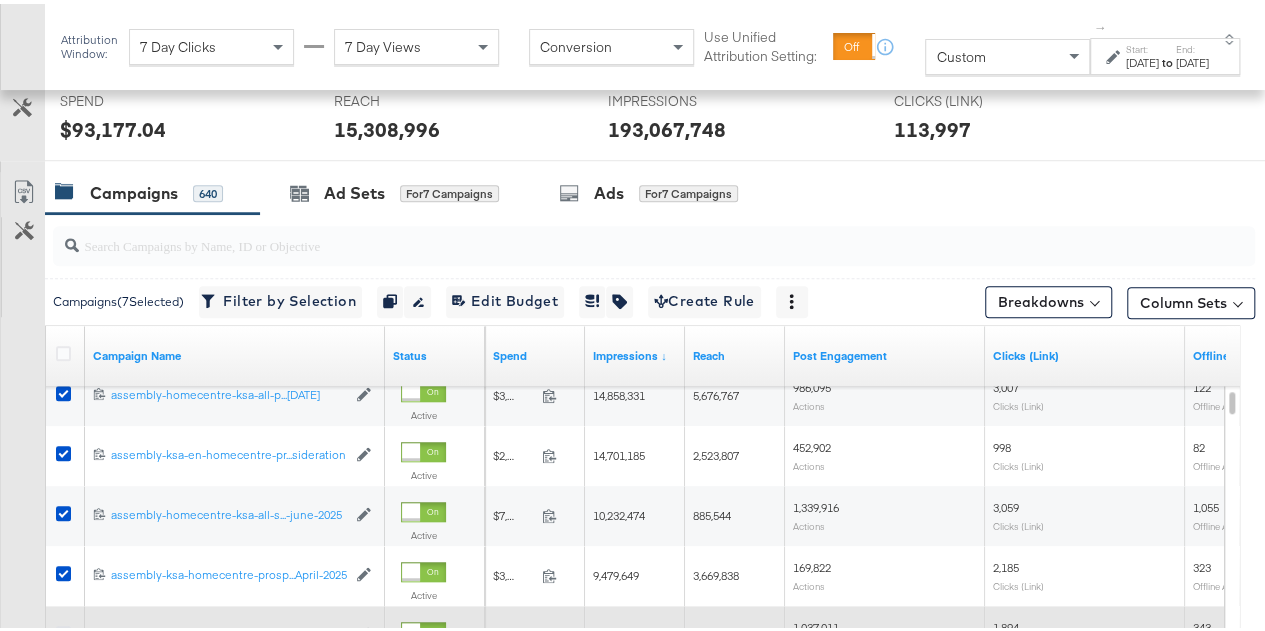 click at bounding box center (63, 629) 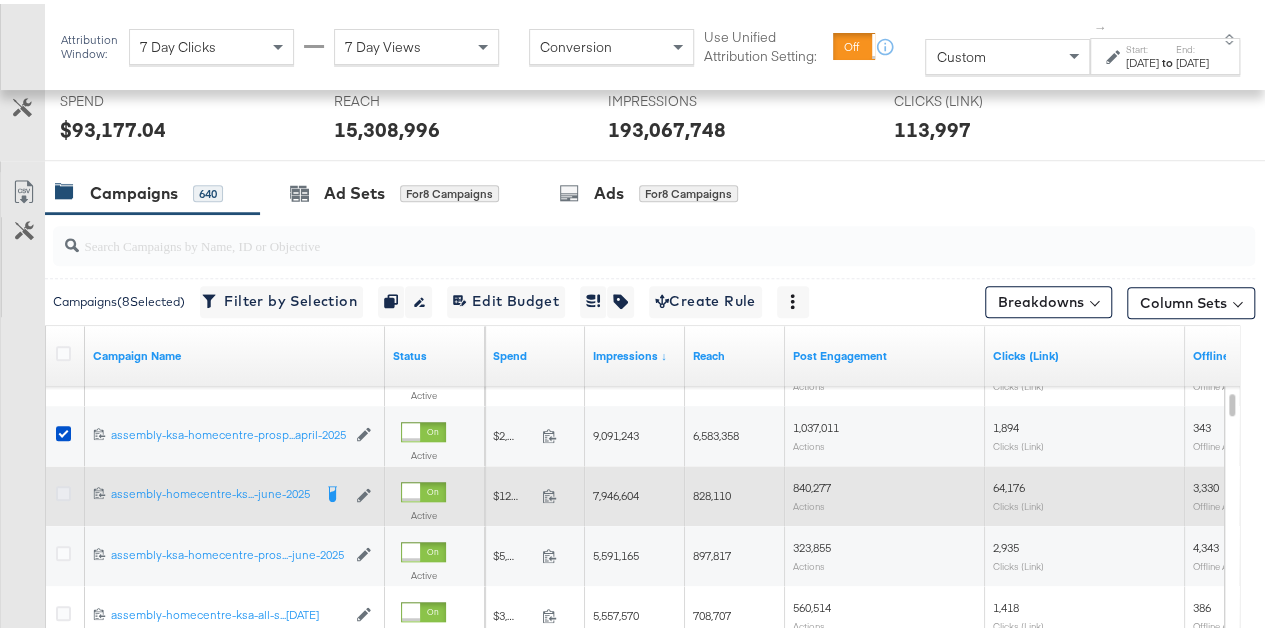 click at bounding box center (63, 489) 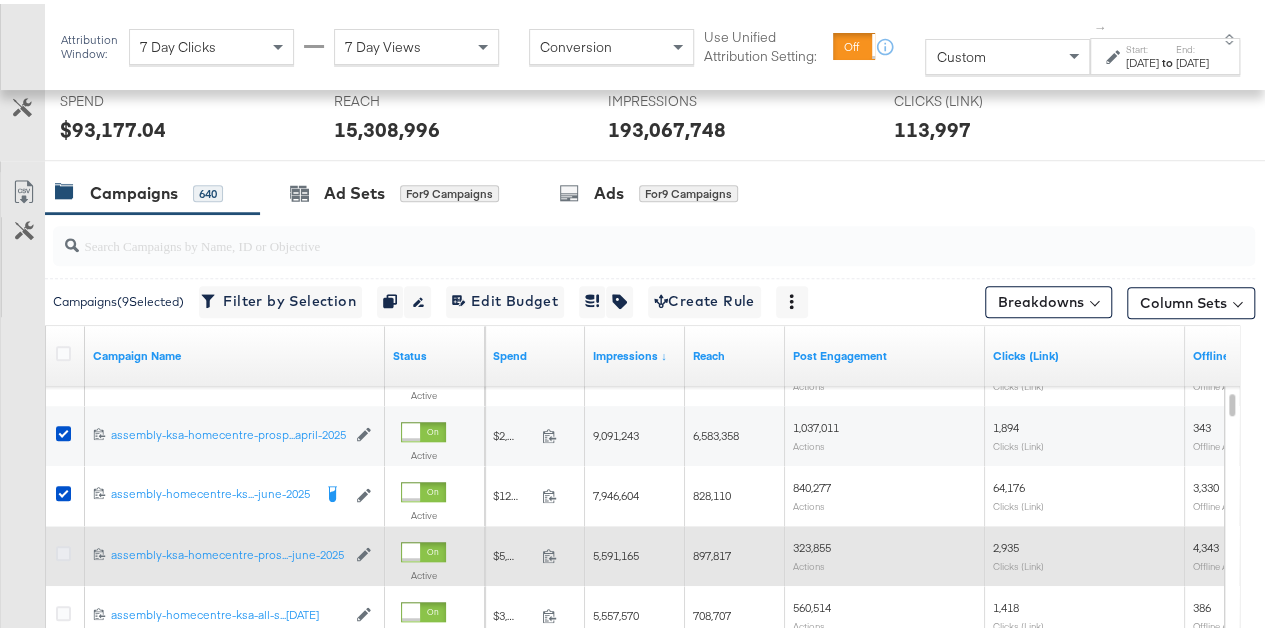 click at bounding box center [63, 549] 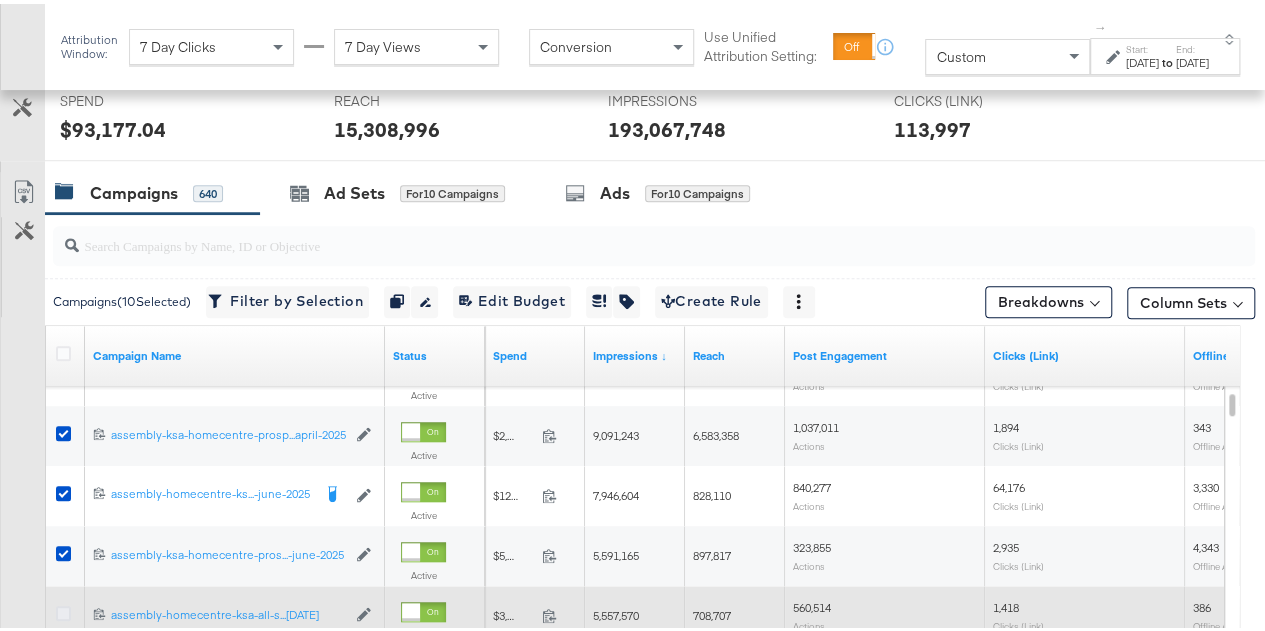 click at bounding box center (63, 609) 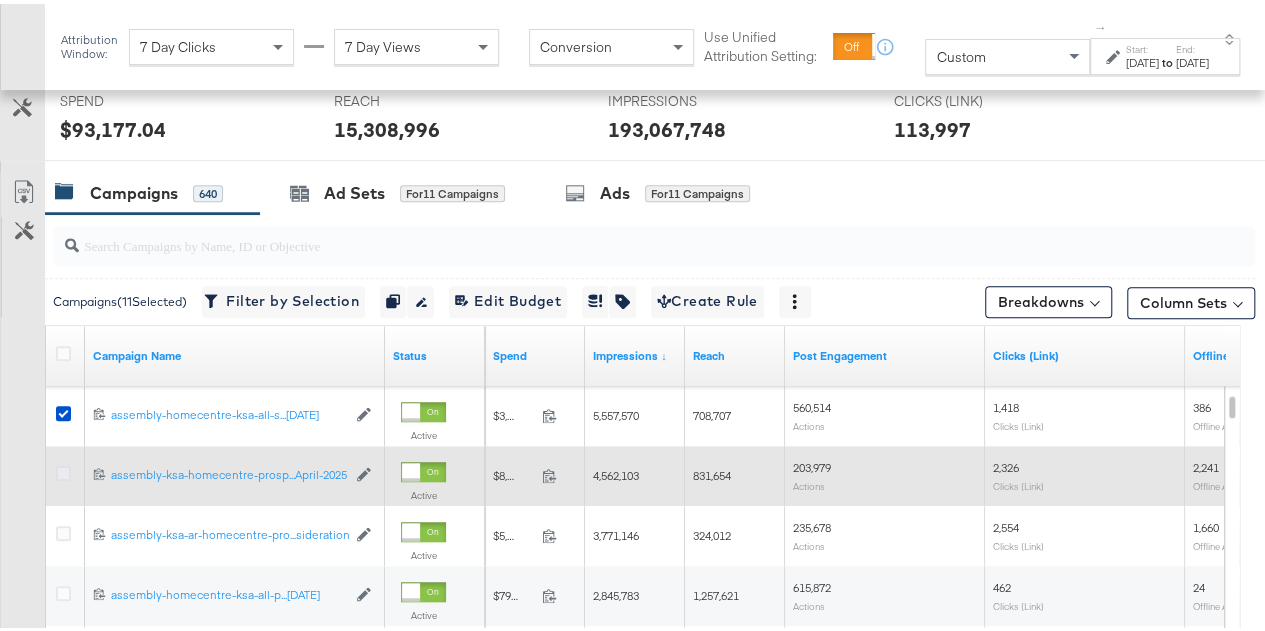 click at bounding box center (63, 469) 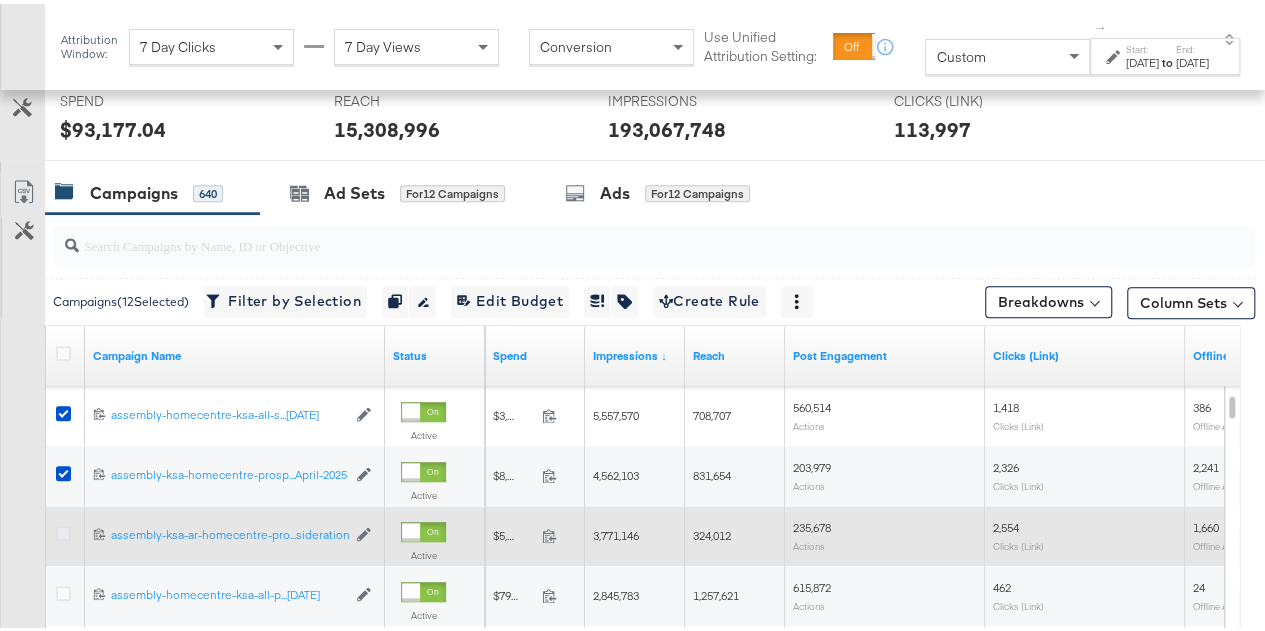 click at bounding box center (63, 529) 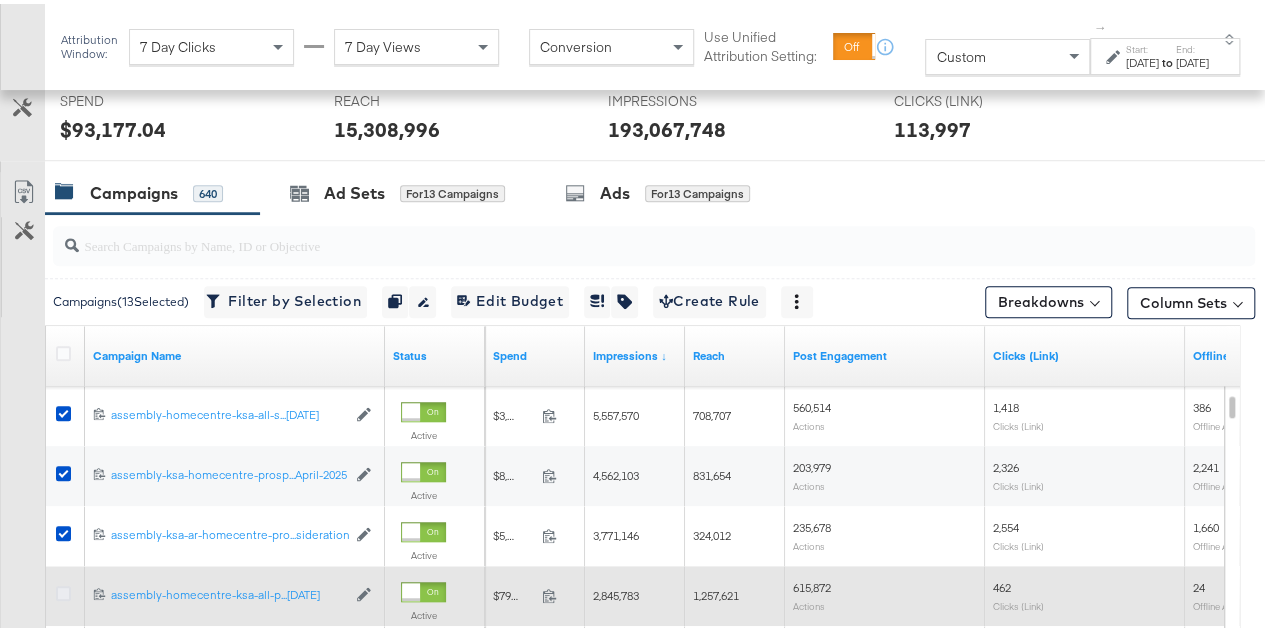 click at bounding box center (63, 589) 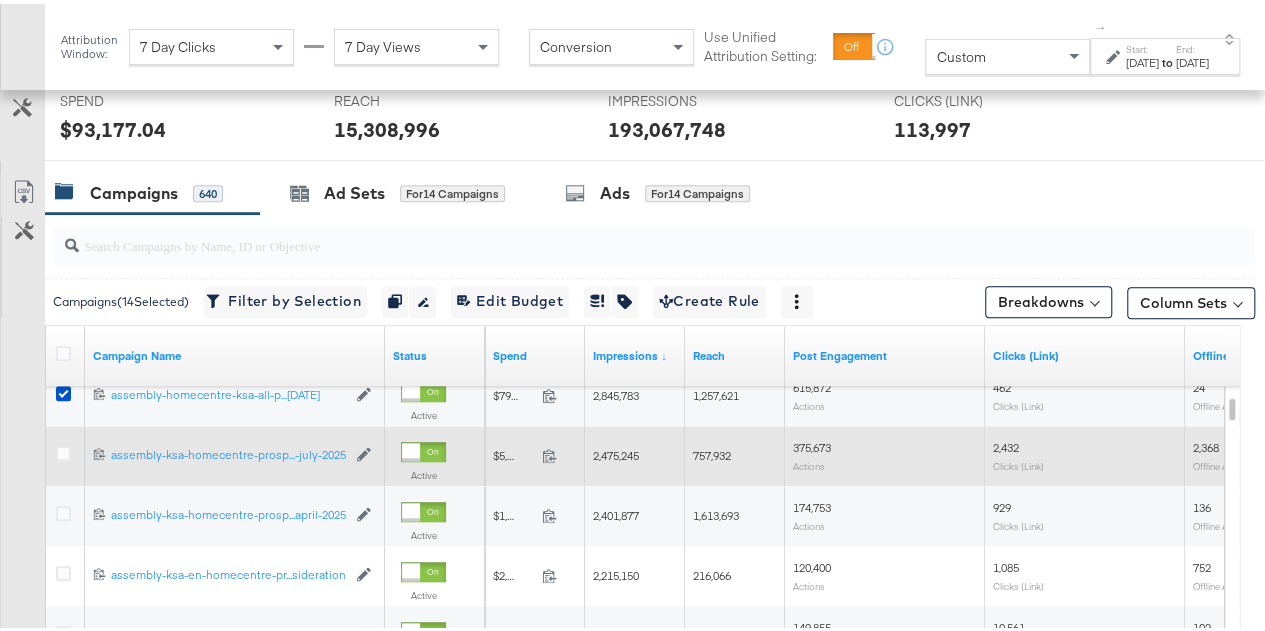 drag, startPoint x: 65, startPoint y: 447, endPoint x: 66, endPoint y: 457, distance: 10.049875 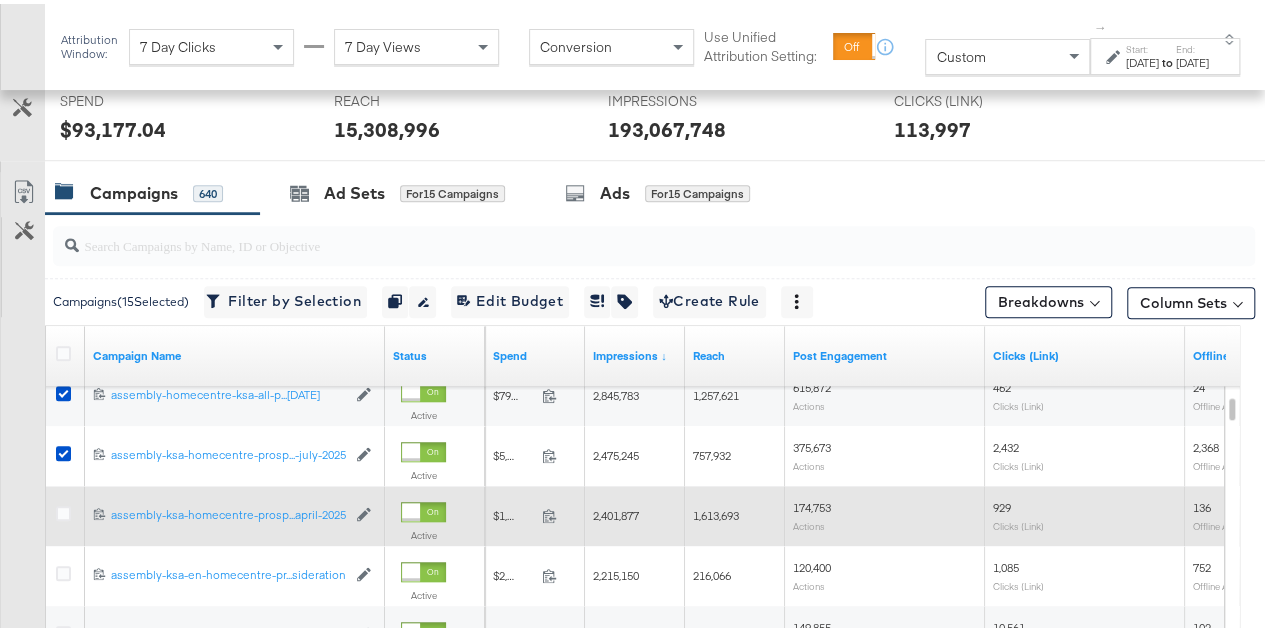 click at bounding box center [66, 512] 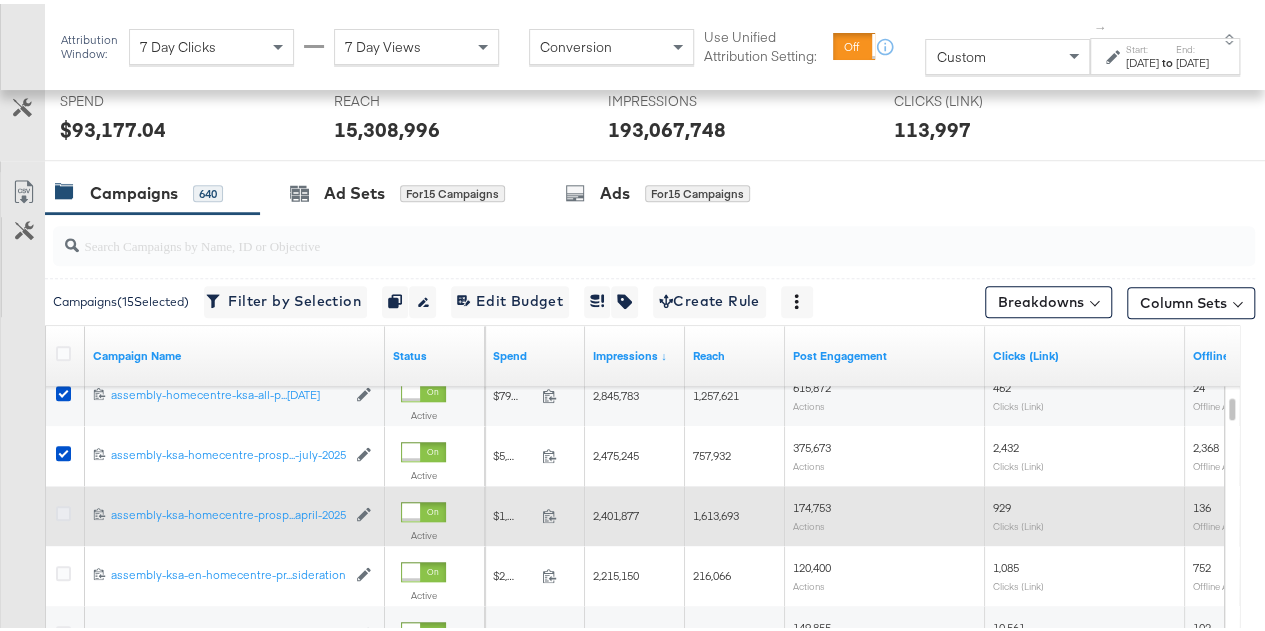 click at bounding box center (63, 509) 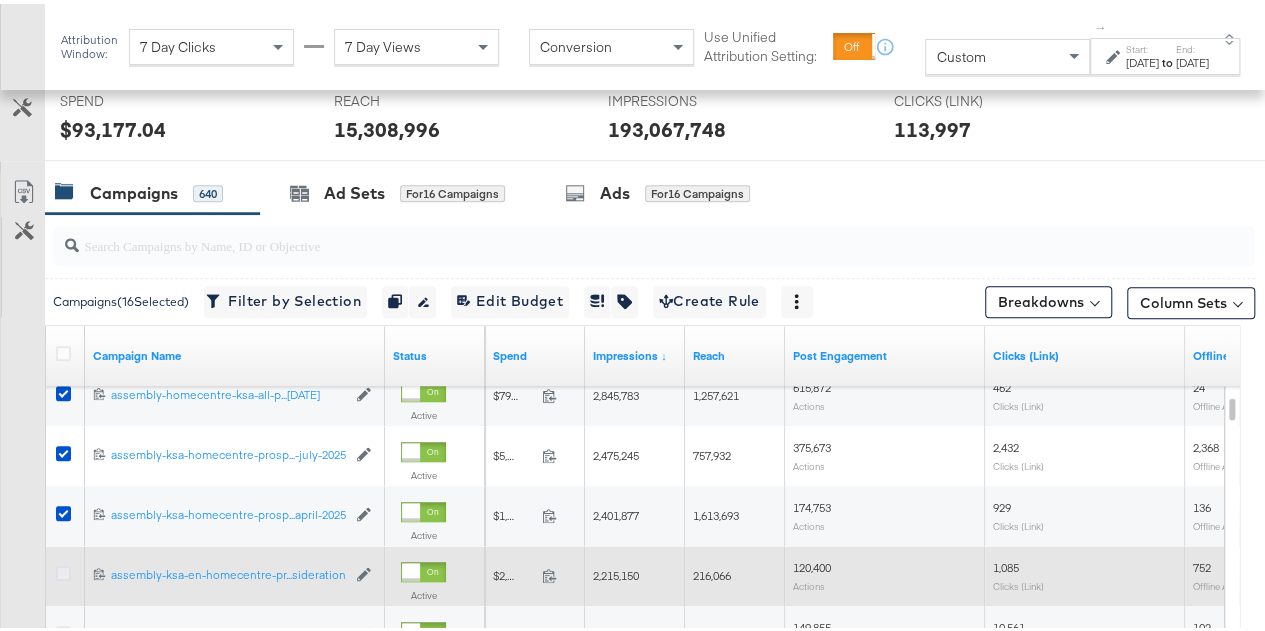 click at bounding box center [63, 569] 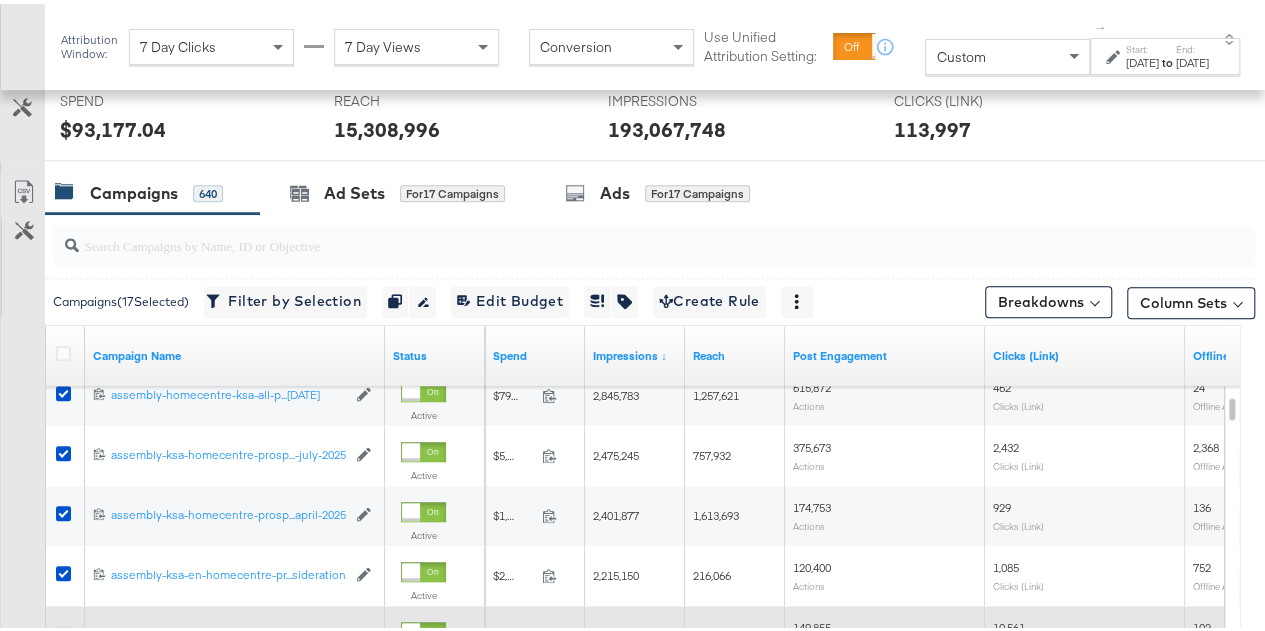 click at bounding box center (63, 629) 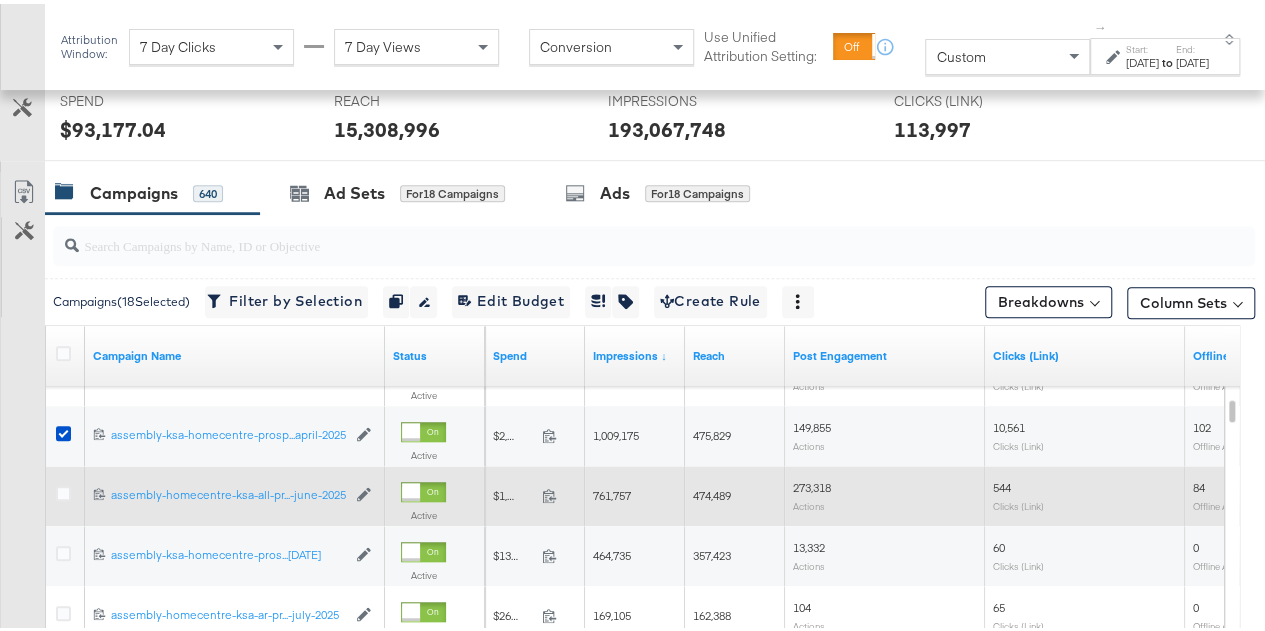 click at bounding box center [63, 489] 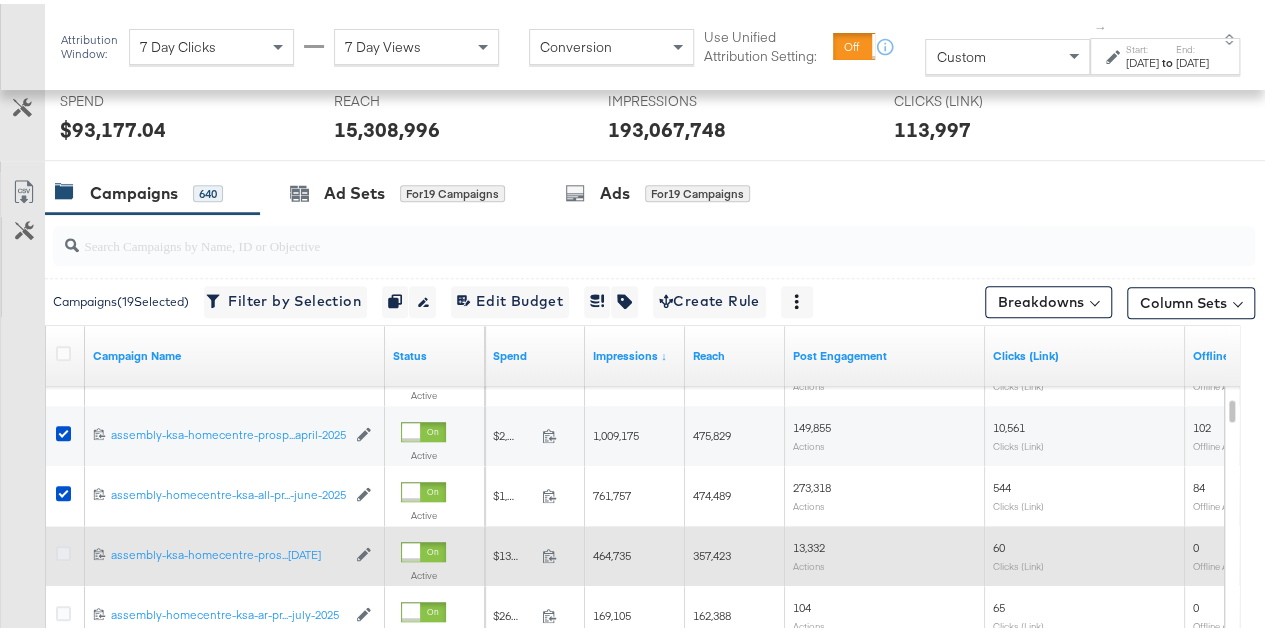 click at bounding box center (63, 549) 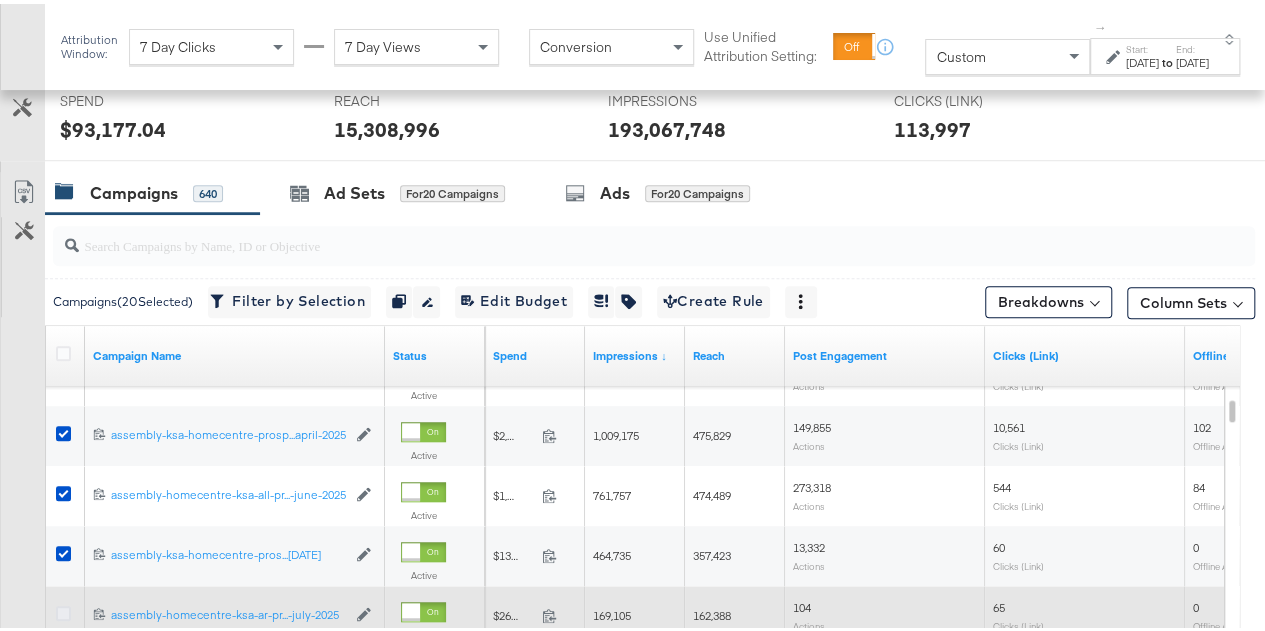 click at bounding box center (63, 609) 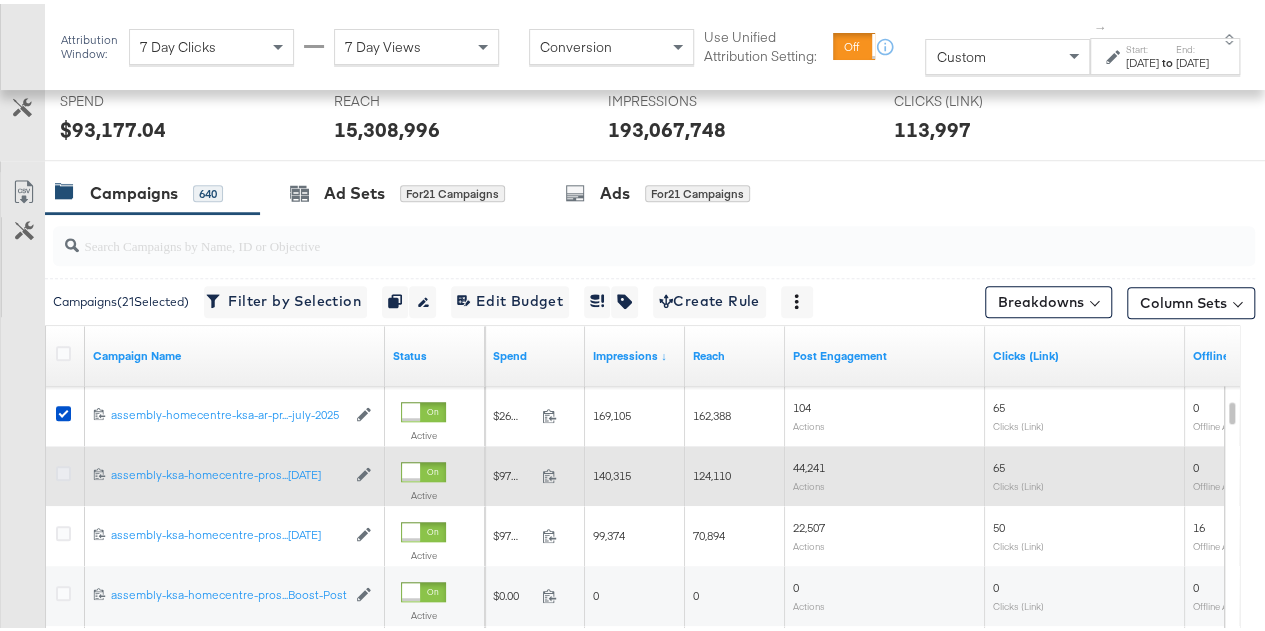 click at bounding box center [63, 469] 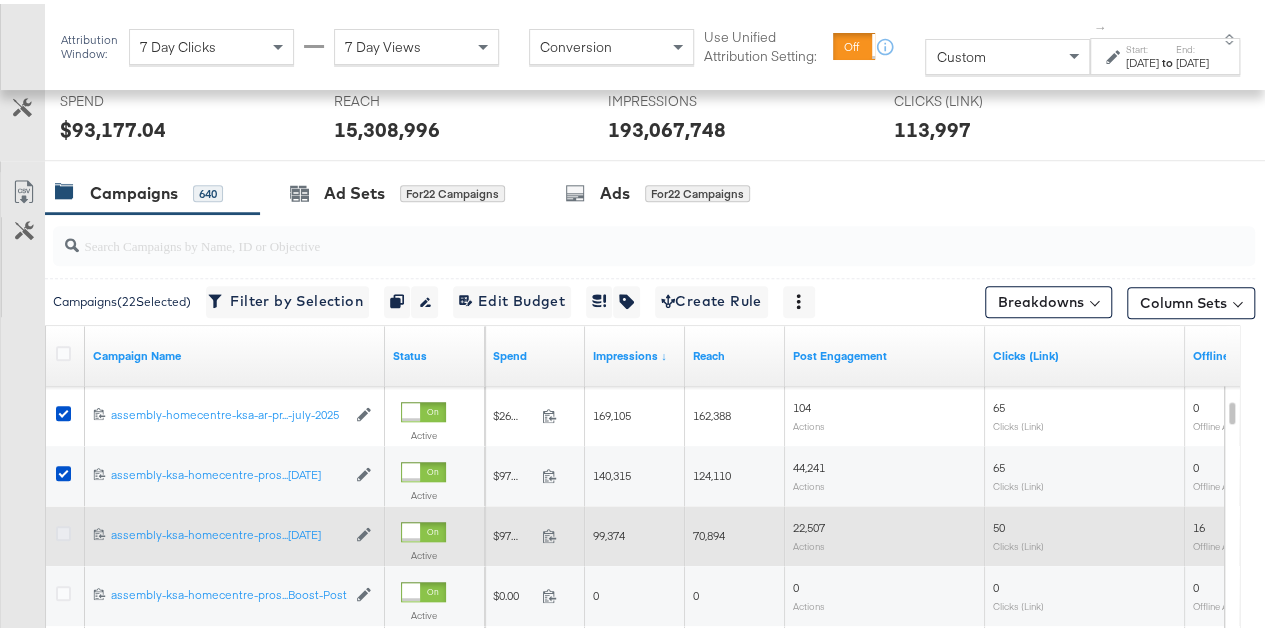 click at bounding box center (63, 529) 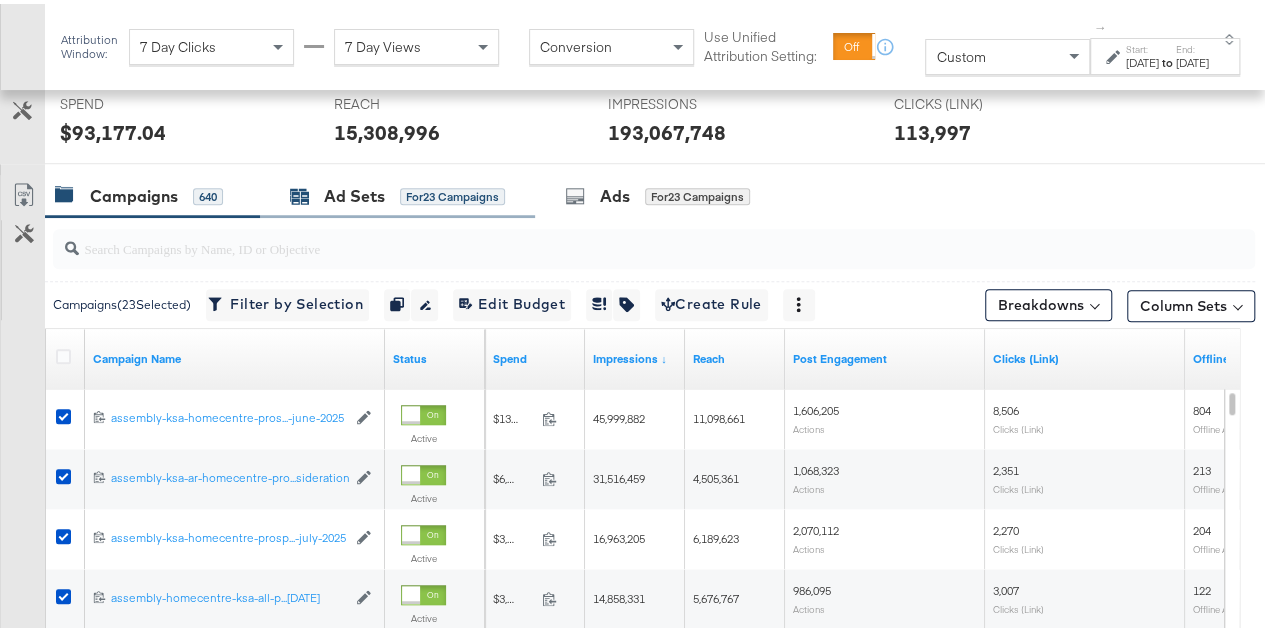scroll, scrollTop: 770, scrollLeft: 0, axis: vertical 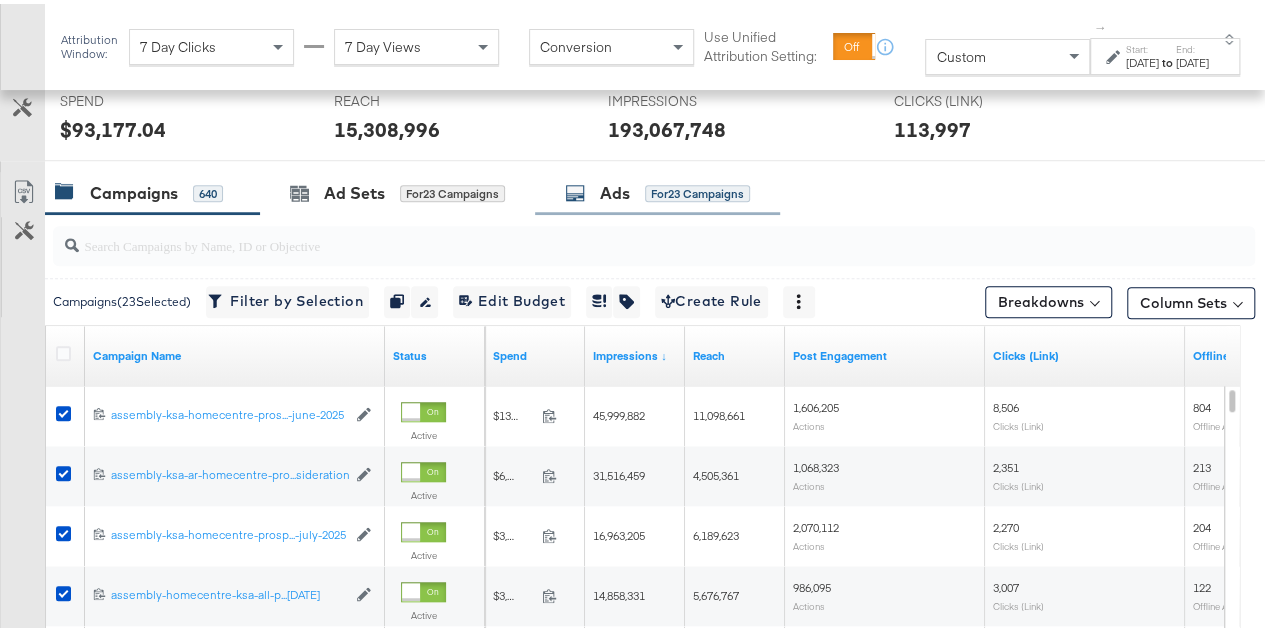 click on "Ads" at bounding box center (615, 189) 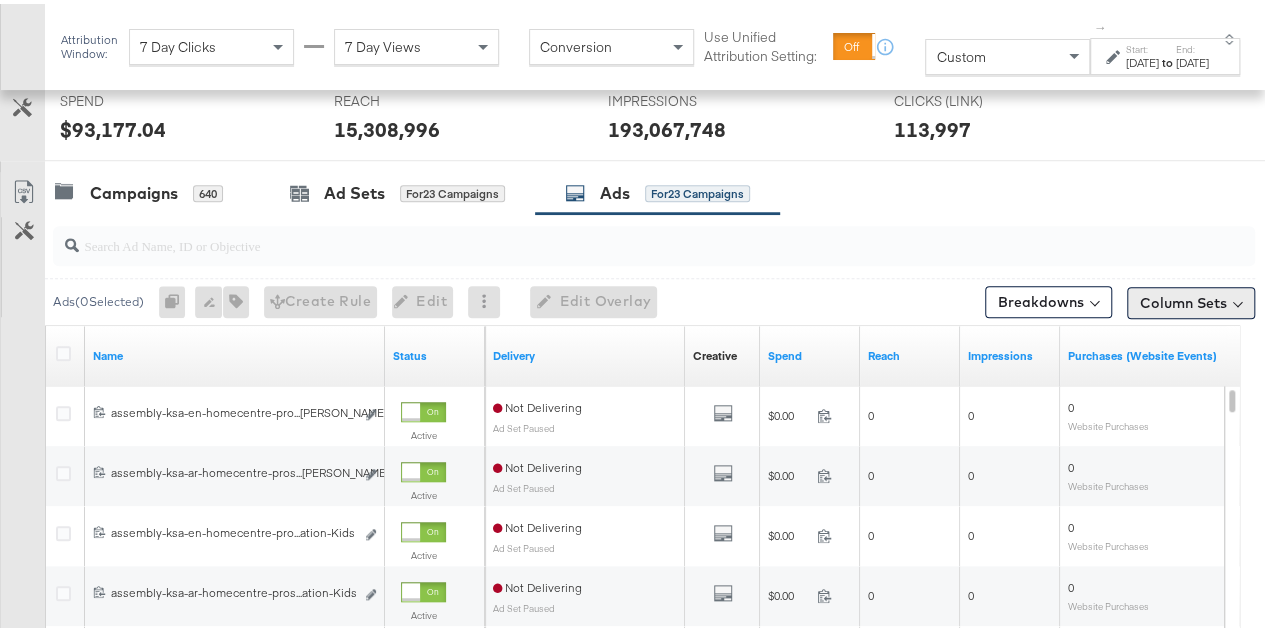 click on "Column Sets" at bounding box center [1191, 299] 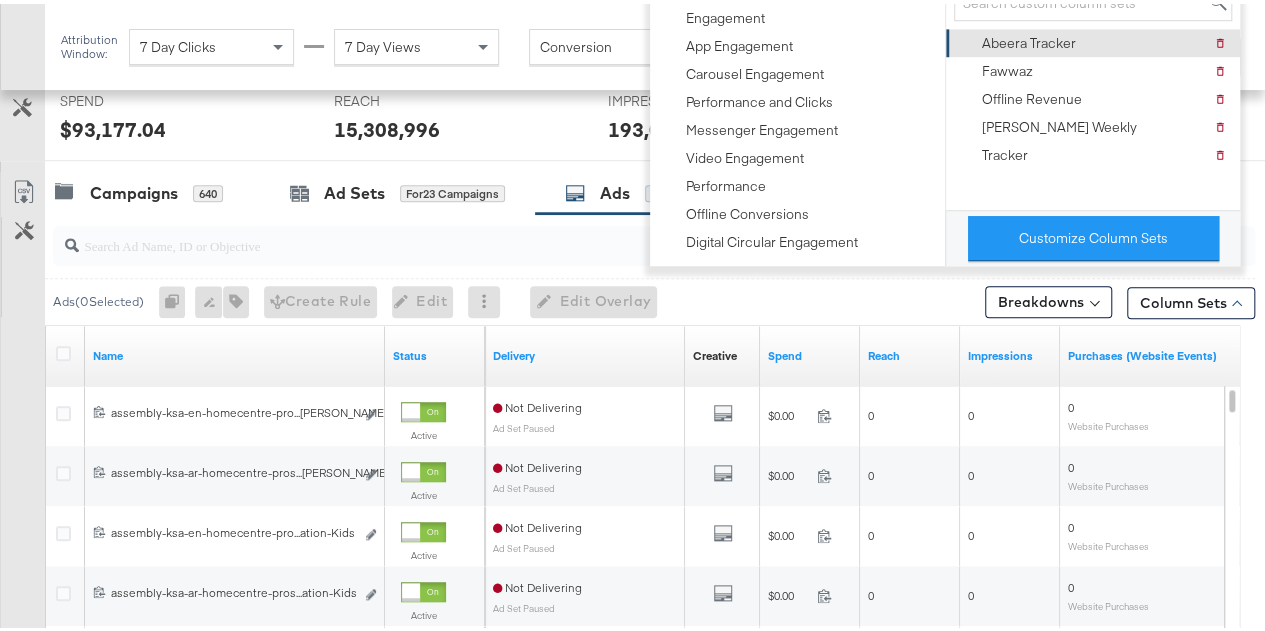 click on "Abeera Tracker" at bounding box center (1029, 39) 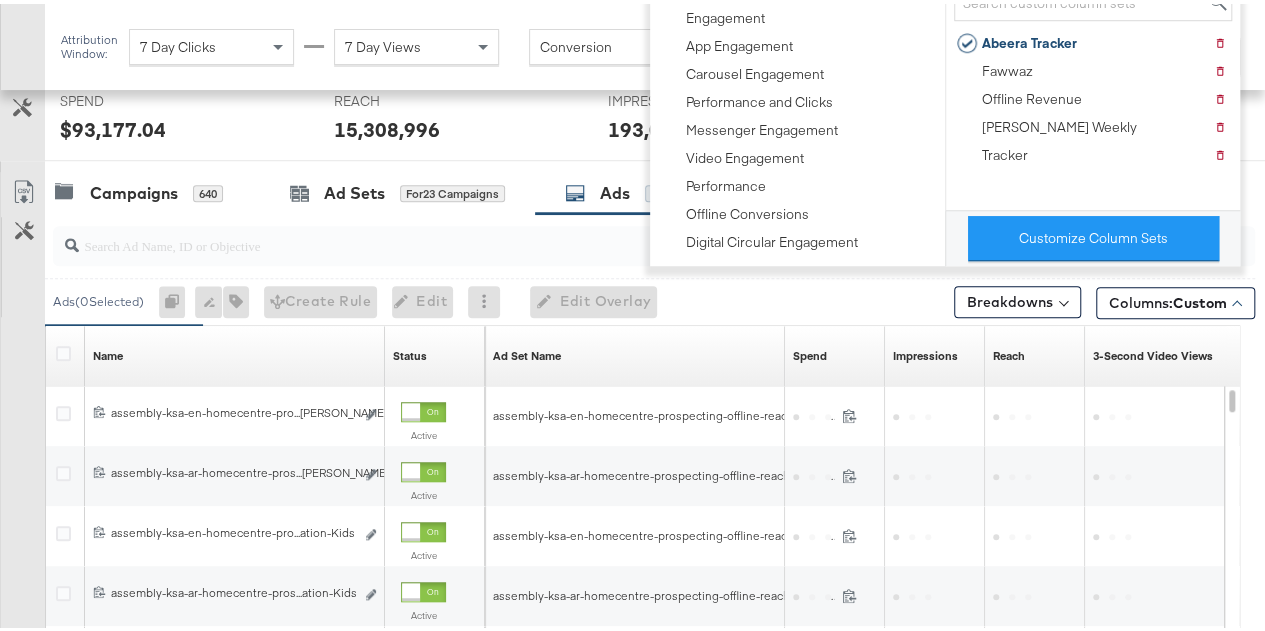 click on "15,308,996" at bounding box center (456, 125) 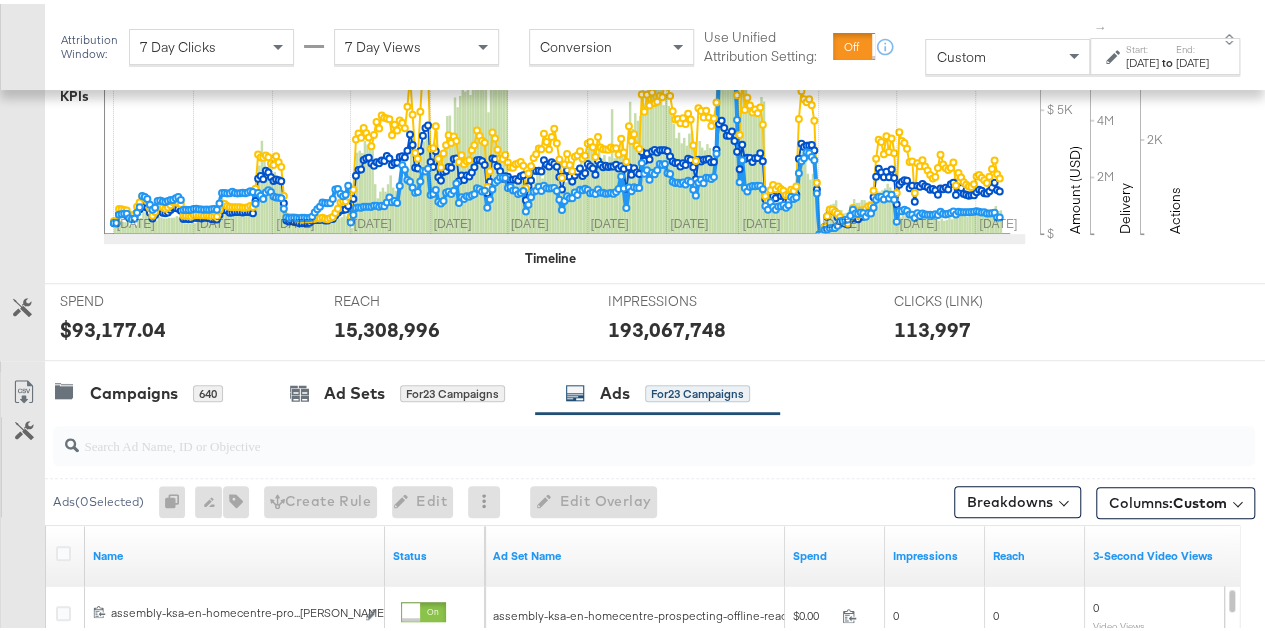 scroll, scrollTop: 770, scrollLeft: 0, axis: vertical 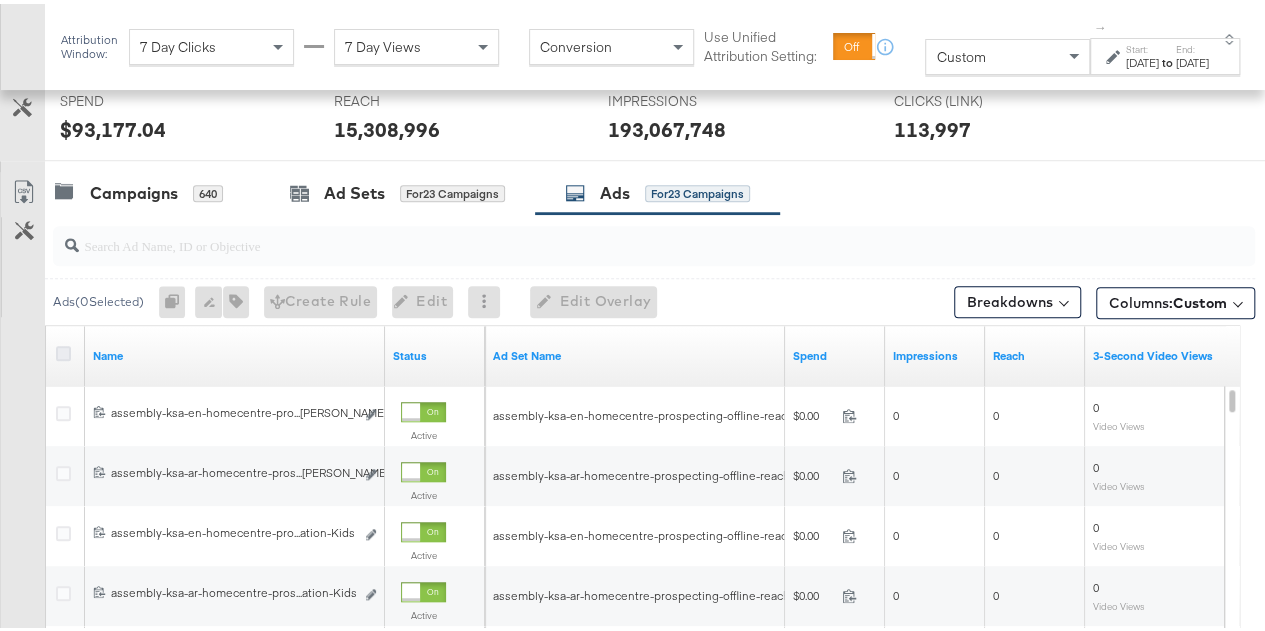 click at bounding box center [63, 349] 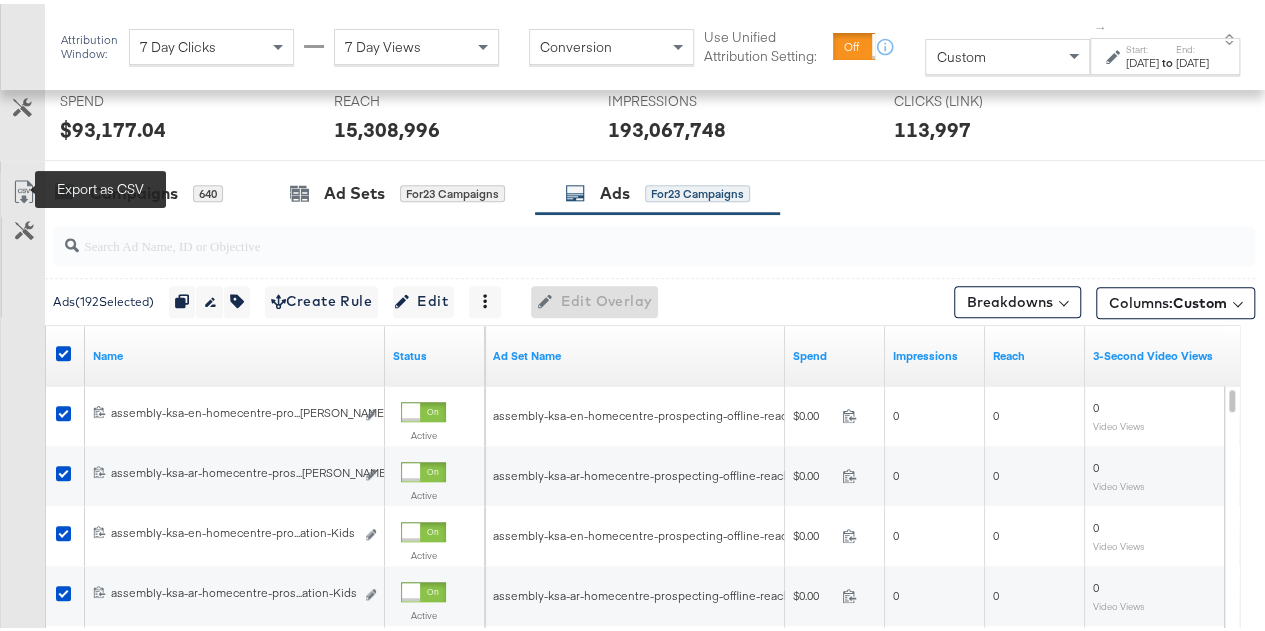 click 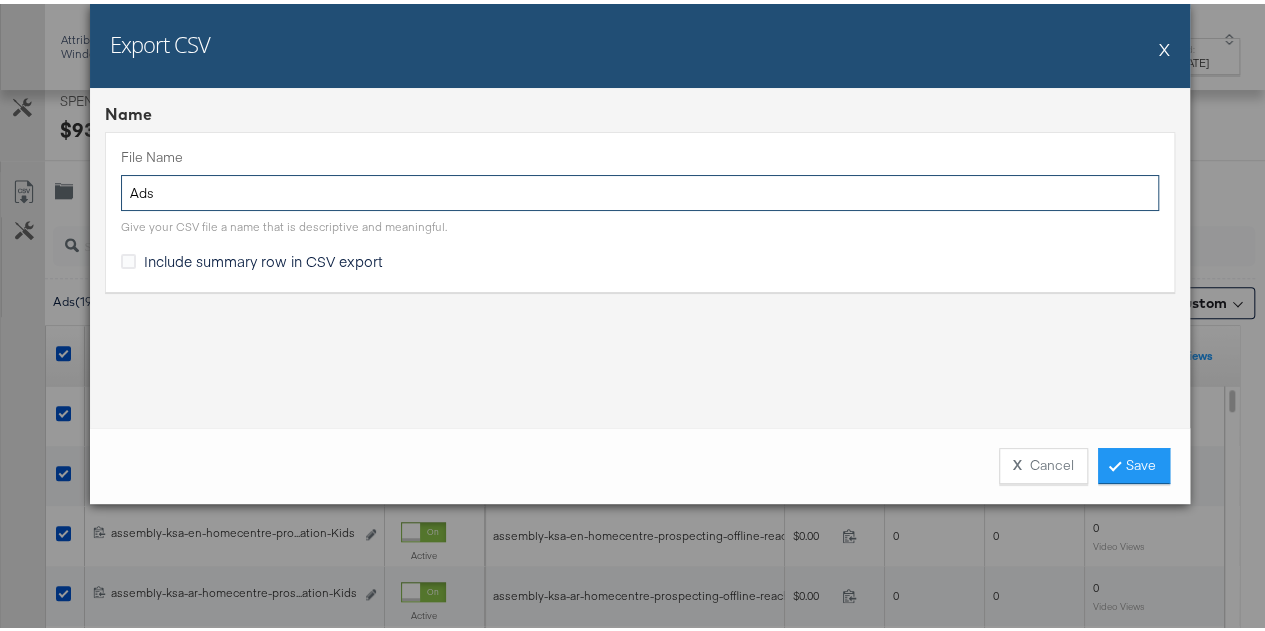 click on "Ads" at bounding box center (640, 189) 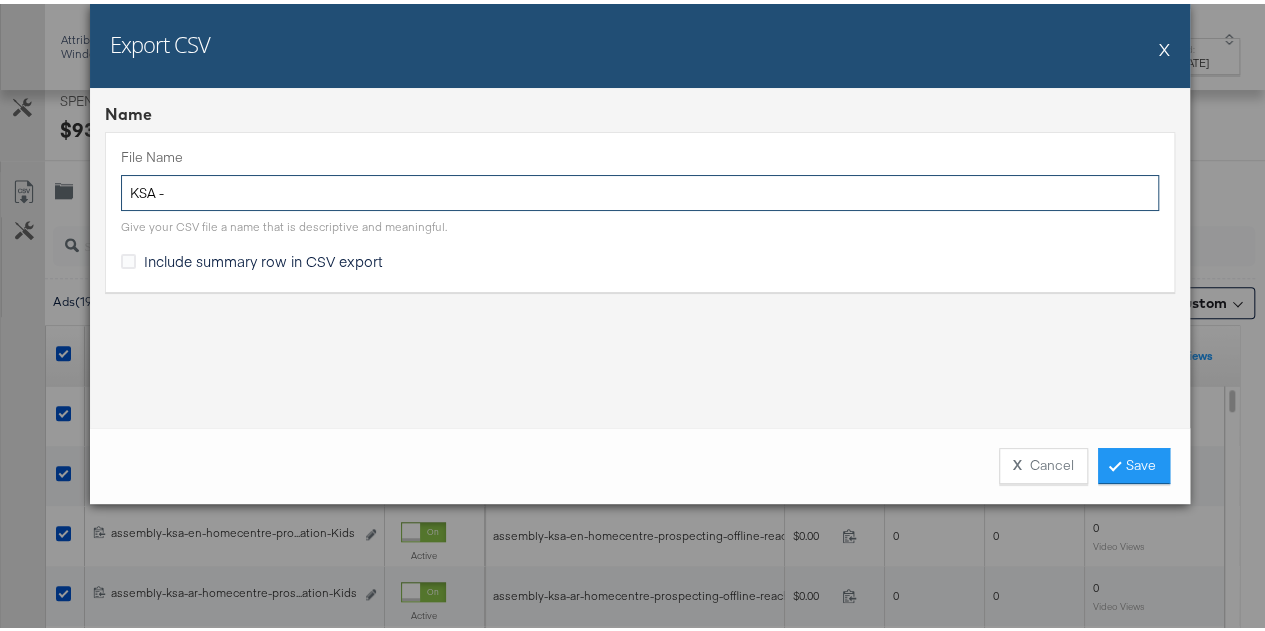 paste on "212242413050987" 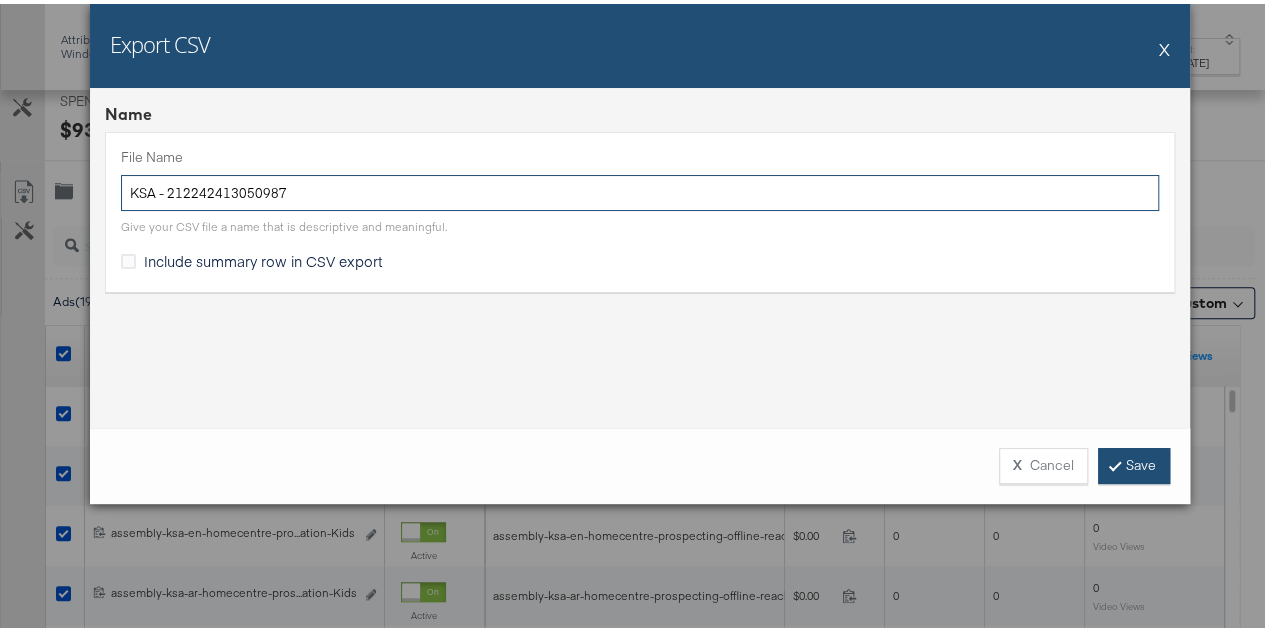 type on "KSA - 212242413050987" 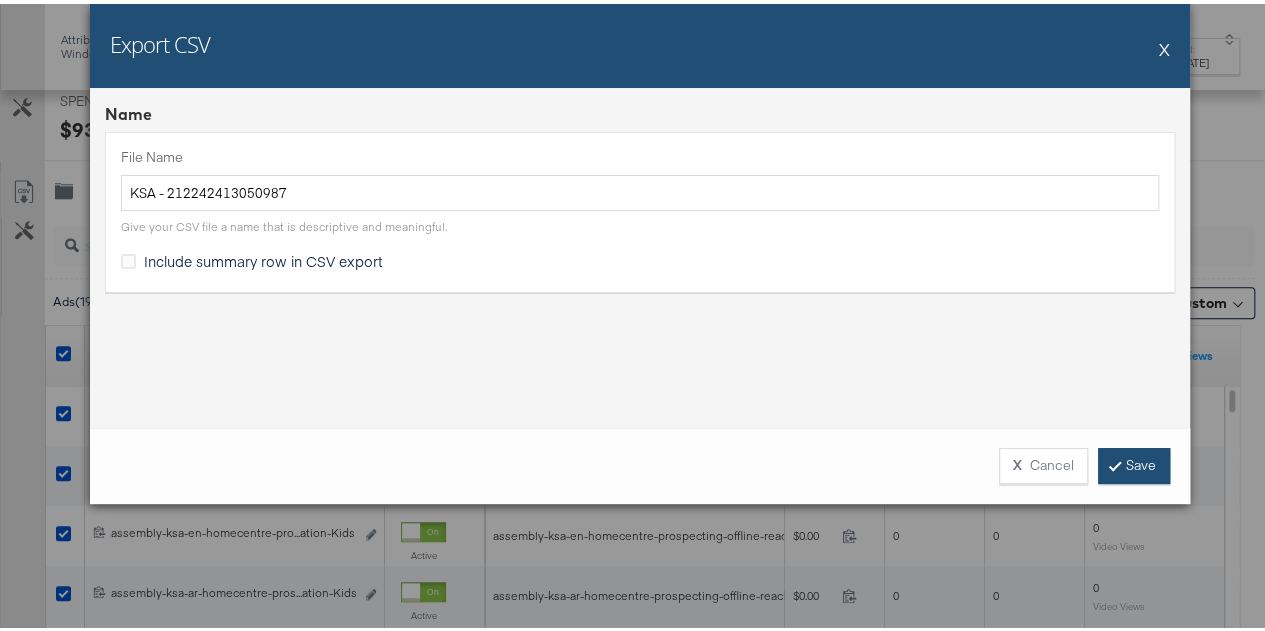 click on "Save" at bounding box center [1134, 462] 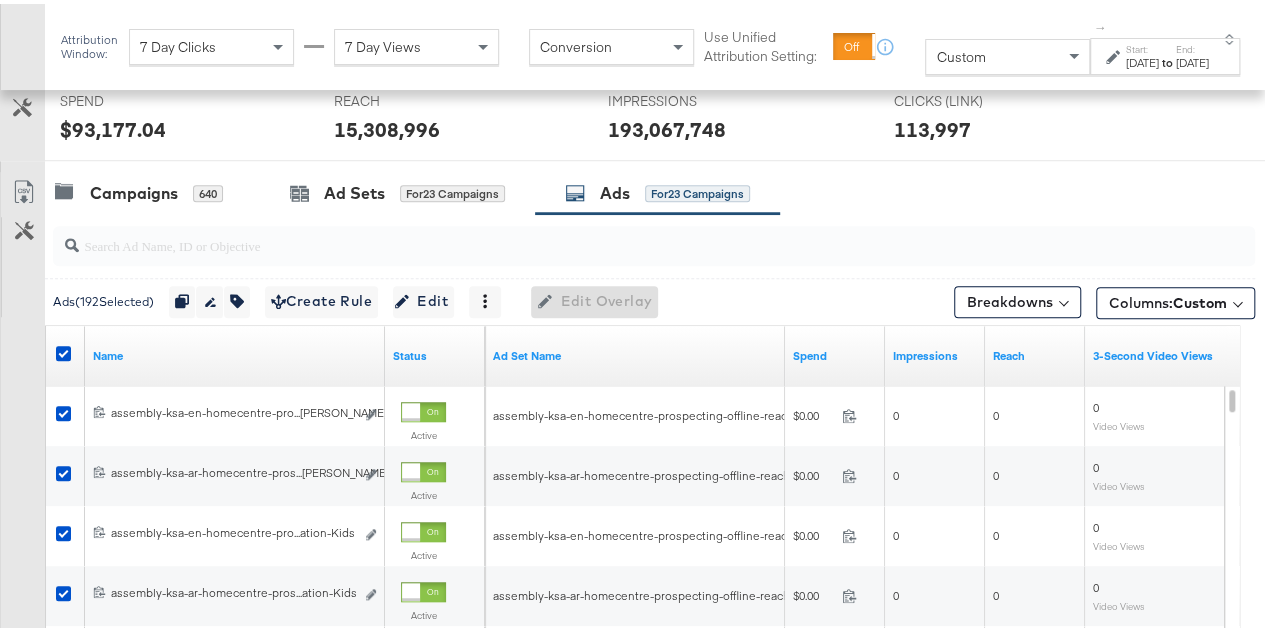 click on "Attribution Window:  7 Day Clicks 7 Day Views Conversion Use Unified Attribution Setting: If you set use unified attribution setting, your query's conversion metric attribution and campaign optimization will use the attribution setting of the ad object(s) being queried — a single period of time during which conversions are credited to ads and used to inform campaign optimization. Custom ↑  Start:  Apr 1st 2025    to     End:  Jul 23rd 2025" at bounding box center (655, 43) 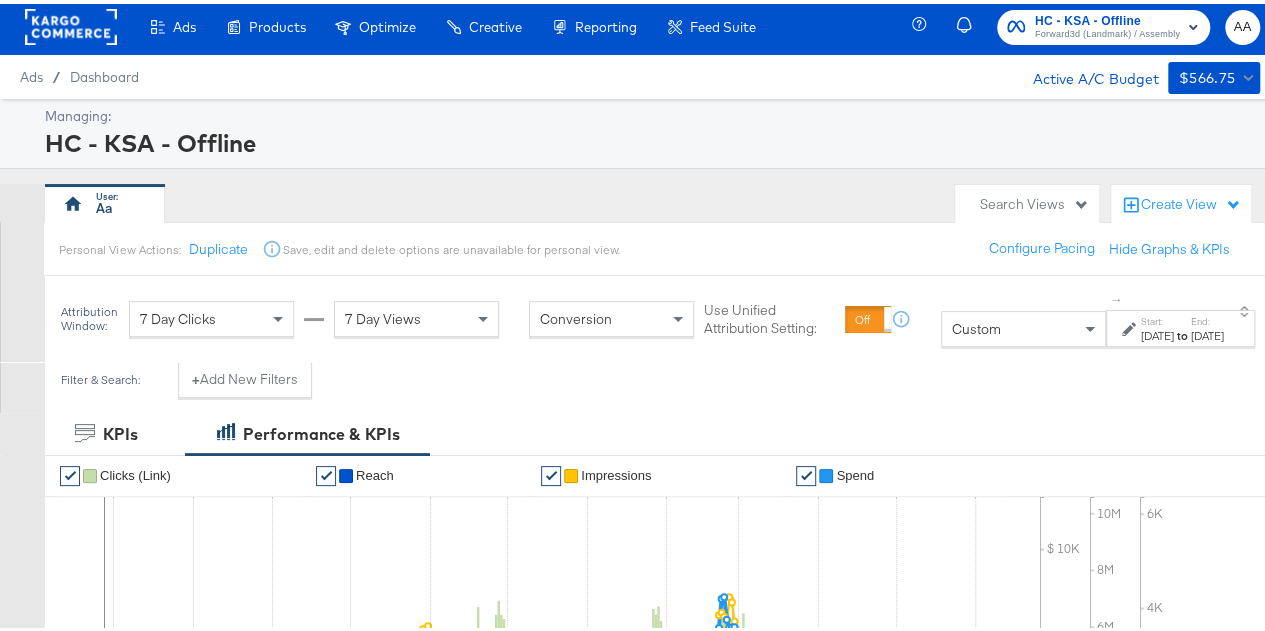 scroll, scrollTop: 0, scrollLeft: 0, axis: both 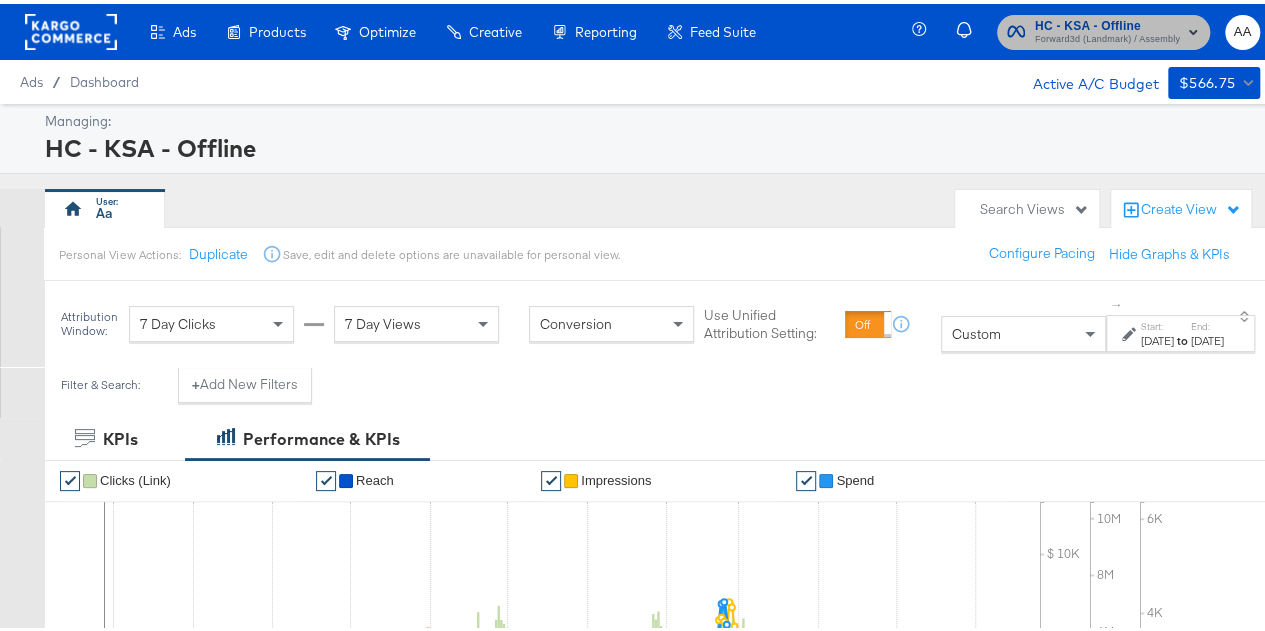 click on "Forward3d (Landmark) / Assembly" at bounding box center (1107, 36) 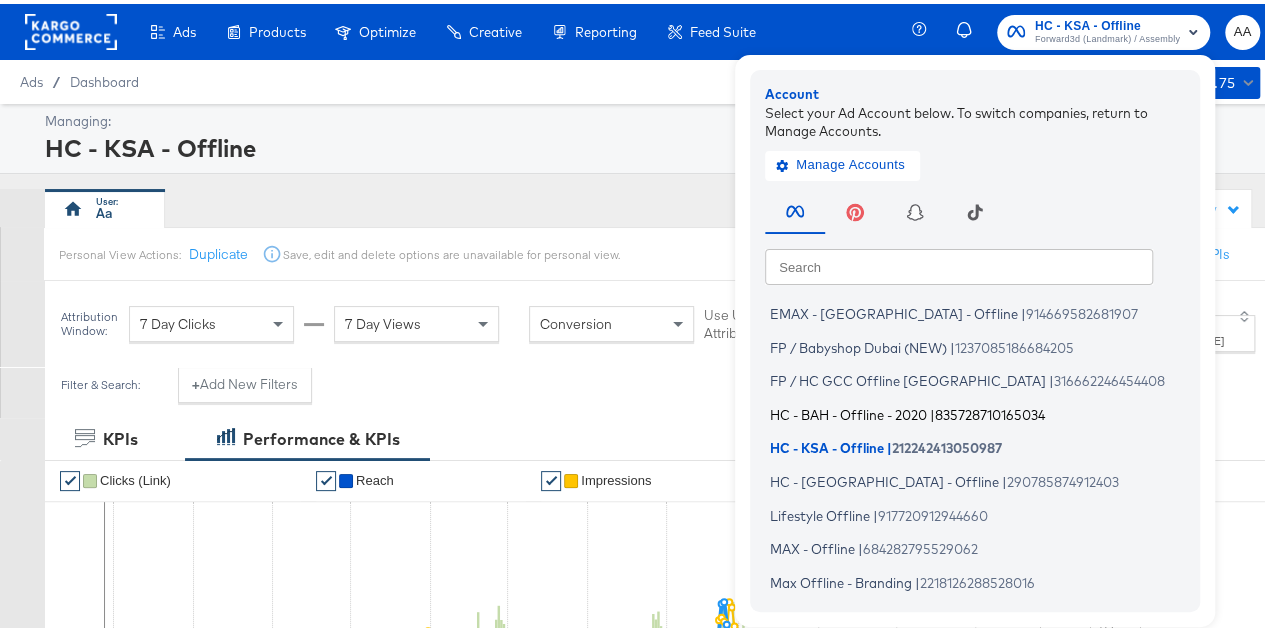 click on "HC - BAH - Offline - 2020" at bounding box center [848, 410] 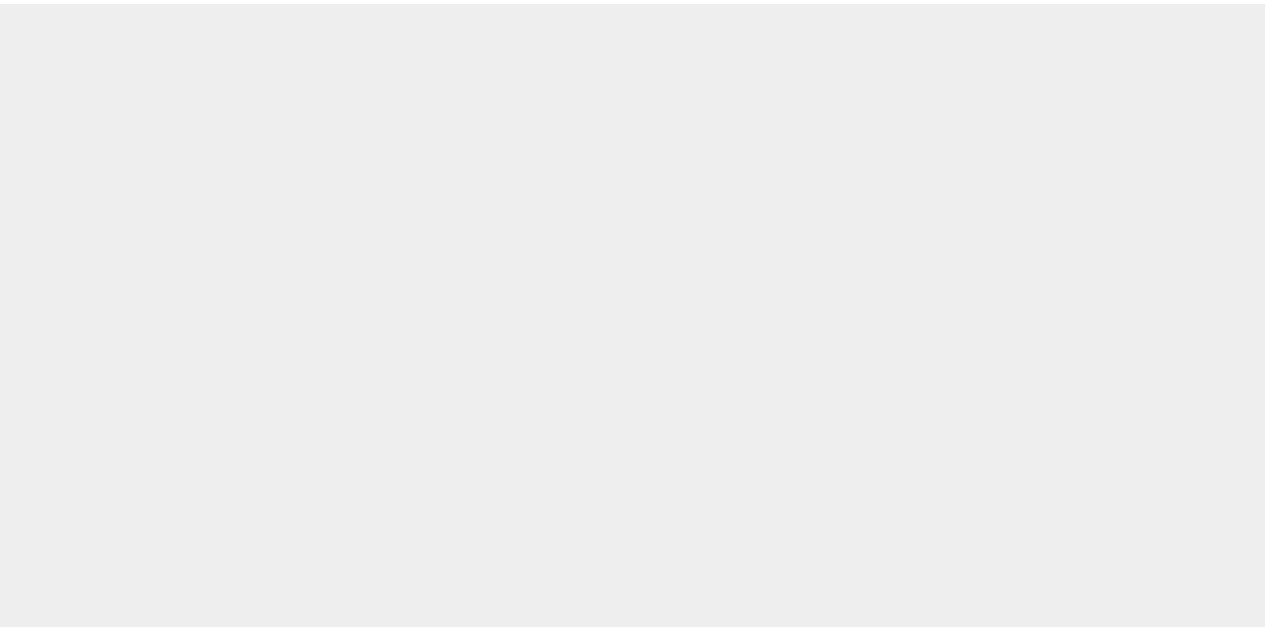 scroll, scrollTop: 0, scrollLeft: 0, axis: both 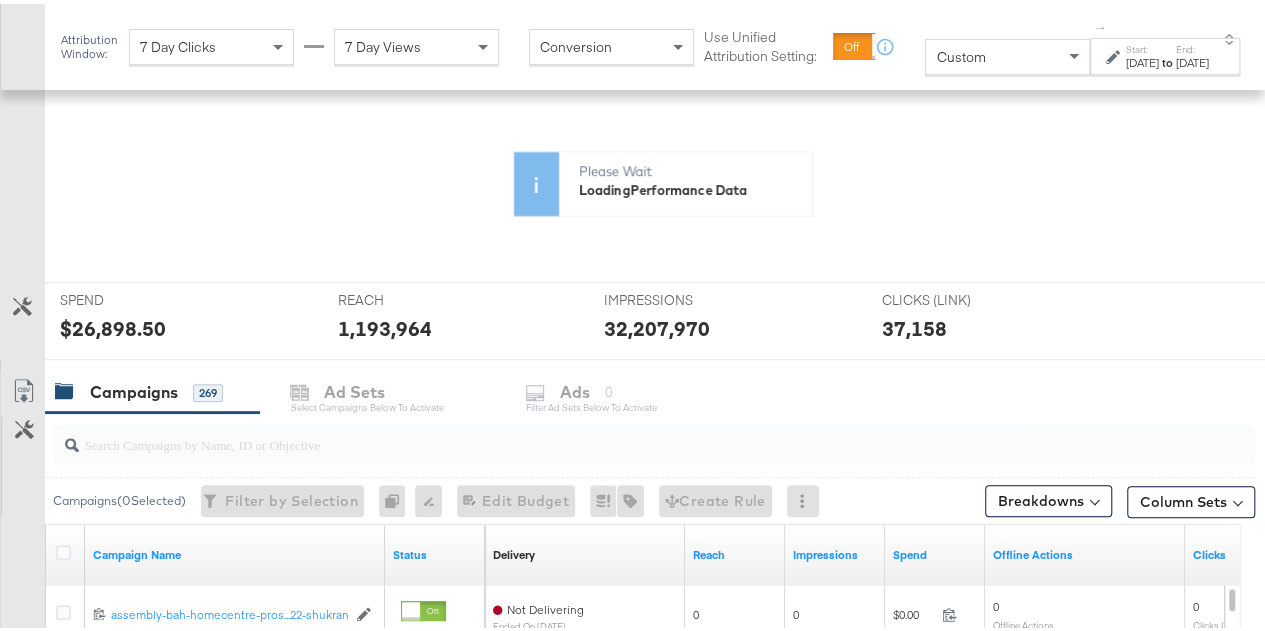 click on "Start:" at bounding box center [1142, 45] 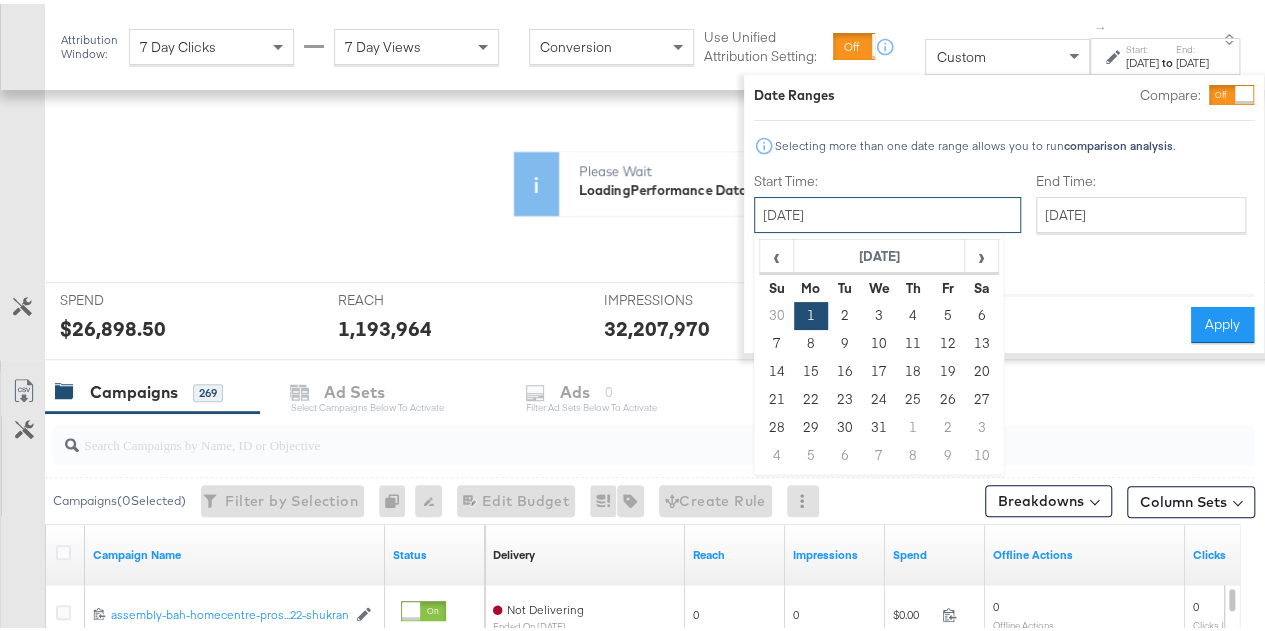 click on "July 1st 2024" at bounding box center (887, 211) 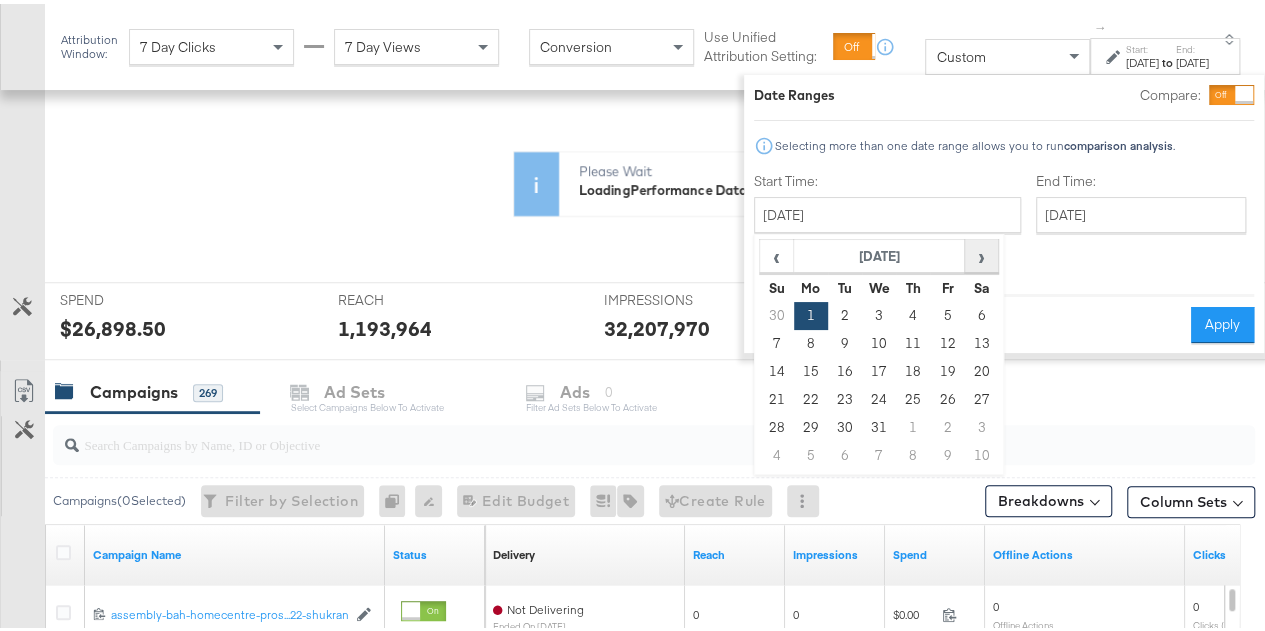click on "›" at bounding box center [981, 252] 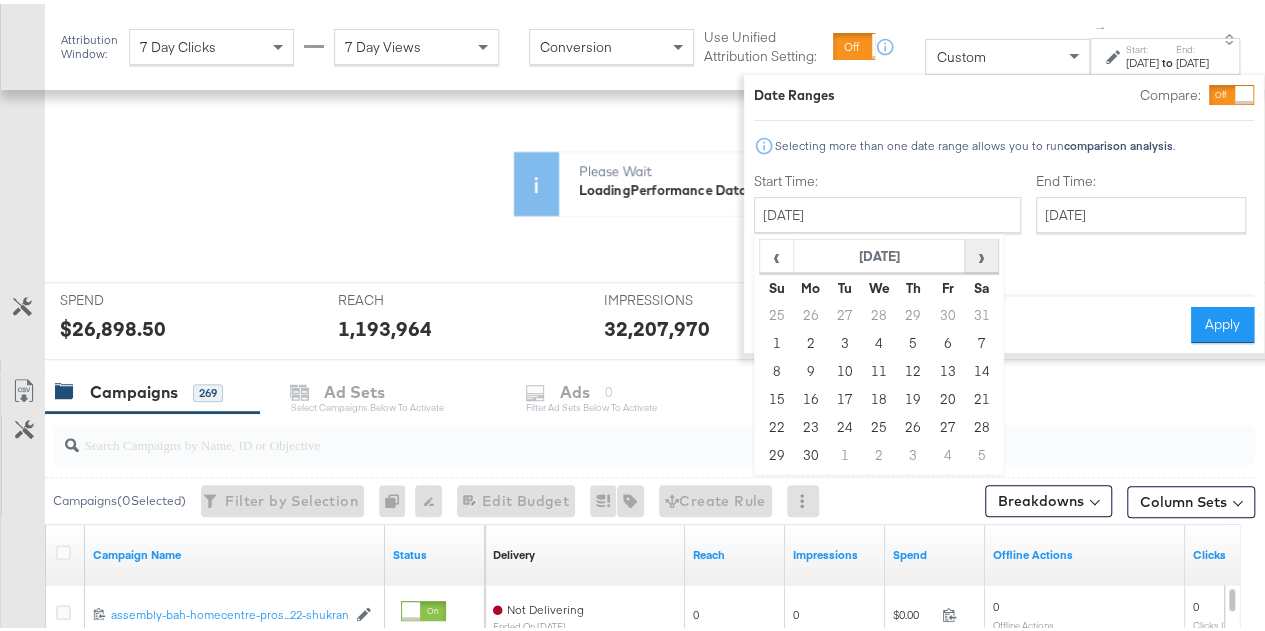 click on "›" at bounding box center (981, 252) 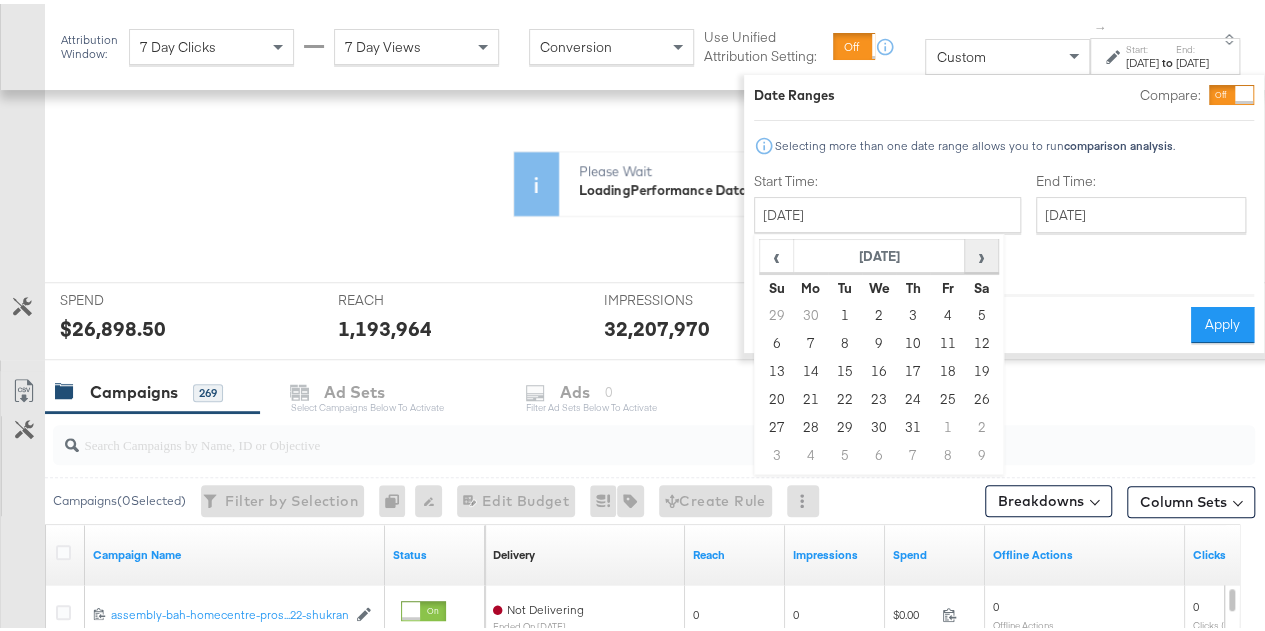 click on "›" at bounding box center (981, 252) 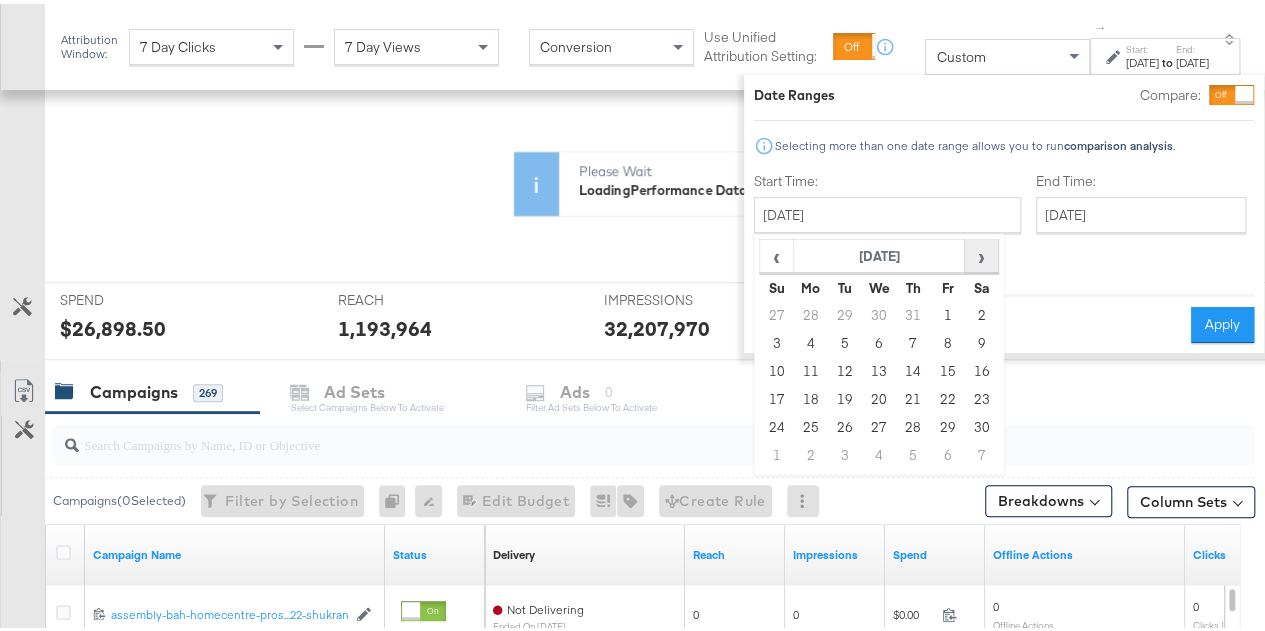 click on "›" at bounding box center [981, 252] 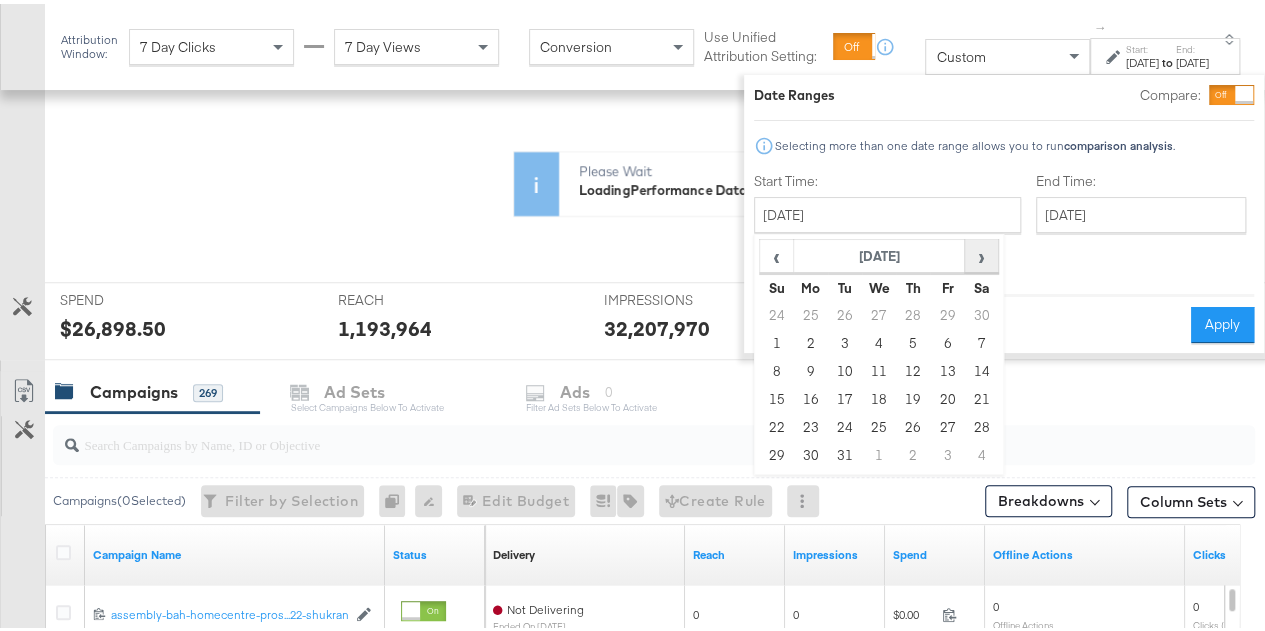 click on "›" at bounding box center [981, 252] 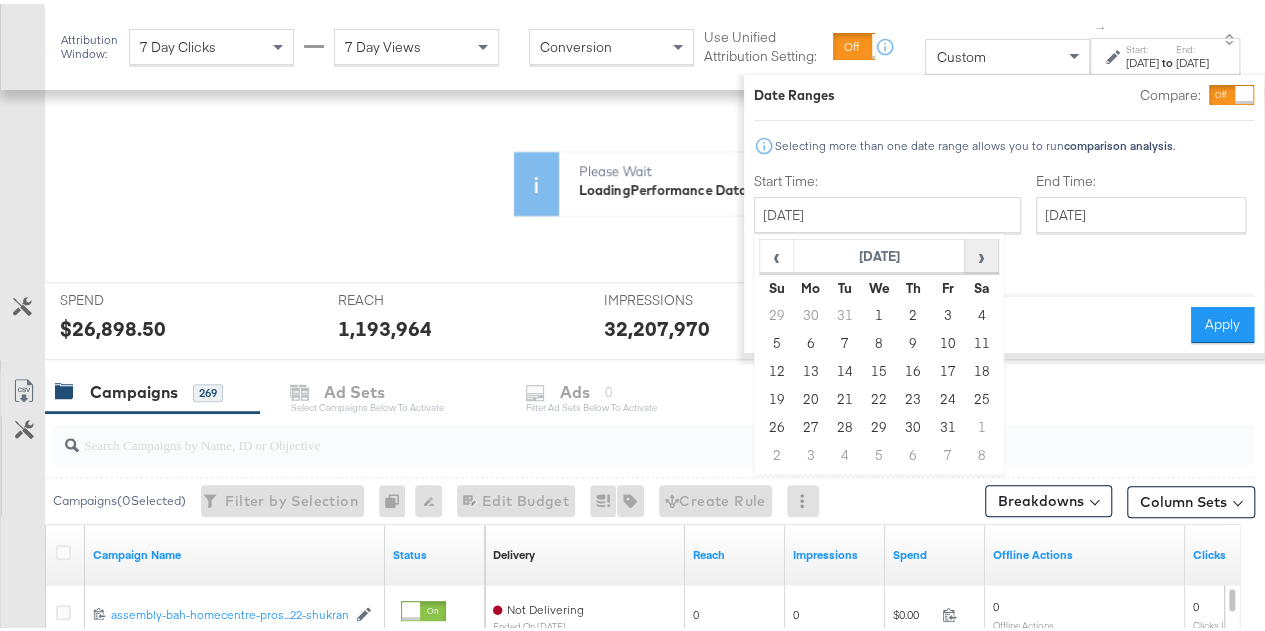 click on "›" at bounding box center [981, 252] 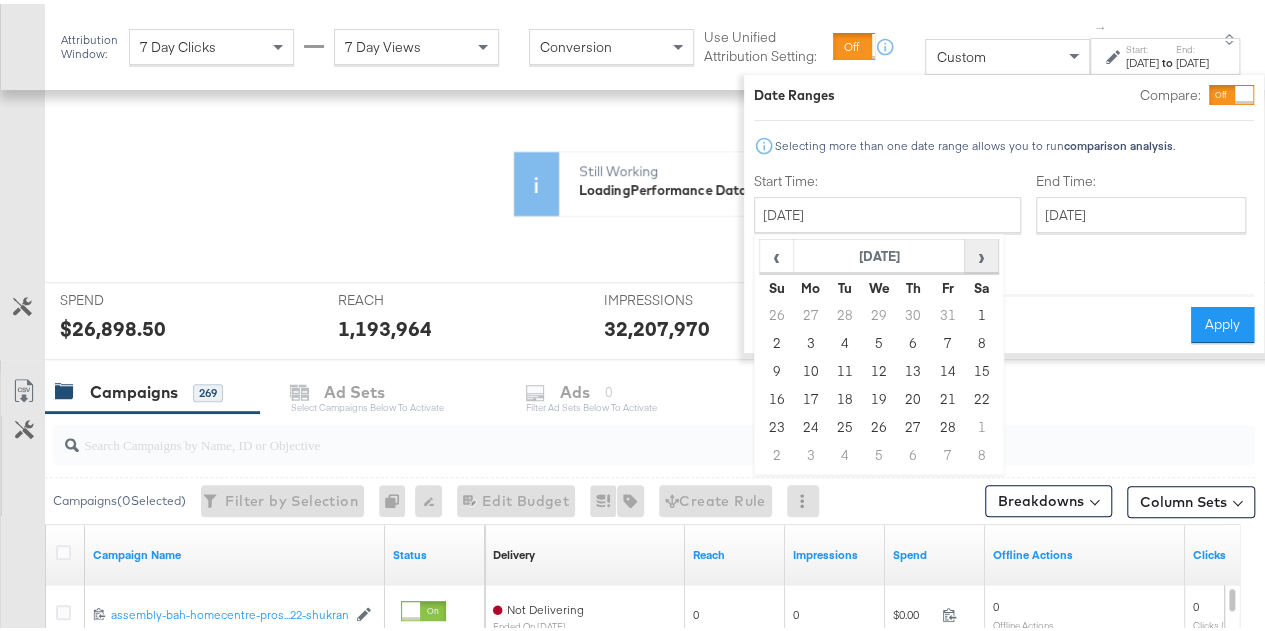 click on "›" at bounding box center (981, 252) 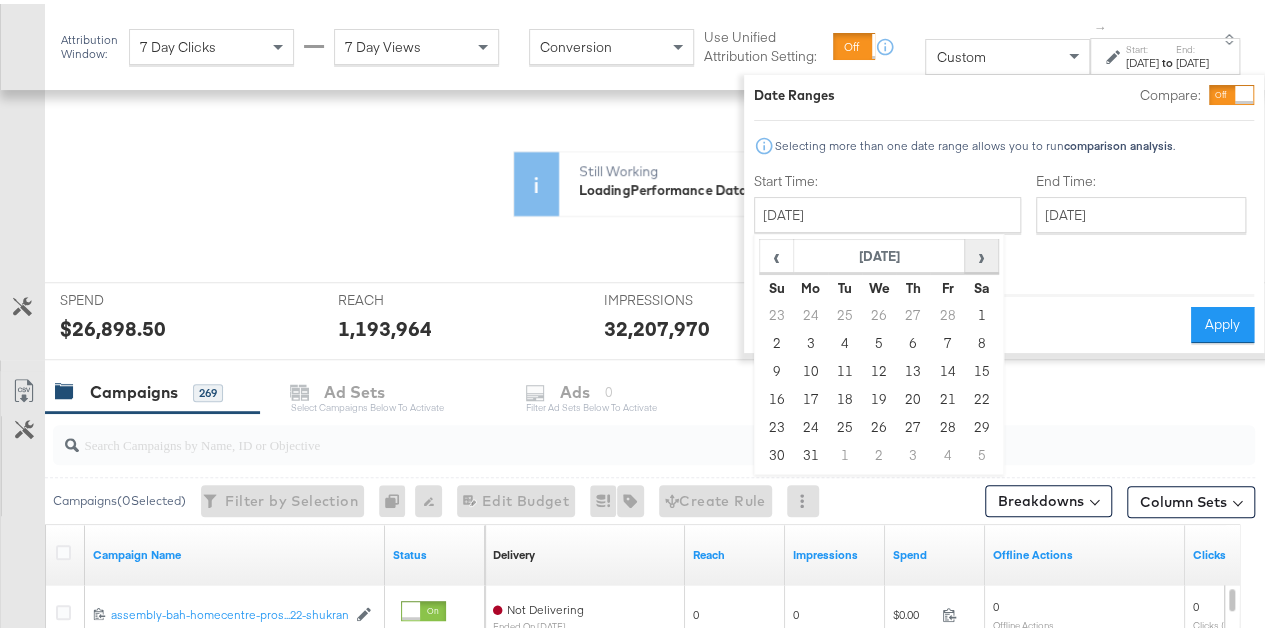 click on "›" at bounding box center [981, 252] 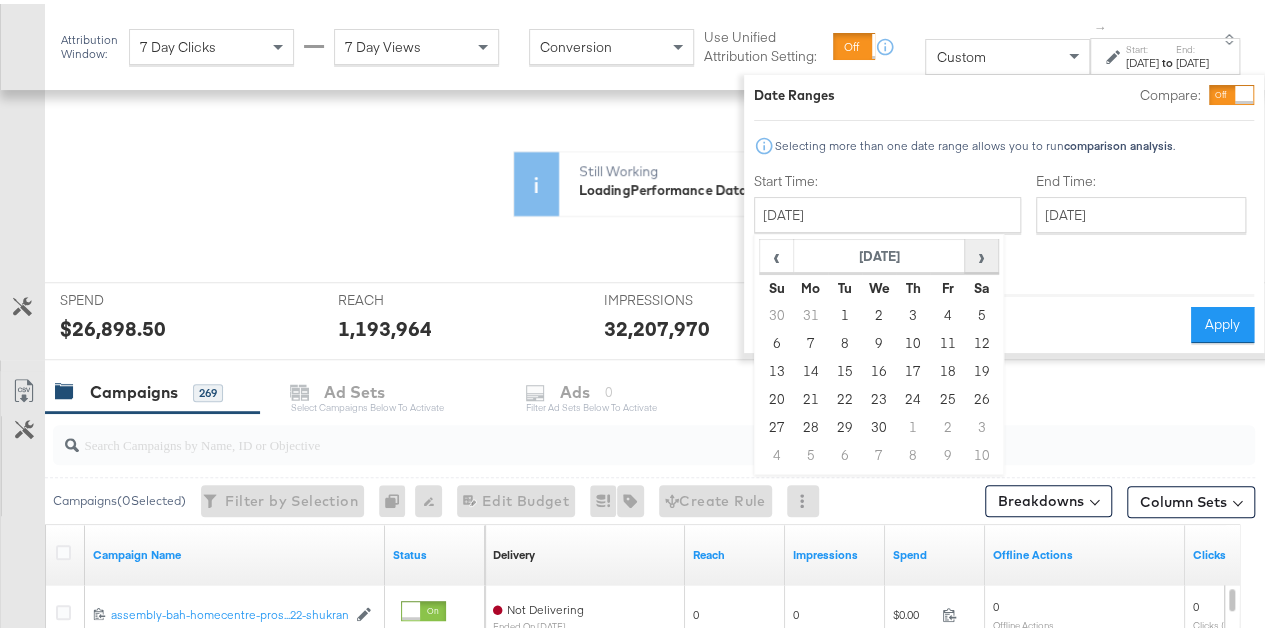 click on "›" at bounding box center [981, 252] 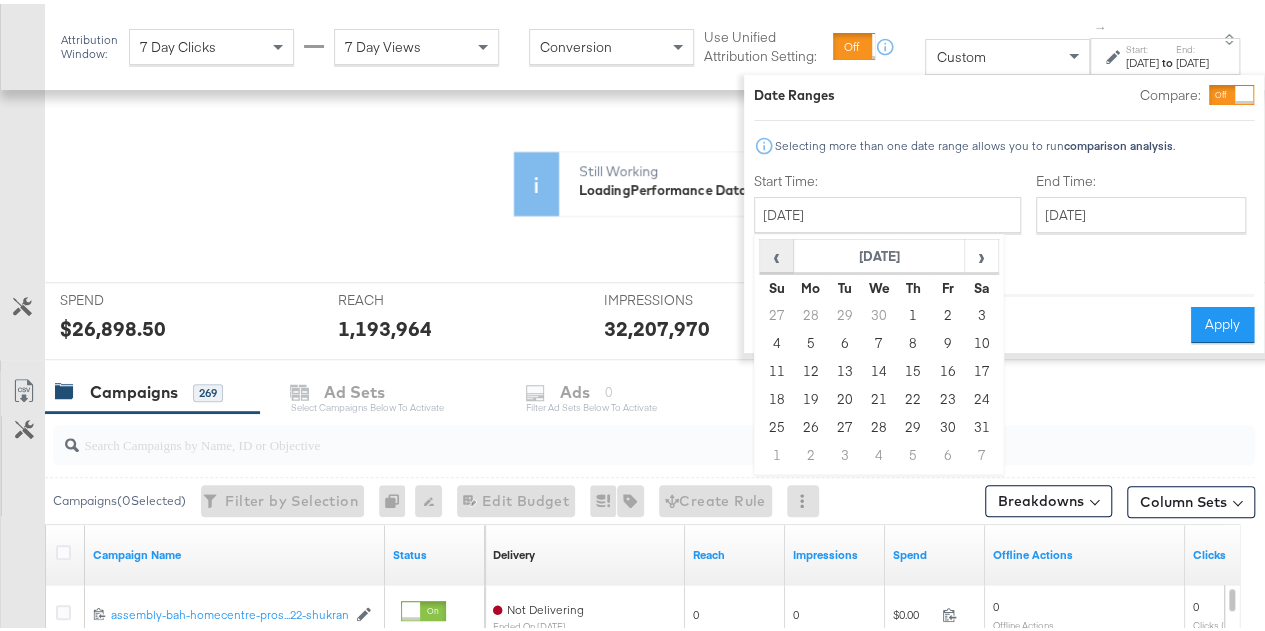 click on "‹" at bounding box center [776, 252] 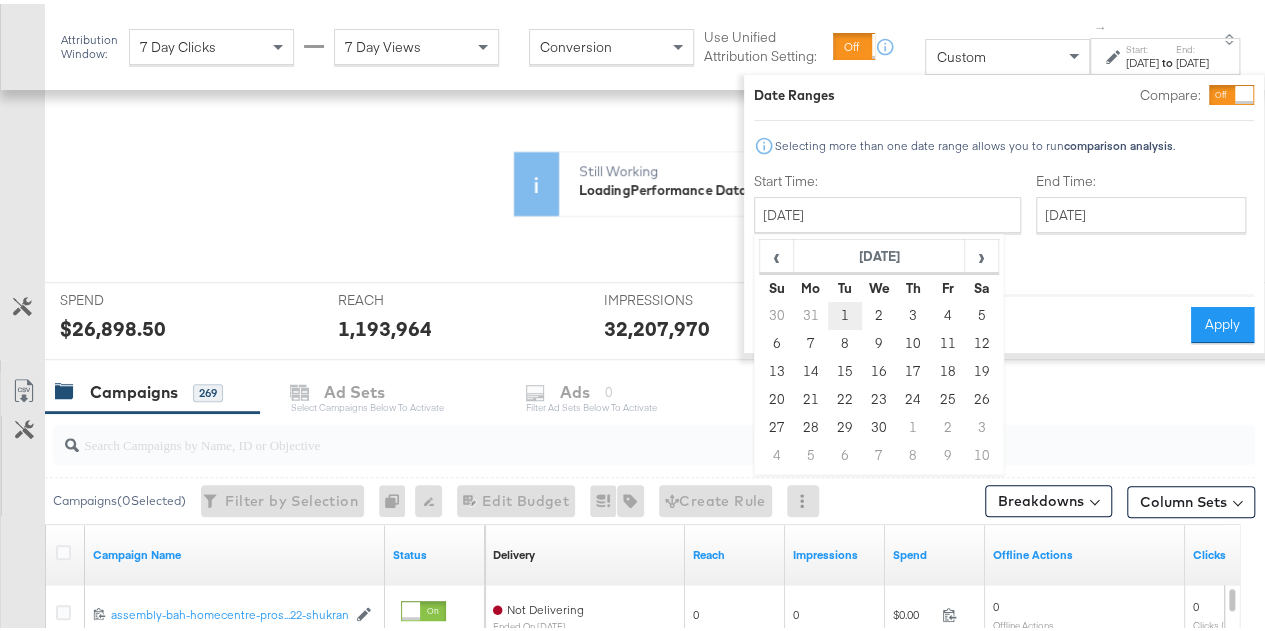 click on "1" at bounding box center [845, 312] 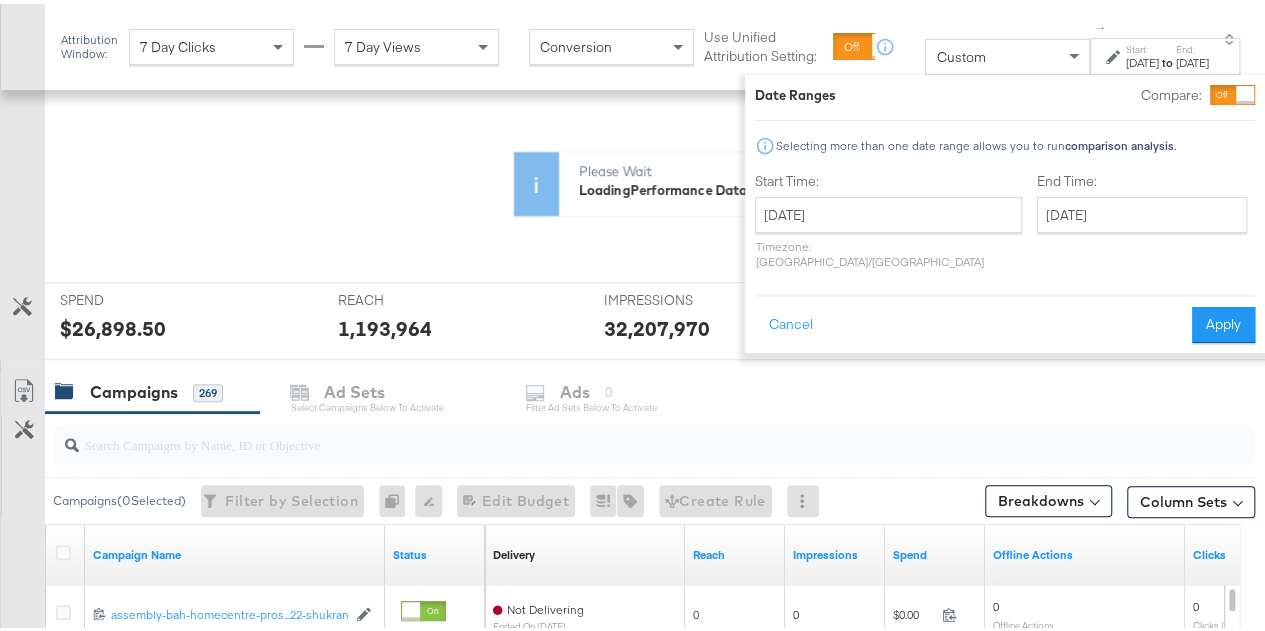 type on "April 1st 2025" 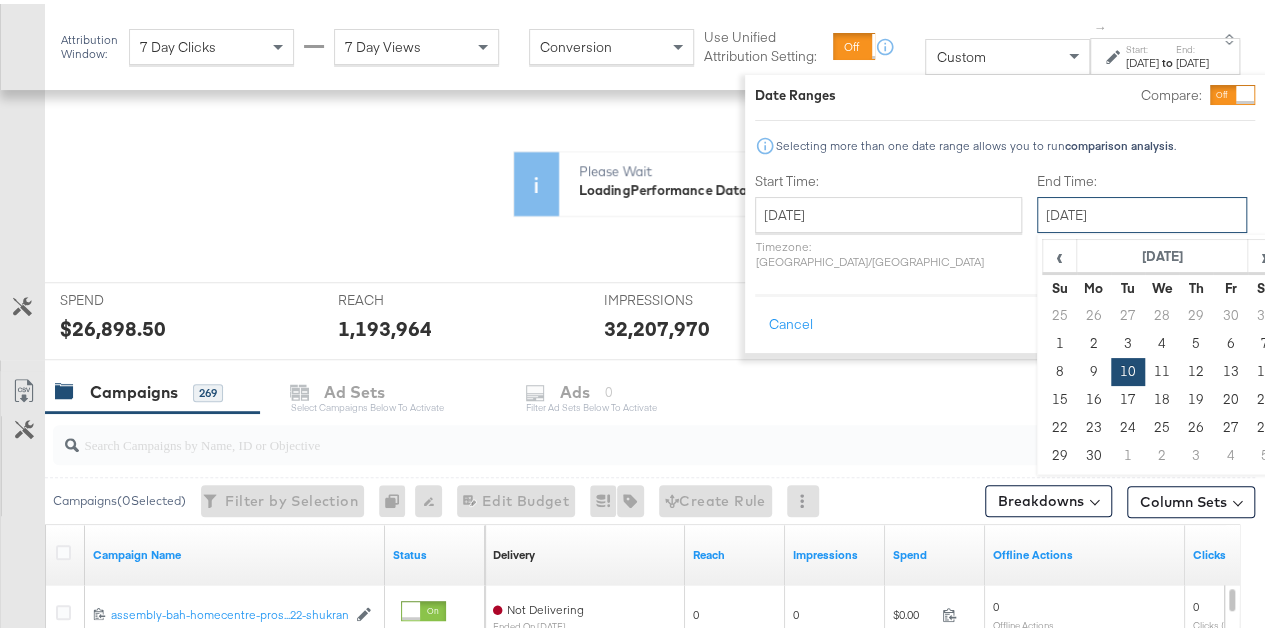 click on "June 10th 2025" at bounding box center [1142, 211] 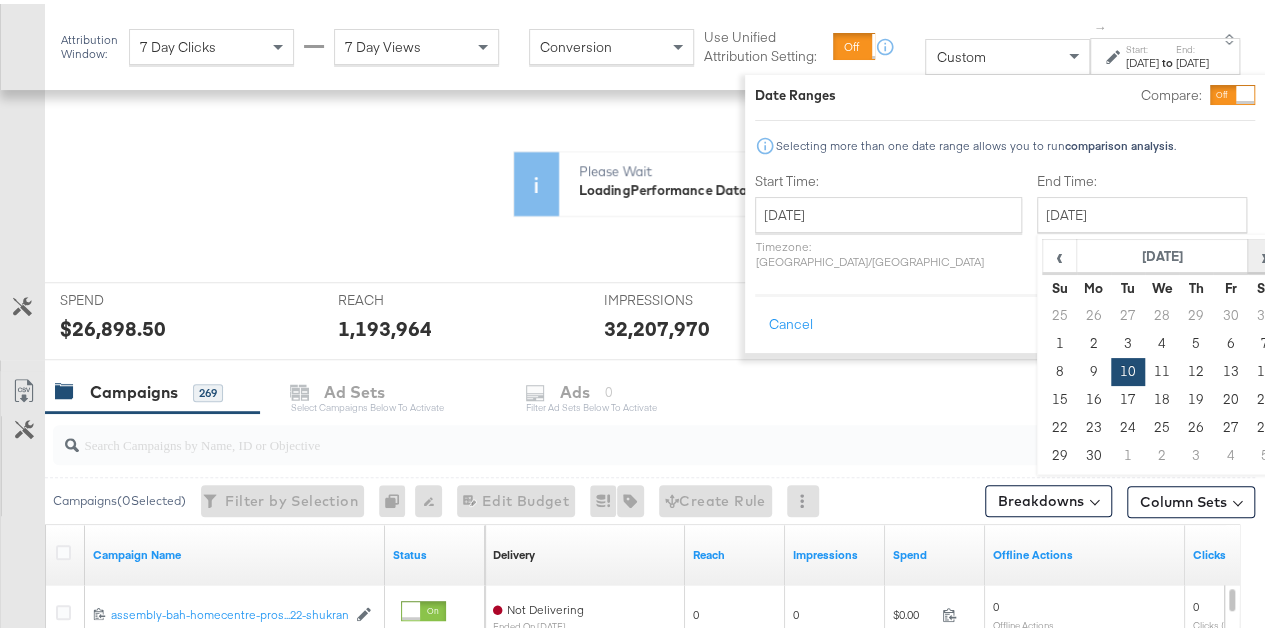 click on "›" at bounding box center [1264, 252] 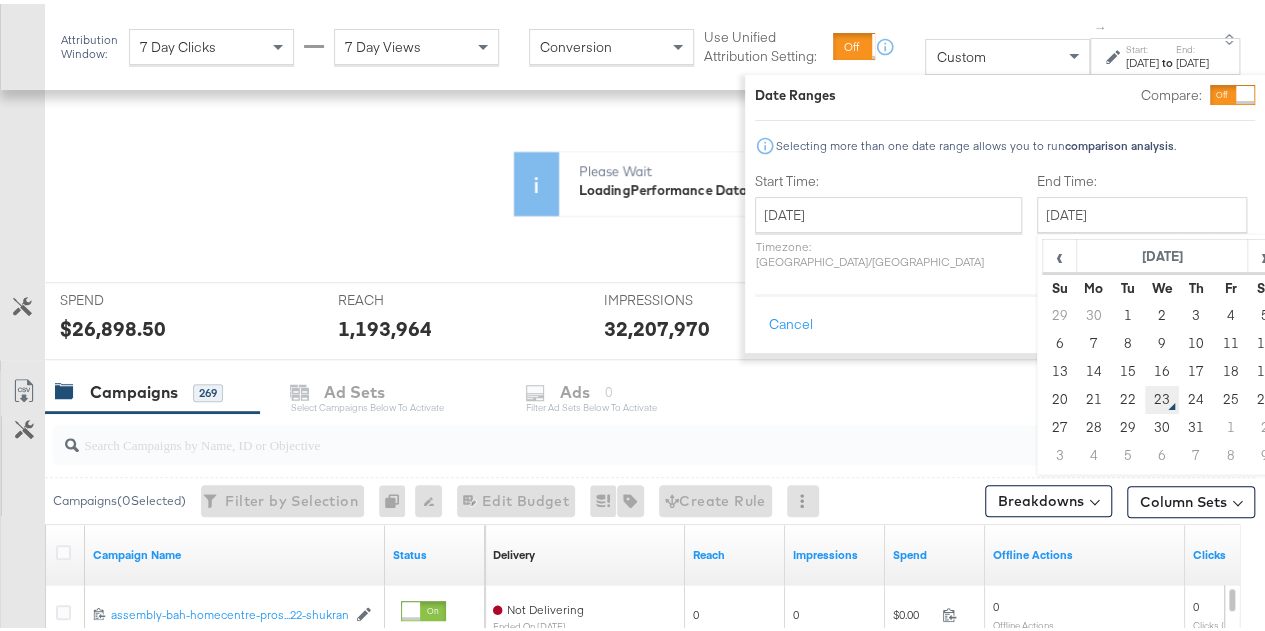 click on "23" at bounding box center [1162, 396] 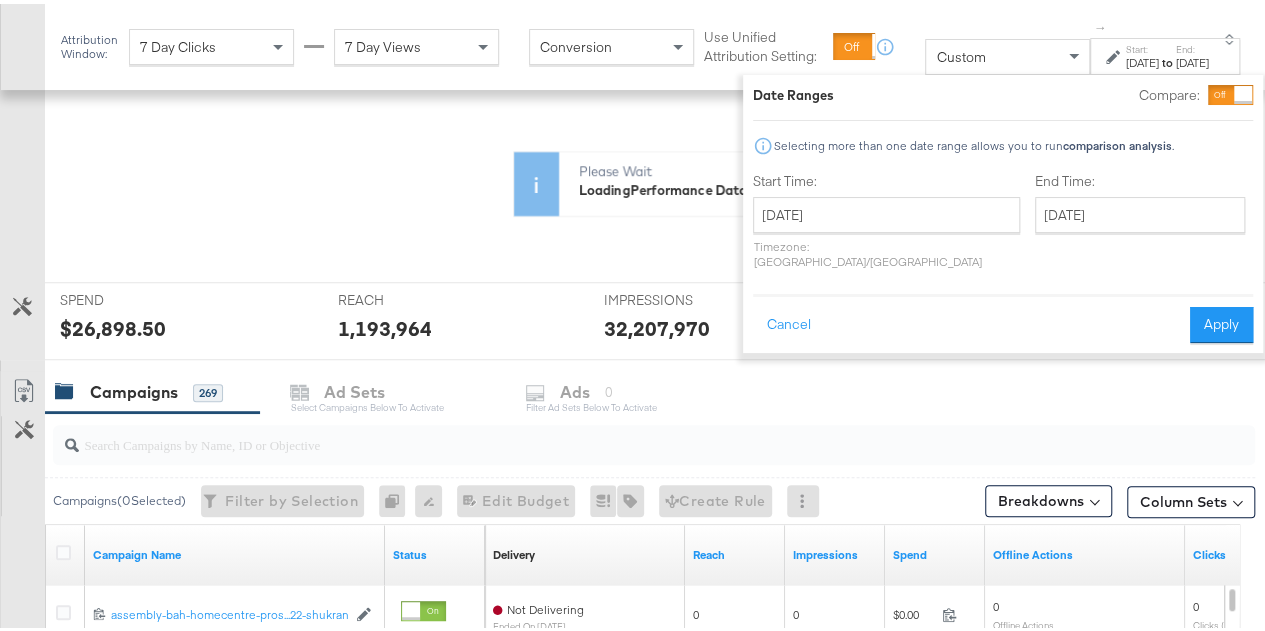click 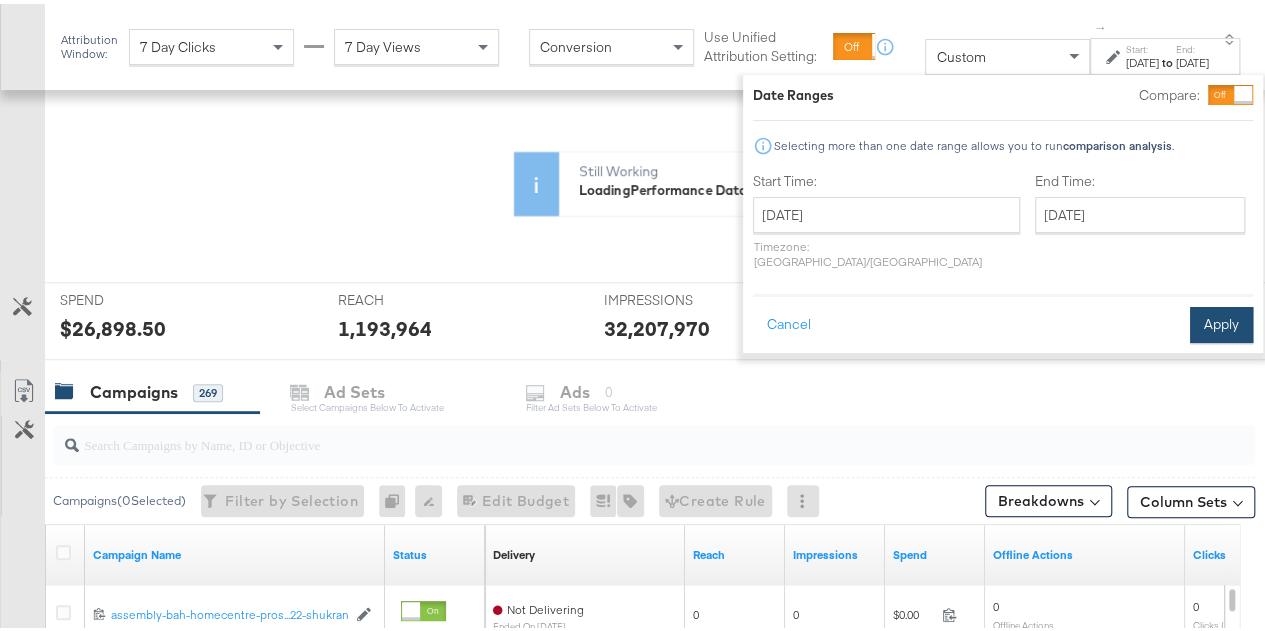 click on "Apply" at bounding box center [1221, 321] 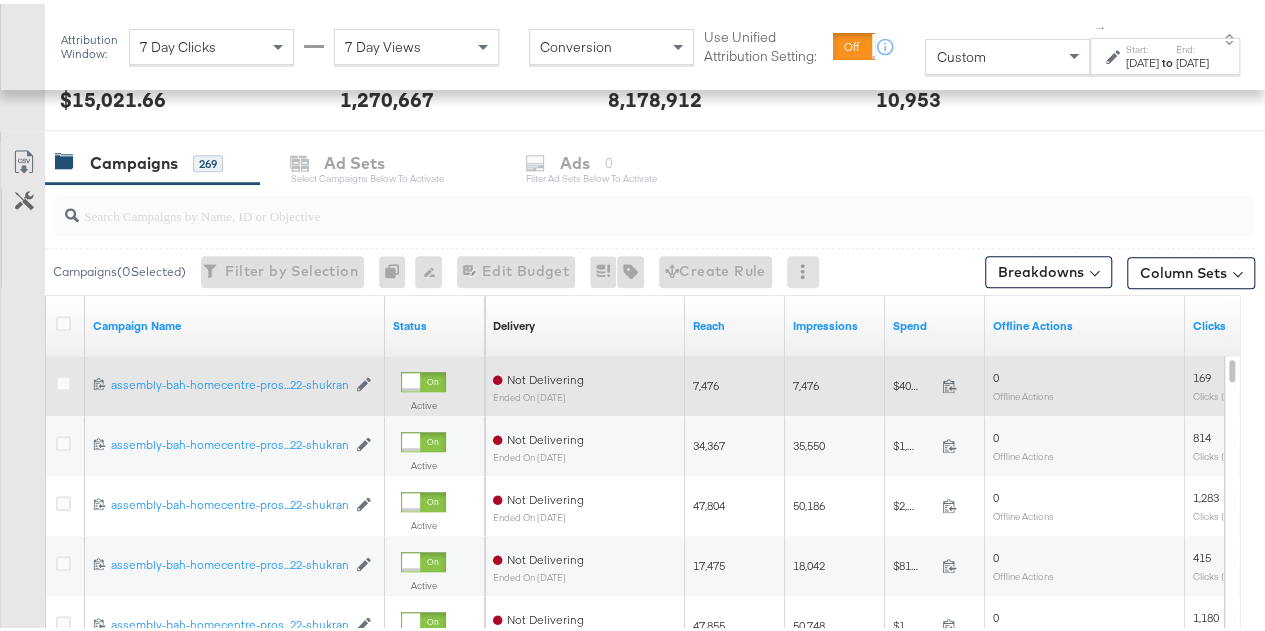 scroll, scrollTop: 970, scrollLeft: 0, axis: vertical 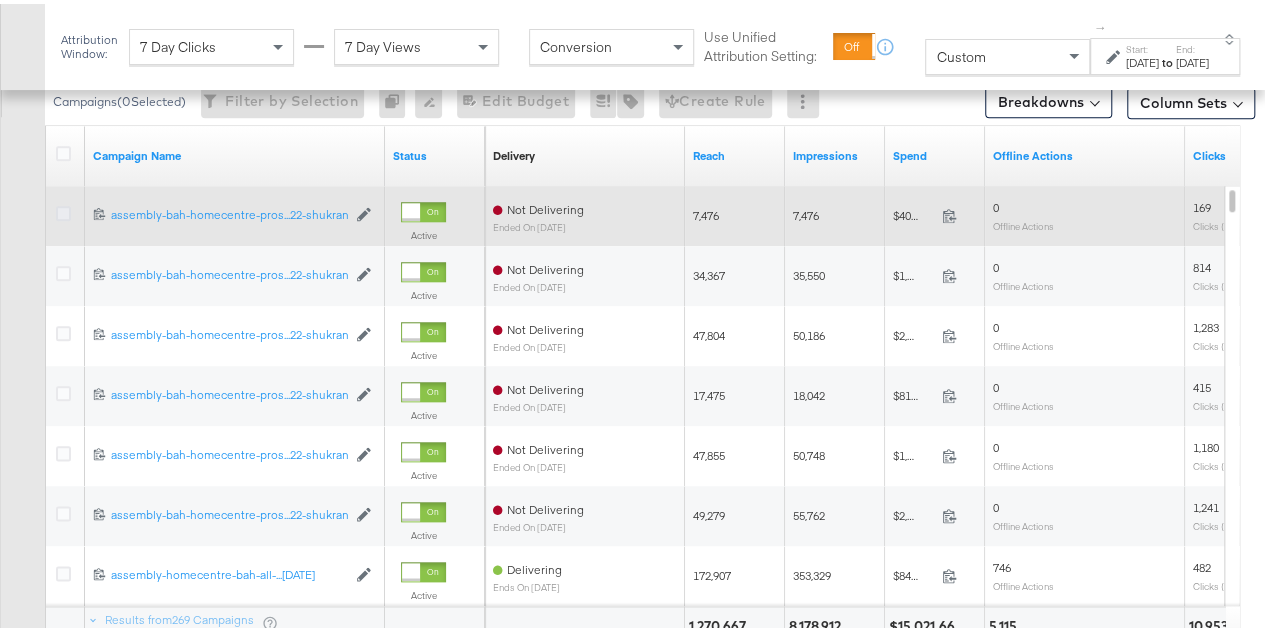 click at bounding box center (63, 209) 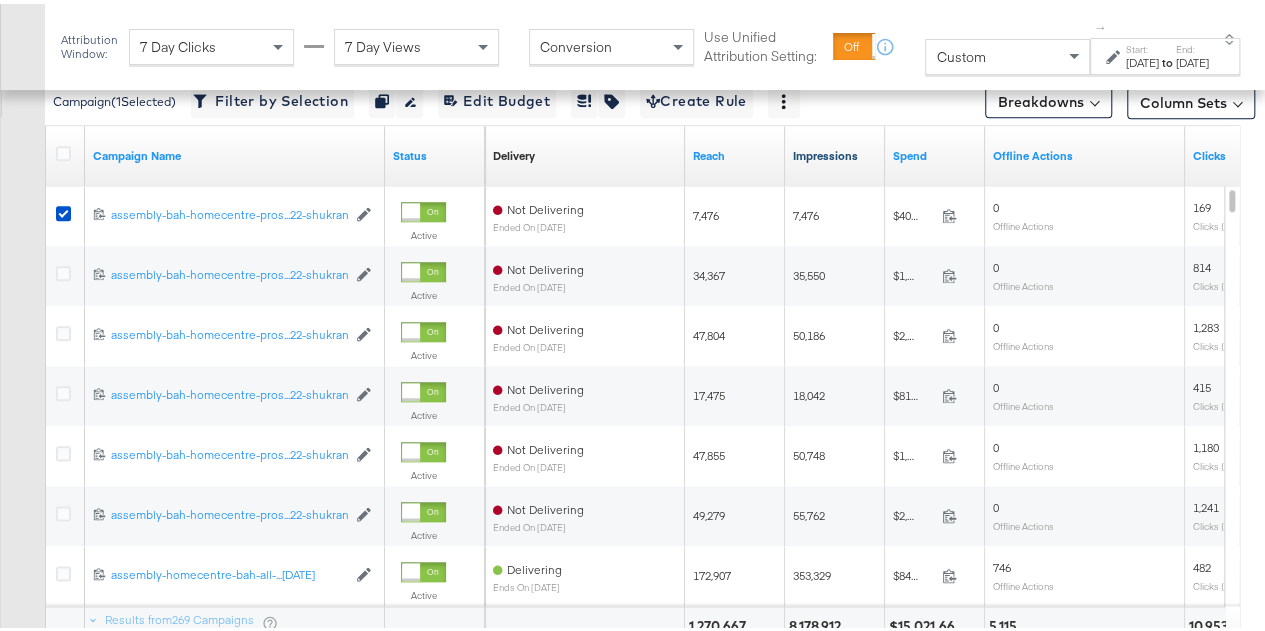 click on "Impressions" at bounding box center (835, 152) 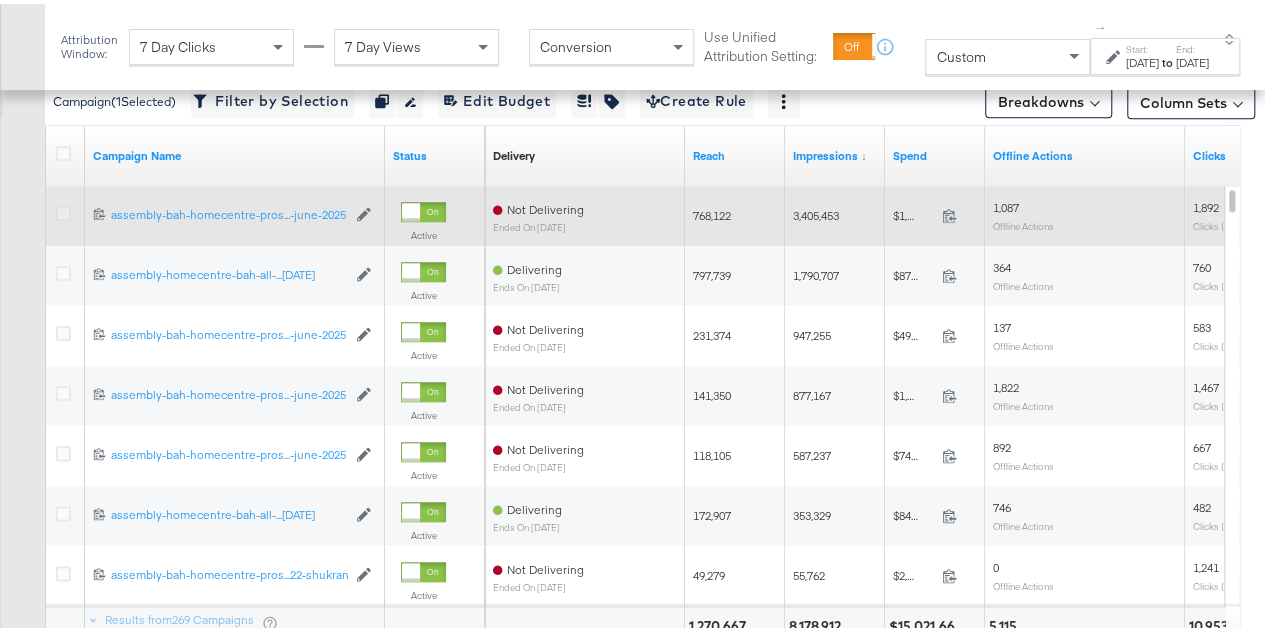 click at bounding box center (63, 209) 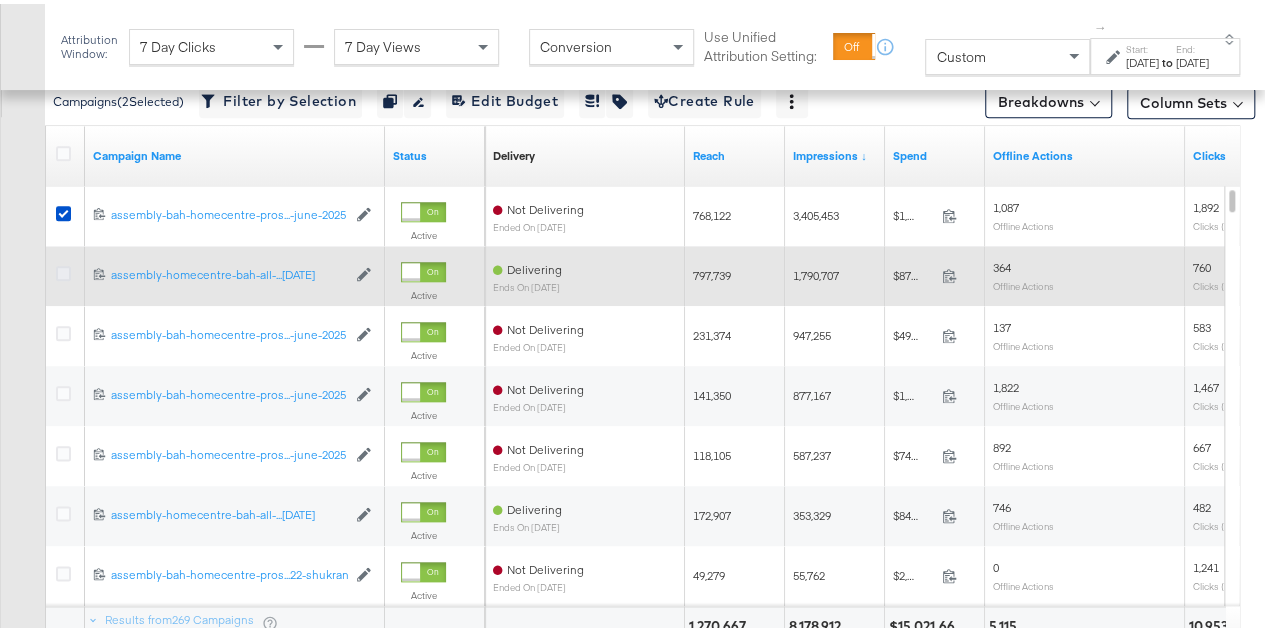 click at bounding box center [63, 269] 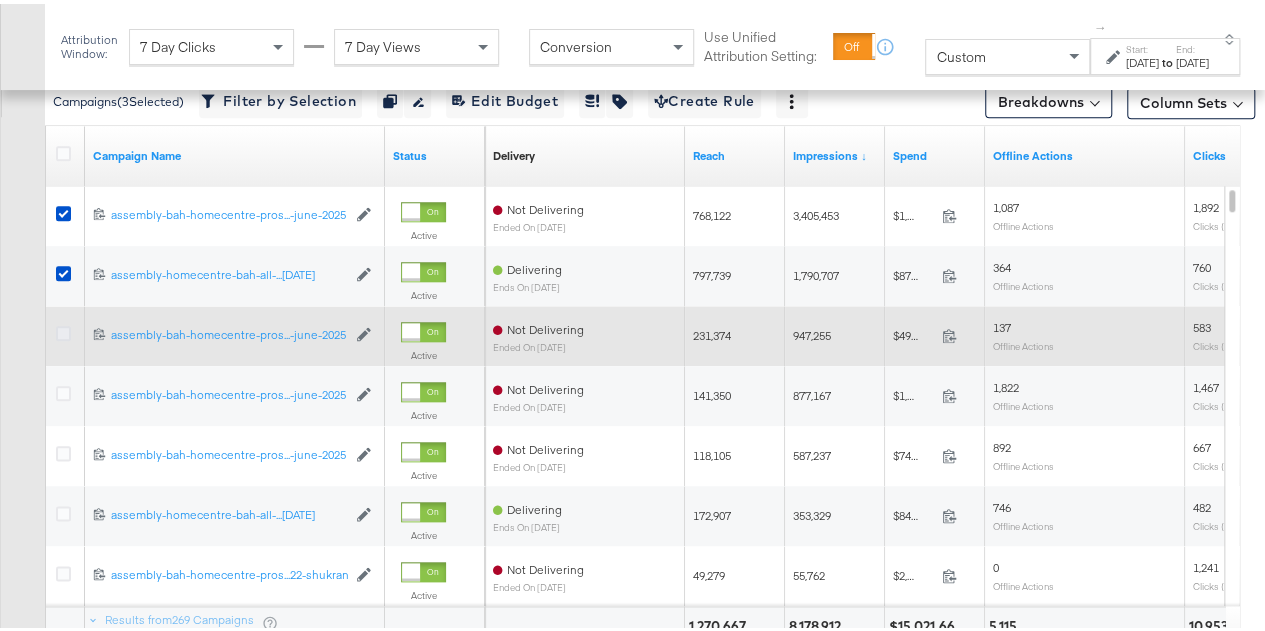click at bounding box center [63, 329] 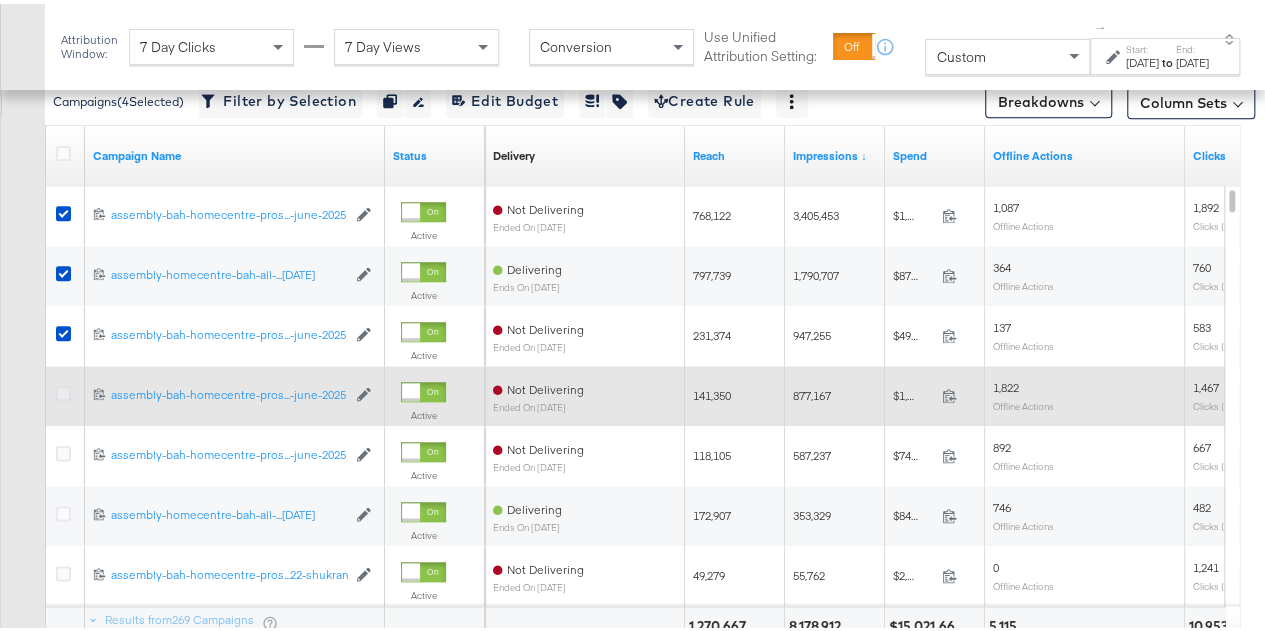click at bounding box center (63, 389) 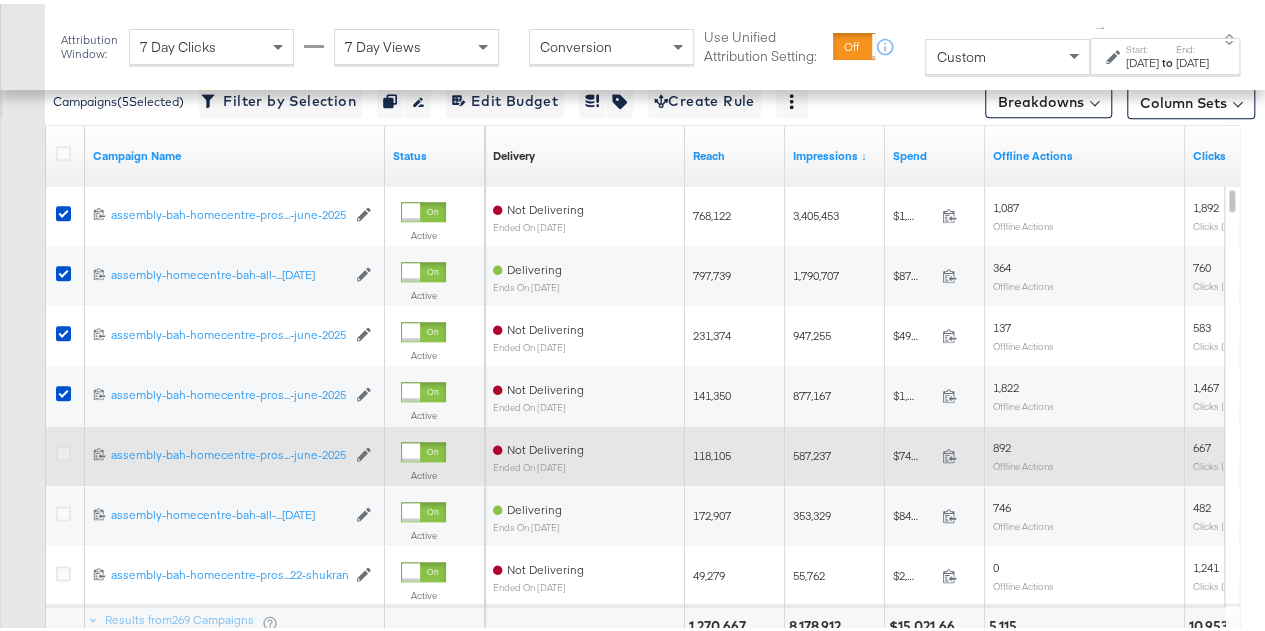 click at bounding box center [63, 449] 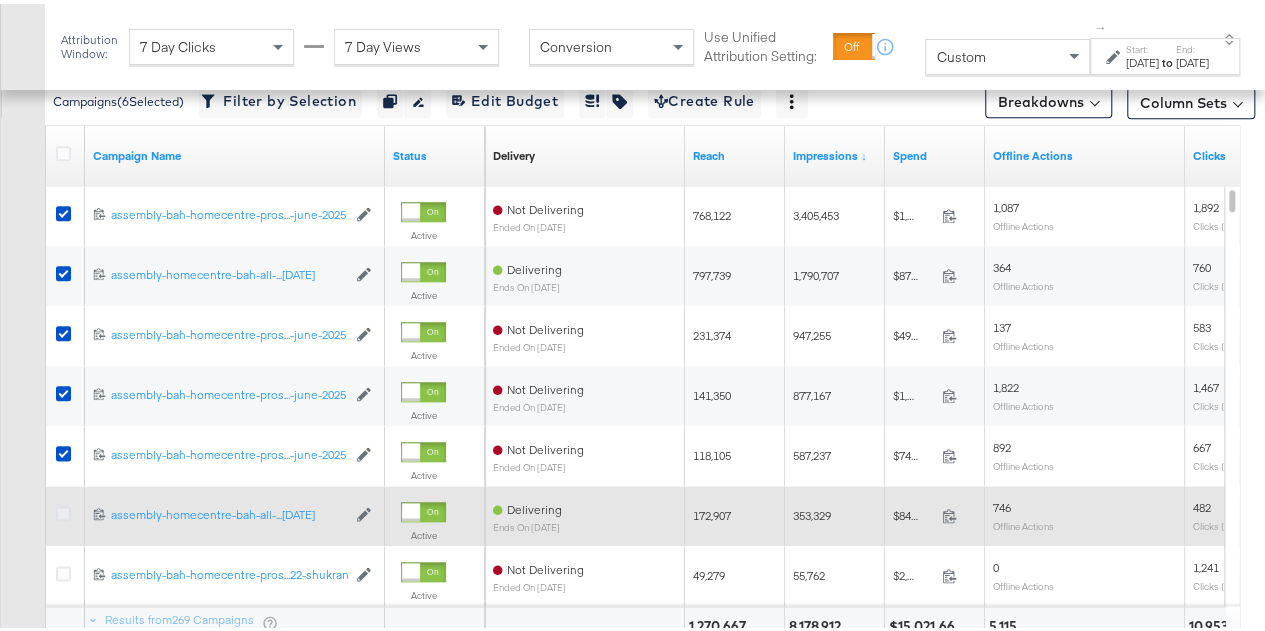 click at bounding box center (63, 509) 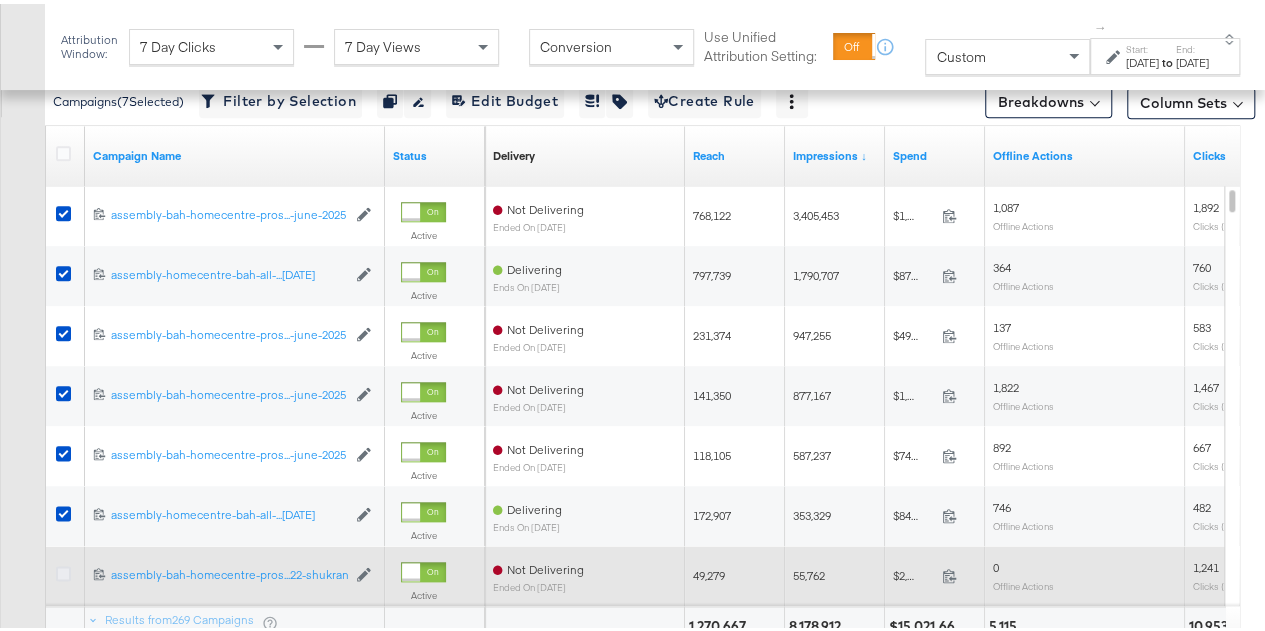 click at bounding box center (63, 569) 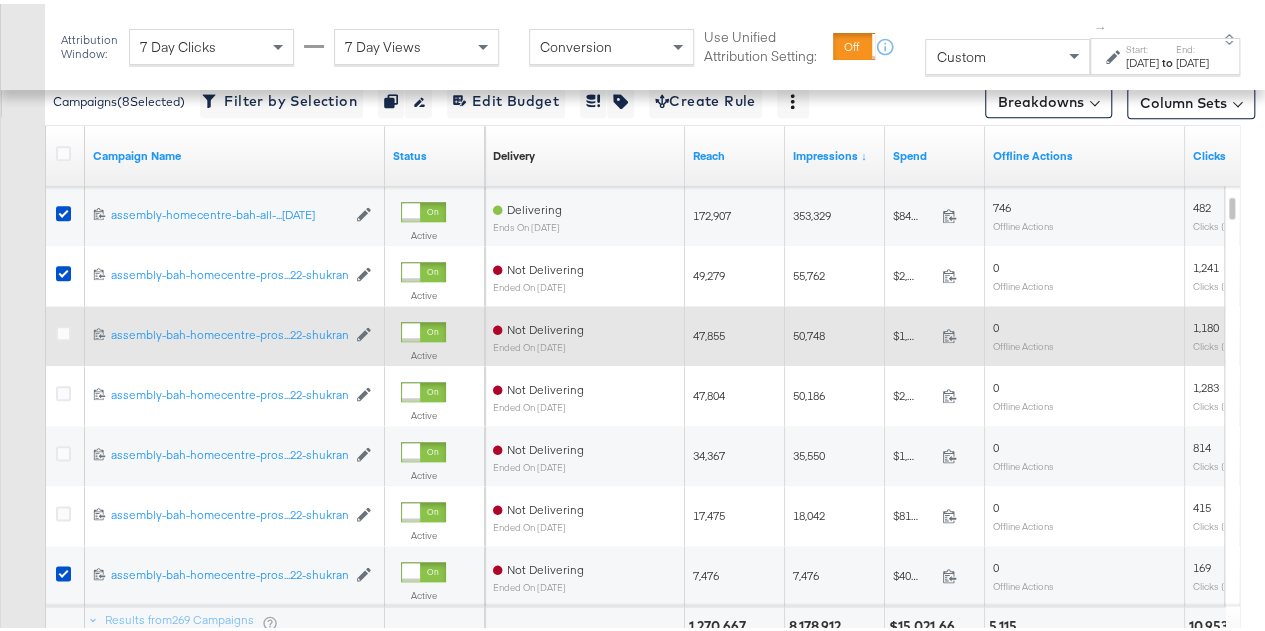 drag, startPoint x: 58, startPoint y: 321, endPoint x: 67, endPoint y: 334, distance: 15.811388 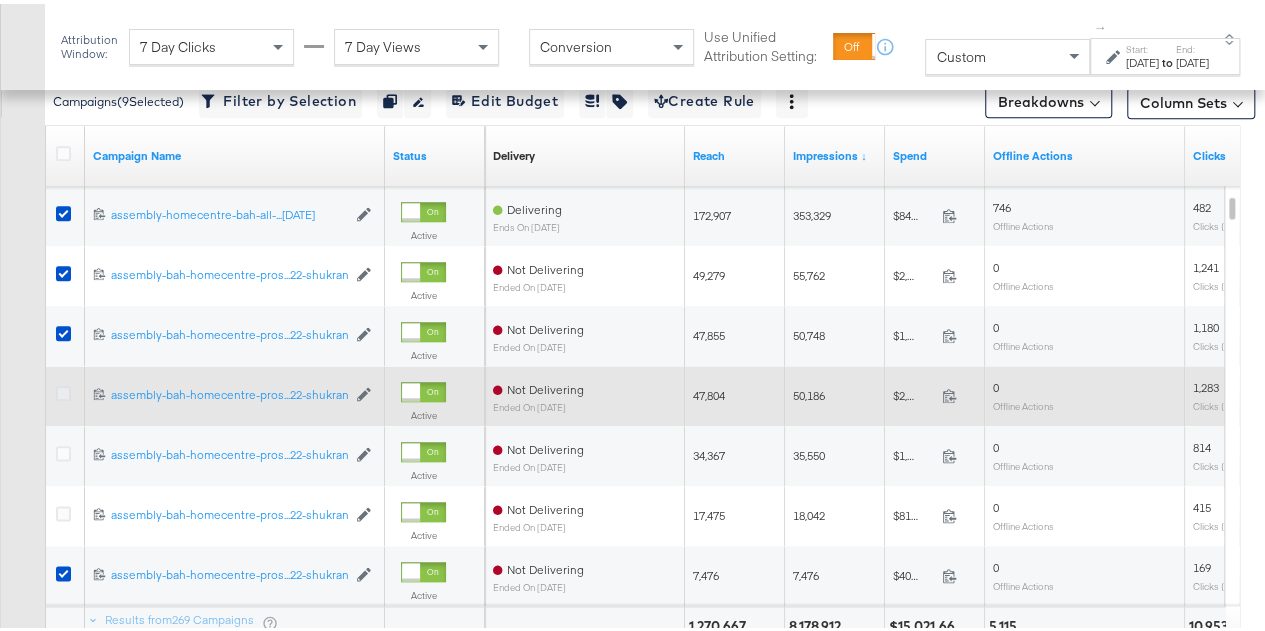 click at bounding box center (63, 389) 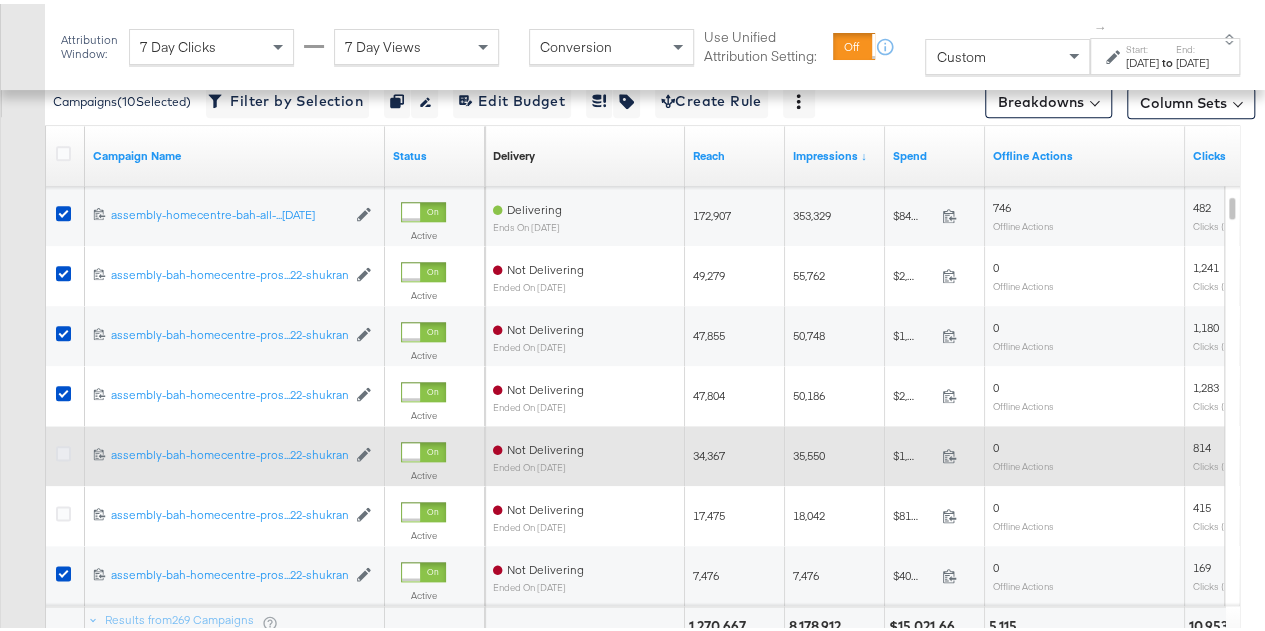click at bounding box center [66, 452] 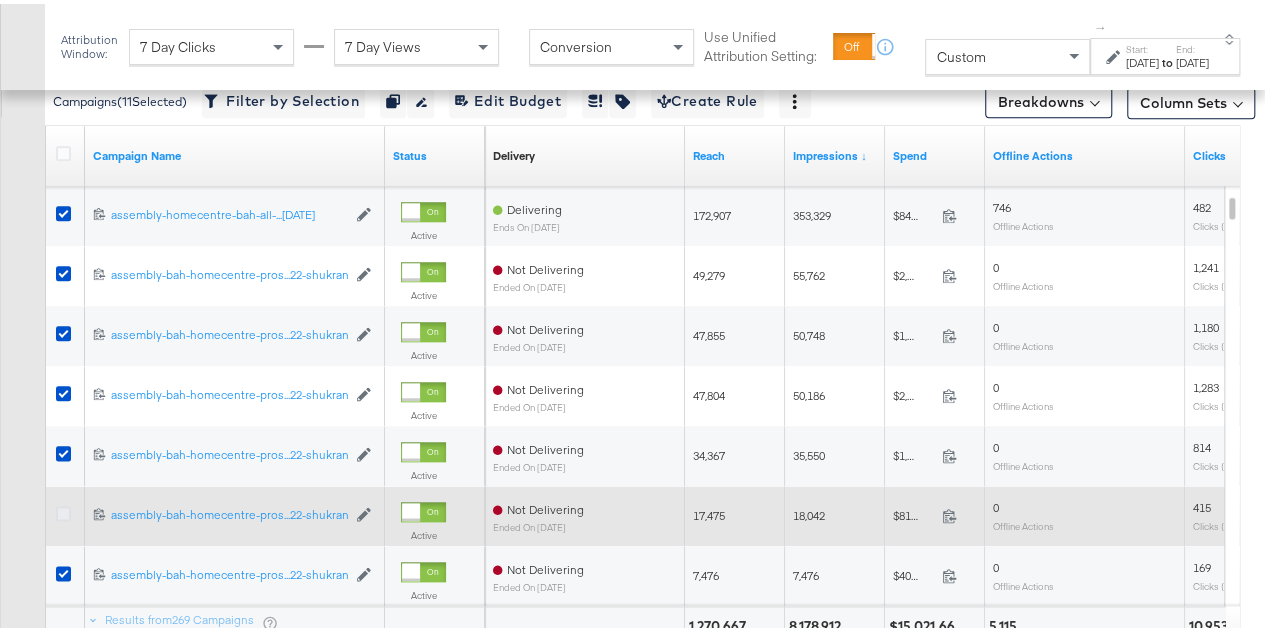 click at bounding box center (63, 509) 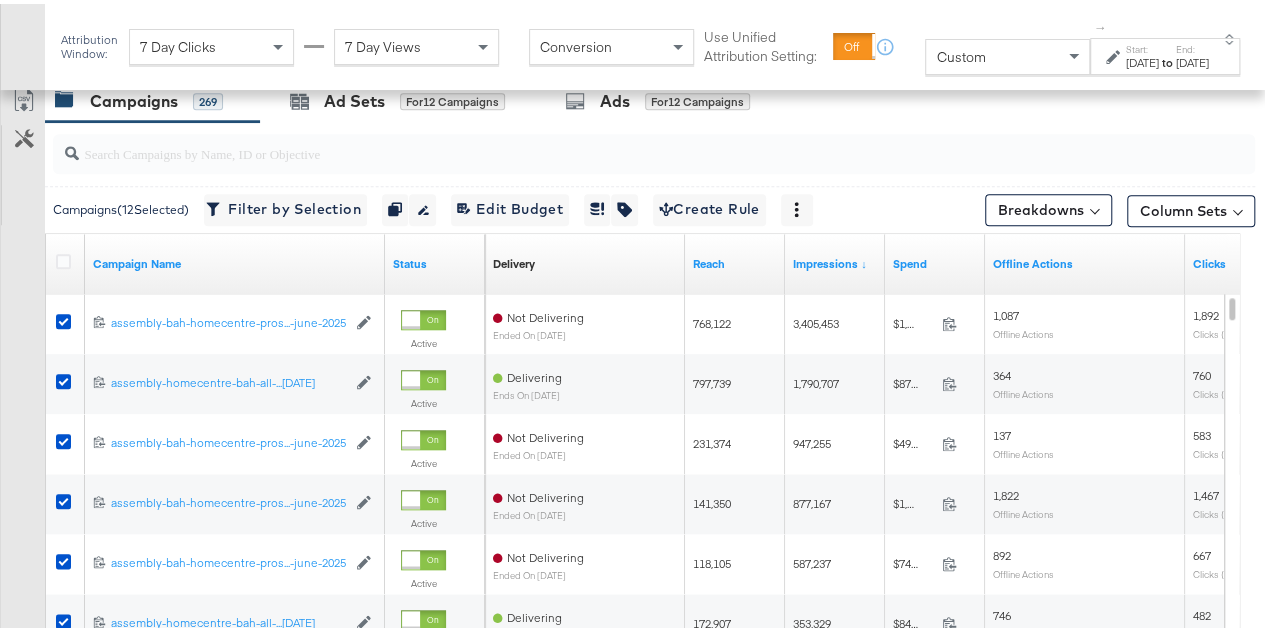 scroll, scrollTop: 770, scrollLeft: 0, axis: vertical 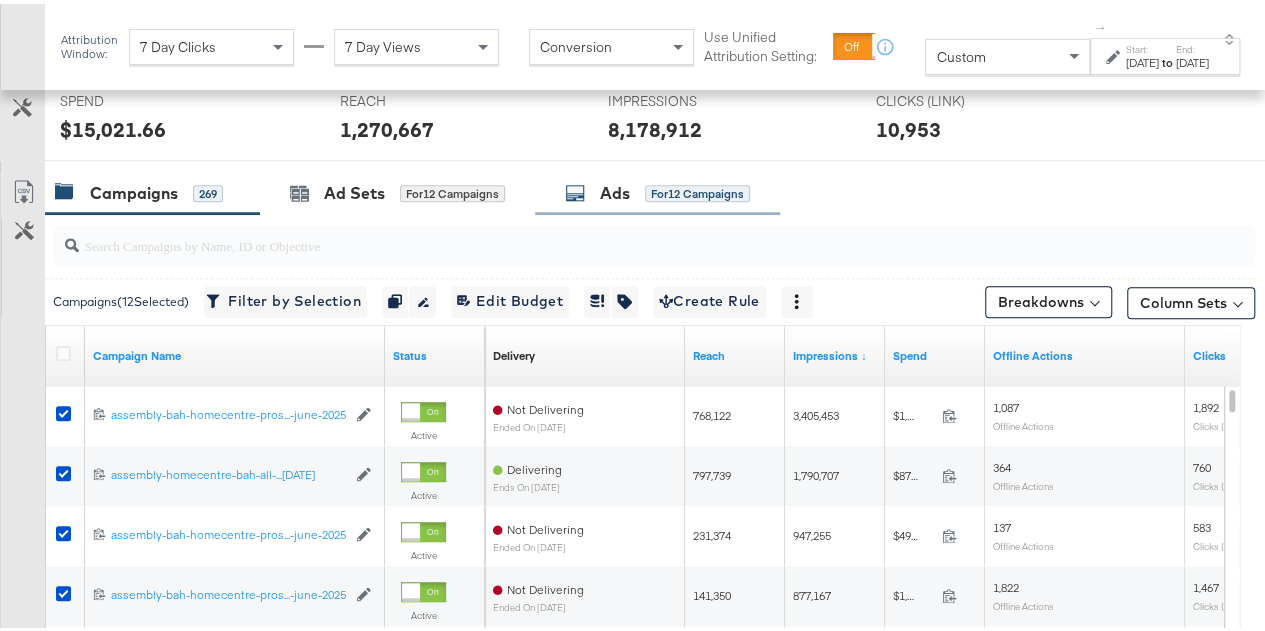 click on "Ads for  12   Campaigns" at bounding box center (657, 189) 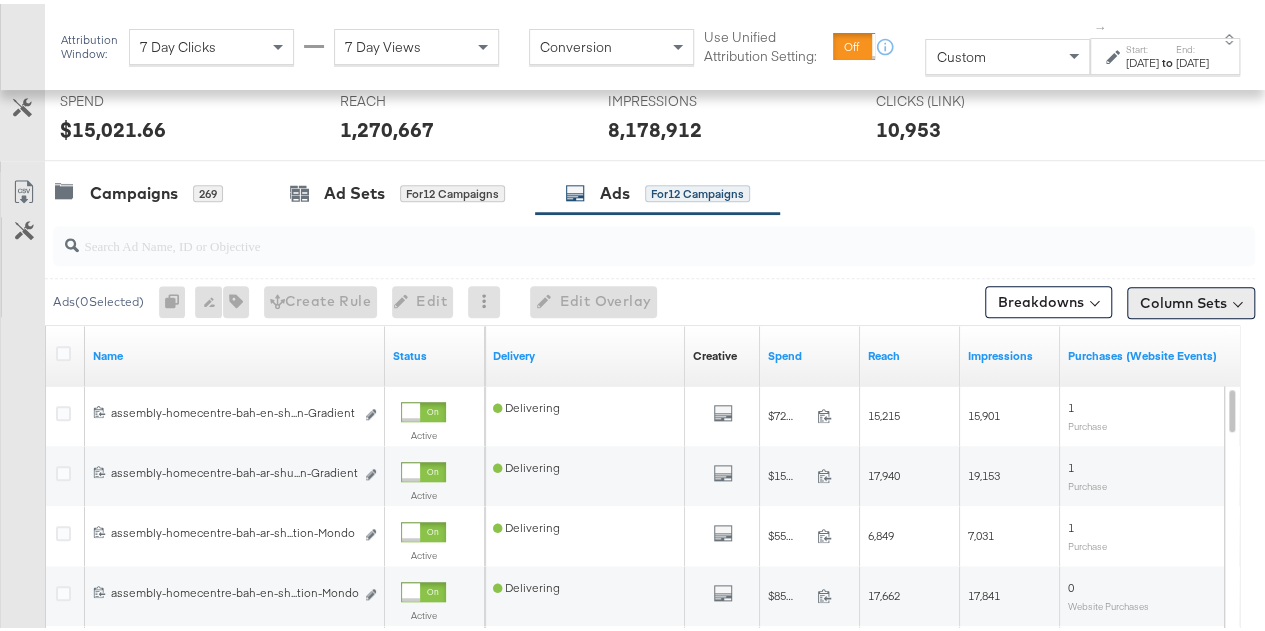click on "Column Sets" at bounding box center [1191, 299] 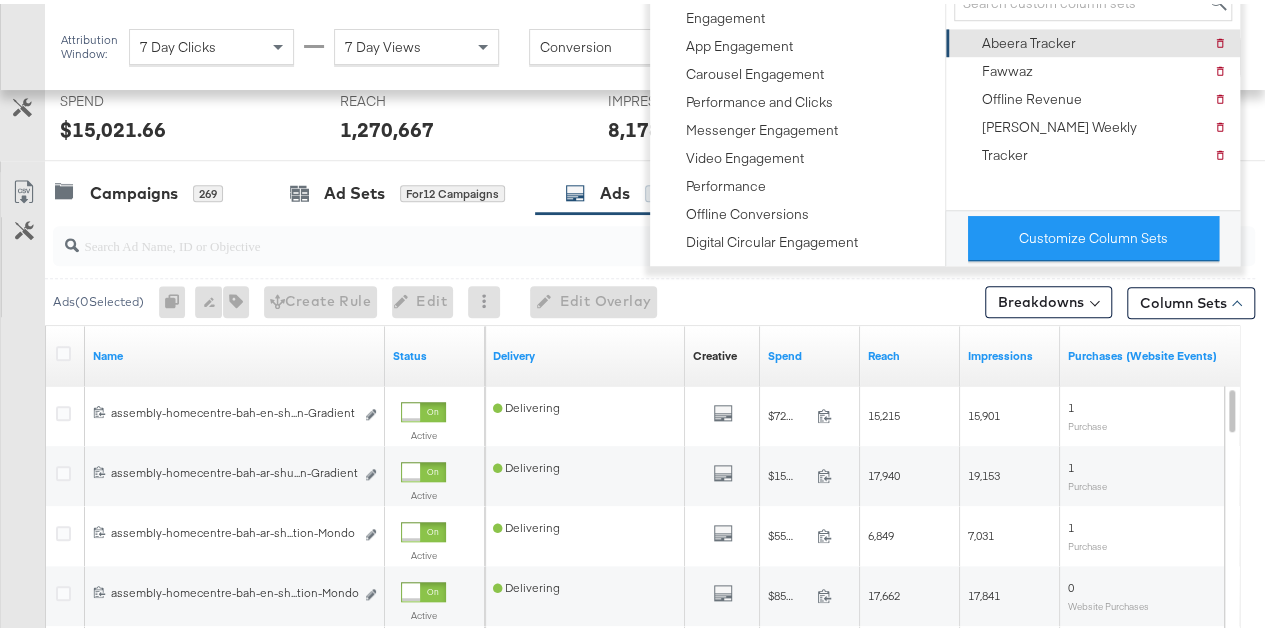 click on "Abeera Tracker" at bounding box center (1029, 39) 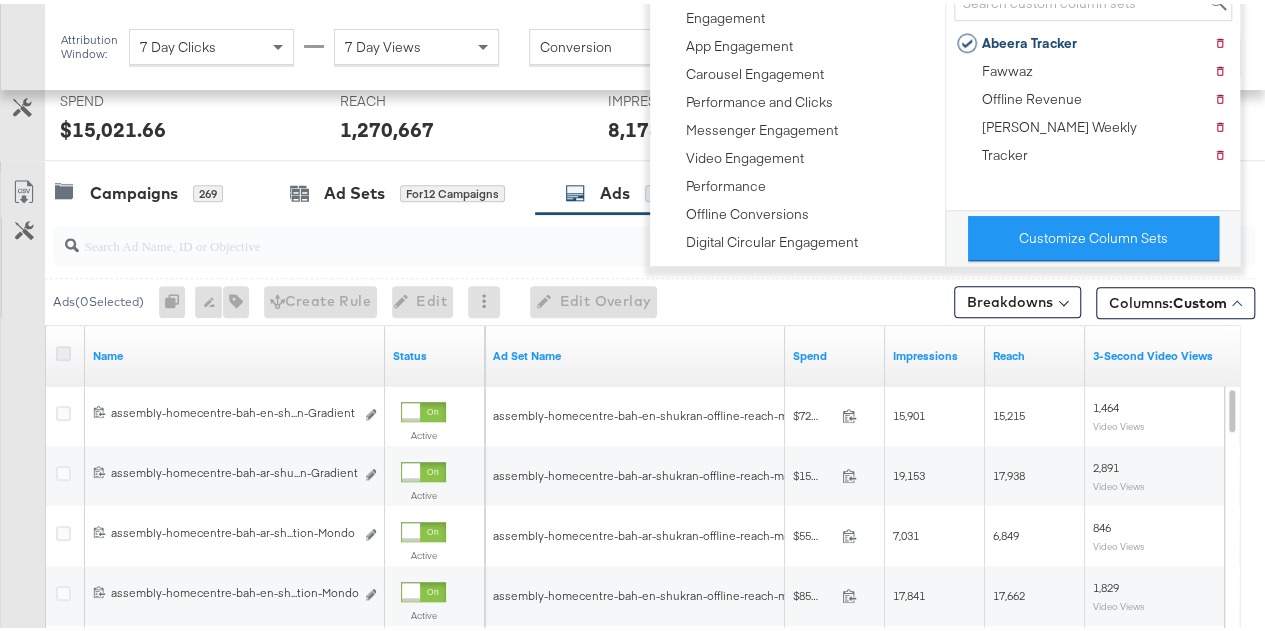 click at bounding box center [63, 349] 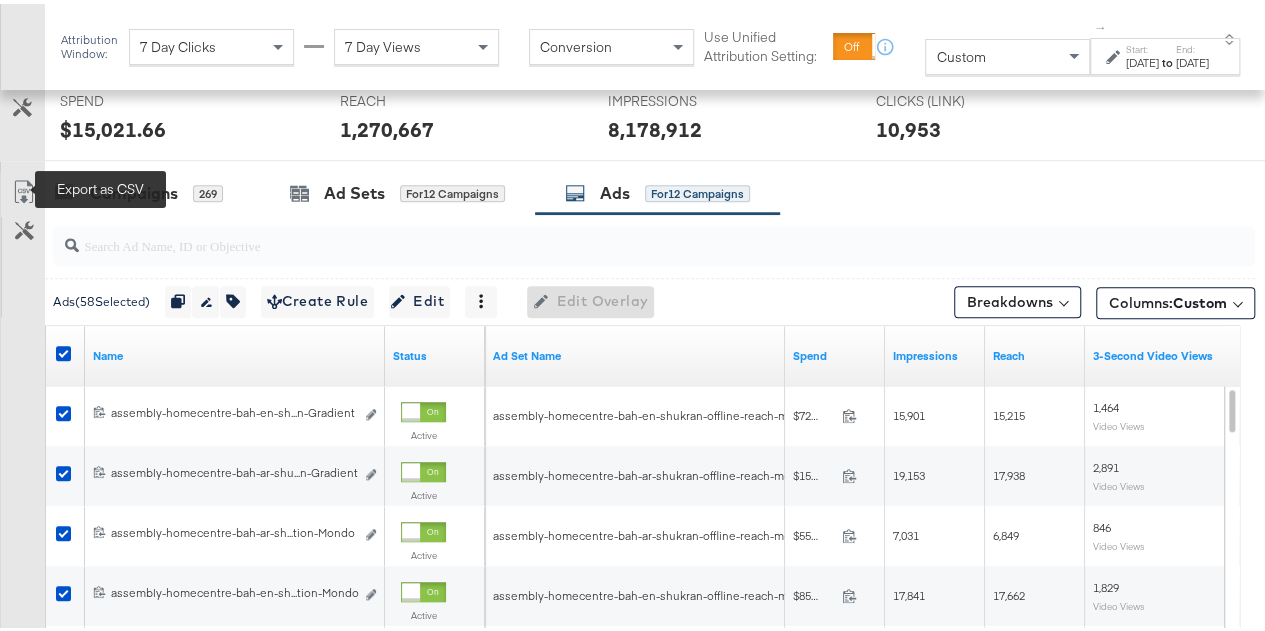 click 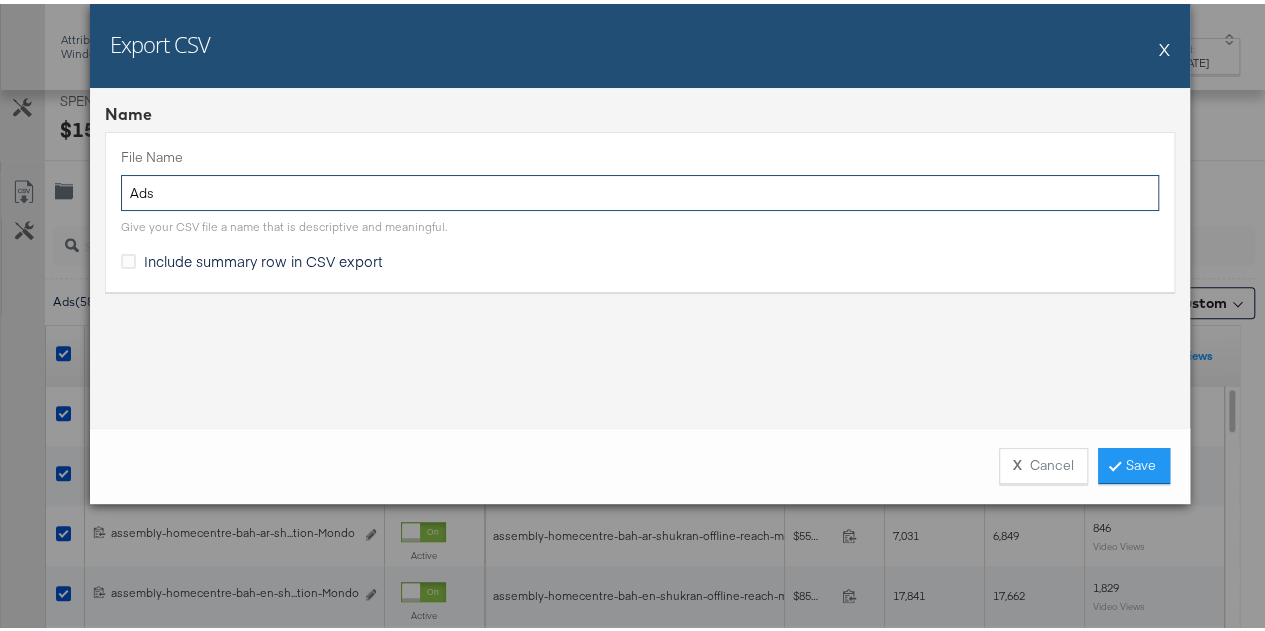 click on "Ads" at bounding box center (640, 189) 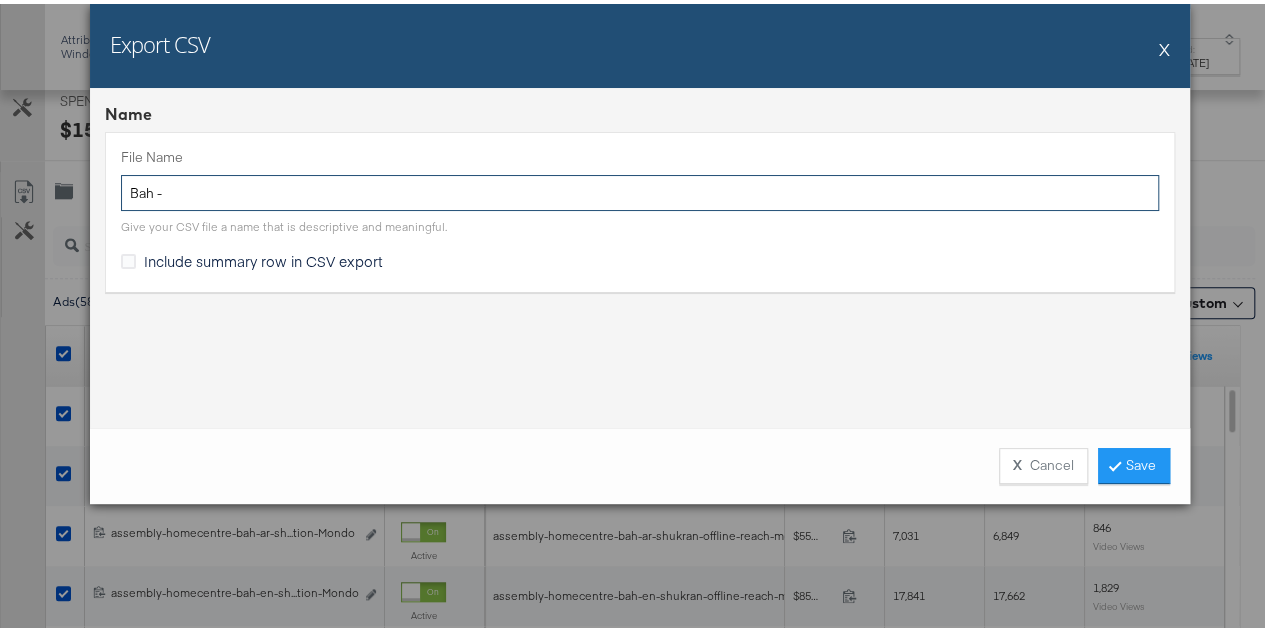 paste on "835728710165034" 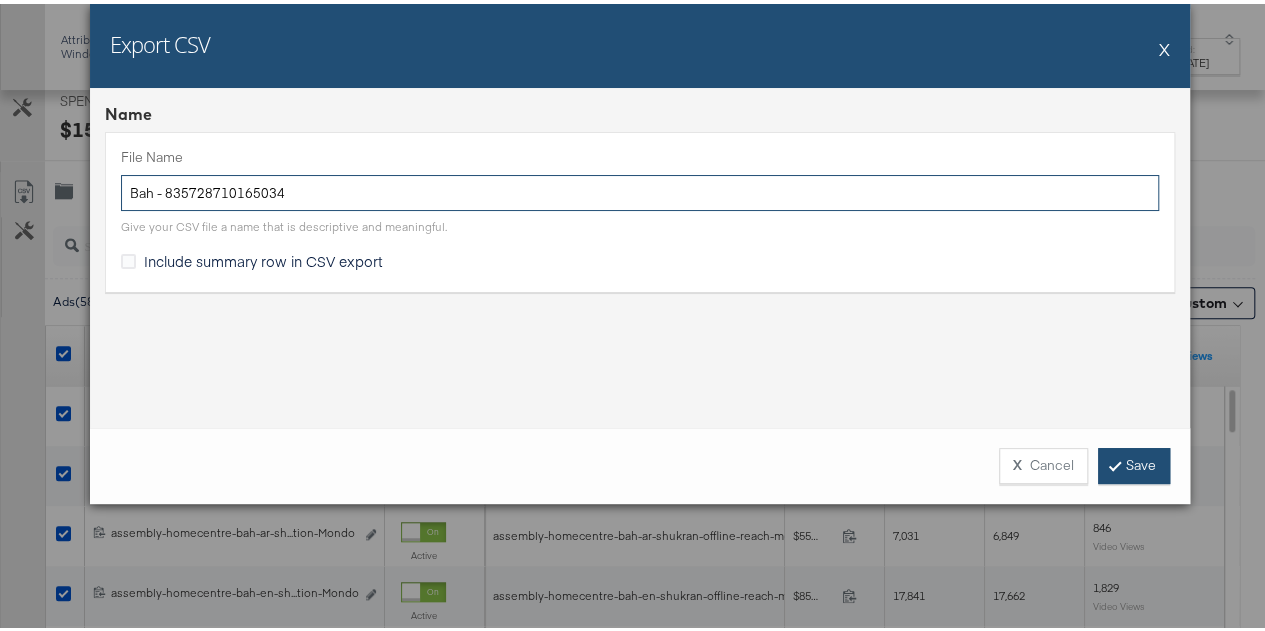 type on "Bah - 835728710165034" 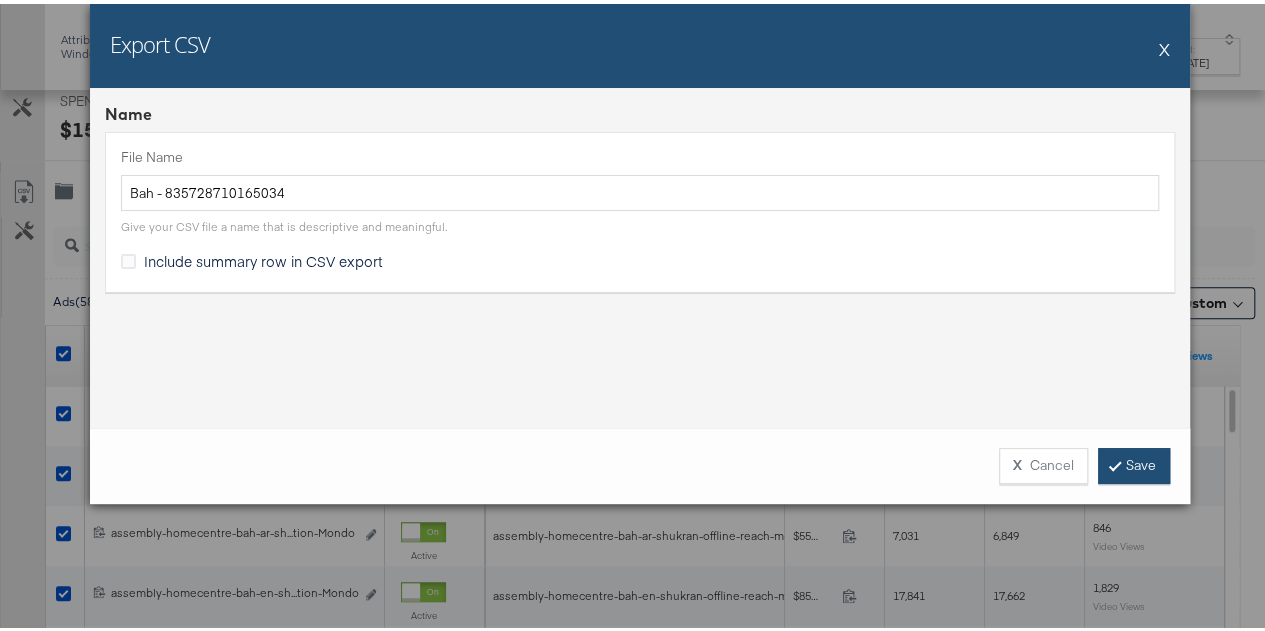 click on "Save" at bounding box center (1134, 462) 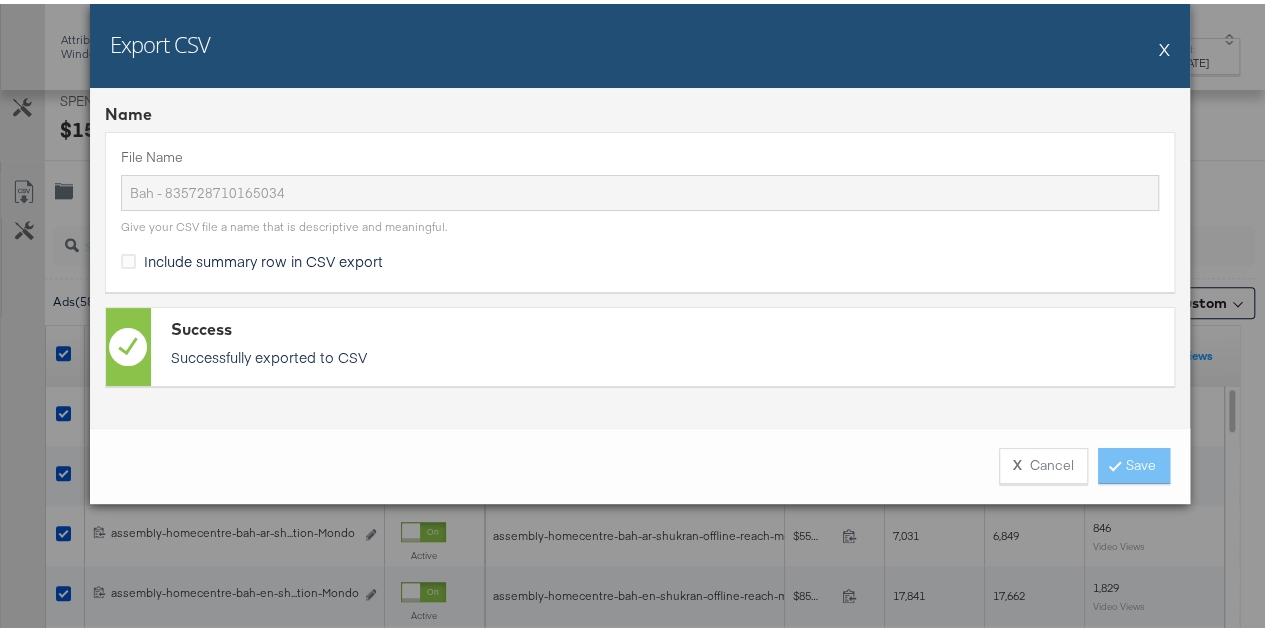 click on "Export CSV X" at bounding box center (640, 42) 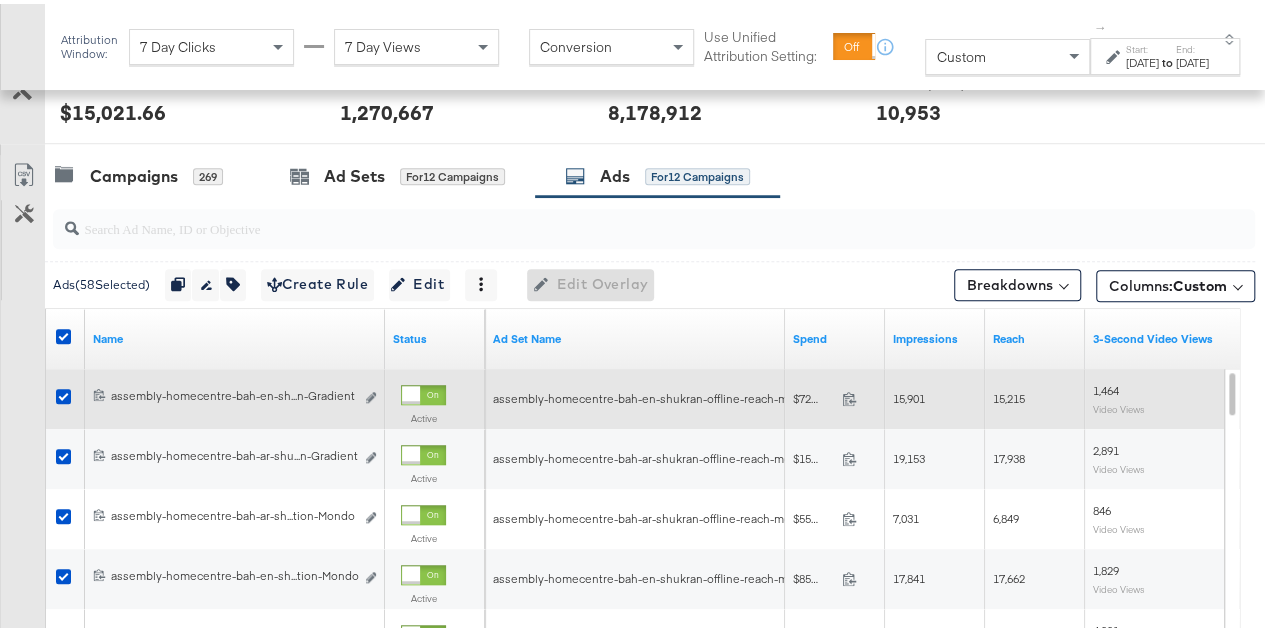 scroll, scrollTop: 870, scrollLeft: 0, axis: vertical 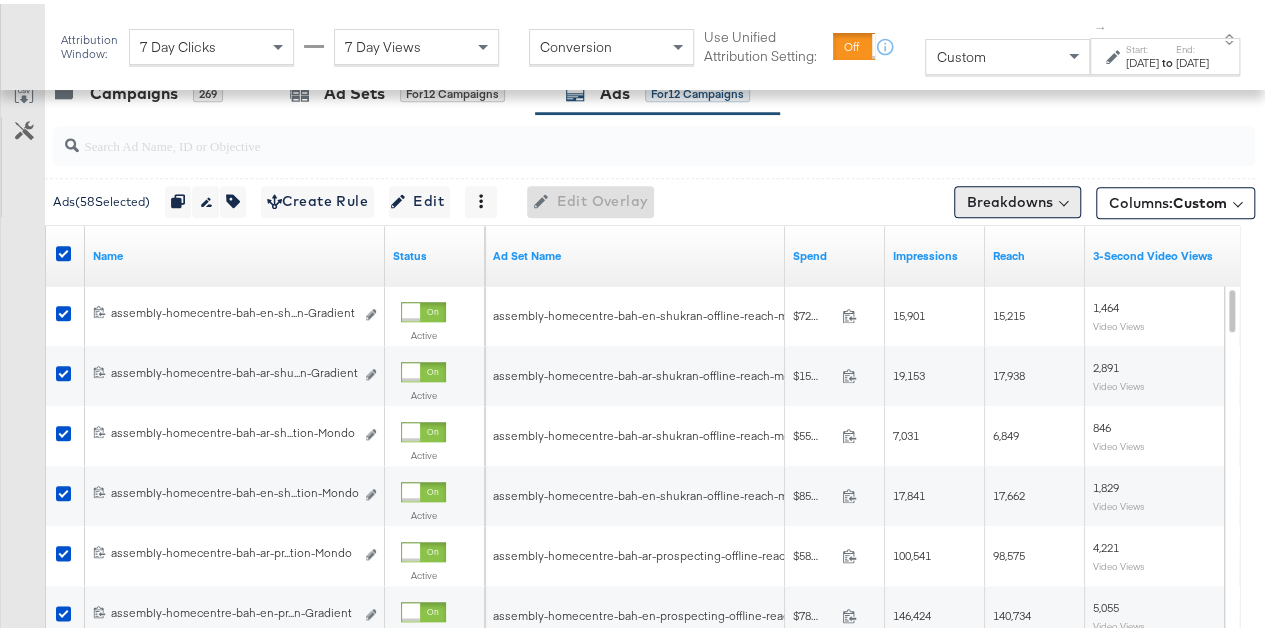 click on "Breakdowns" at bounding box center (1017, 198) 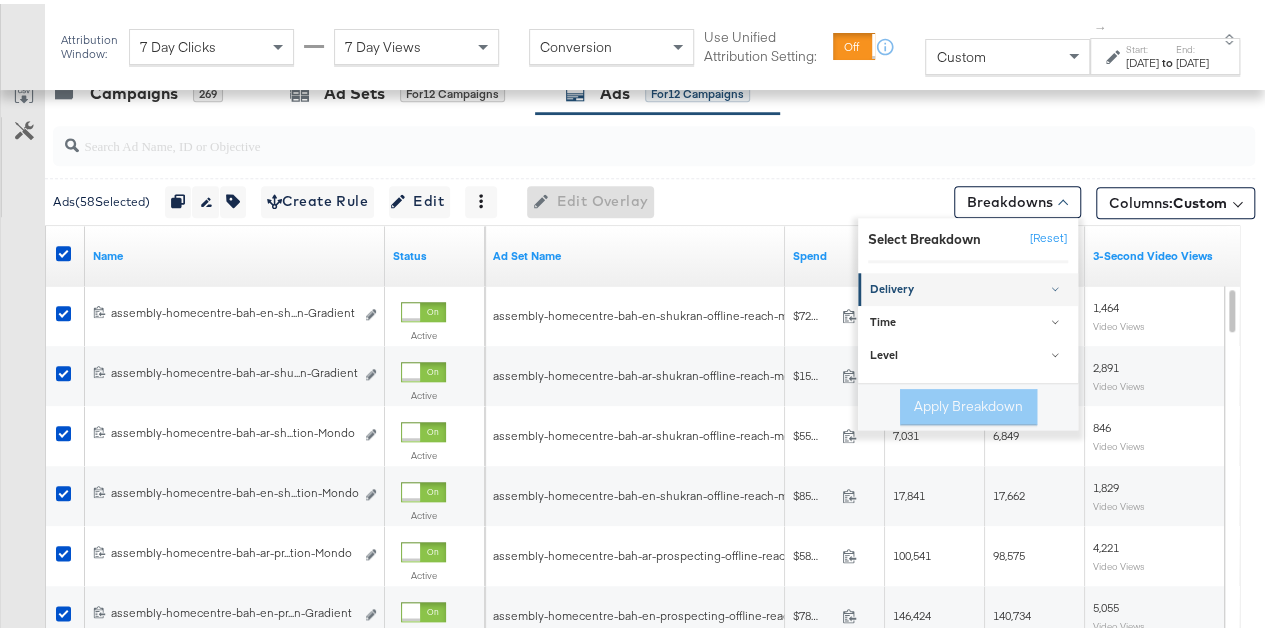 click on "Delivery" at bounding box center [968, 285] 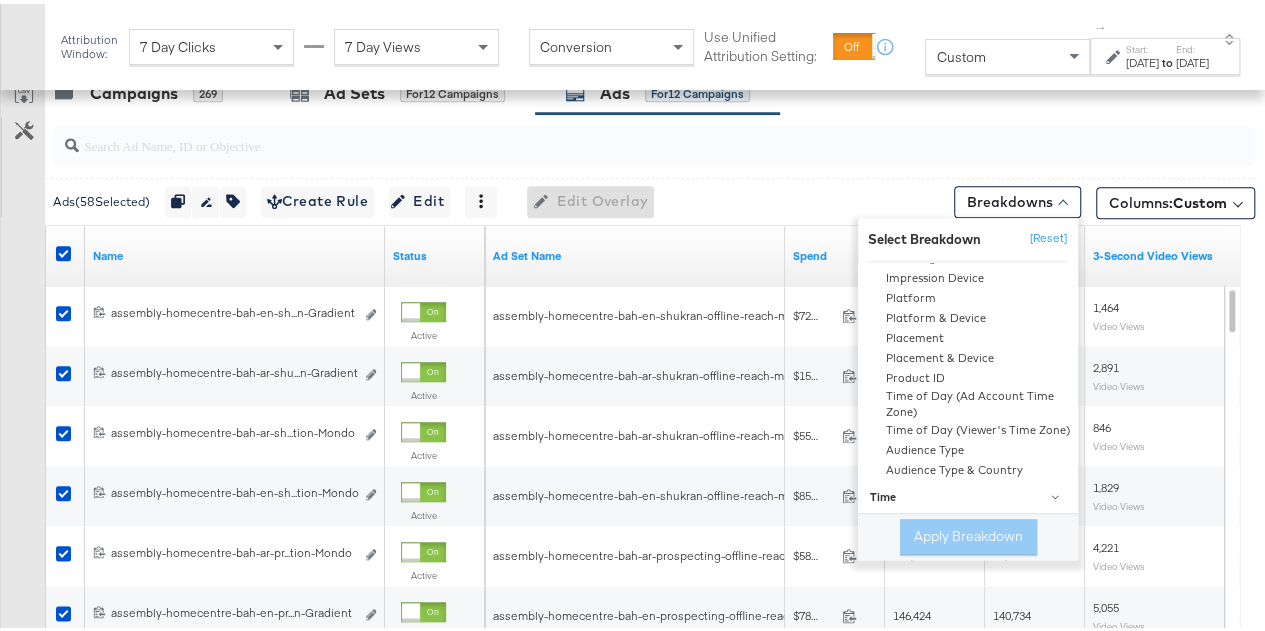 scroll, scrollTop: 0, scrollLeft: 0, axis: both 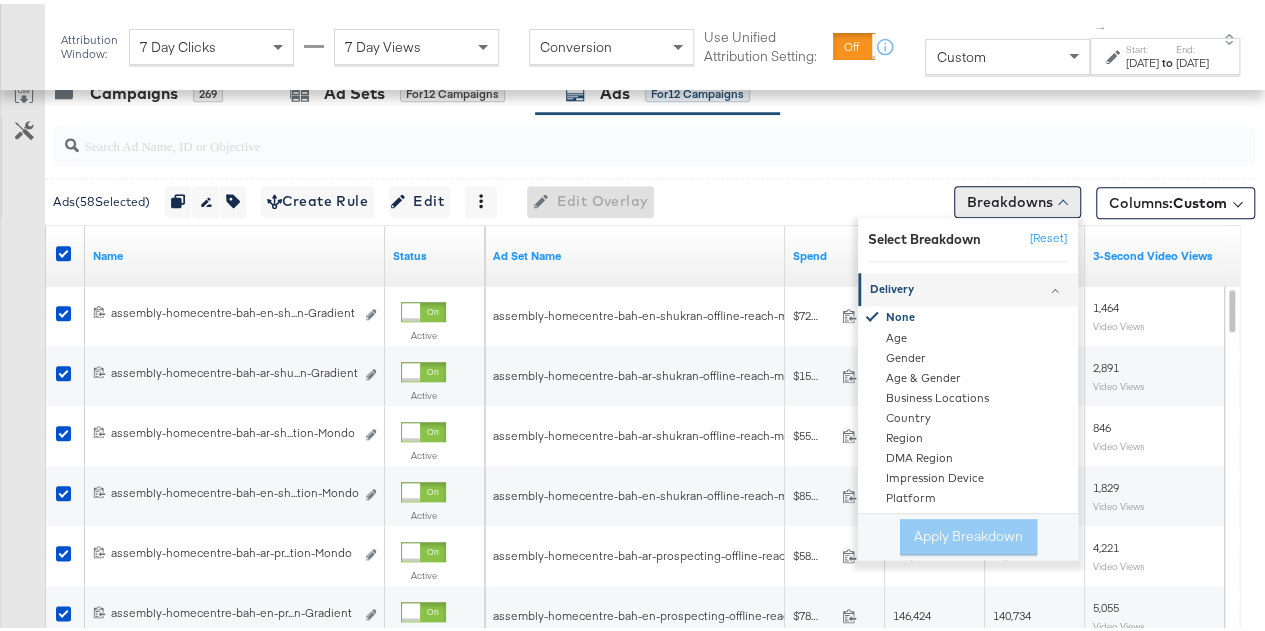 click on "Breakdowns" at bounding box center [1017, 198] 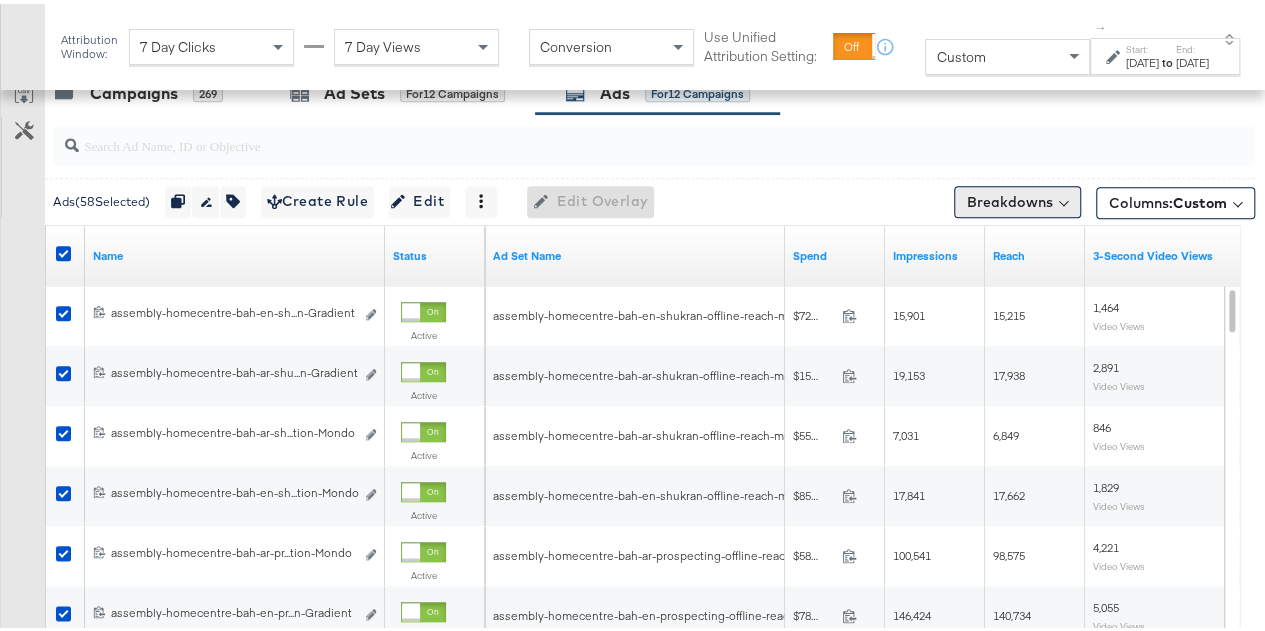 click on "Breakdowns" at bounding box center [1017, 198] 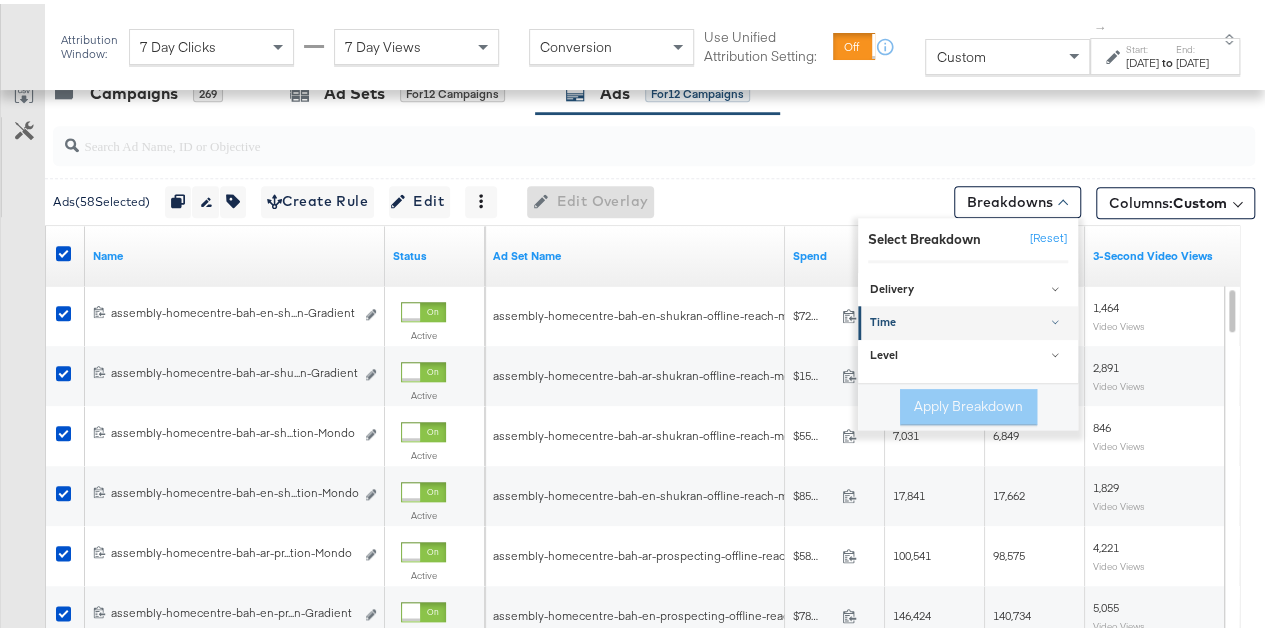 click on "Time" at bounding box center [969, 319] 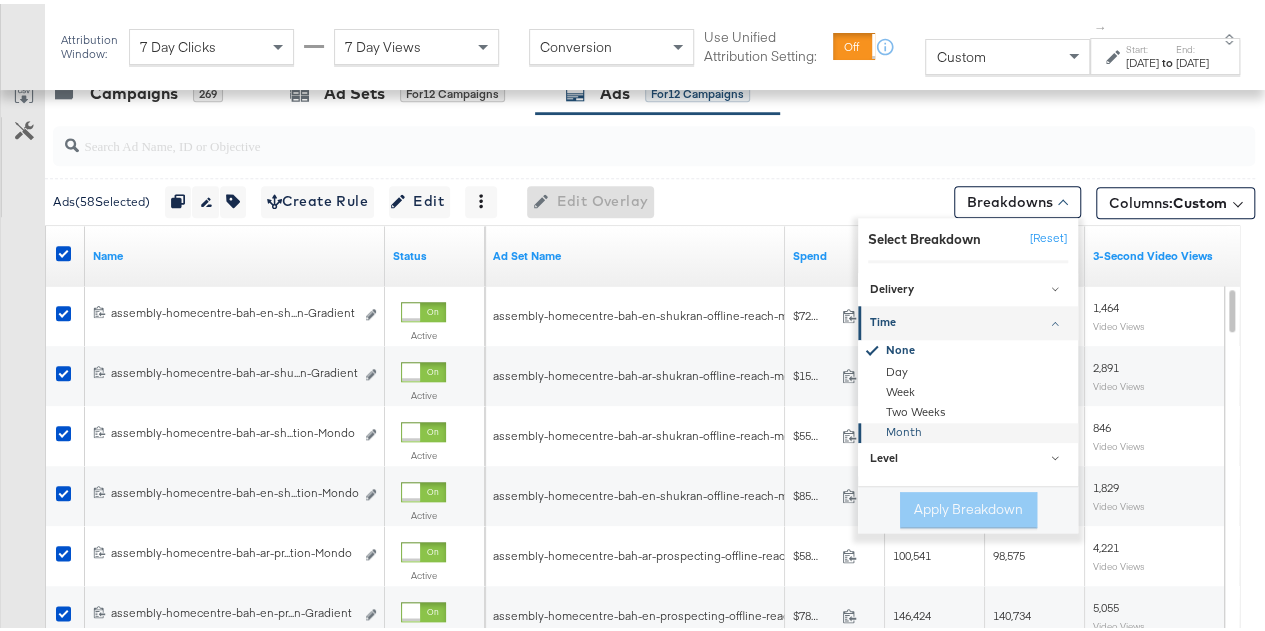 click on "Month" at bounding box center [969, 429] 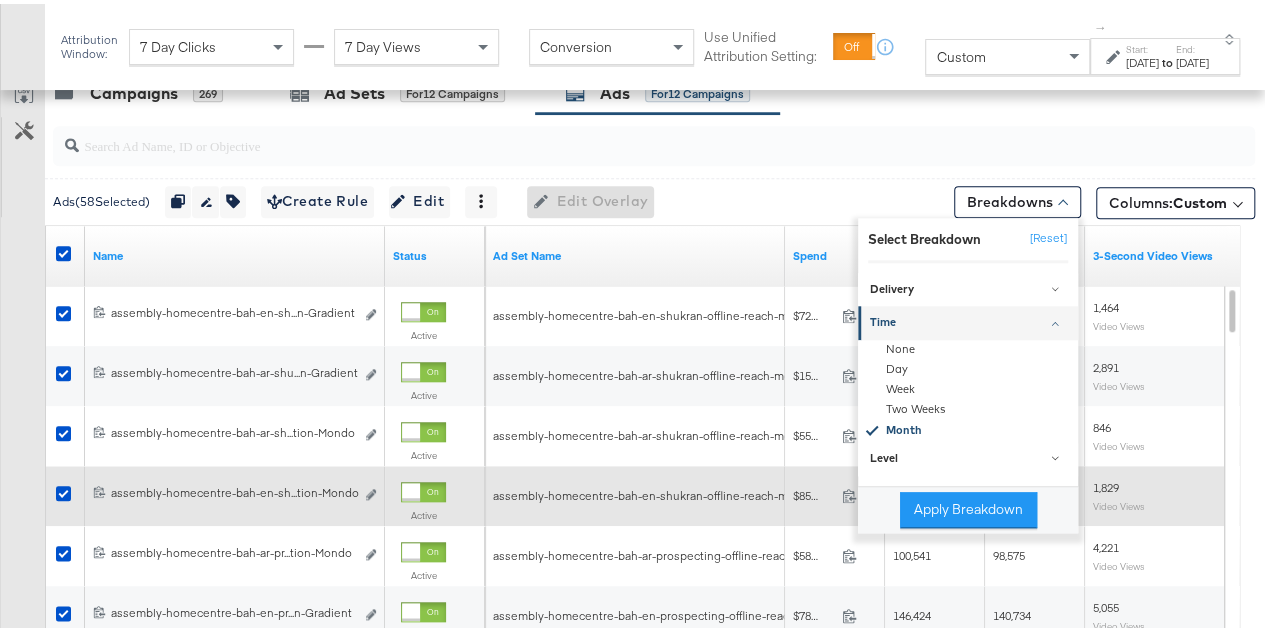 click on "Apply Breakdown" at bounding box center (968, 506) 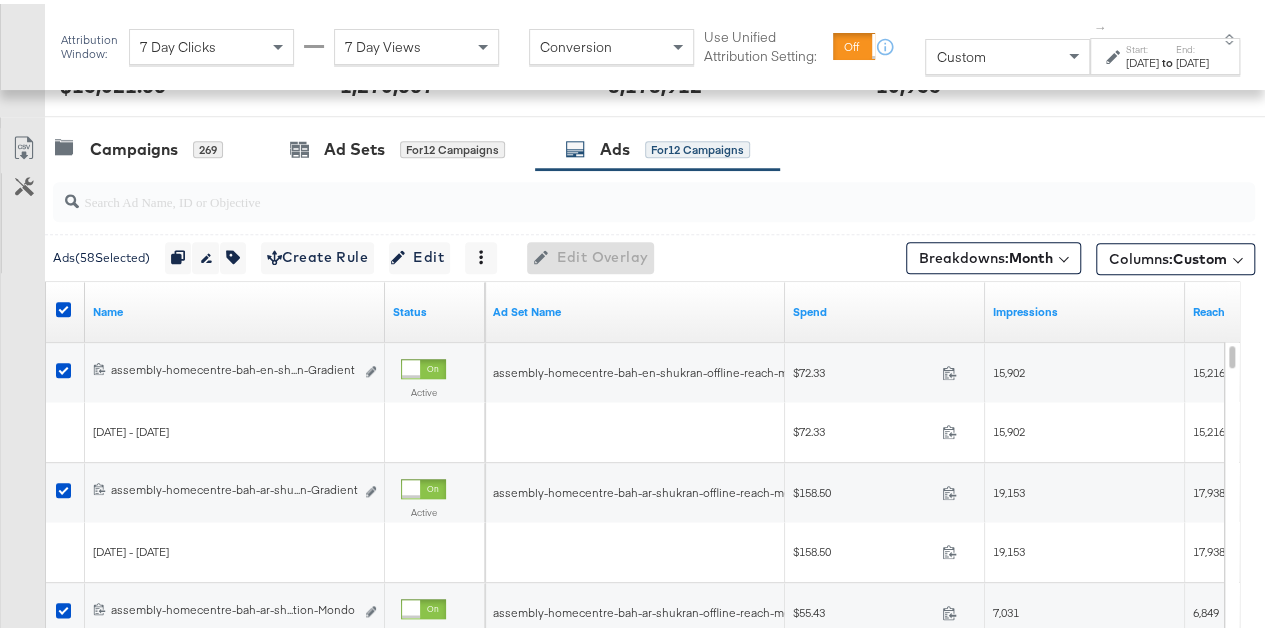scroll, scrollTop: 770, scrollLeft: 0, axis: vertical 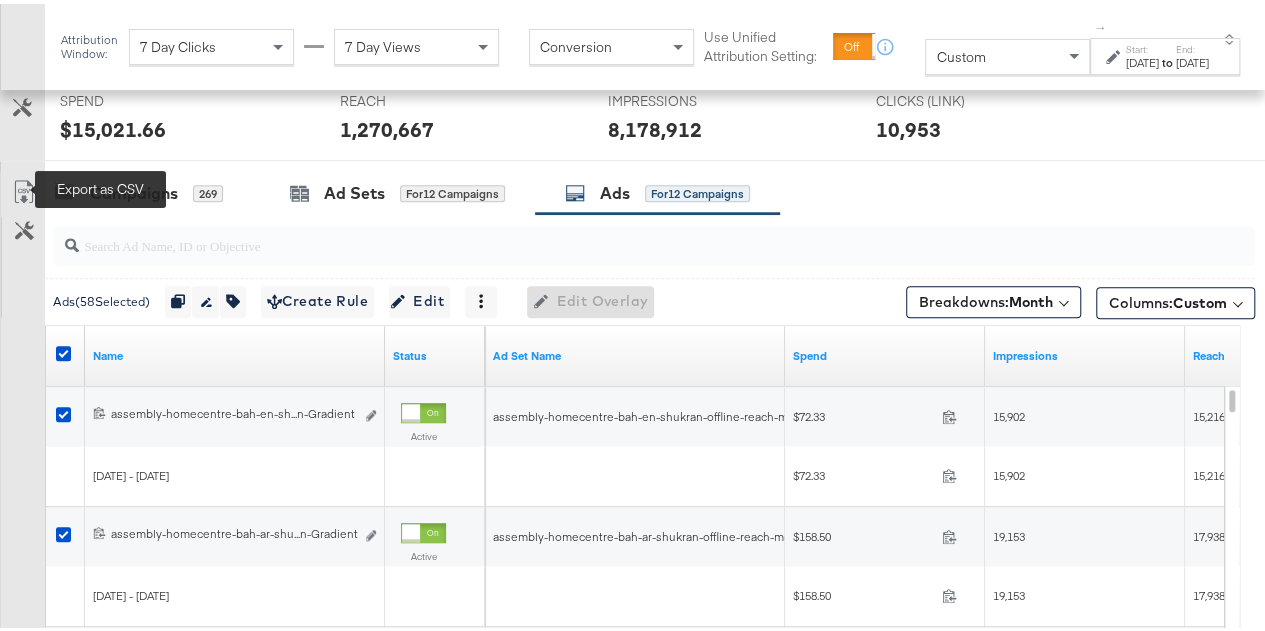 click 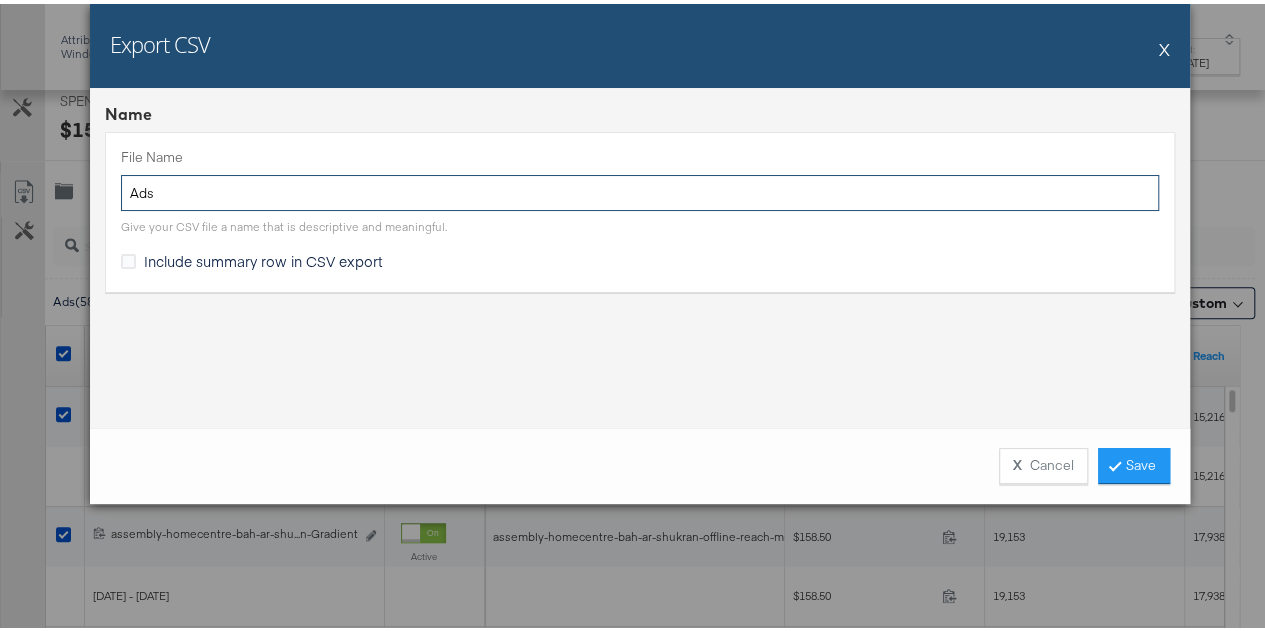 click on "Ads" at bounding box center (640, 189) 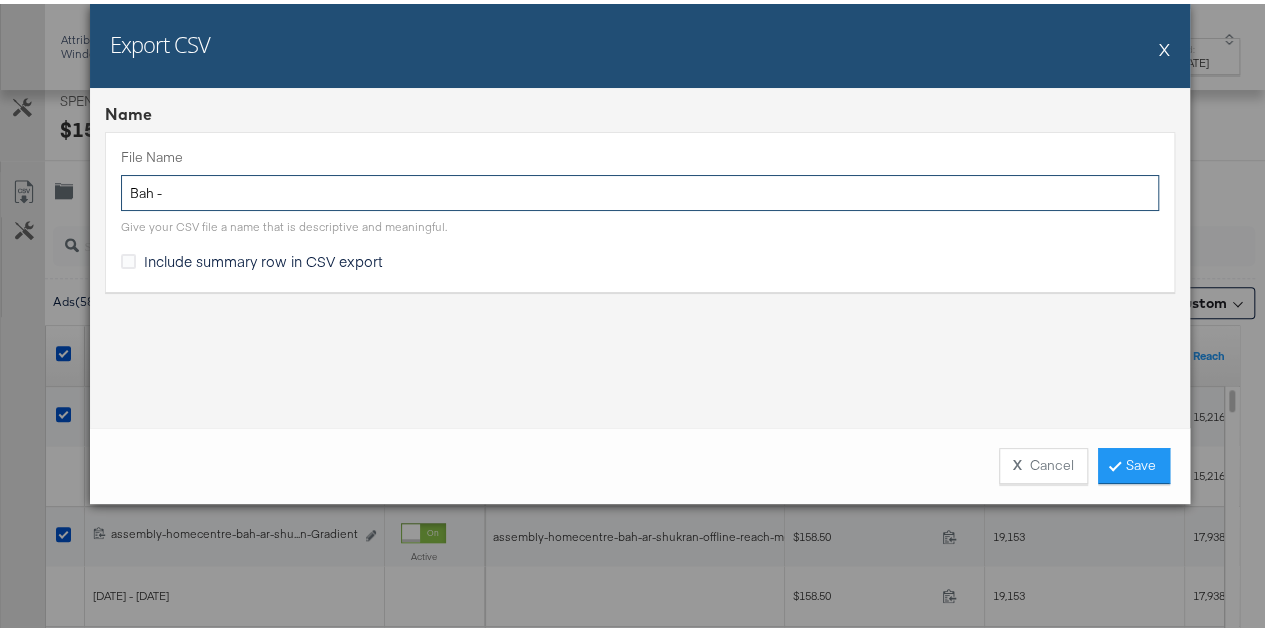 paste on "835728710165034" 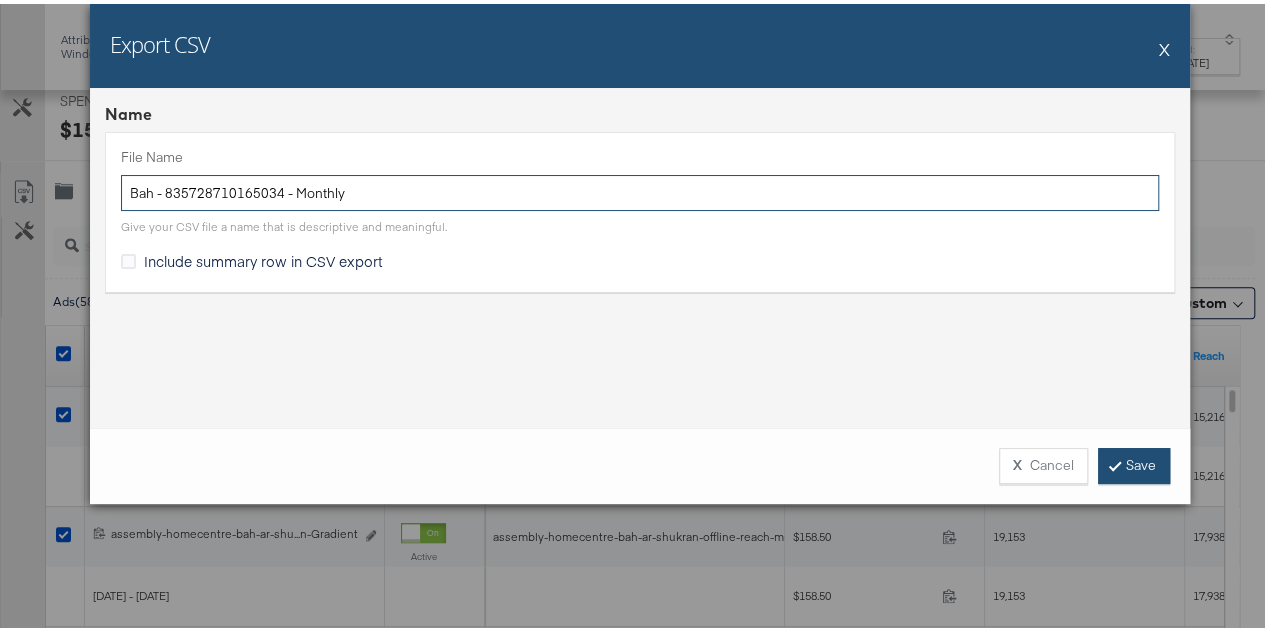 type on "Bah - 835728710165034 - Monthly" 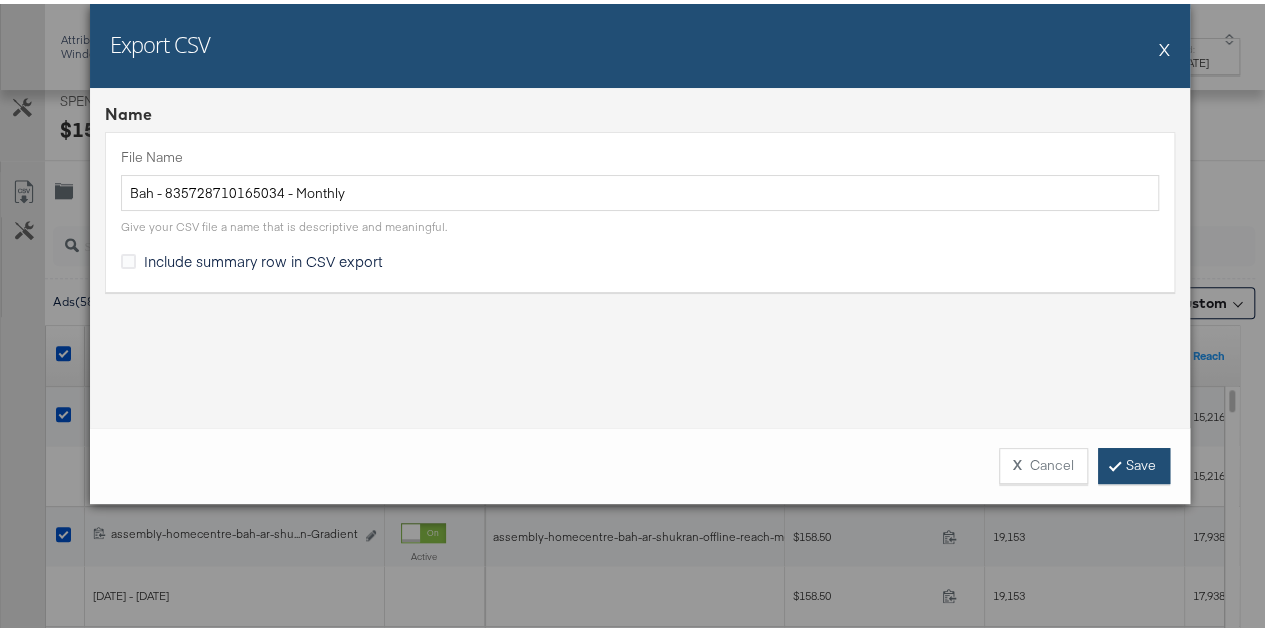 click on "Save" at bounding box center (1134, 462) 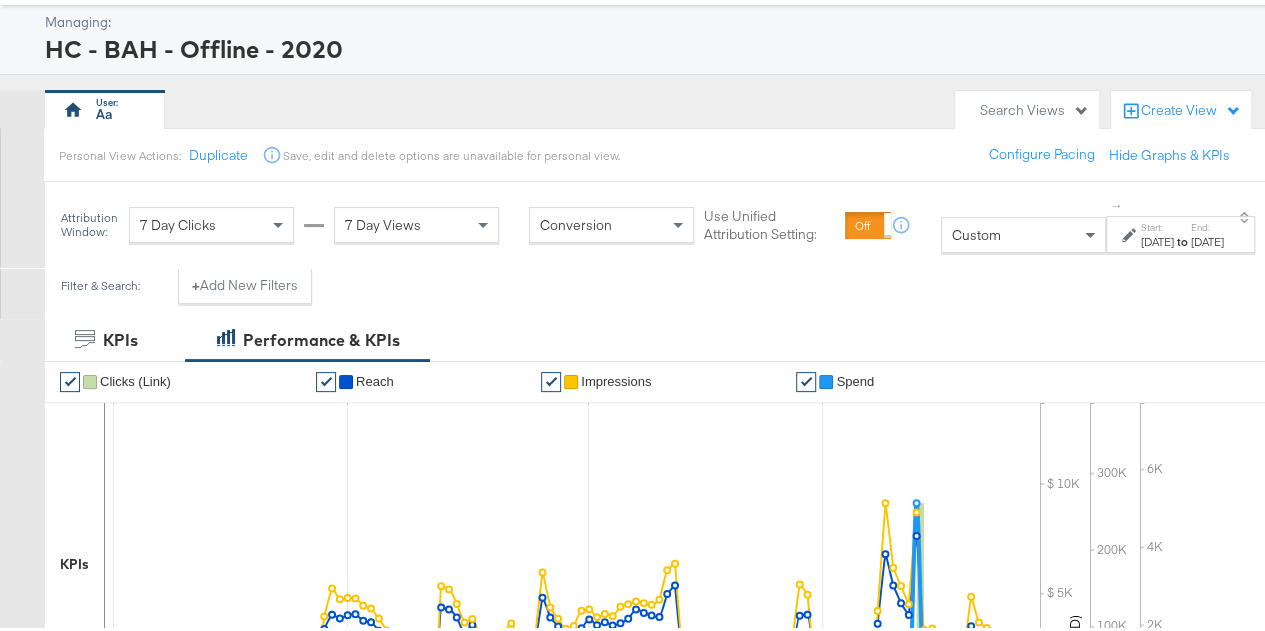 scroll, scrollTop: 0, scrollLeft: 0, axis: both 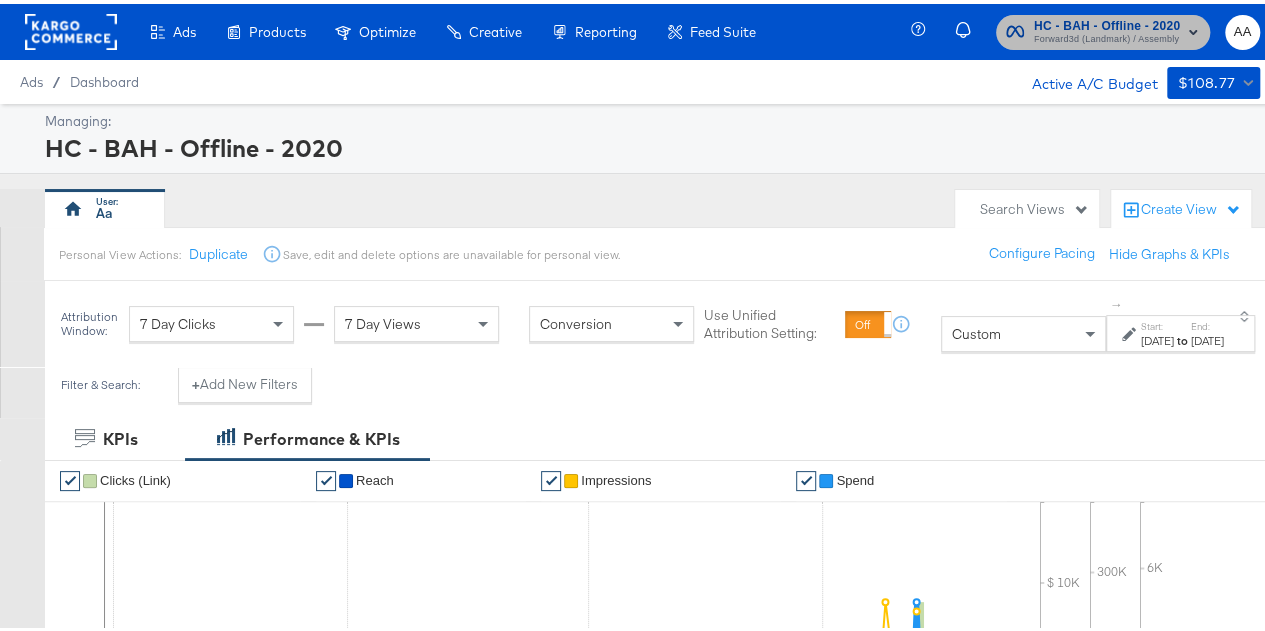 click on "Forward3d (Landmark) / Assembly" at bounding box center (1107, 36) 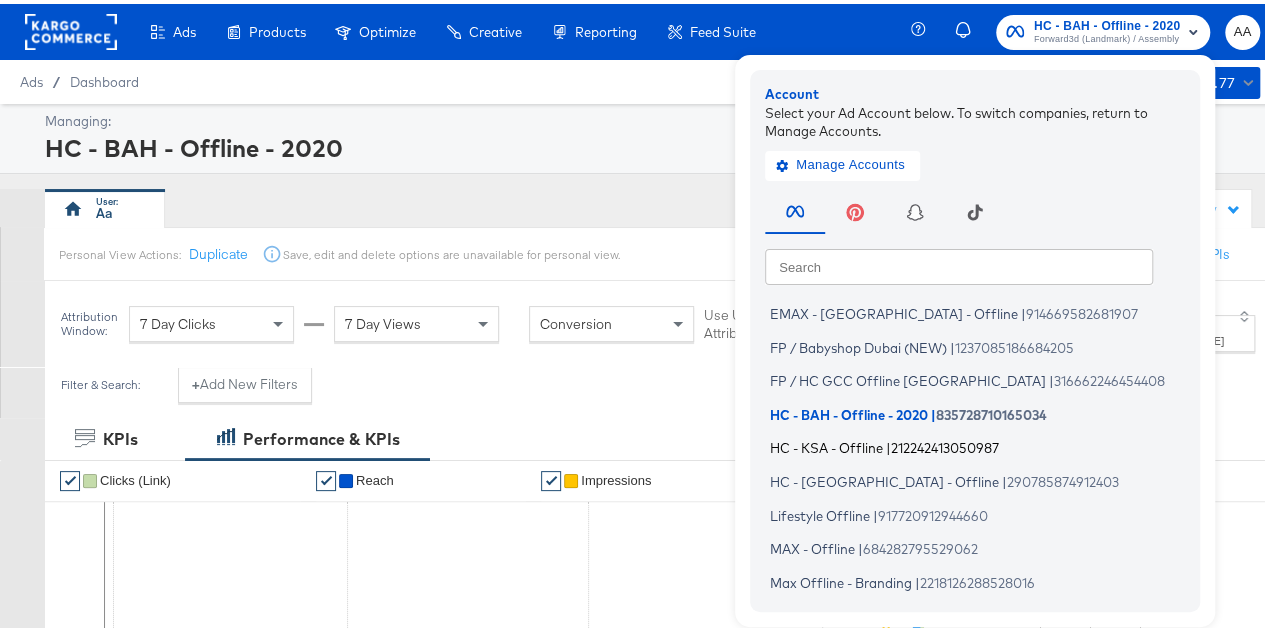 click on "|" at bounding box center (888, 444) 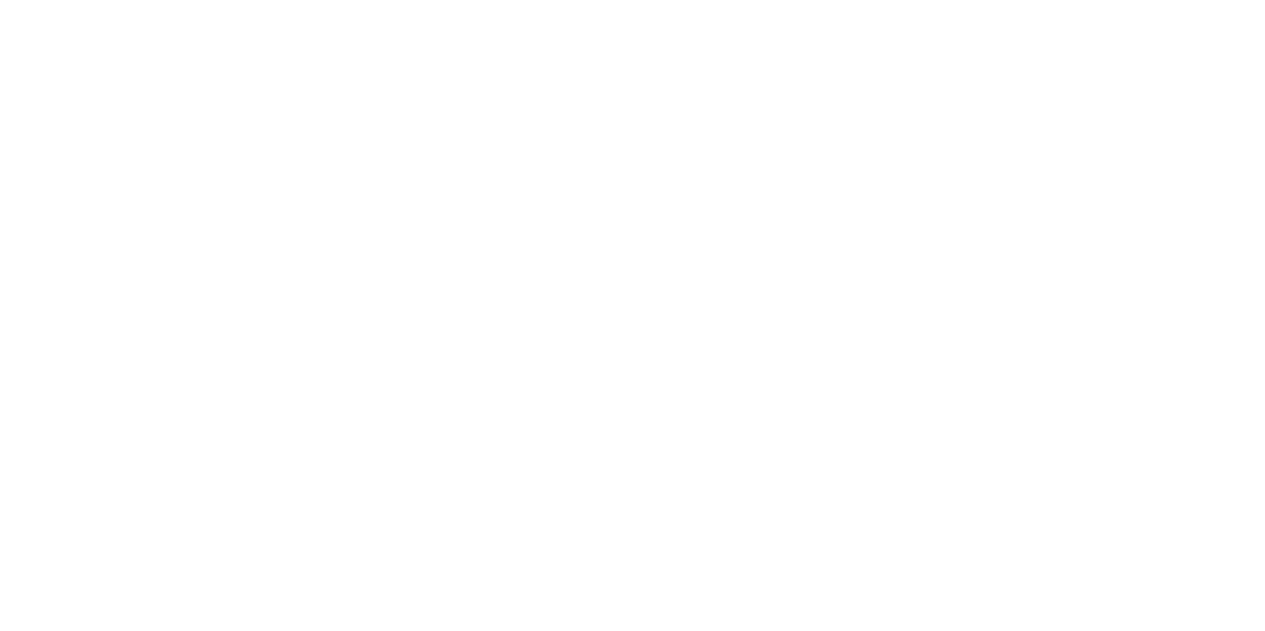 scroll, scrollTop: 0, scrollLeft: 0, axis: both 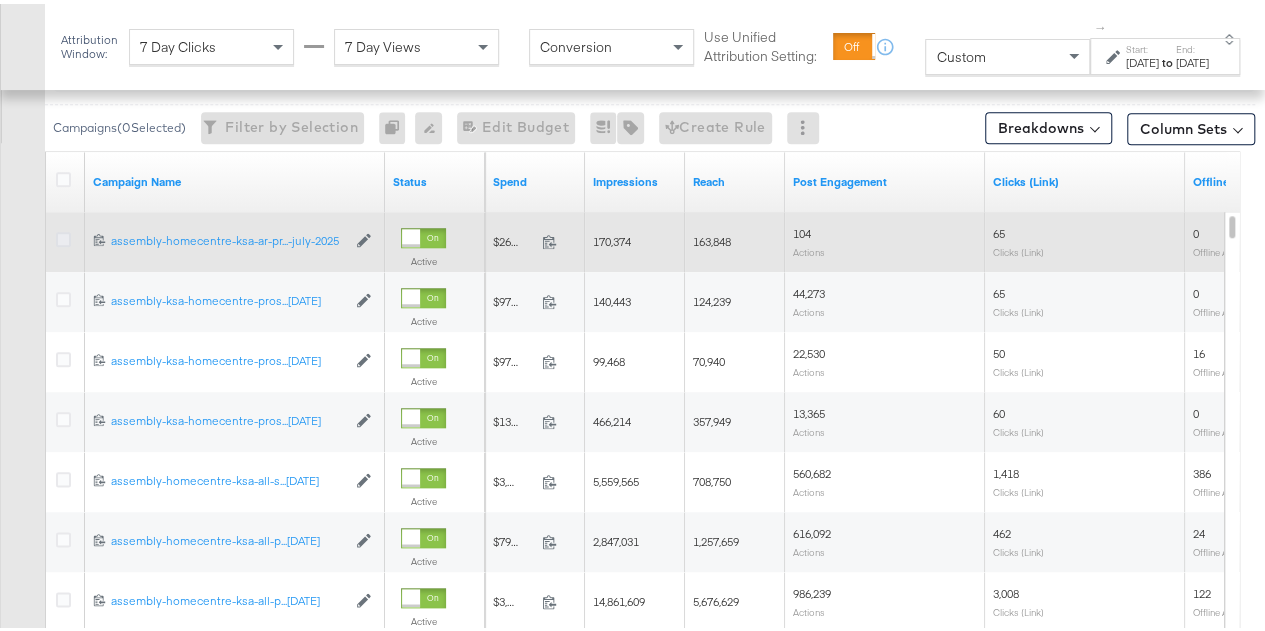 click at bounding box center (63, 235) 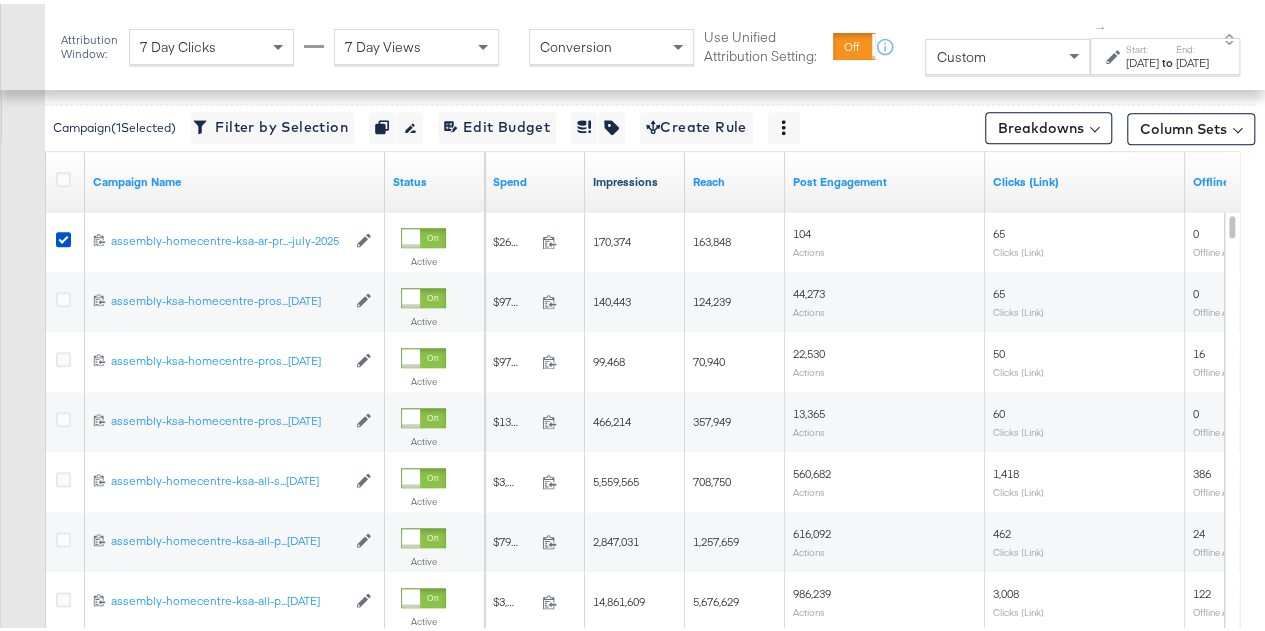 click on "Impressions" at bounding box center (635, 178) 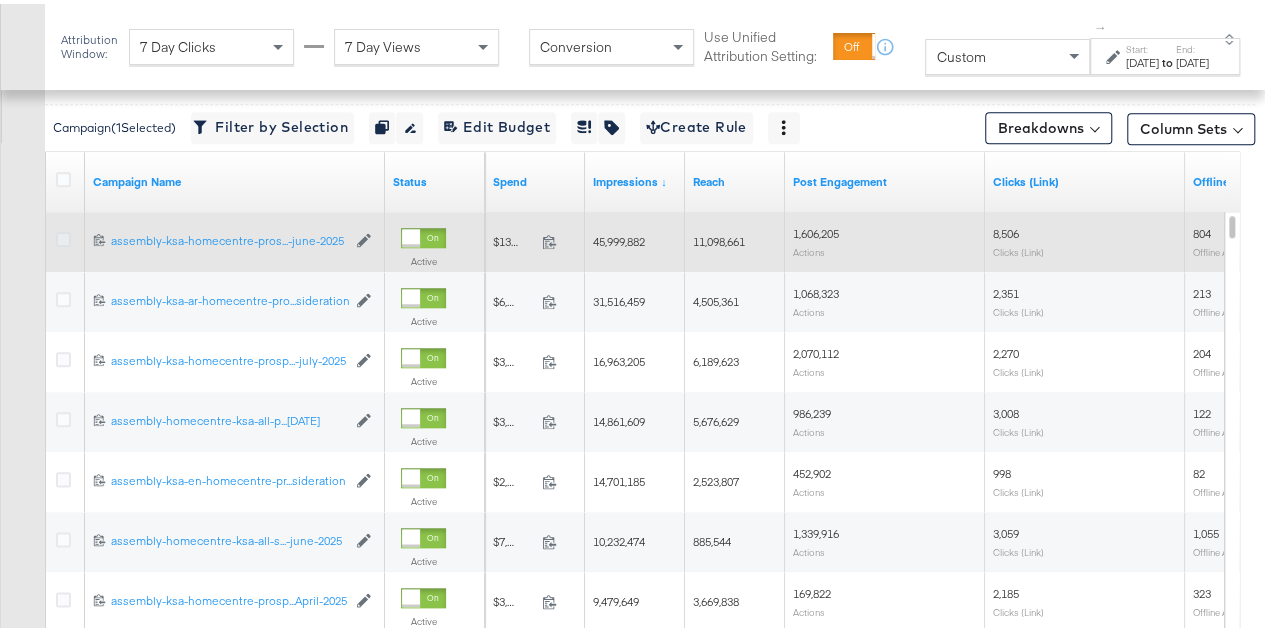 click at bounding box center [63, 235] 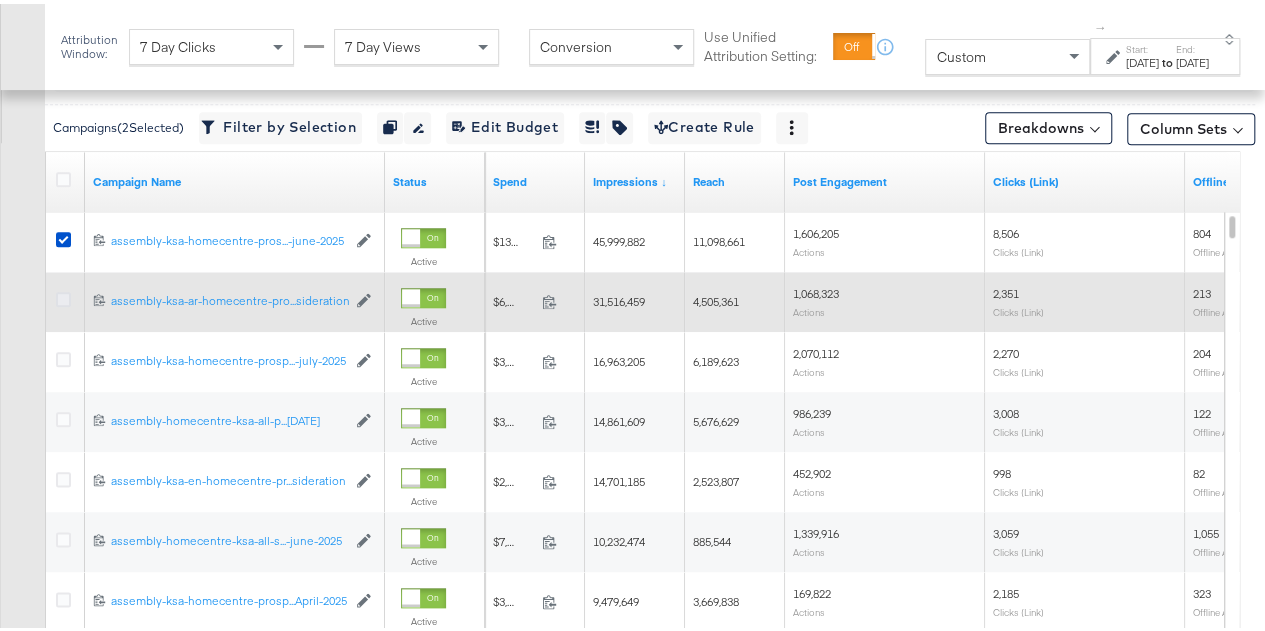 click at bounding box center (63, 295) 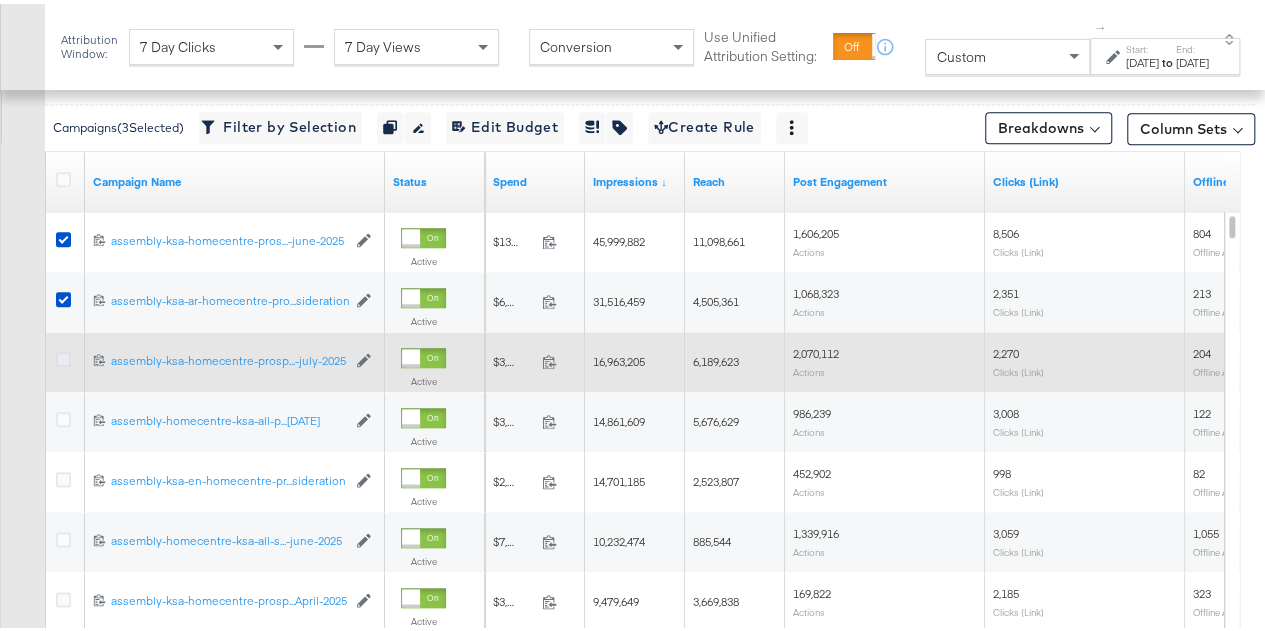 click at bounding box center [63, 355] 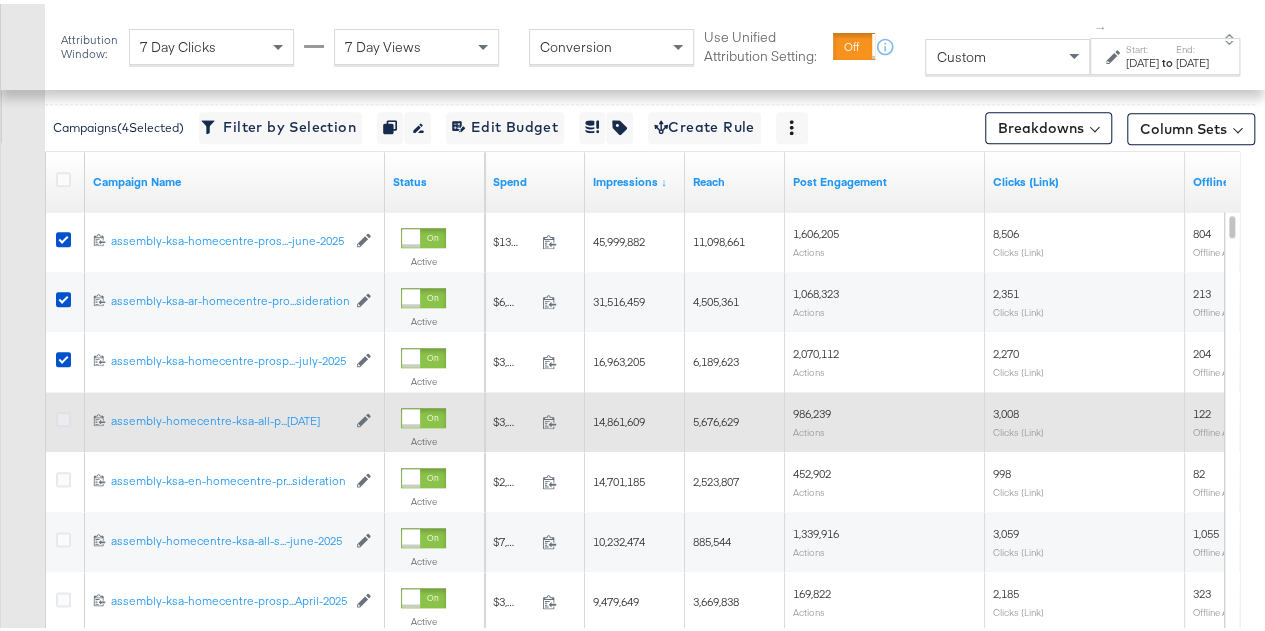 click at bounding box center [63, 415] 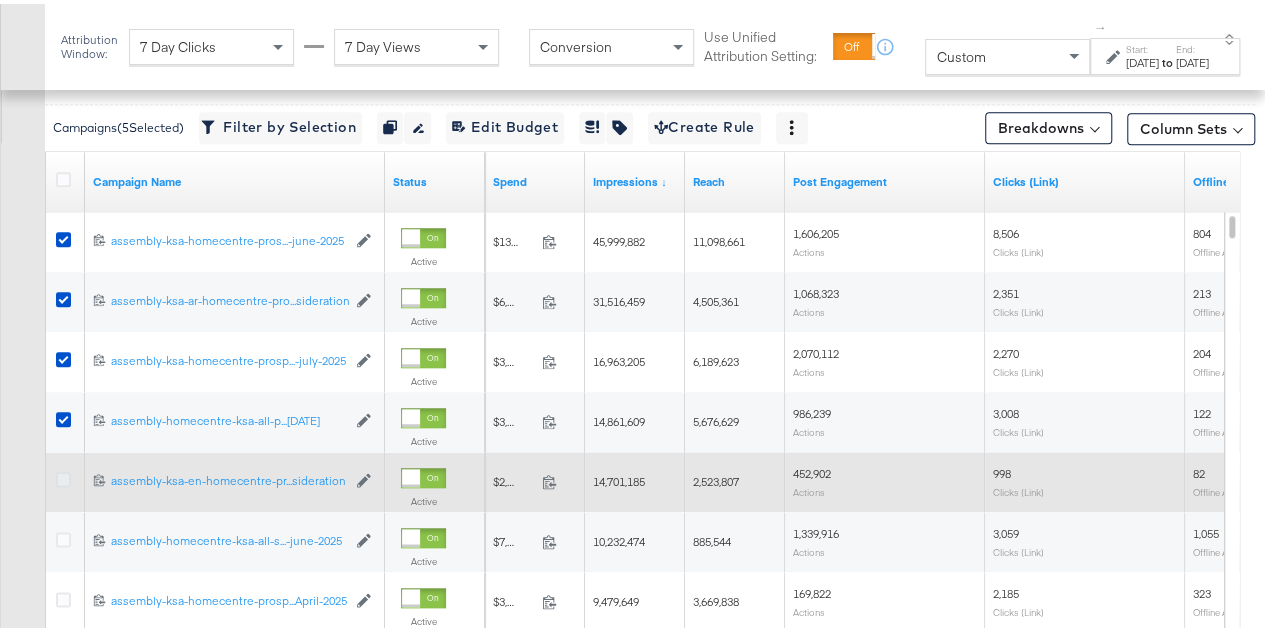 click at bounding box center (63, 475) 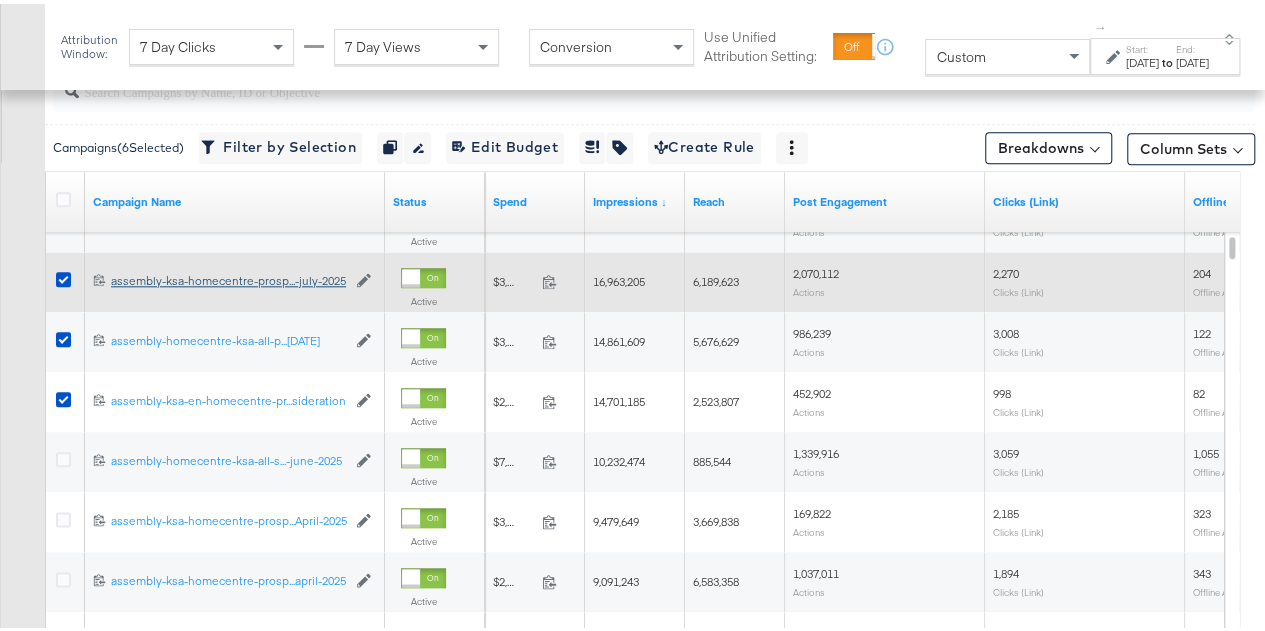 scroll, scrollTop: 944, scrollLeft: 0, axis: vertical 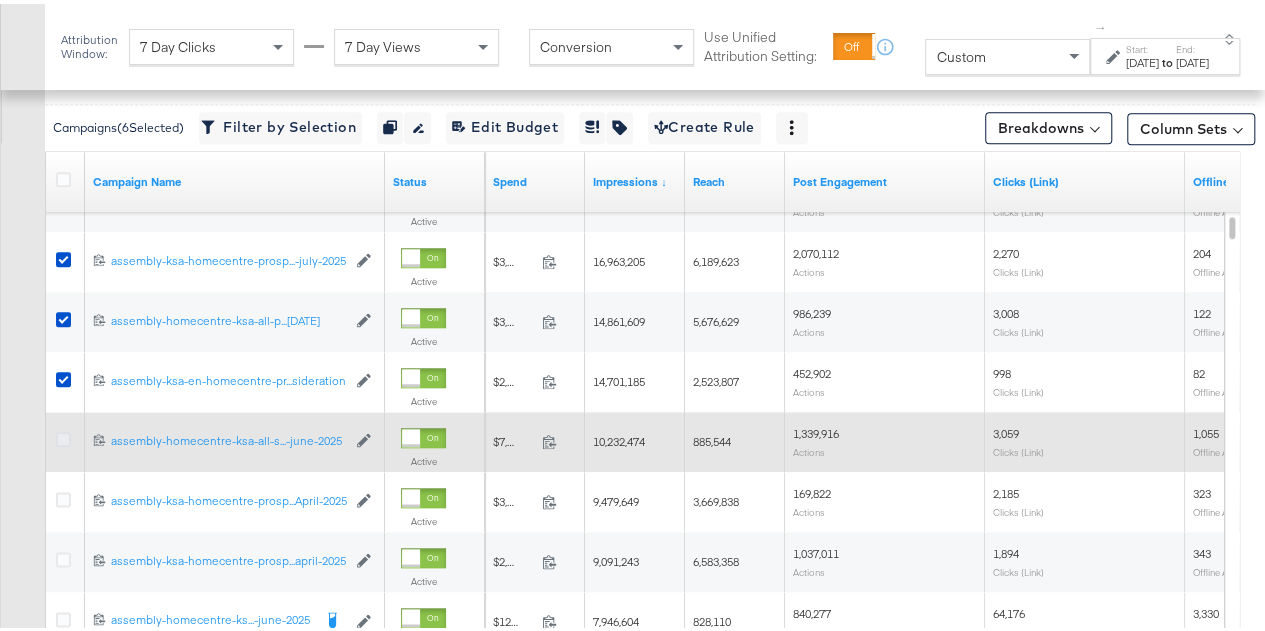 click at bounding box center (63, 435) 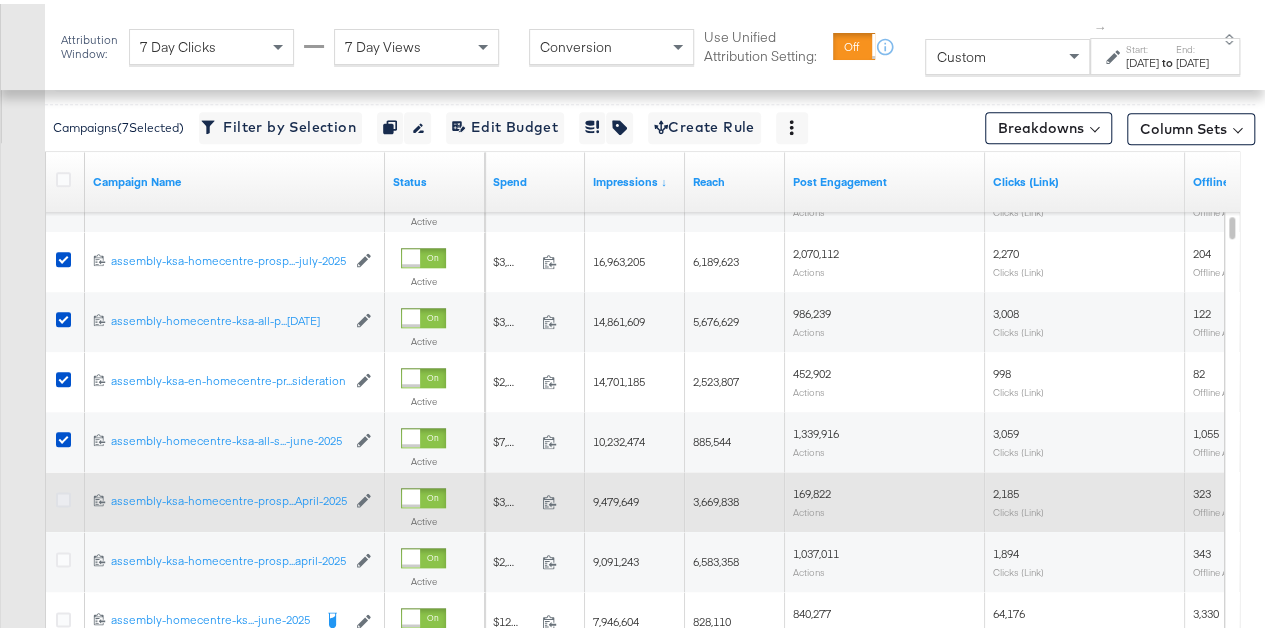 click at bounding box center (63, 495) 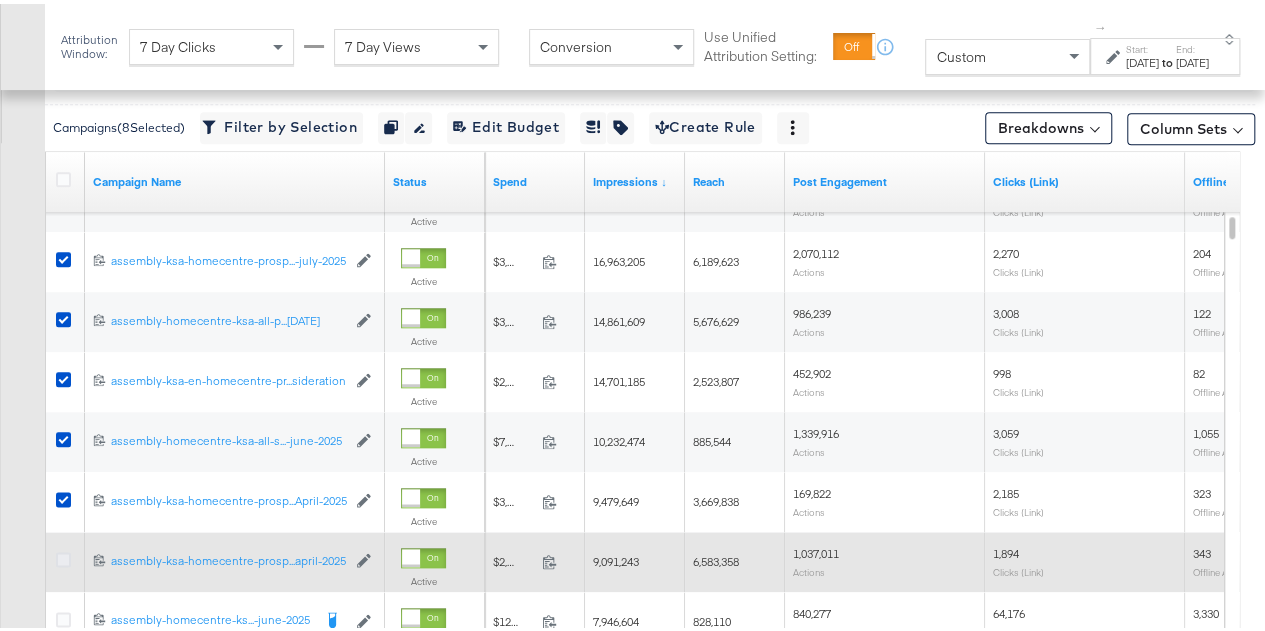 click at bounding box center [63, 555] 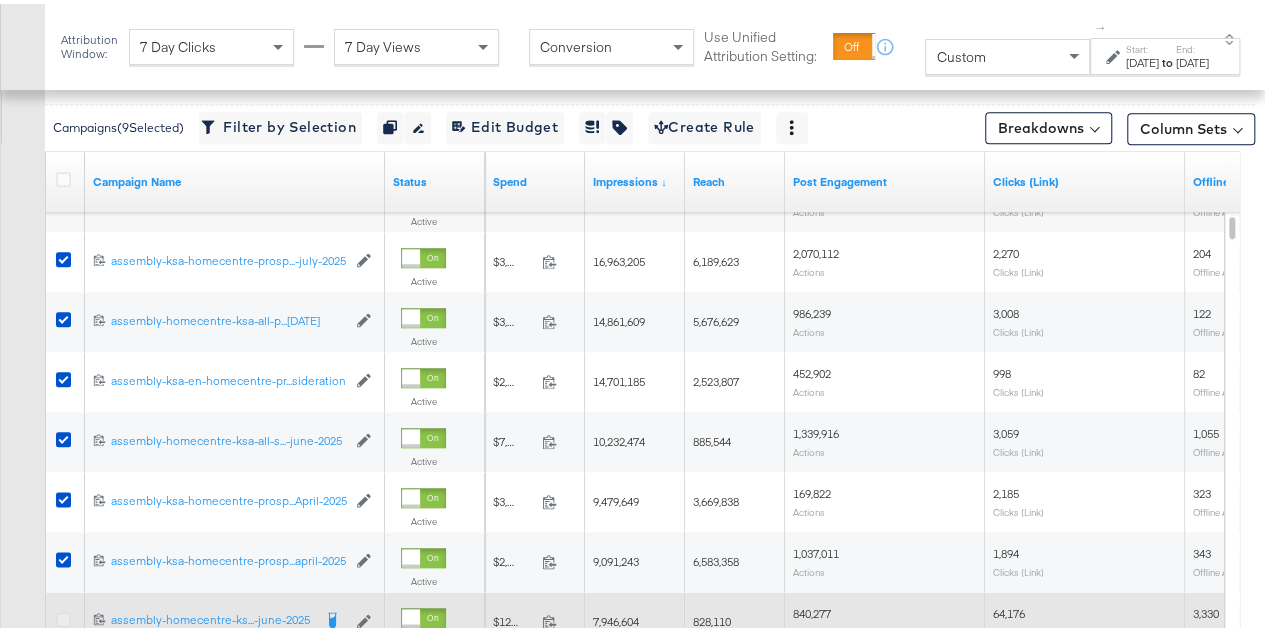 click at bounding box center [63, 615] 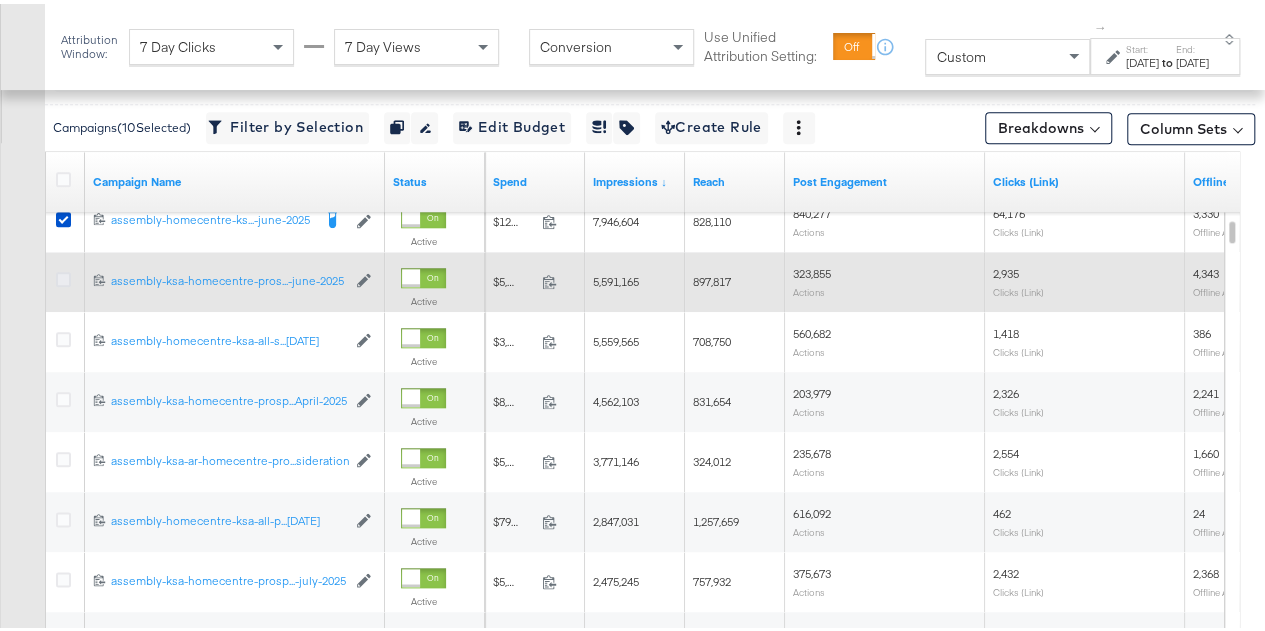 click at bounding box center (63, 275) 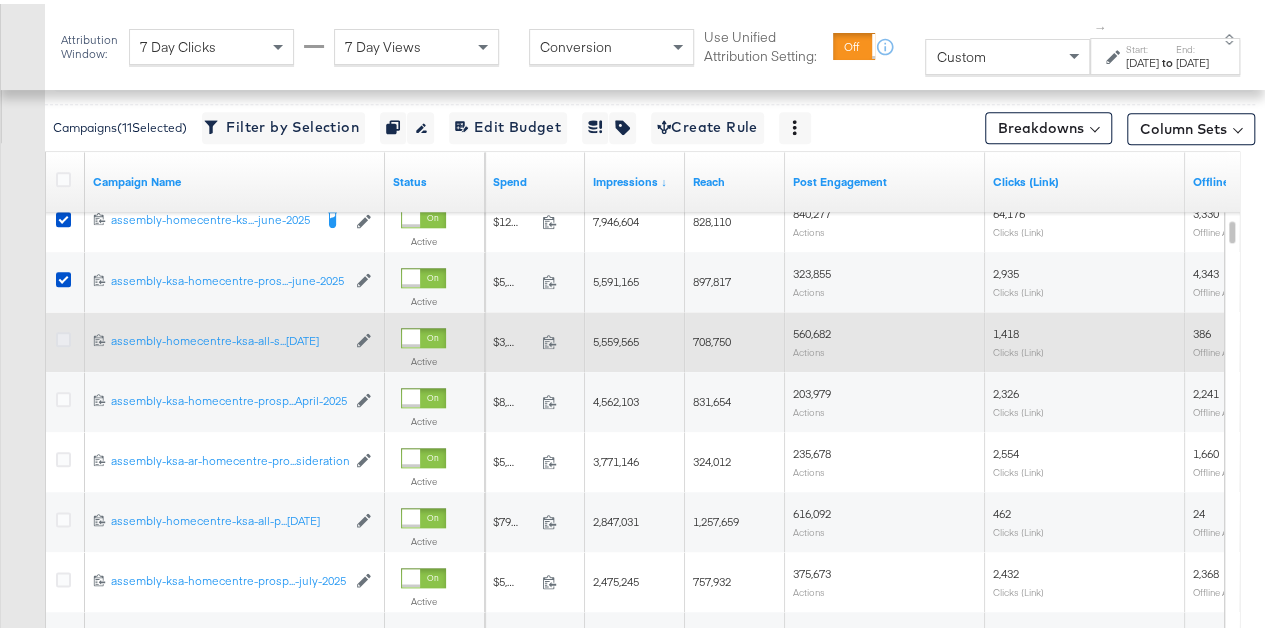 click at bounding box center (63, 335) 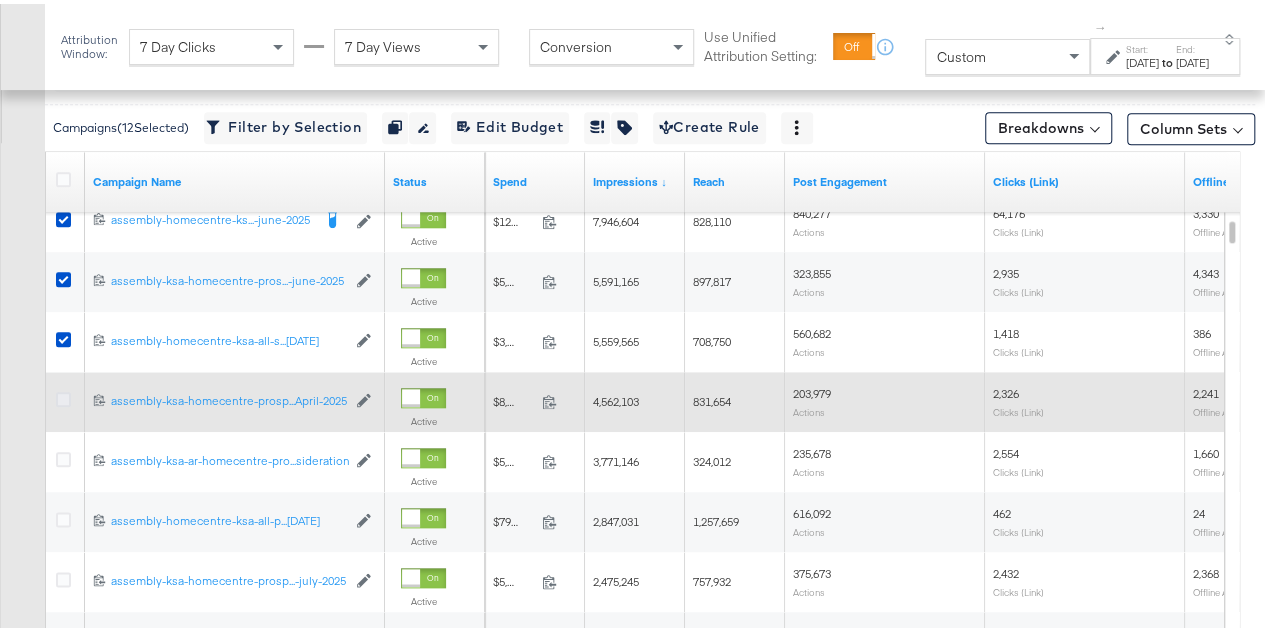 click at bounding box center (63, 395) 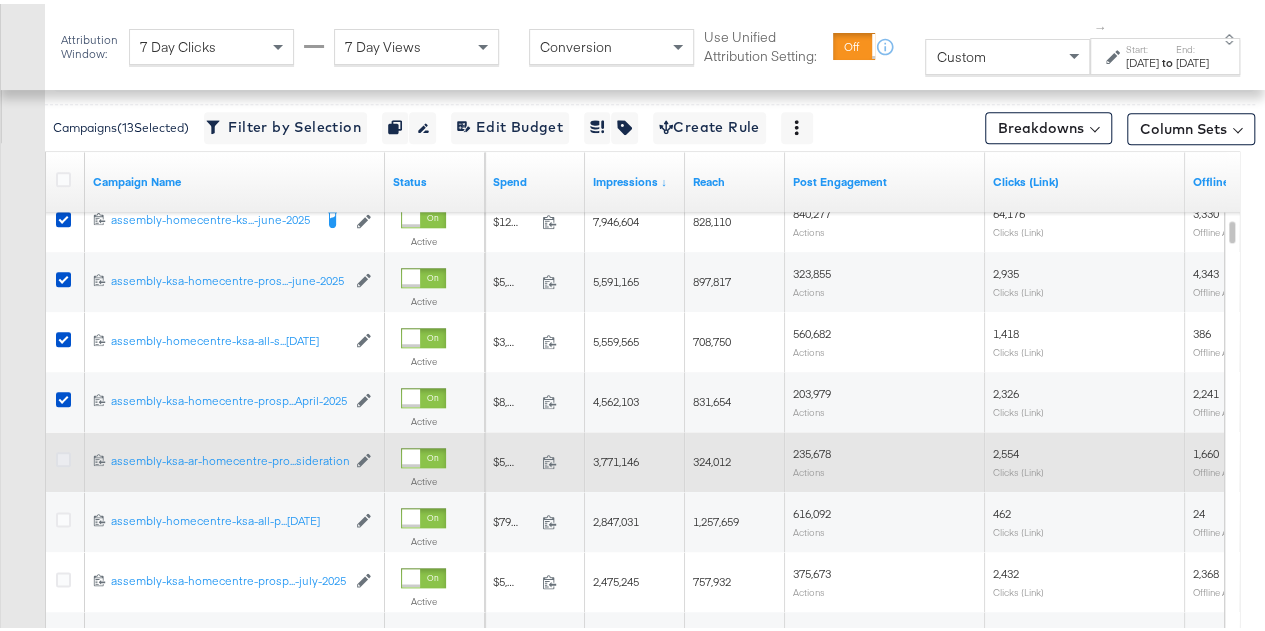 click at bounding box center (63, 455) 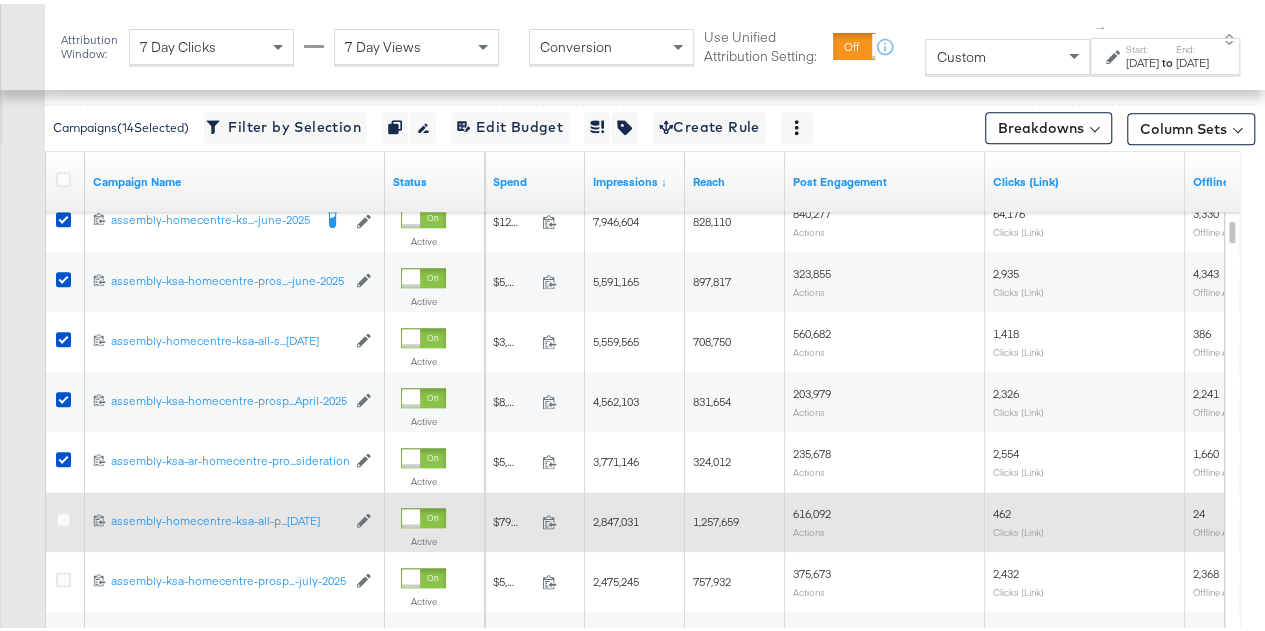 click at bounding box center (66, 518) 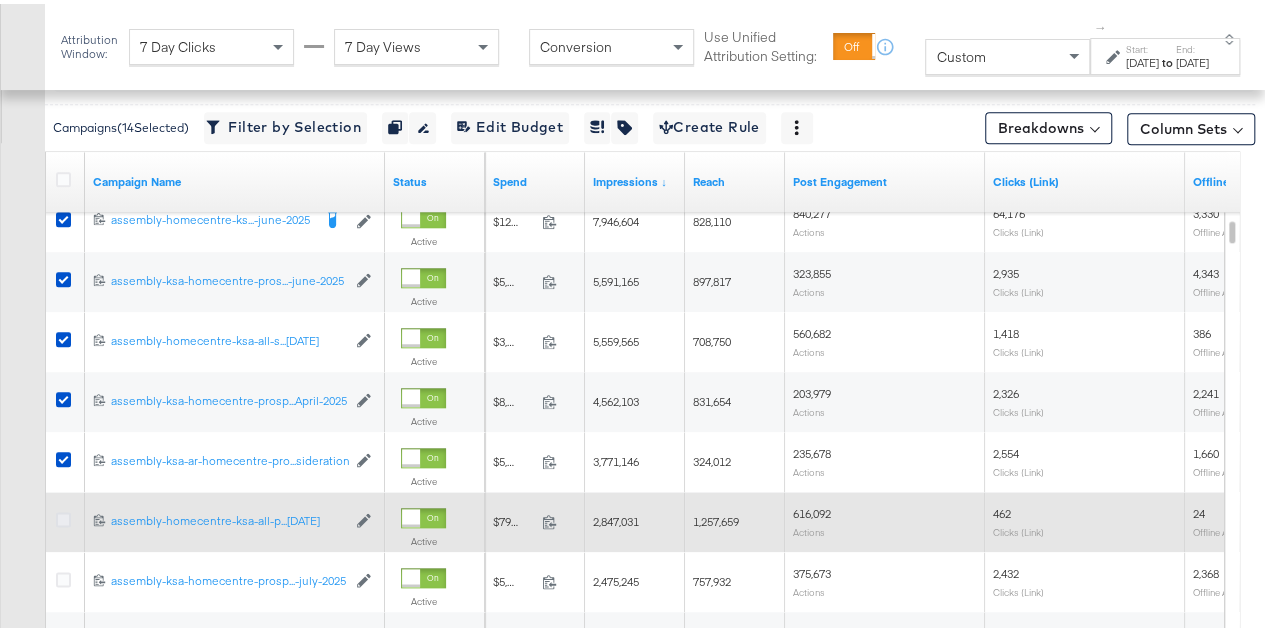 click at bounding box center (63, 515) 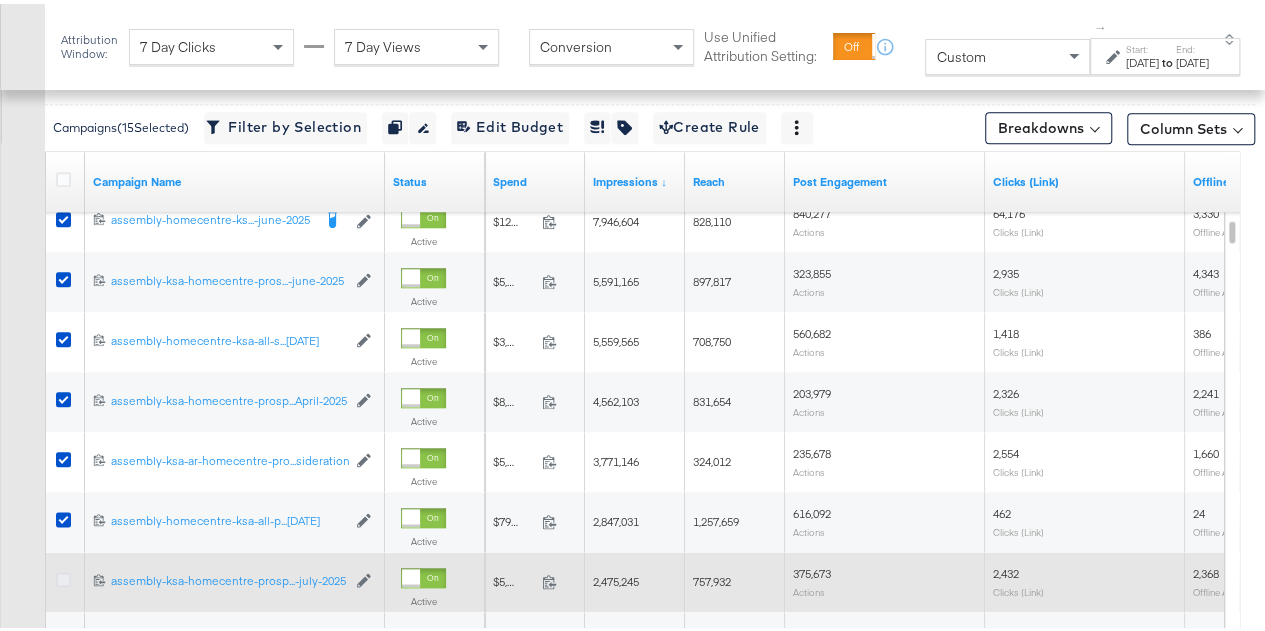 click at bounding box center (63, 575) 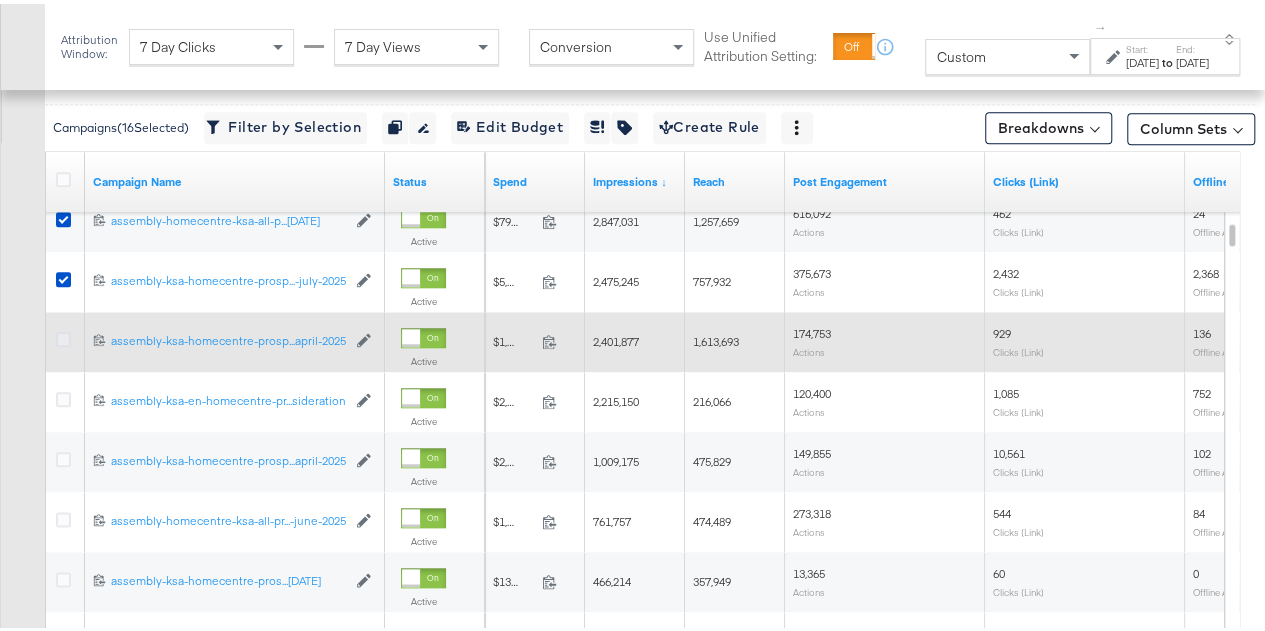 click at bounding box center (63, 335) 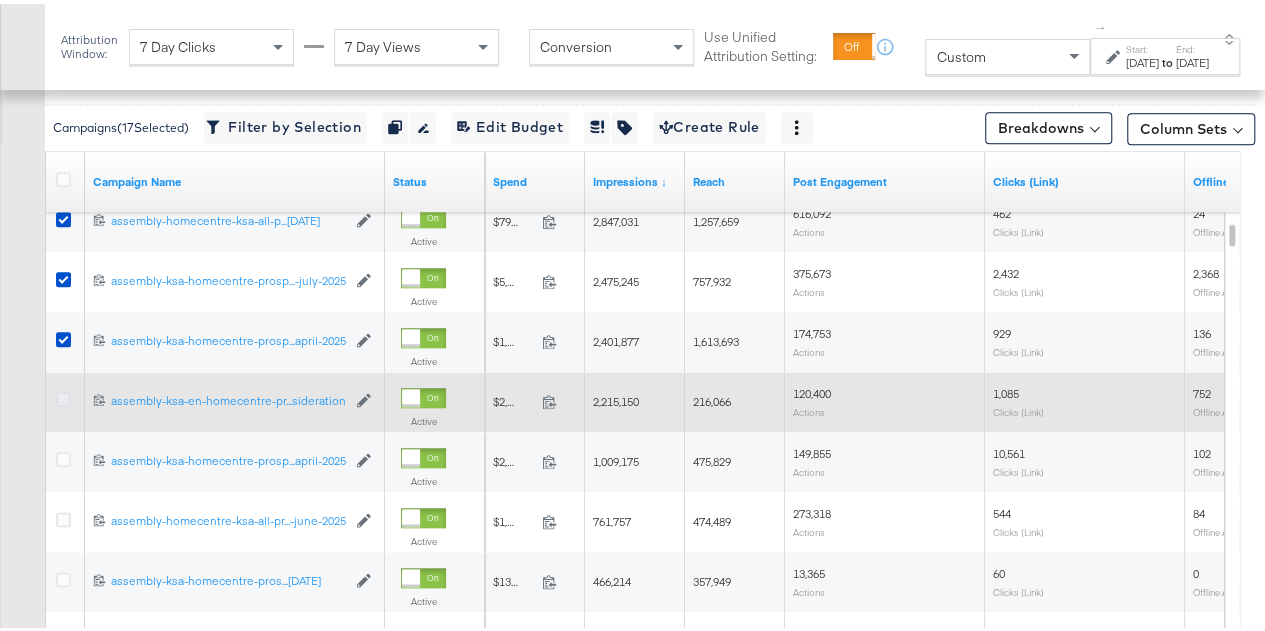 click at bounding box center [63, 395] 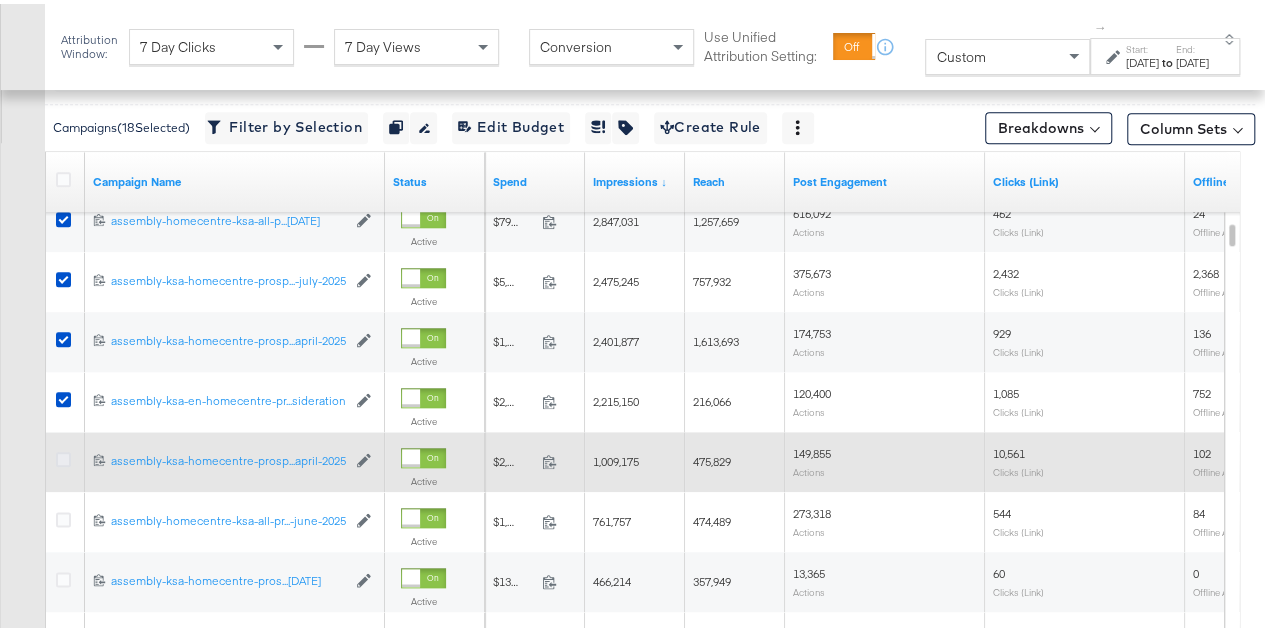 click at bounding box center (63, 455) 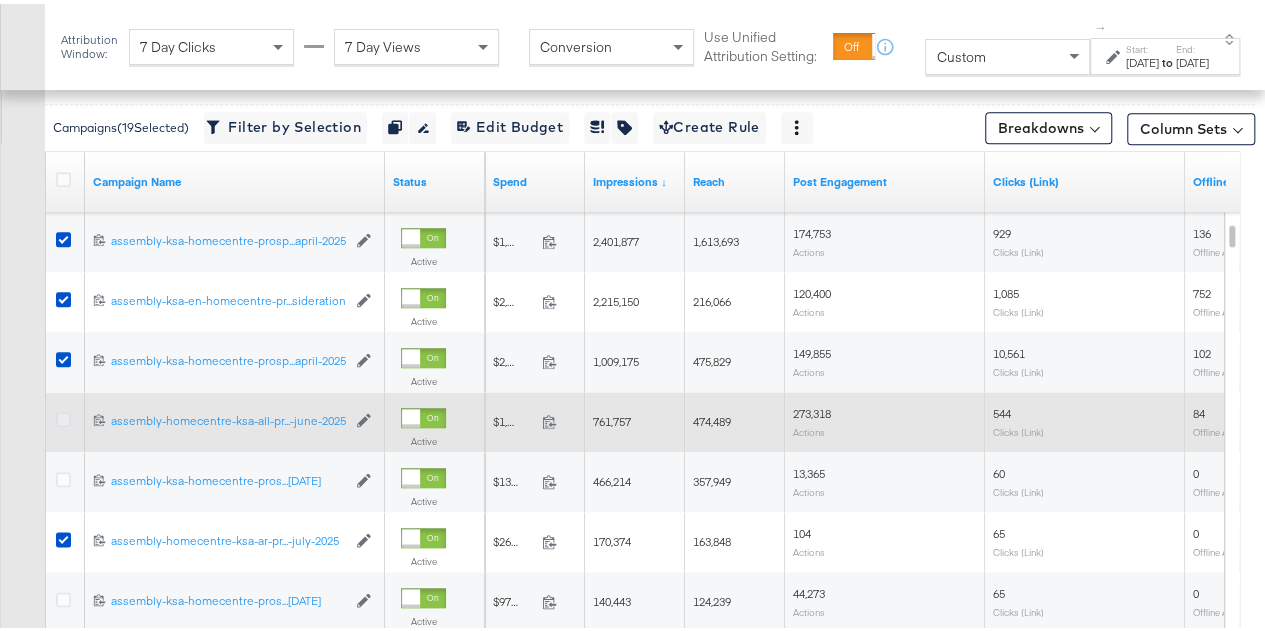 click at bounding box center [63, 415] 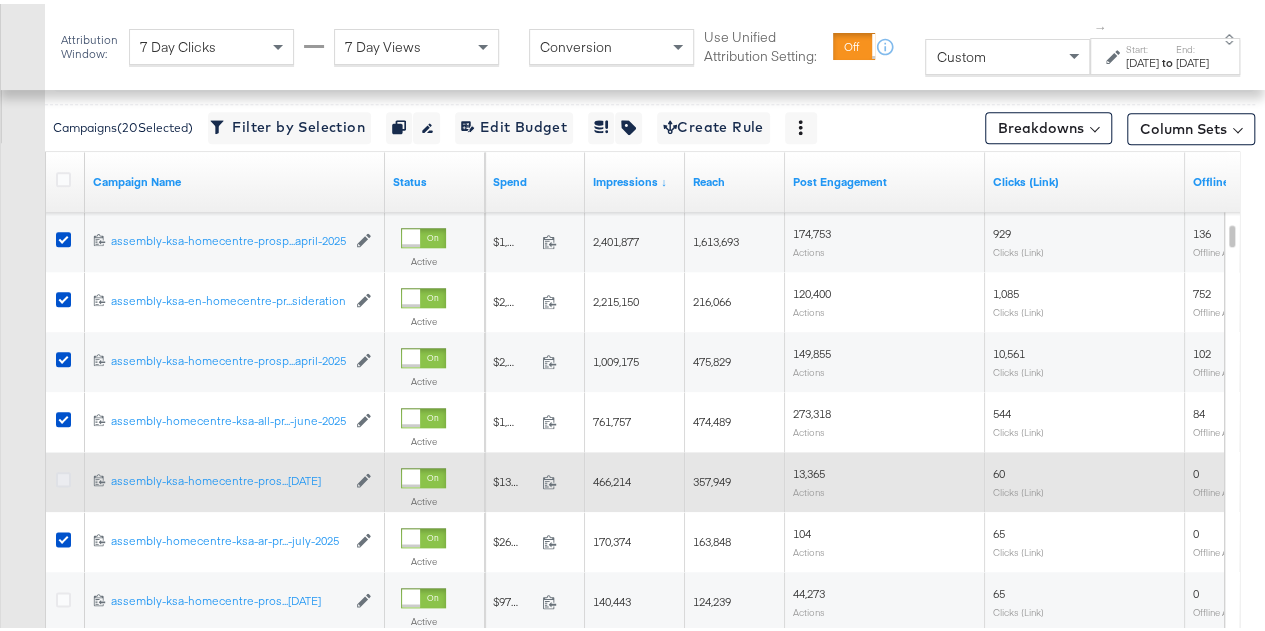 click at bounding box center (63, 475) 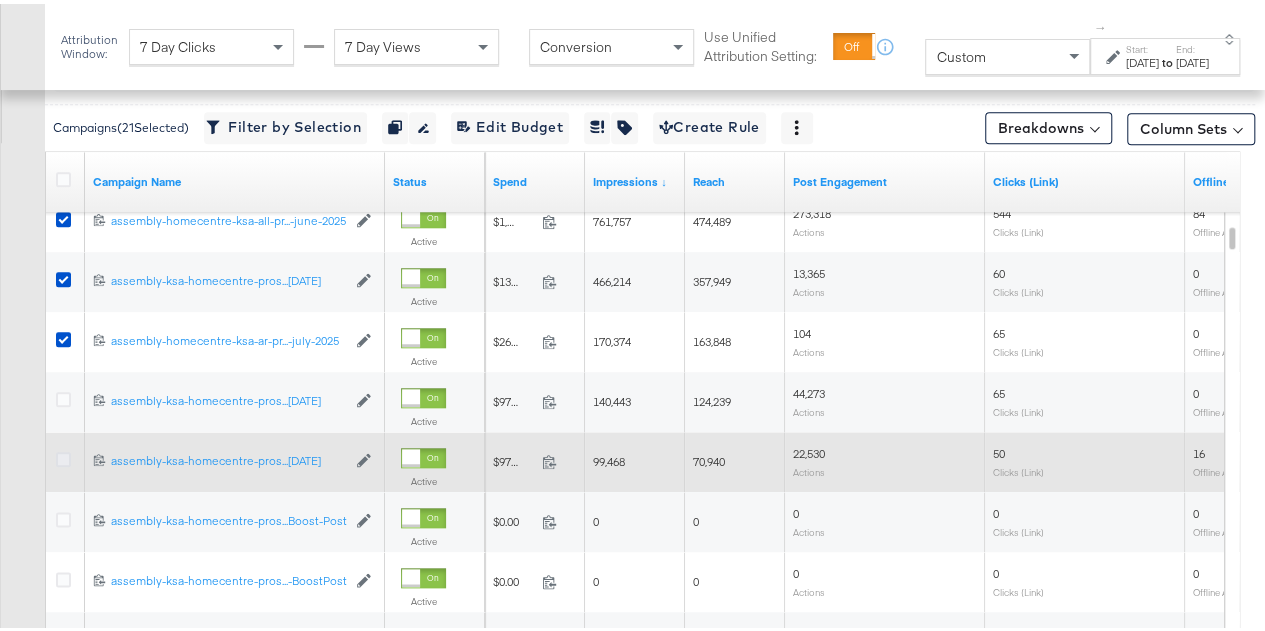 click at bounding box center (63, 455) 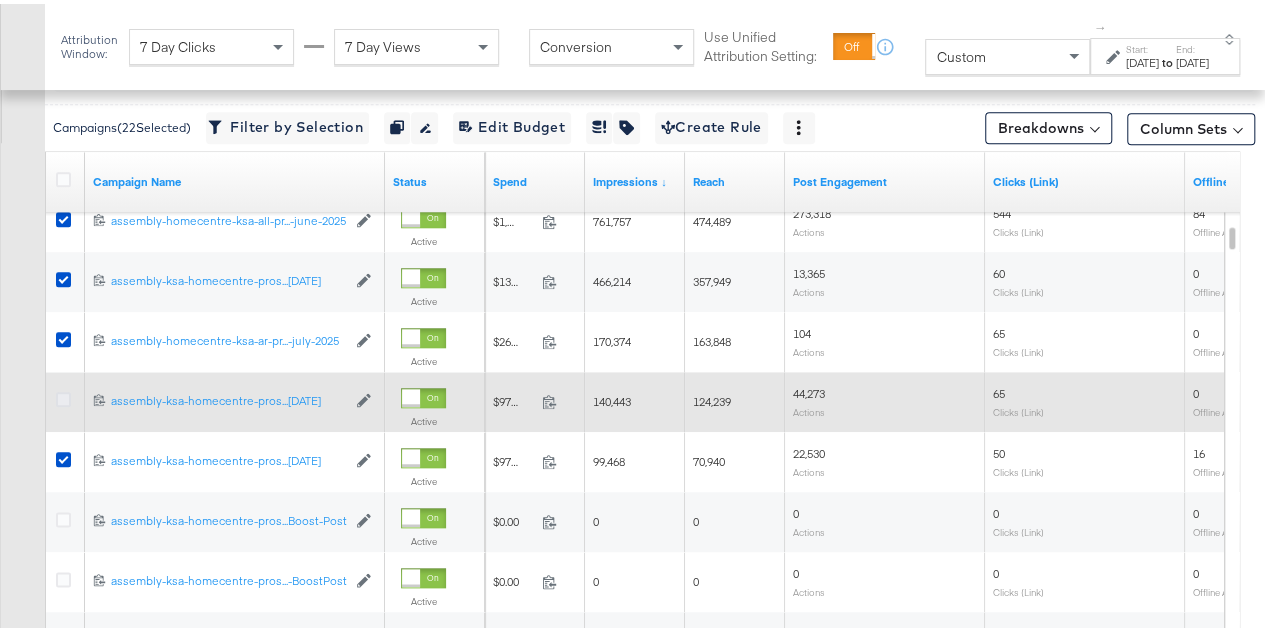 click at bounding box center (63, 395) 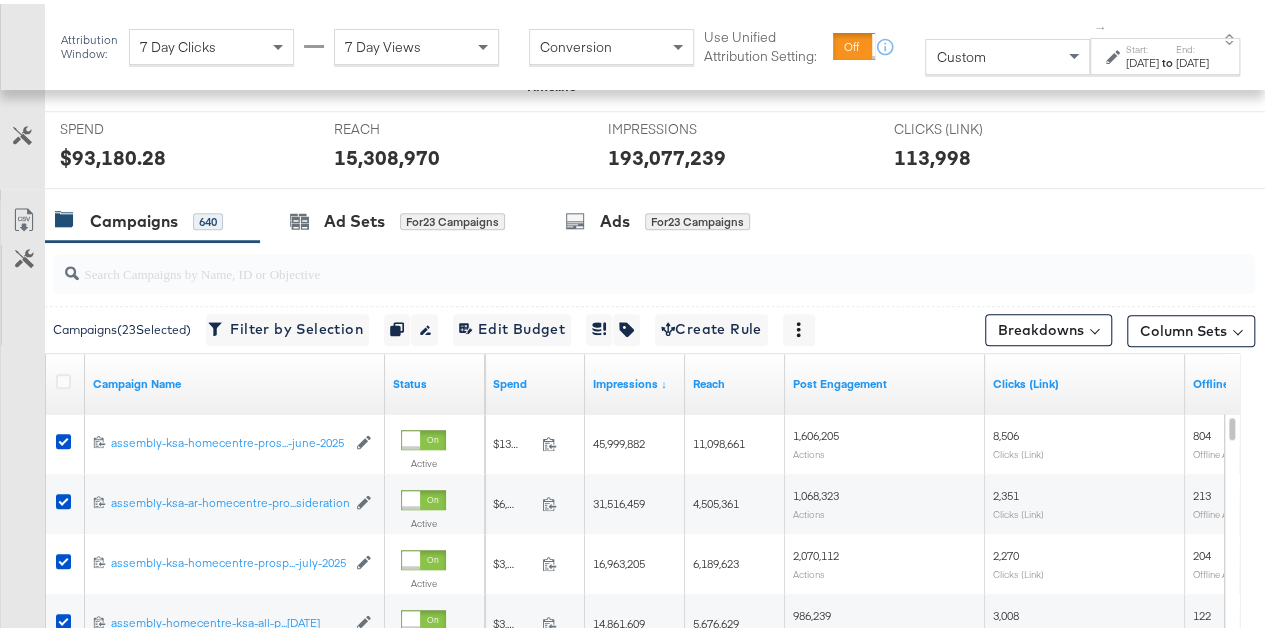 scroll, scrollTop: 744, scrollLeft: 0, axis: vertical 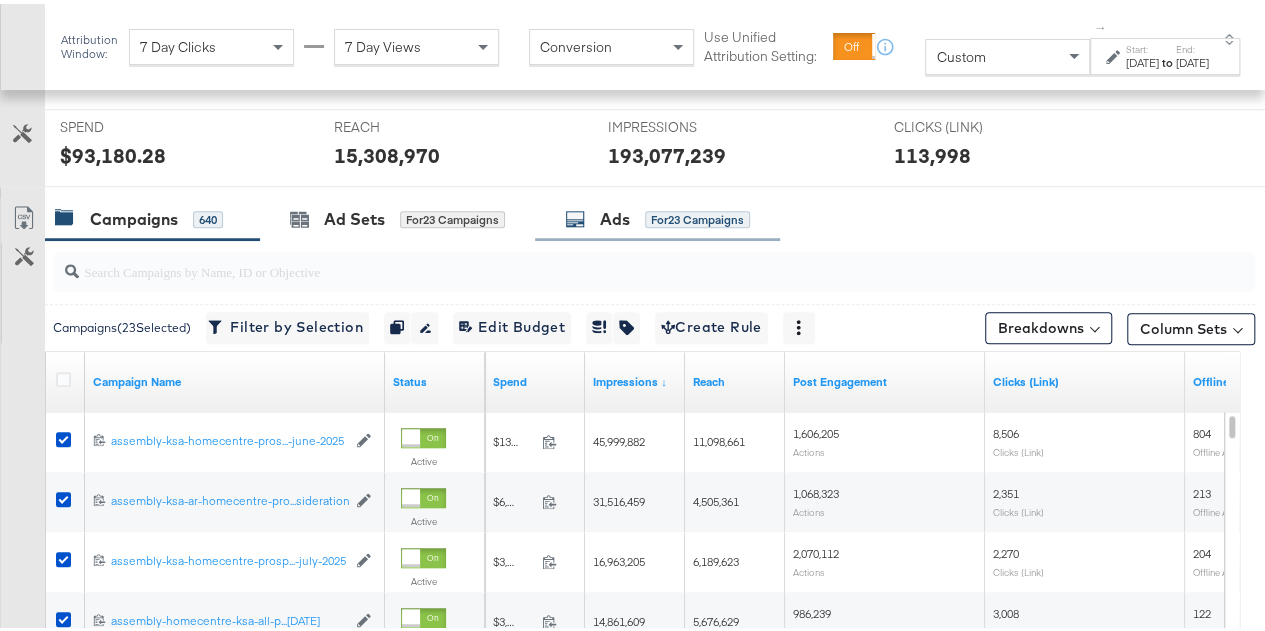 click on "Ads" at bounding box center [615, 215] 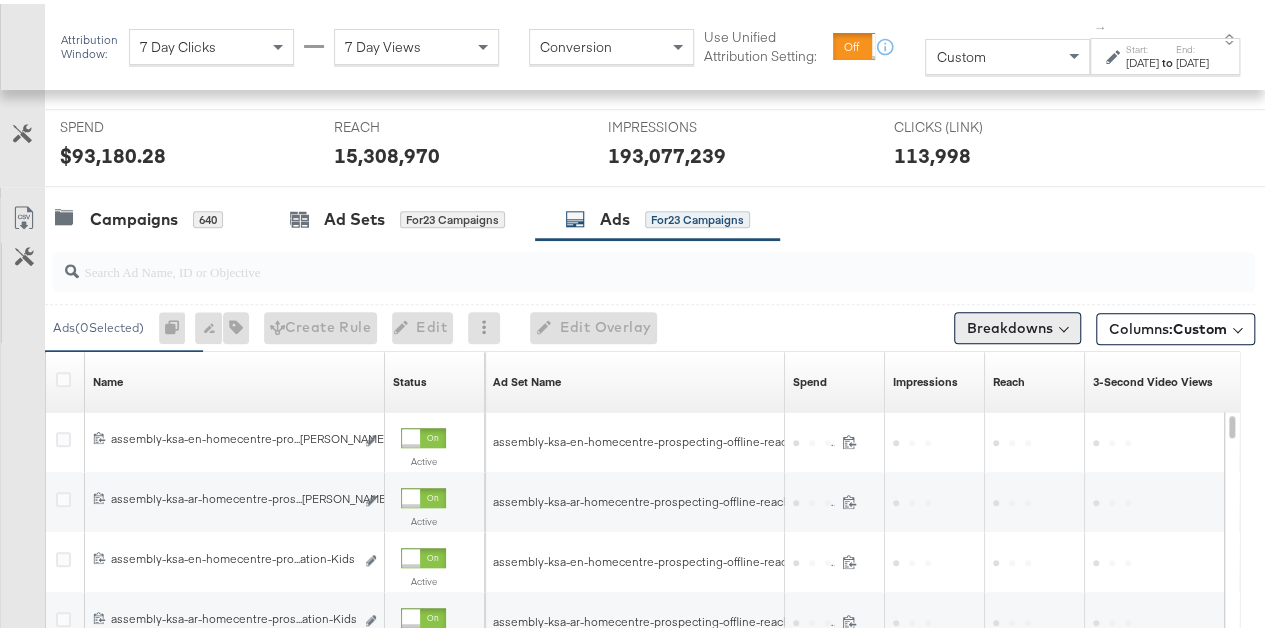 click on "Breakdowns" at bounding box center [1017, 324] 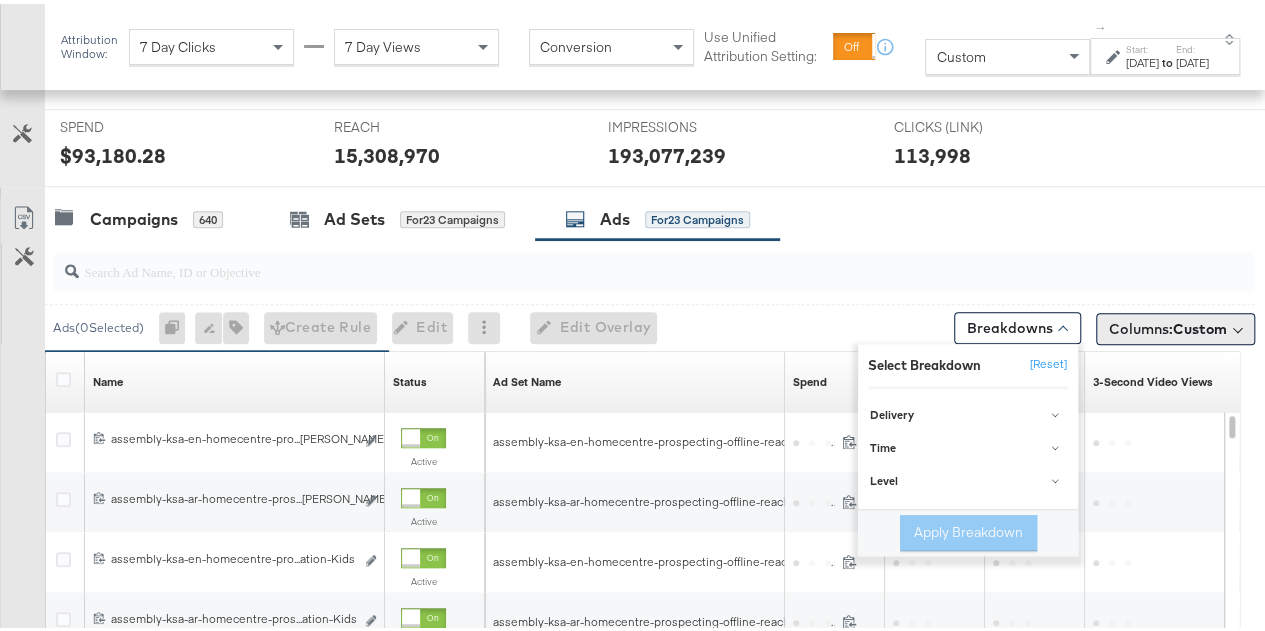 click on "Columns:  Custom" at bounding box center (1168, 325) 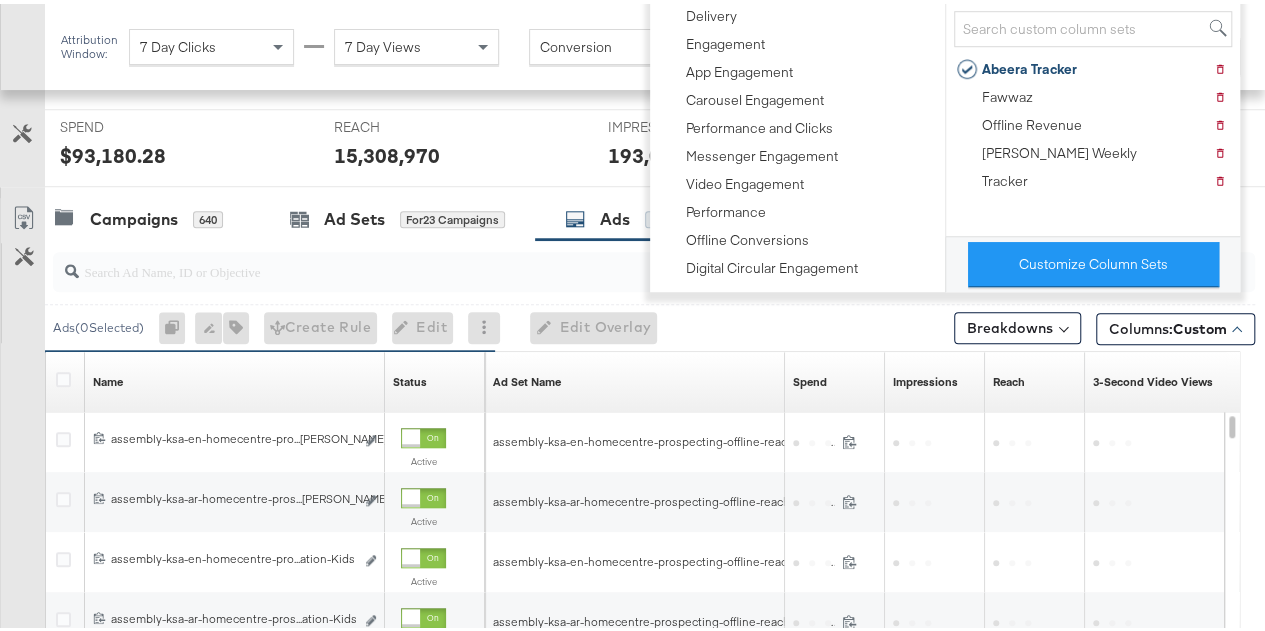 click on "Ads  ( 0  Selected) 0 Rename  0 ads Tags for  0 campaigns   Create Rule Edit 0 ads Edit Edit Overlay Edit up to 50 ads Breakdowns Columns:  Custom" at bounding box center [650, 323] 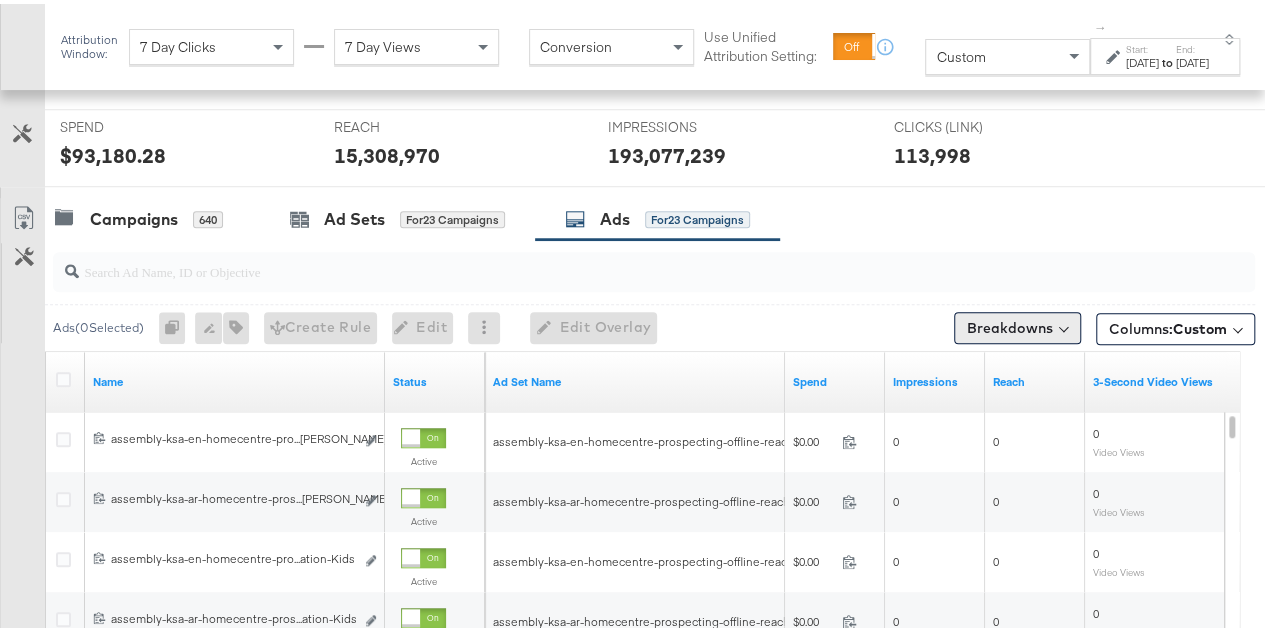 click on "Breakdowns" at bounding box center (1017, 324) 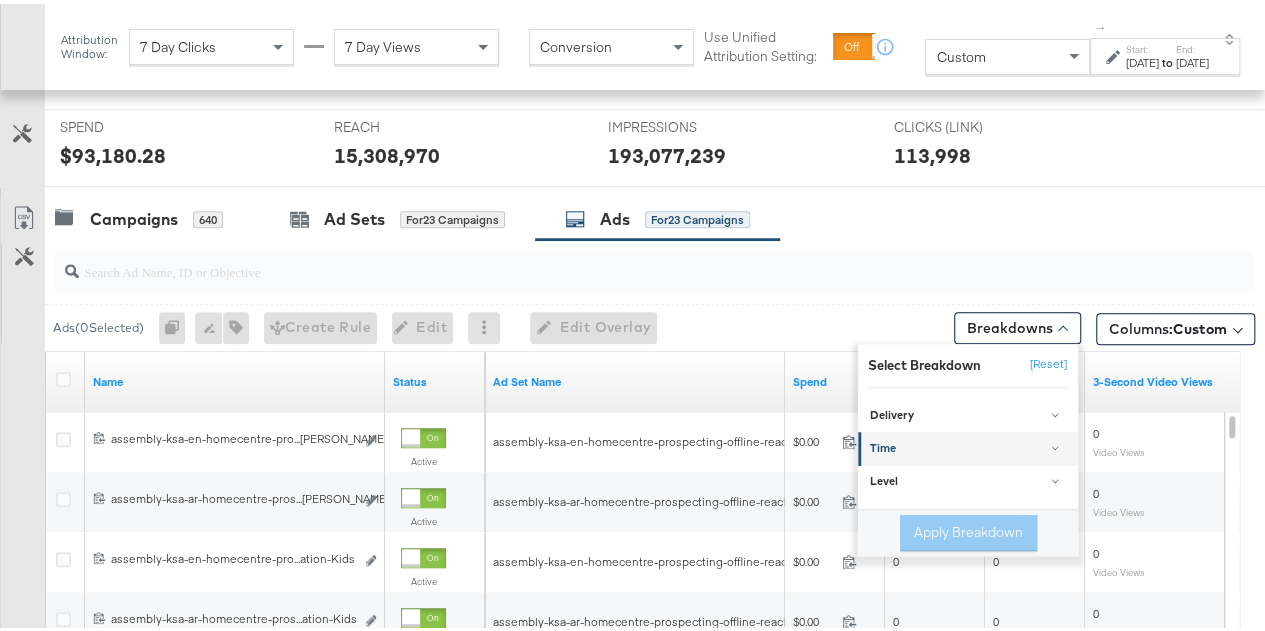 click on "Time" at bounding box center (969, 445) 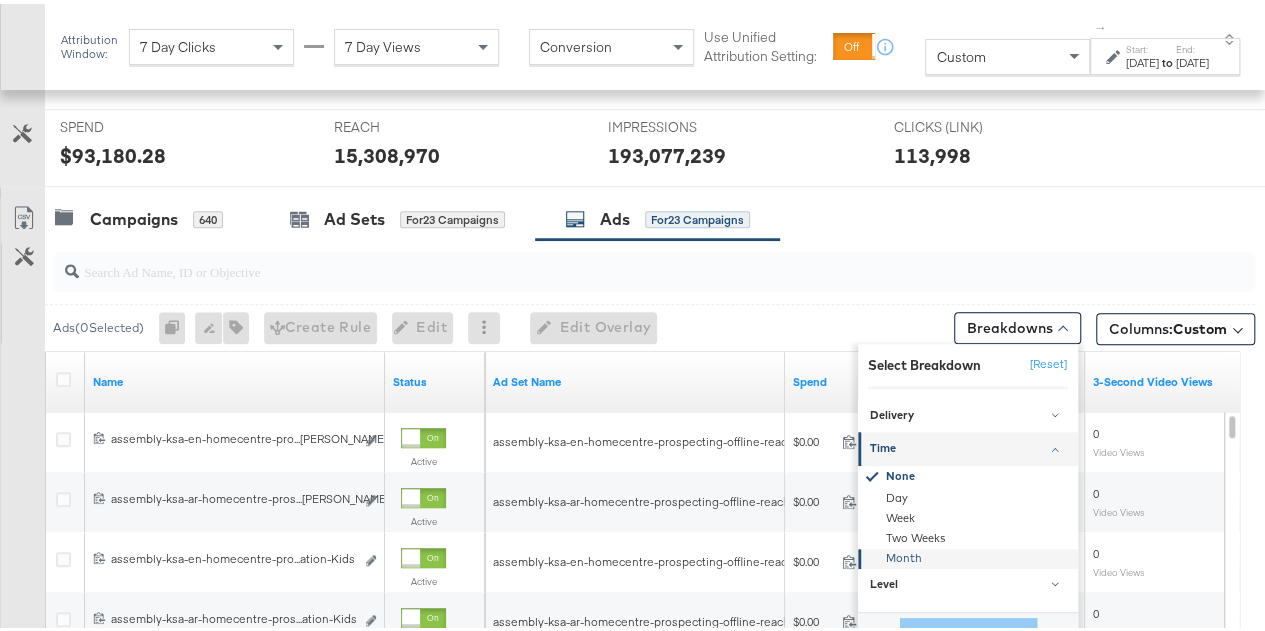 click on "Month" at bounding box center (969, 555) 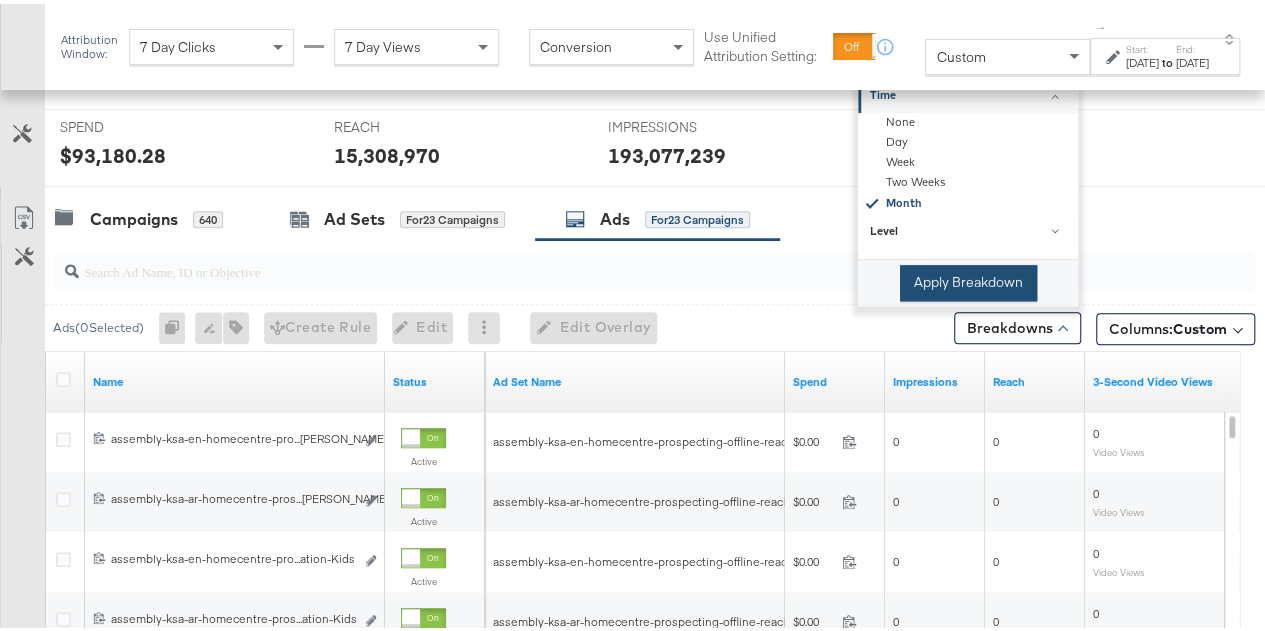 click on "Apply Breakdown" at bounding box center (968, 279) 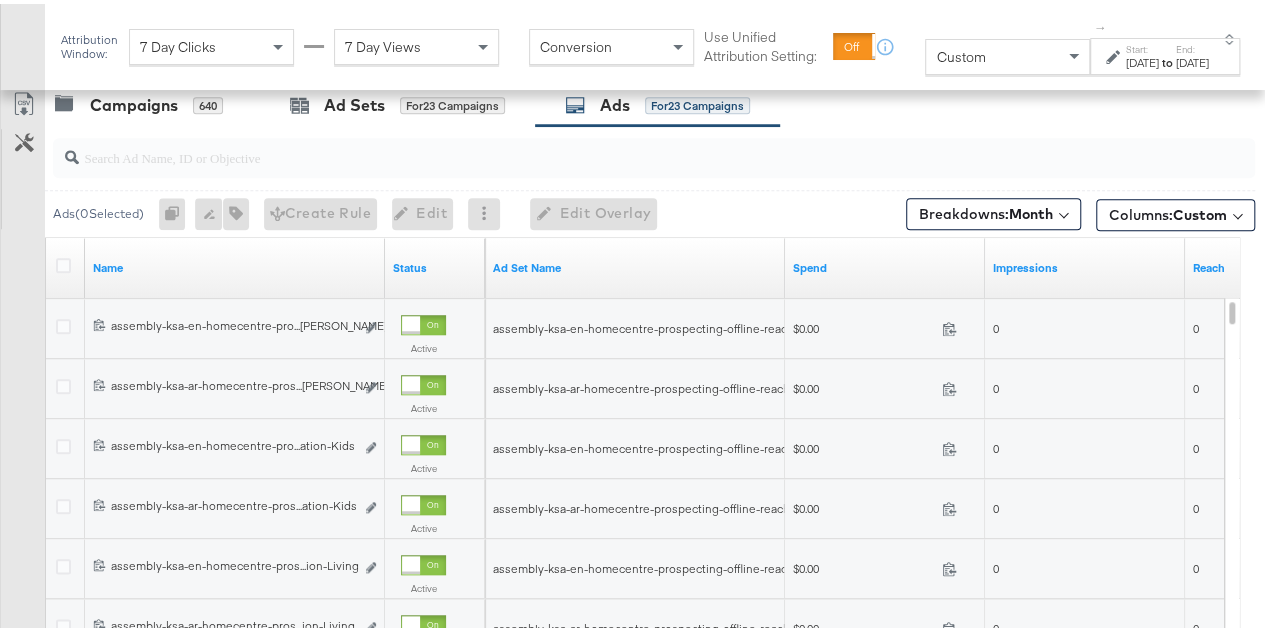 scroll, scrollTop: 900, scrollLeft: 0, axis: vertical 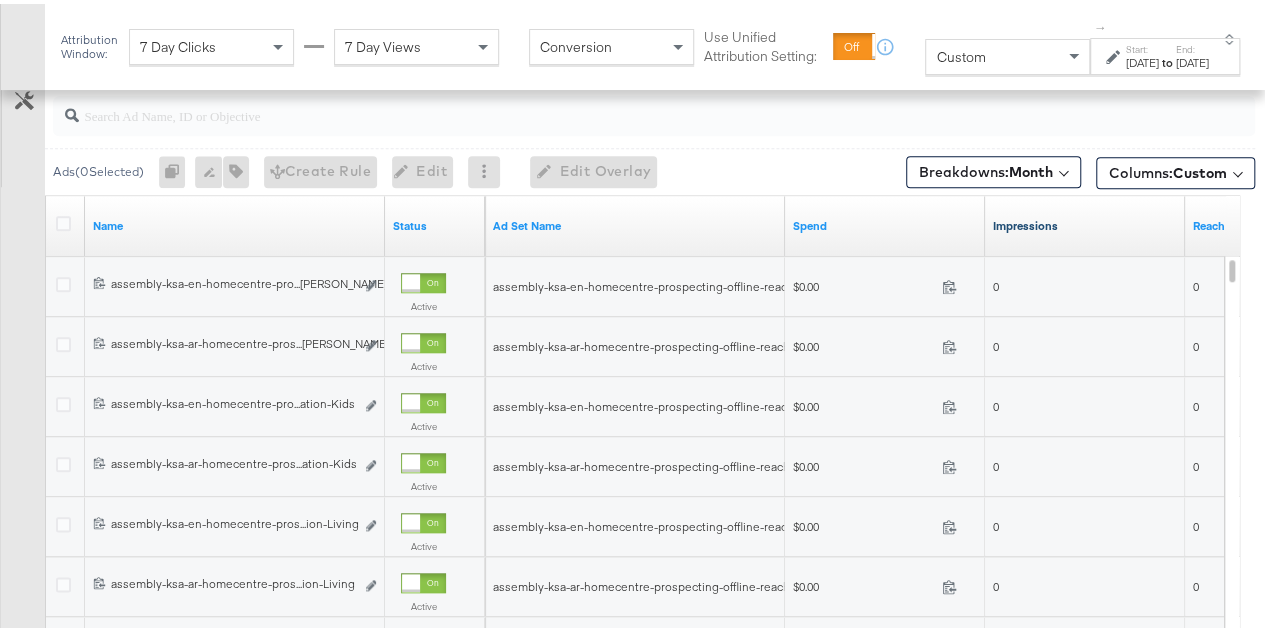 click on "Impressions" at bounding box center (1085, 222) 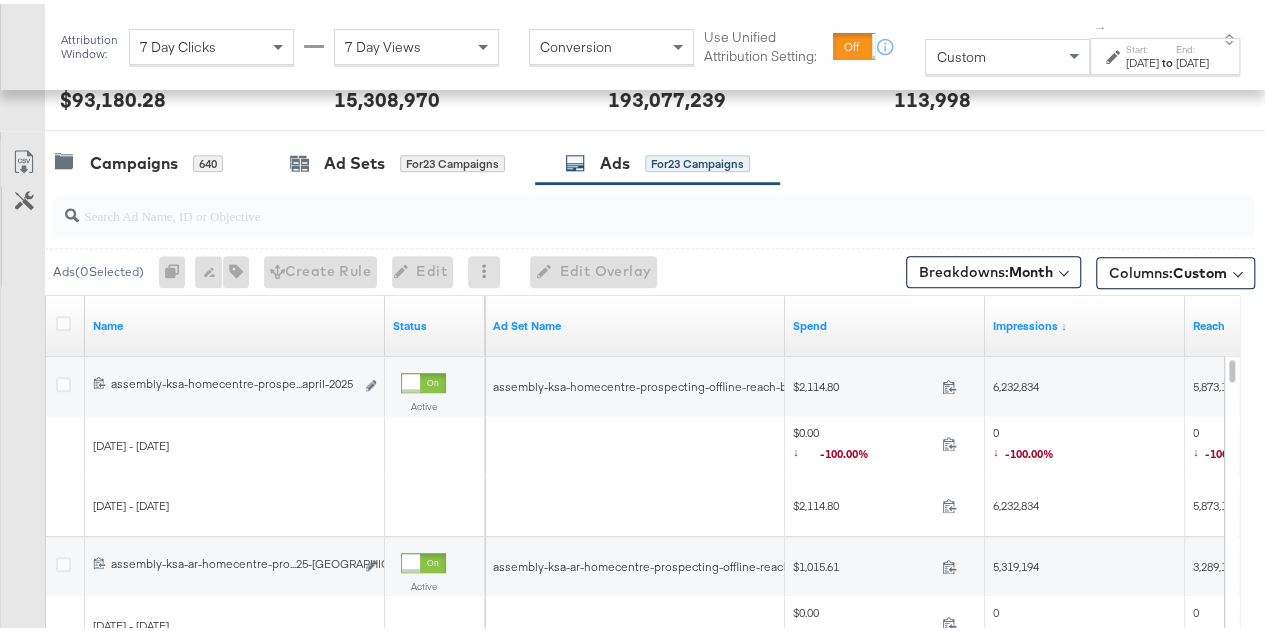 scroll, scrollTop: 700, scrollLeft: 0, axis: vertical 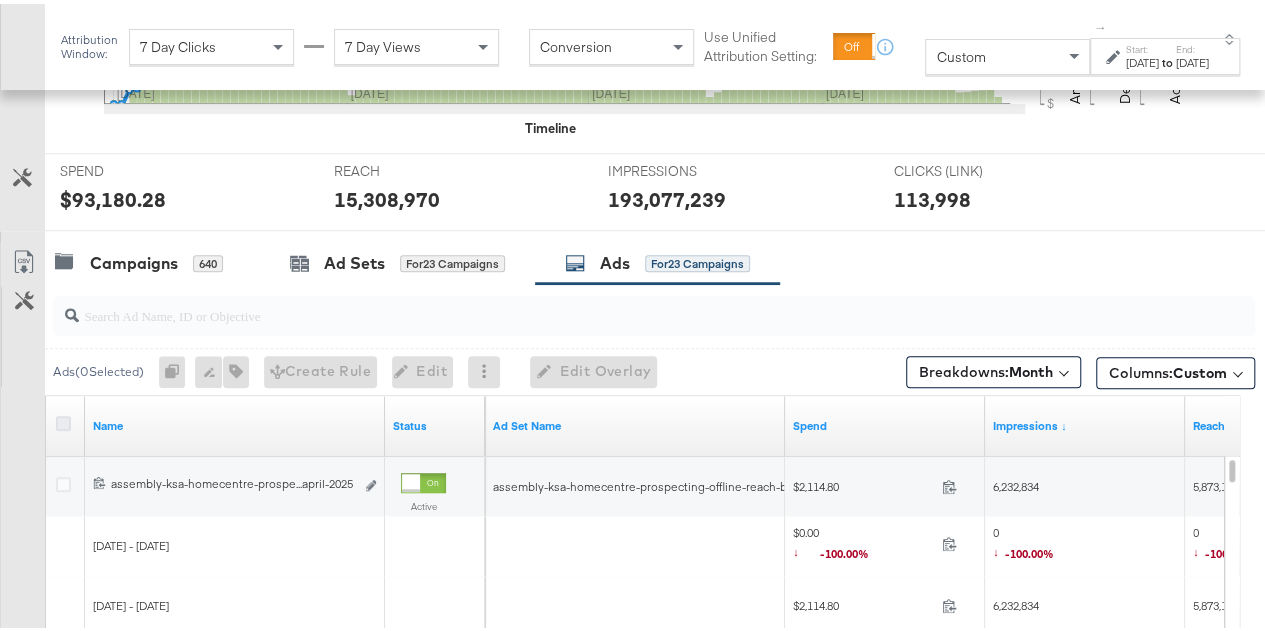 click at bounding box center [63, 419] 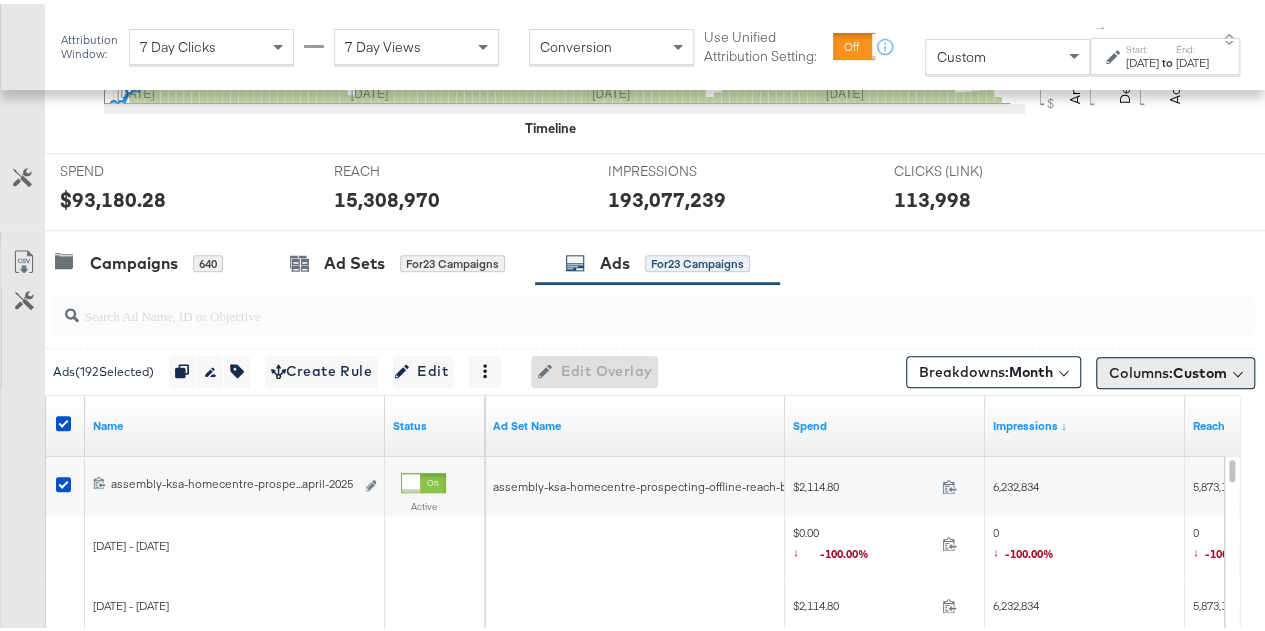 click on "Columns:  Custom" at bounding box center (1168, 369) 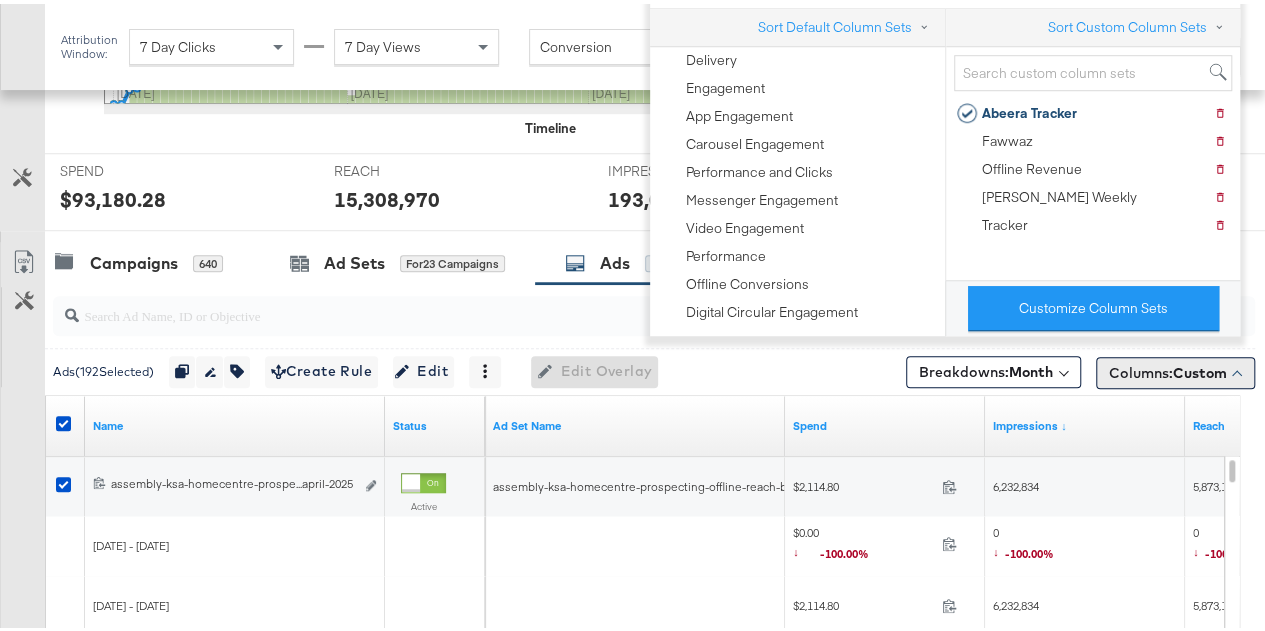 click on "Columns:  Custom" at bounding box center (1168, 369) 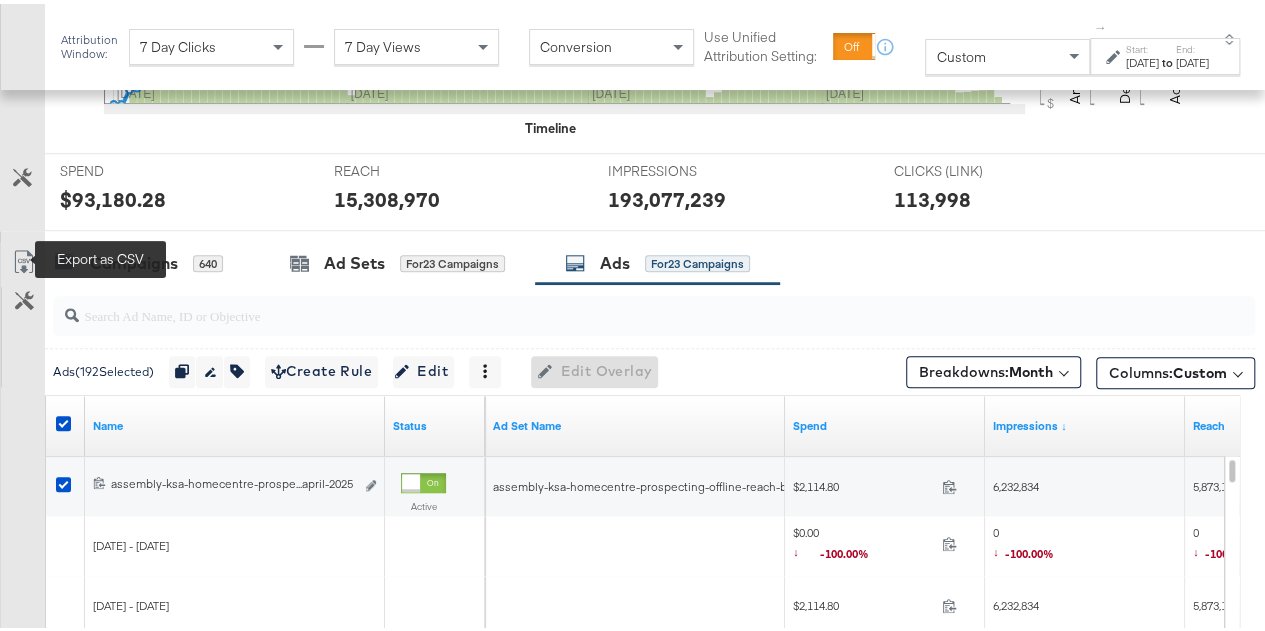 click 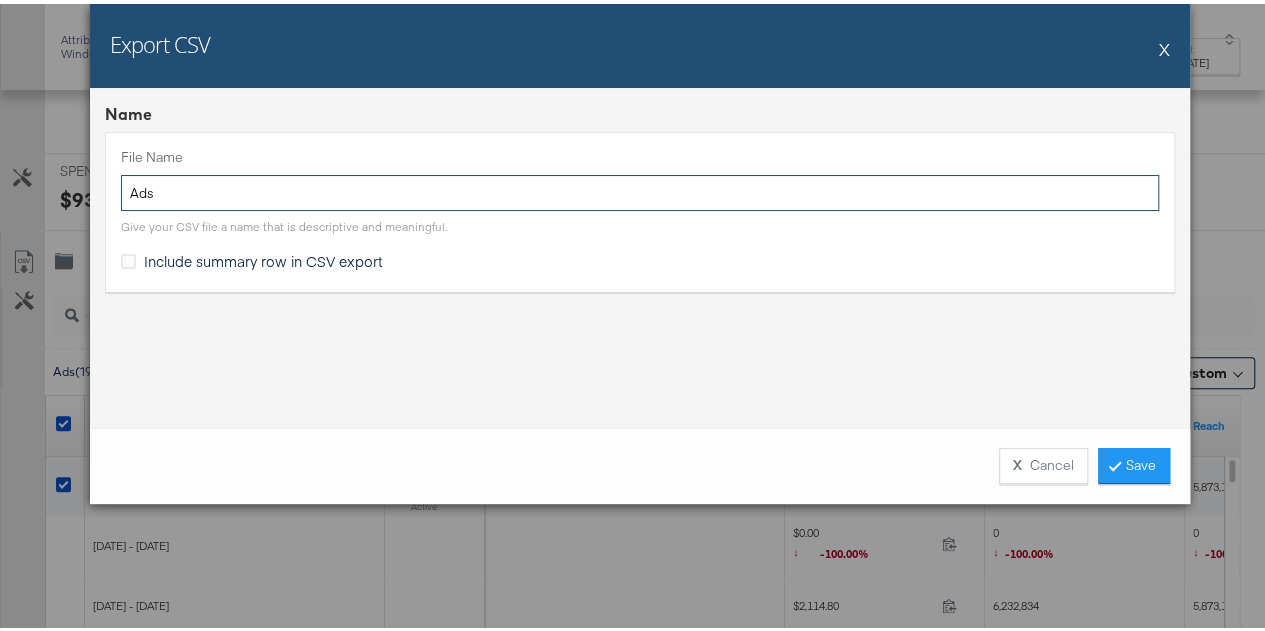 click on "Ads" at bounding box center (640, 189) 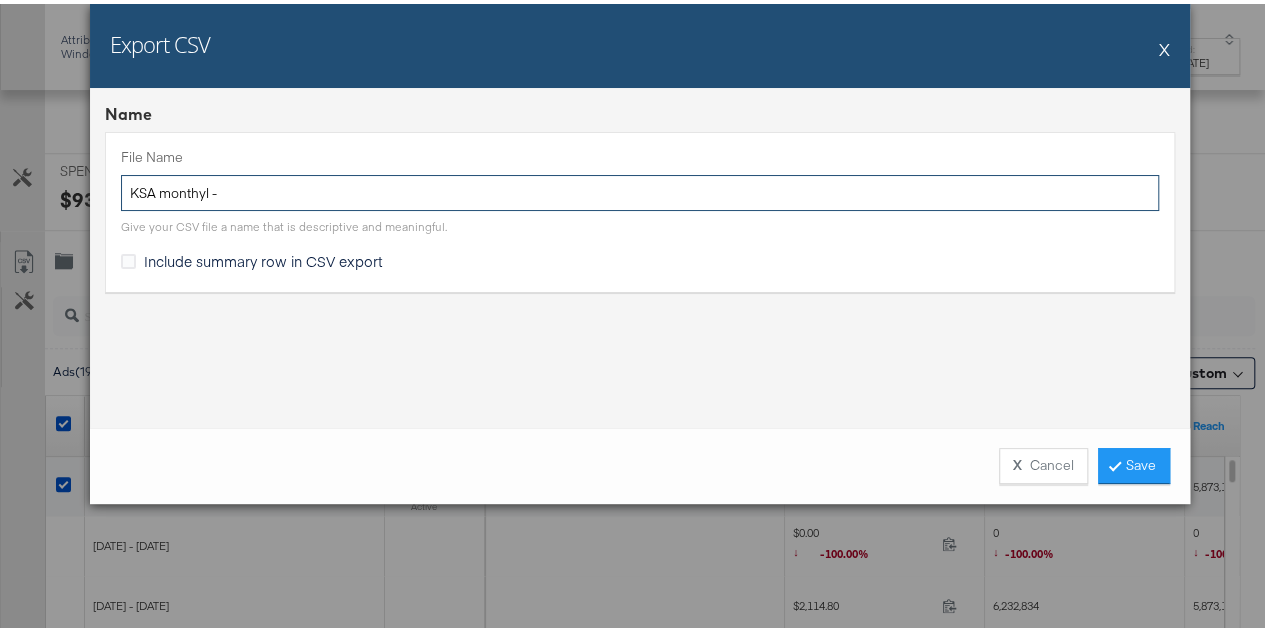 paste on "212242413050987" 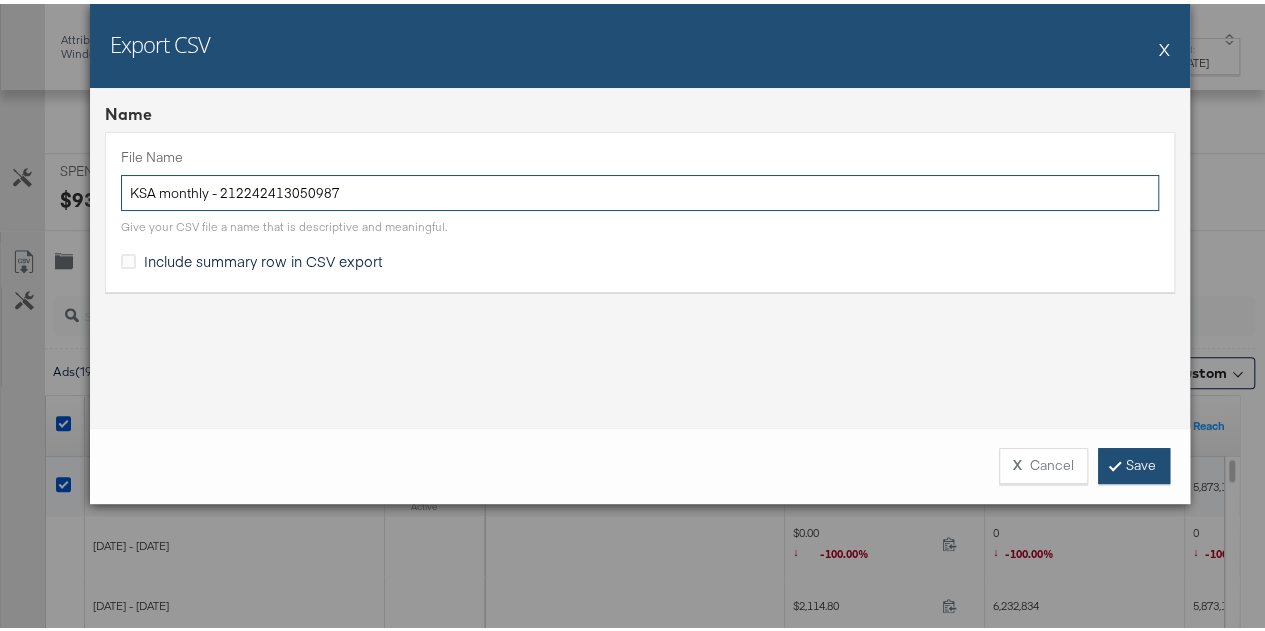type on "KSA monthly - 212242413050987" 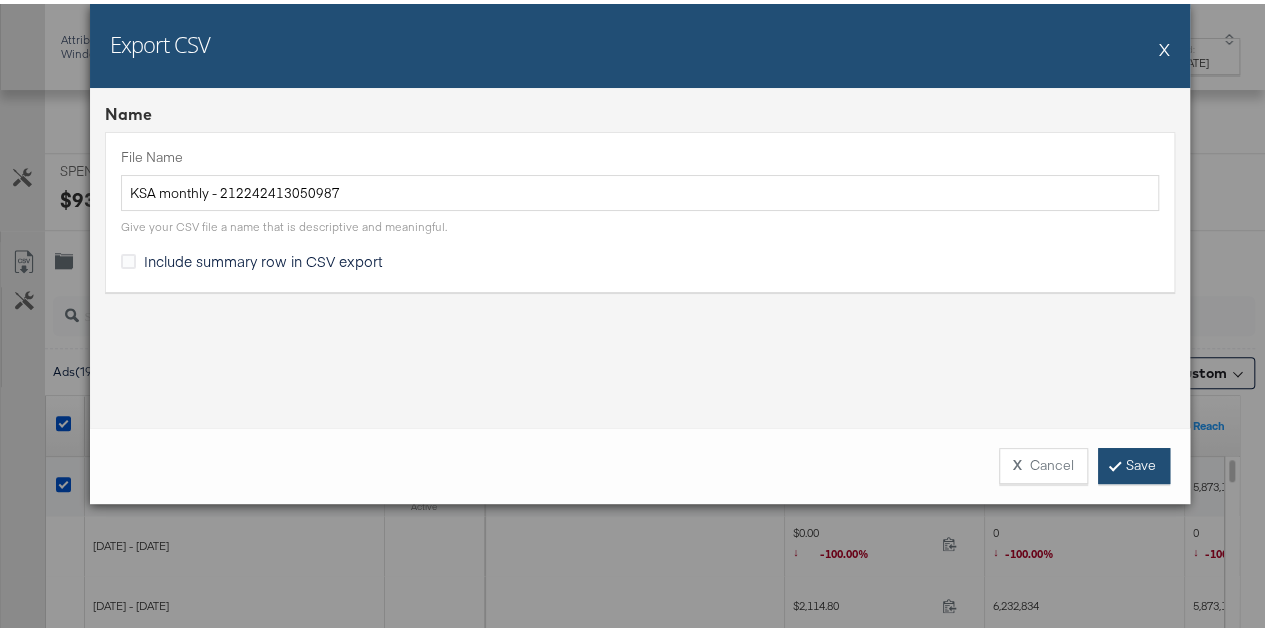 click on "Save" at bounding box center [1134, 462] 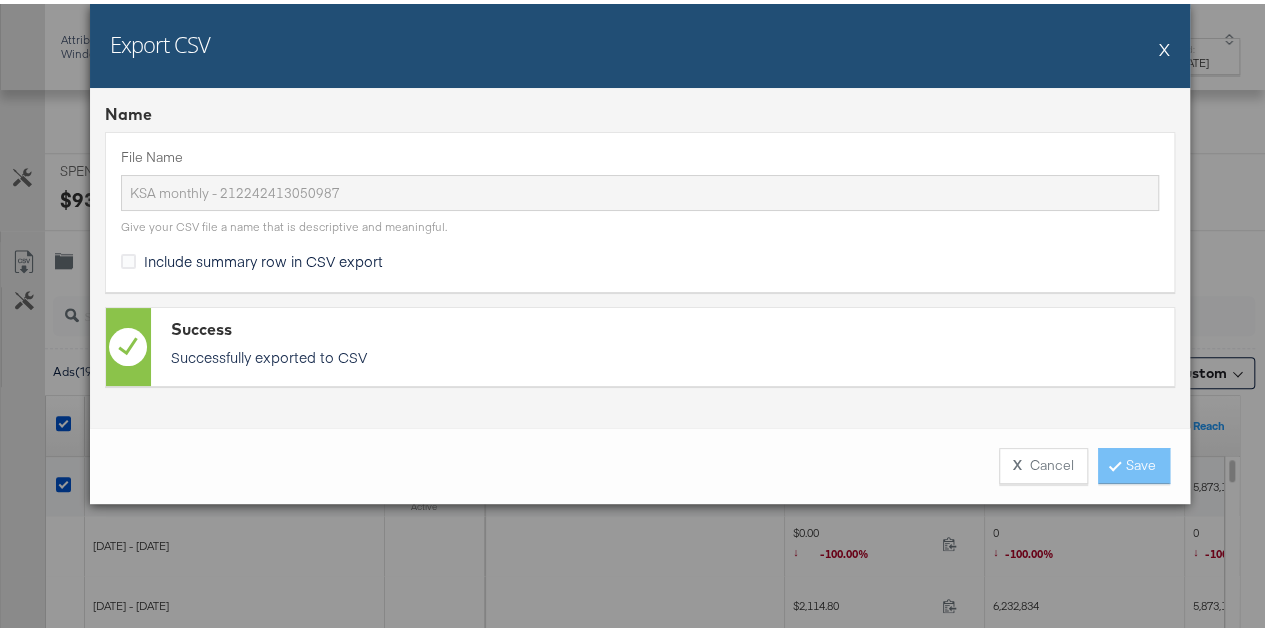 click on "Export CSV X" at bounding box center [640, 42] 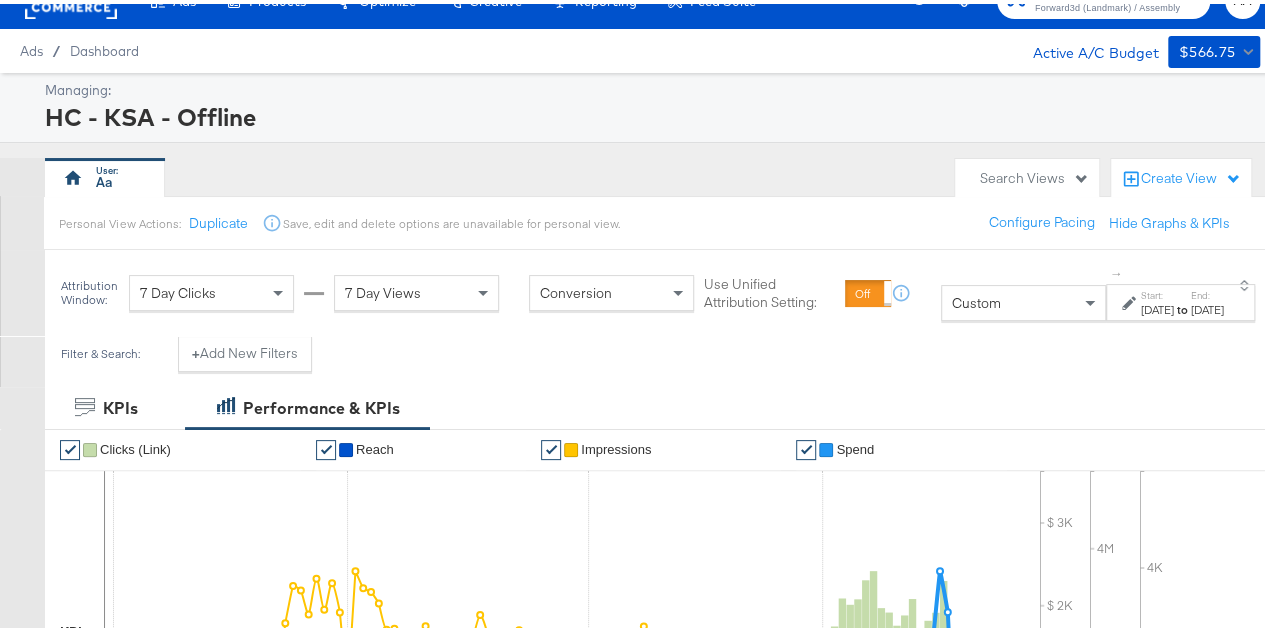 scroll, scrollTop: 0, scrollLeft: 0, axis: both 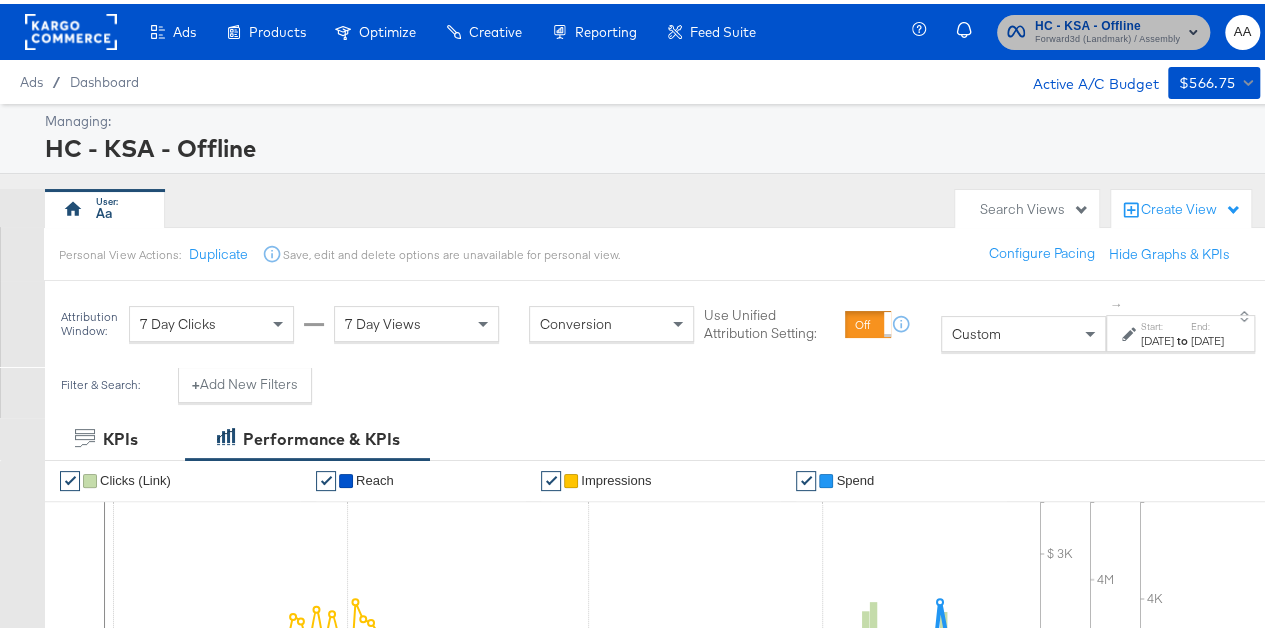 click on "Forward3d (Landmark) / Assembly" at bounding box center [1107, 36] 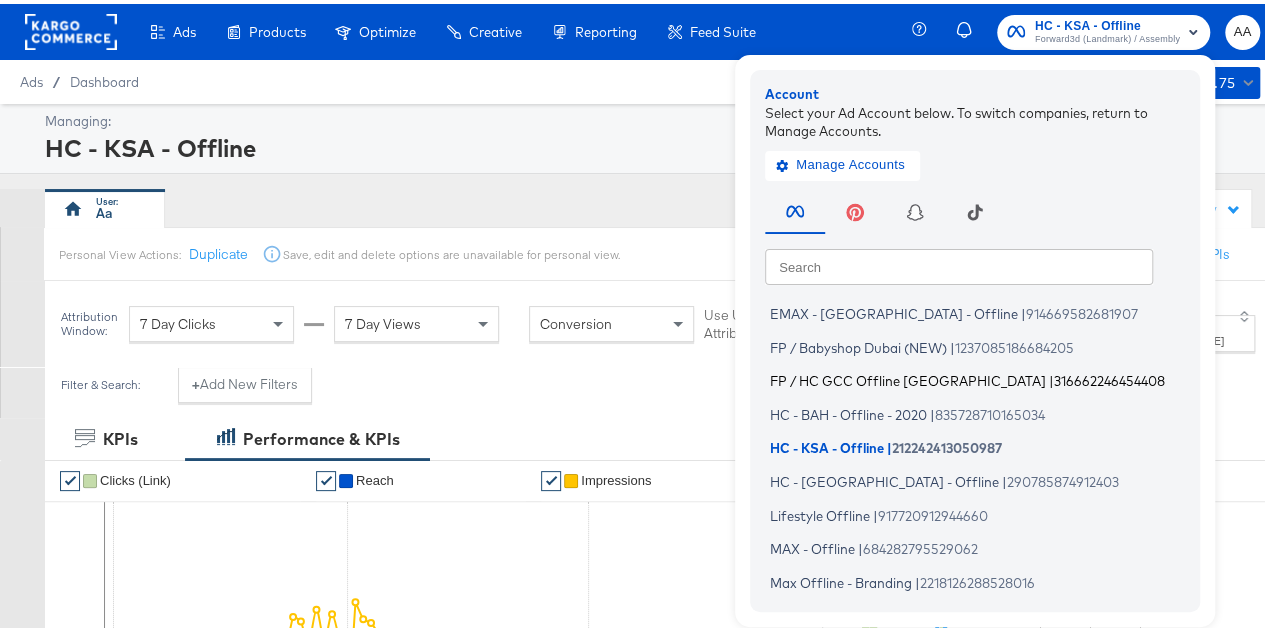 click on "FP / HC GCC Offline [GEOGRAPHIC_DATA]" at bounding box center [908, 377] 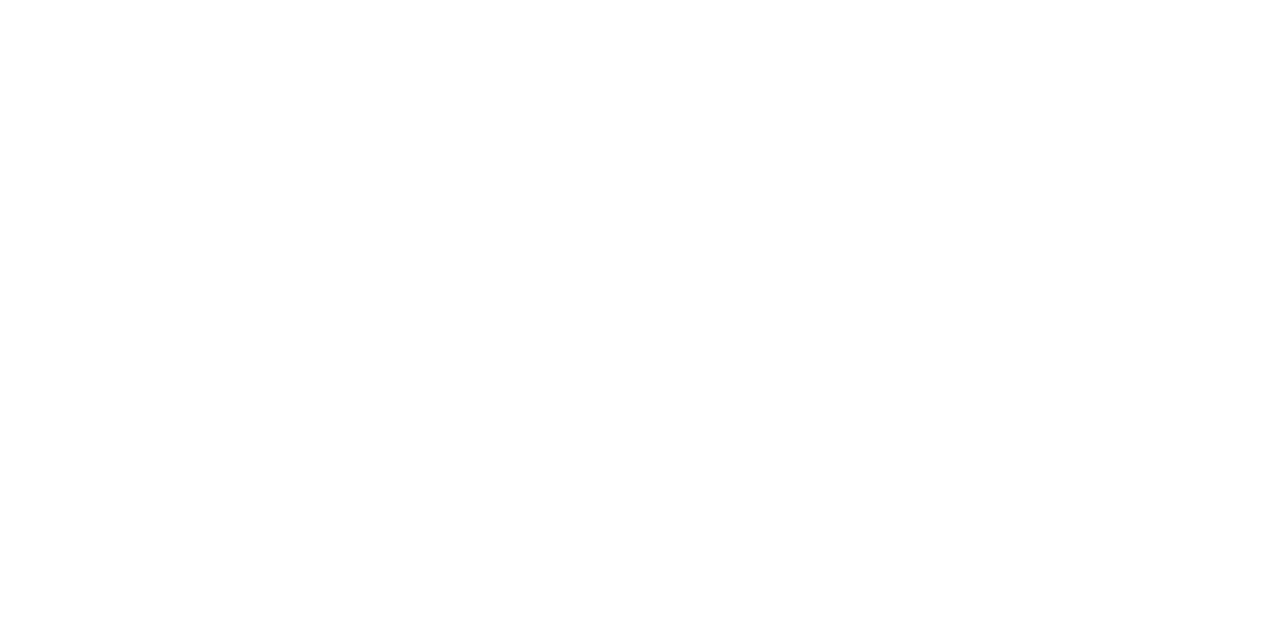 scroll, scrollTop: 0, scrollLeft: 0, axis: both 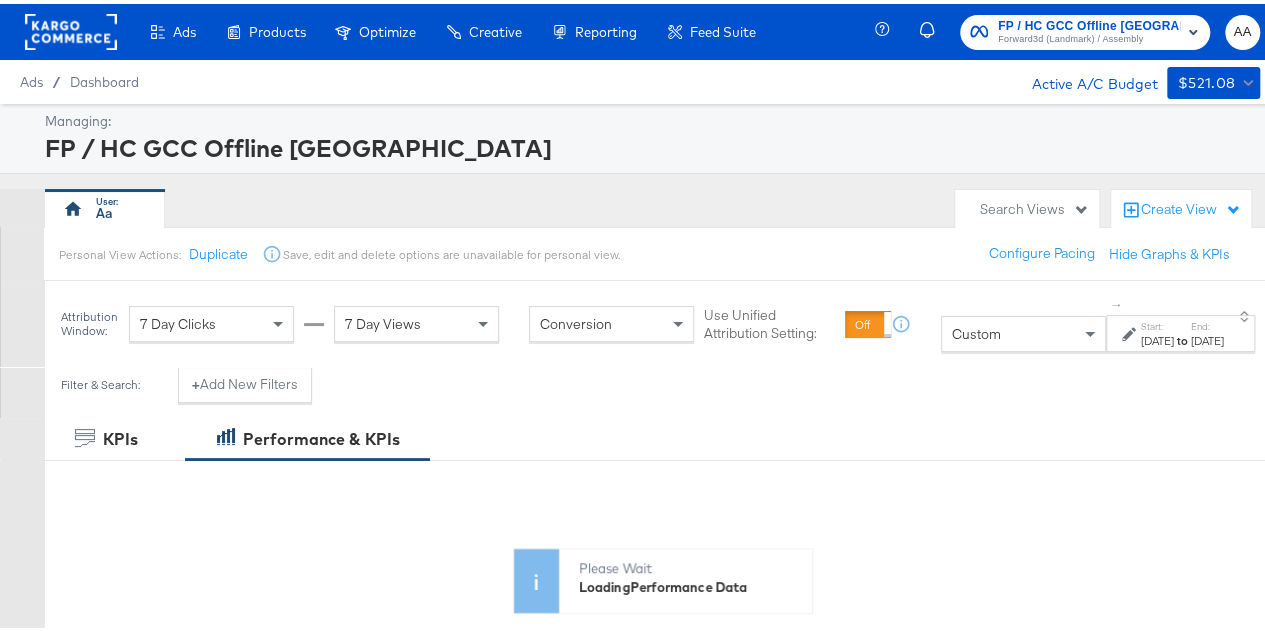 click on "Start:" at bounding box center (1157, 322) 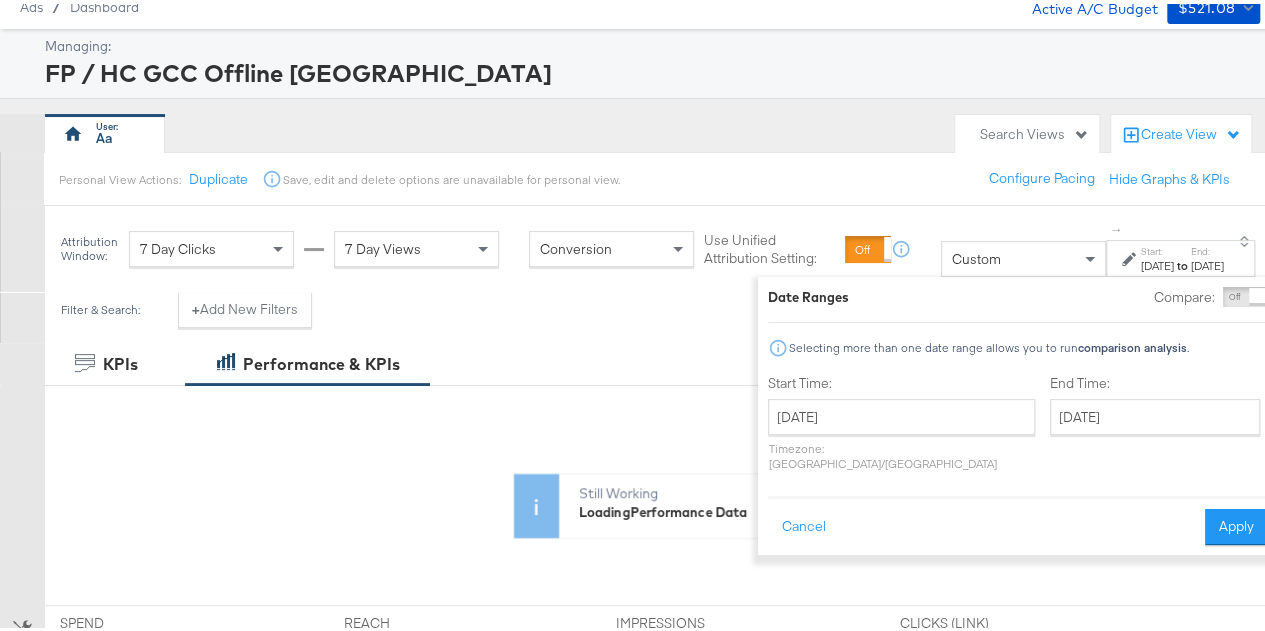 scroll, scrollTop: 200, scrollLeft: 0, axis: vertical 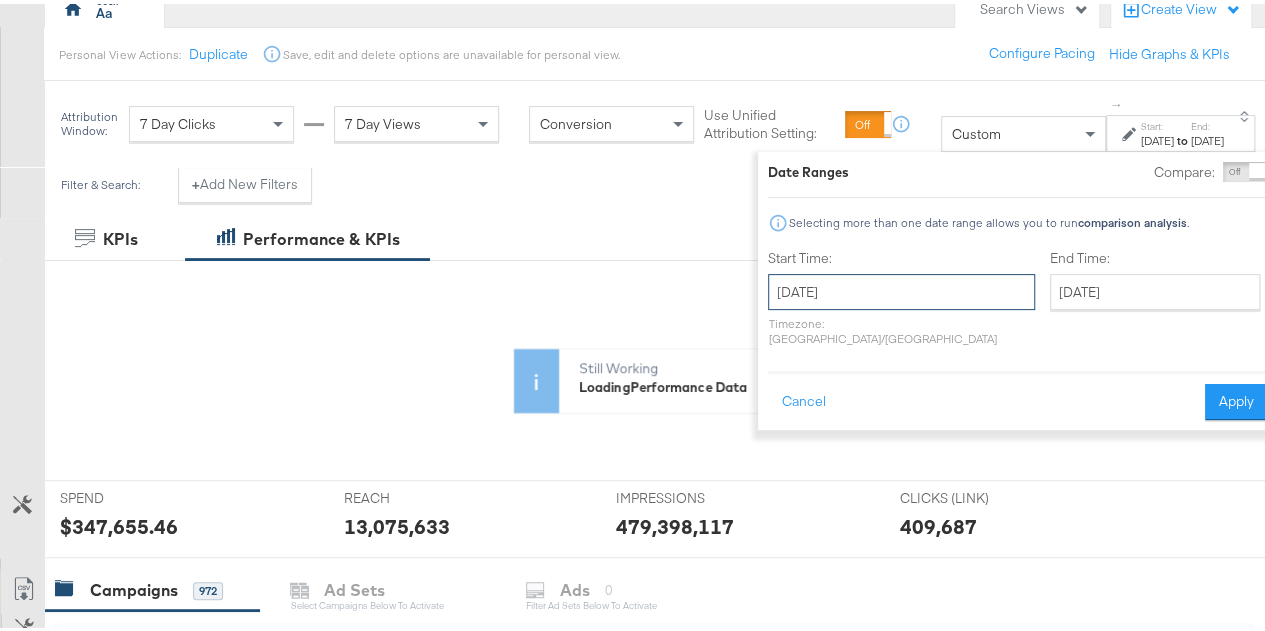 click on "[DATE]" at bounding box center [901, 288] 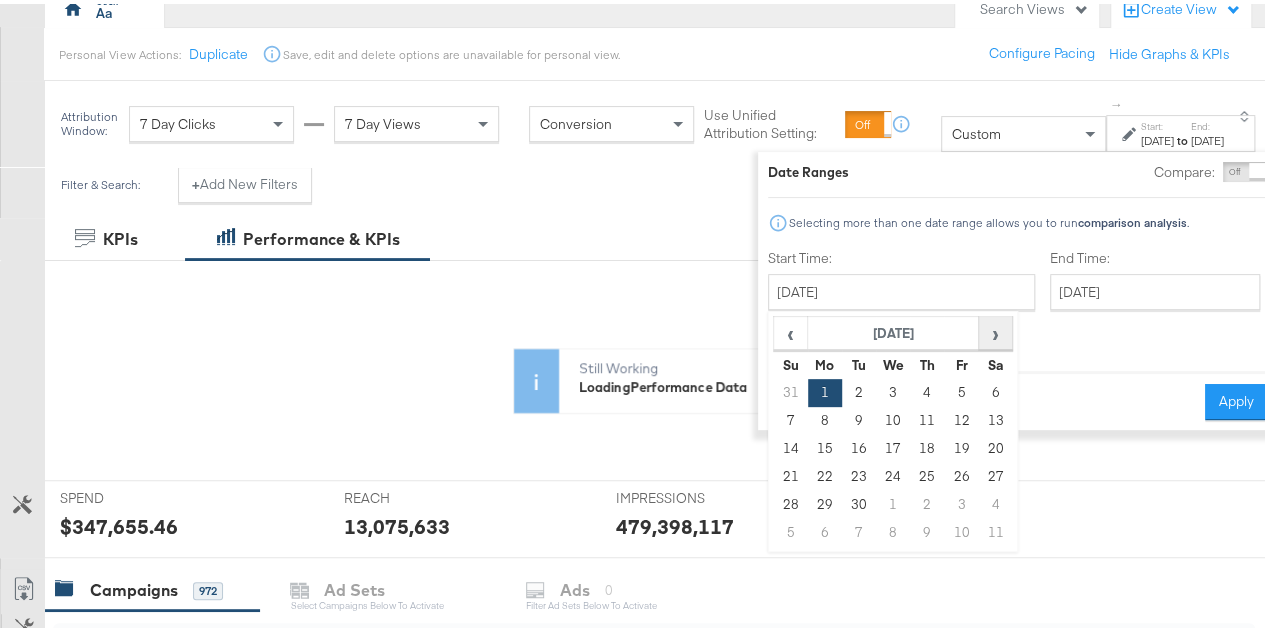 click on "›" at bounding box center (994, 329) 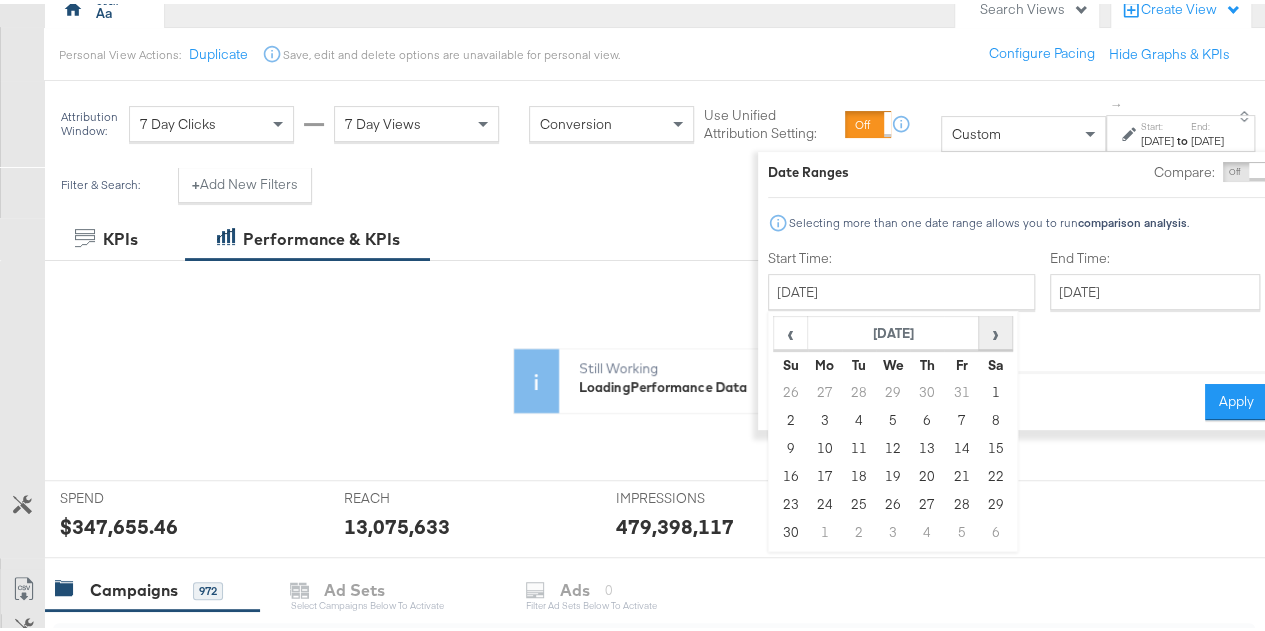 click on "›" at bounding box center [994, 329] 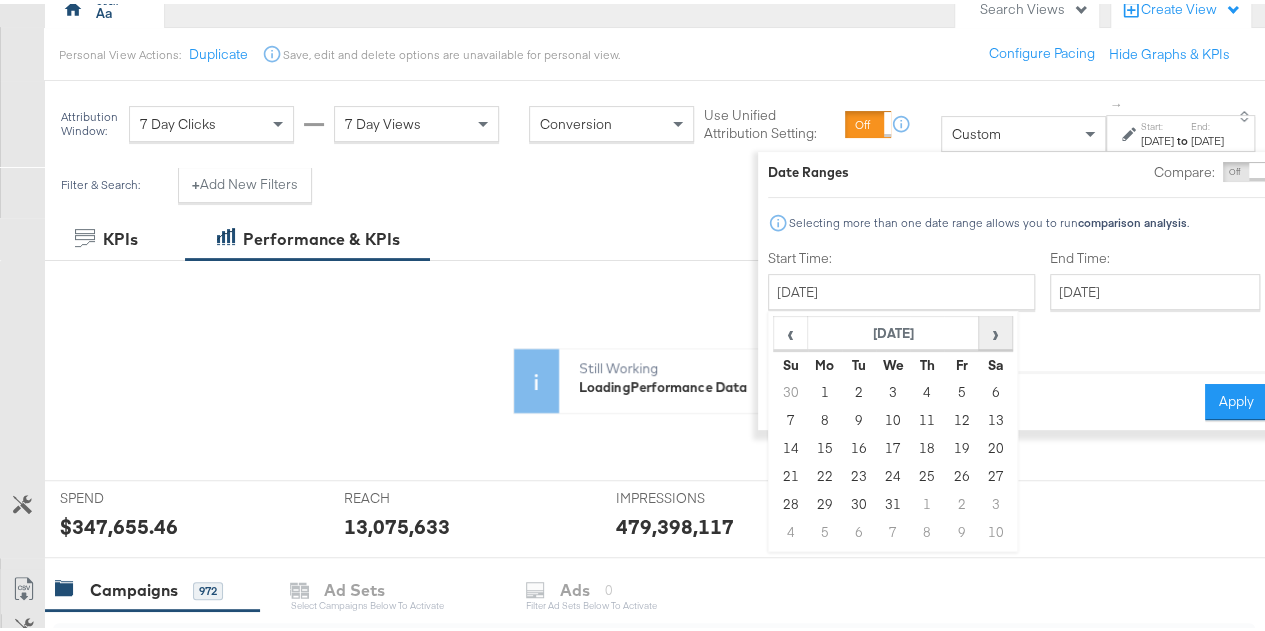 click on "›" at bounding box center [994, 329] 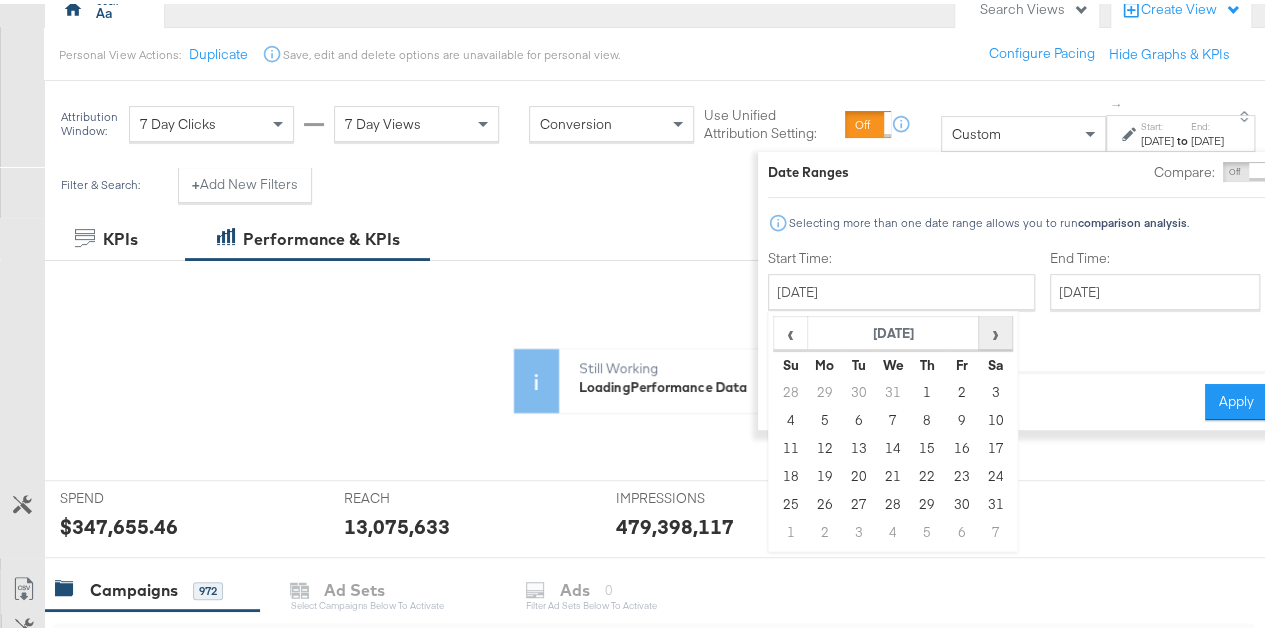 click on "›" at bounding box center [994, 329] 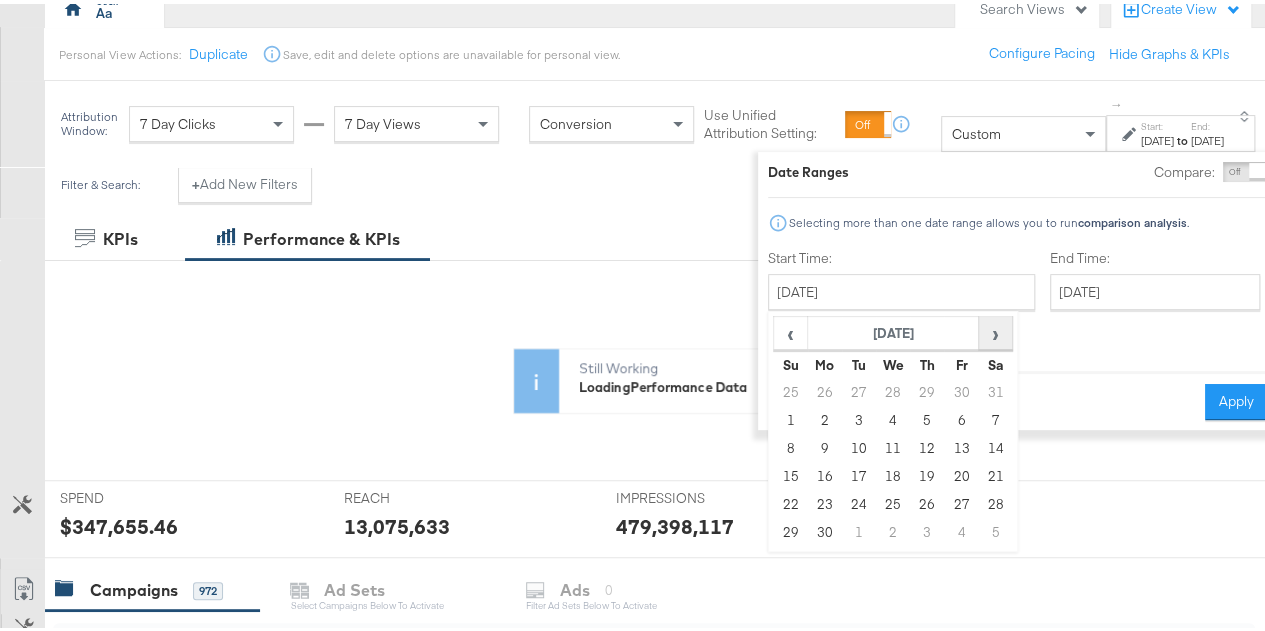 click on "›" at bounding box center [994, 329] 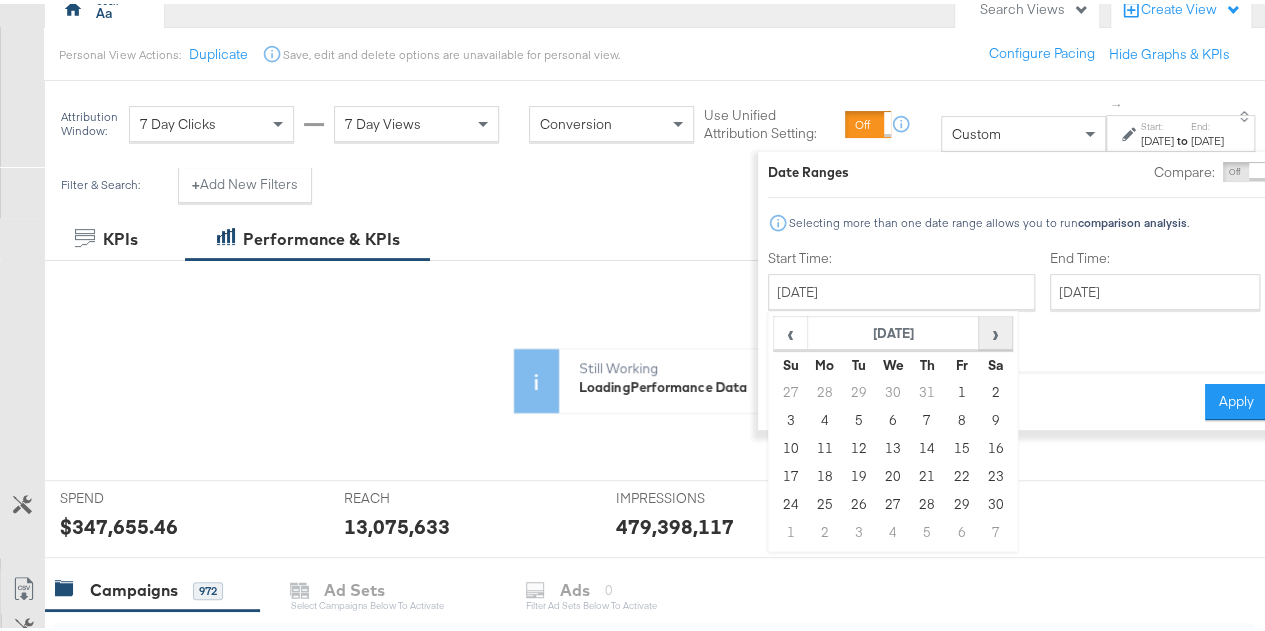 click on "›" at bounding box center (994, 329) 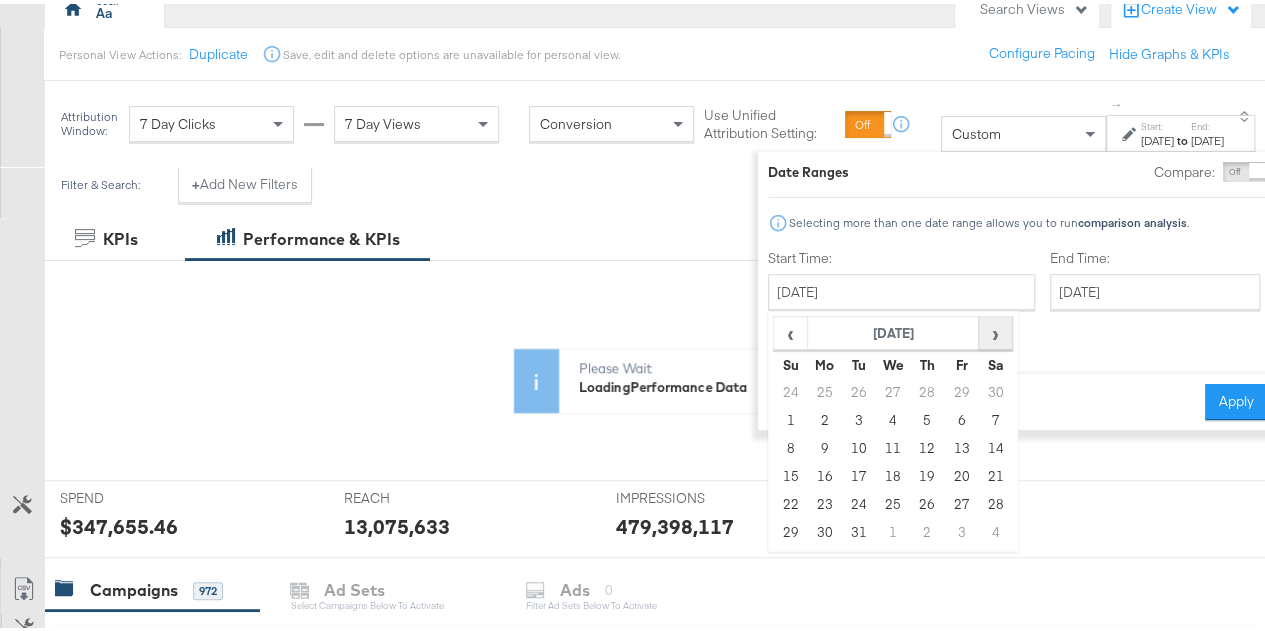 click on "›" at bounding box center (994, 329) 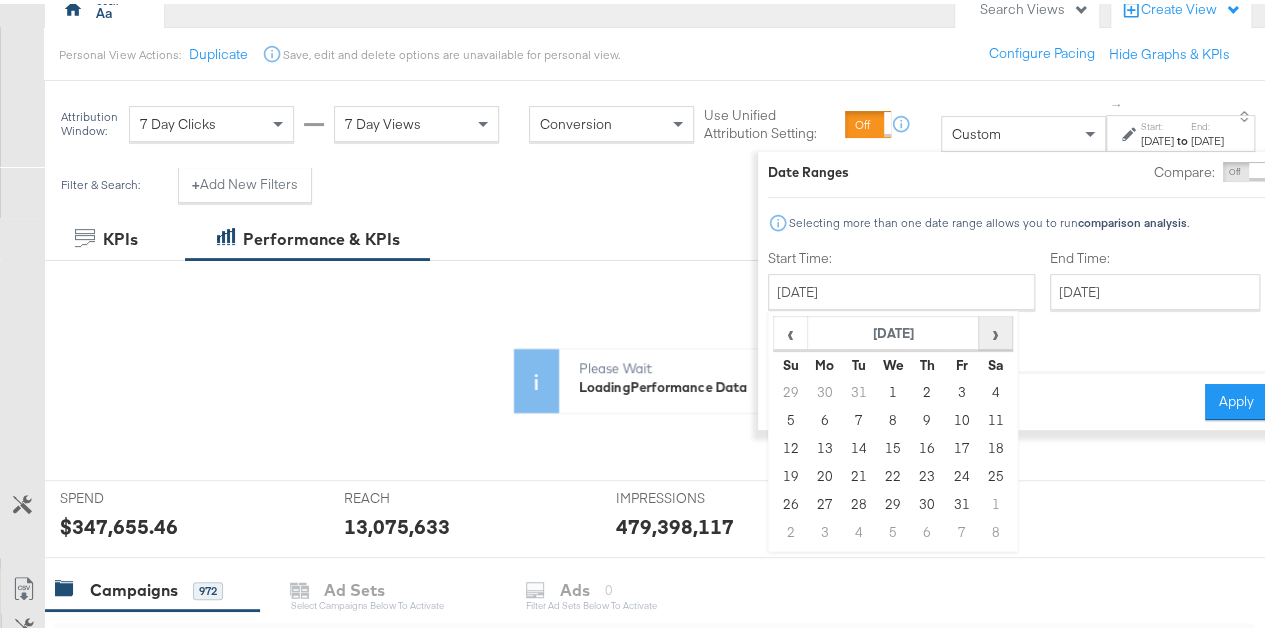click on "›" at bounding box center [994, 329] 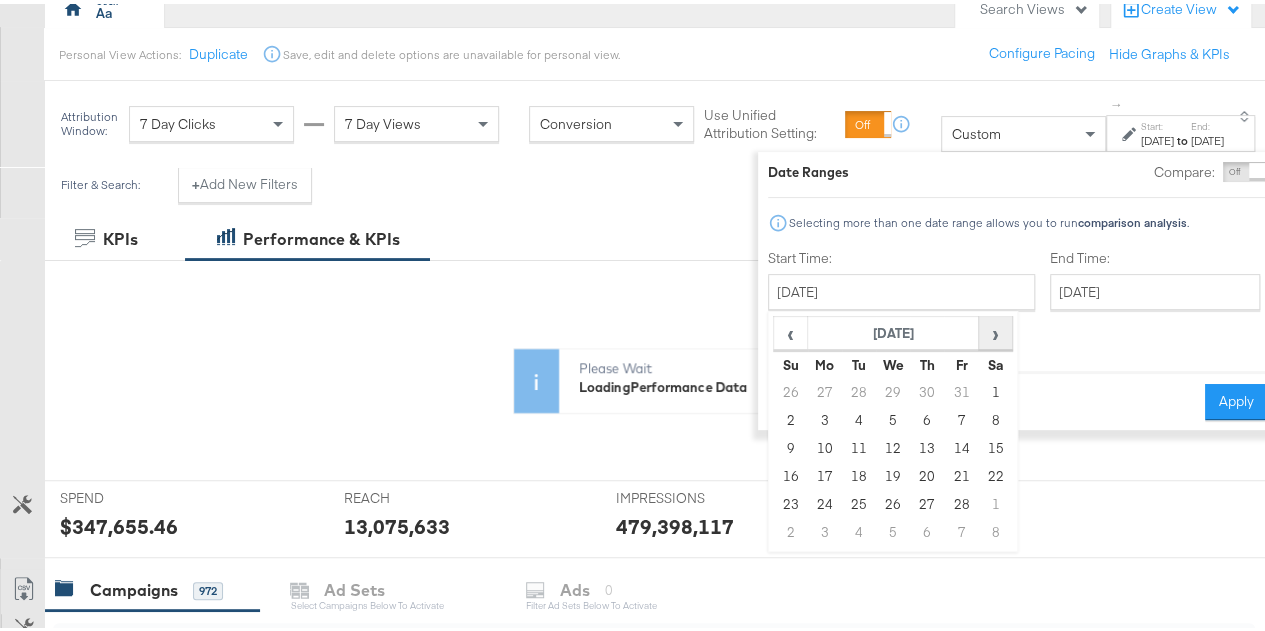 click on "›" at bounding box center (994, 329) 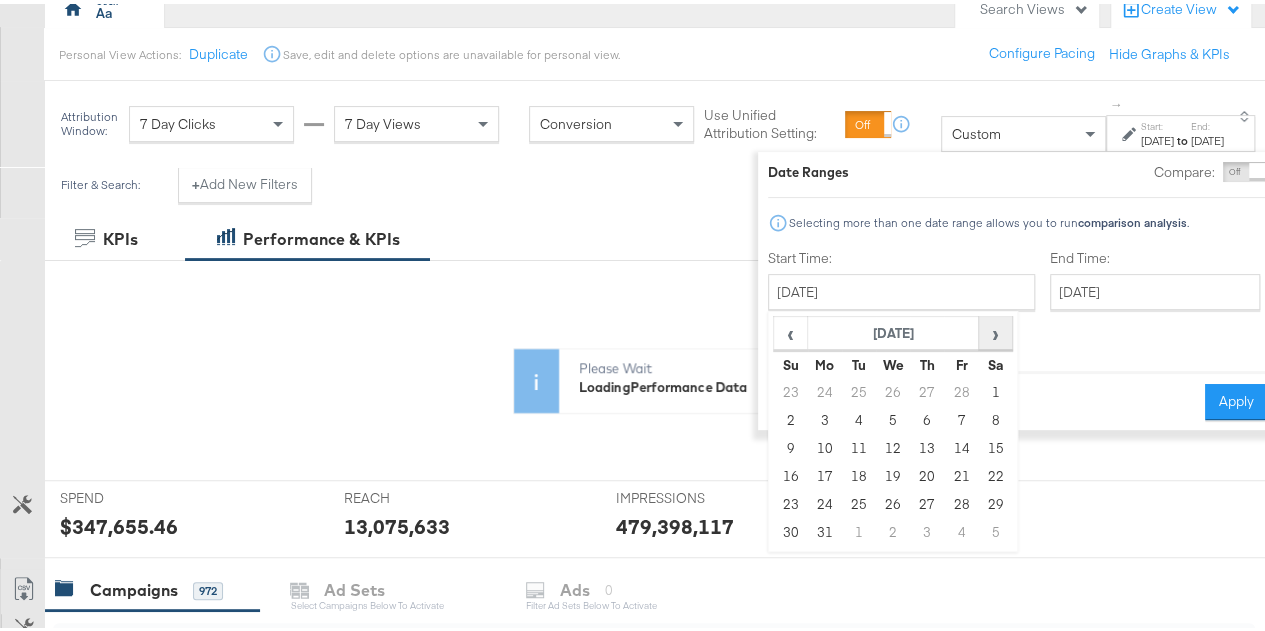 click on "›" at bounding box center [994, 329] 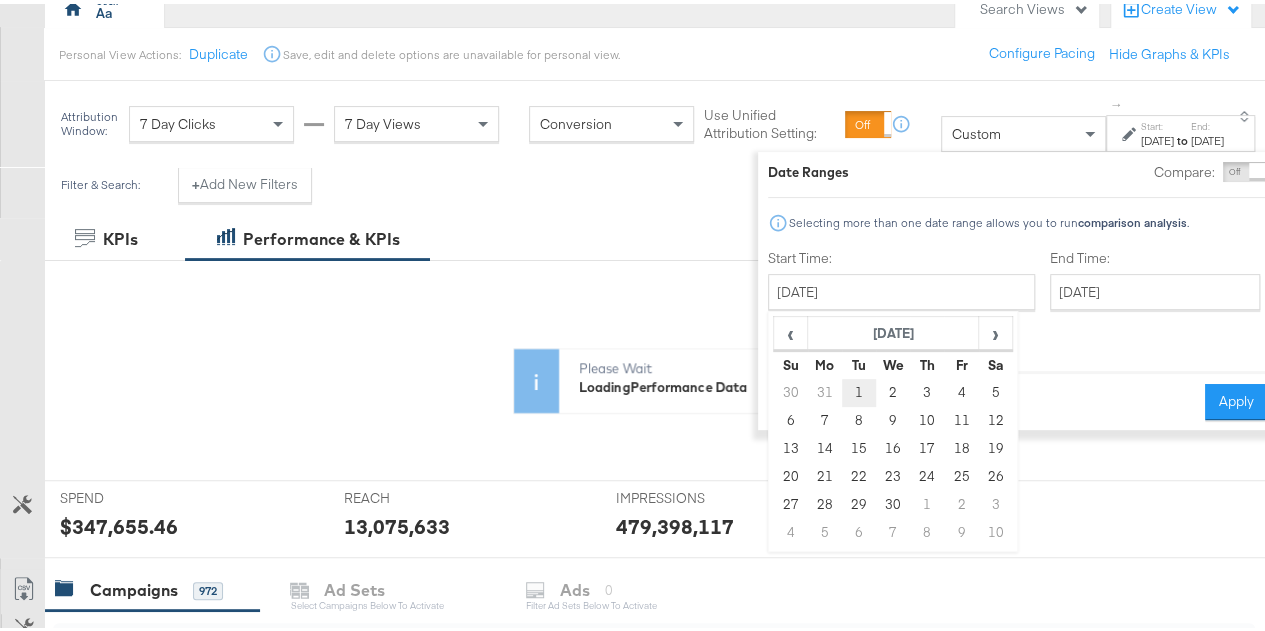 click on "1" at bounding box center [858, 389] 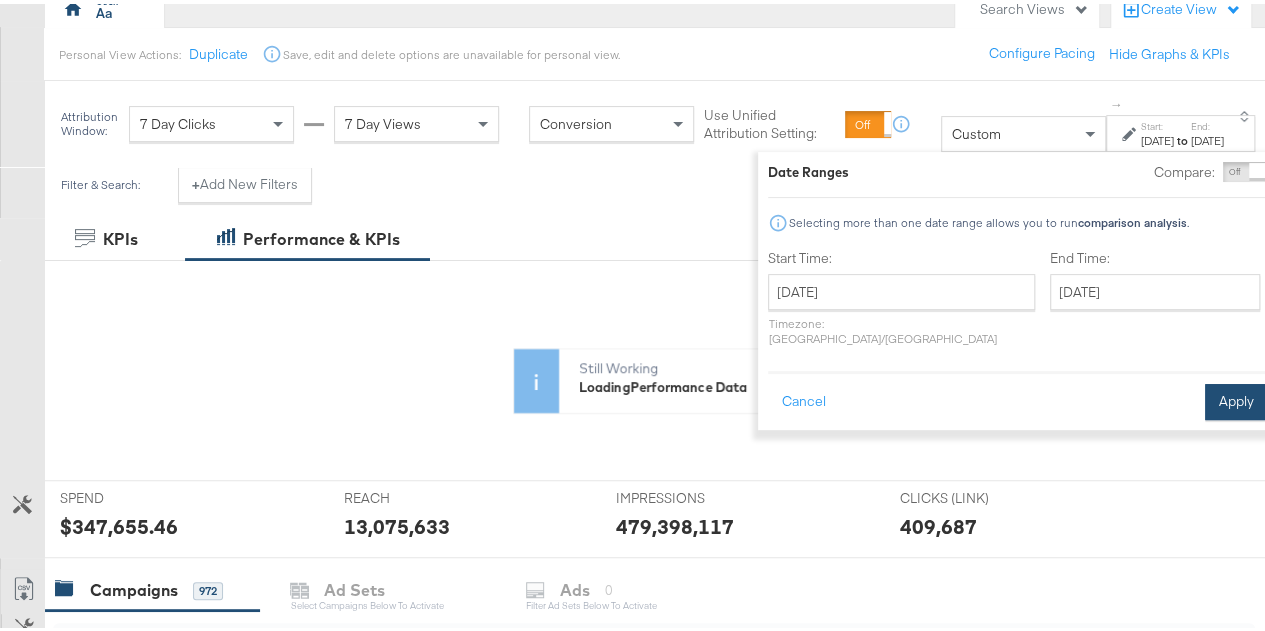 click on "Apply" at bounding box center (1236, 398) 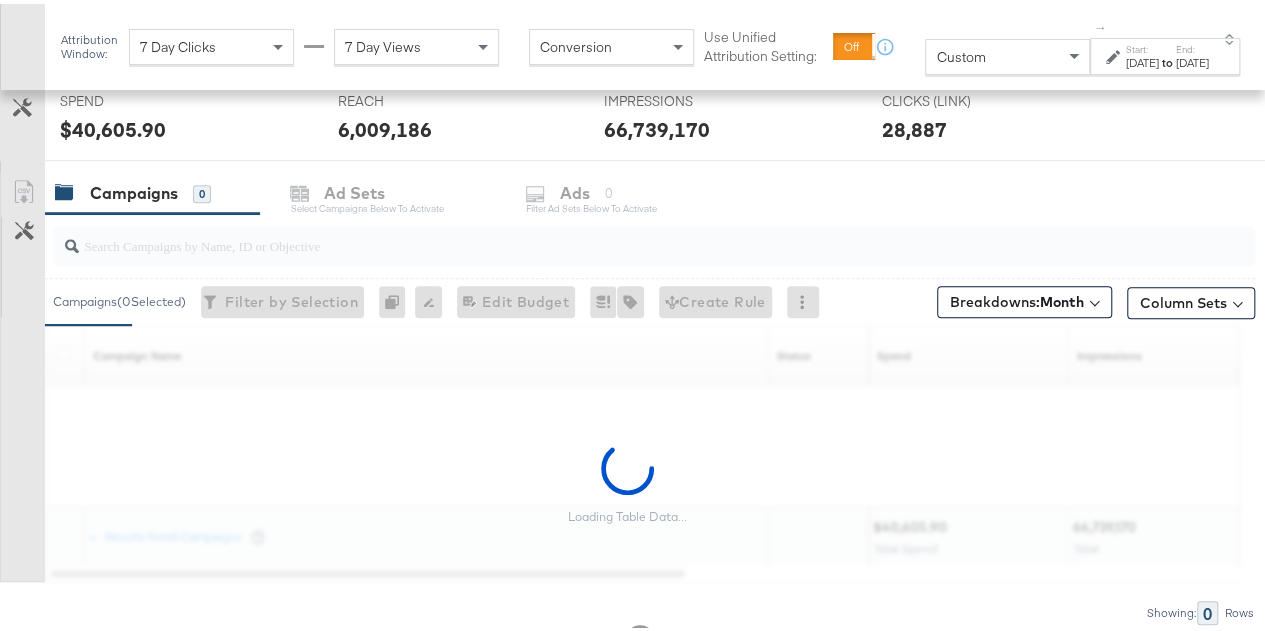 scroll, scrollTop: 600, scrollLeft: 0, axis: vertical 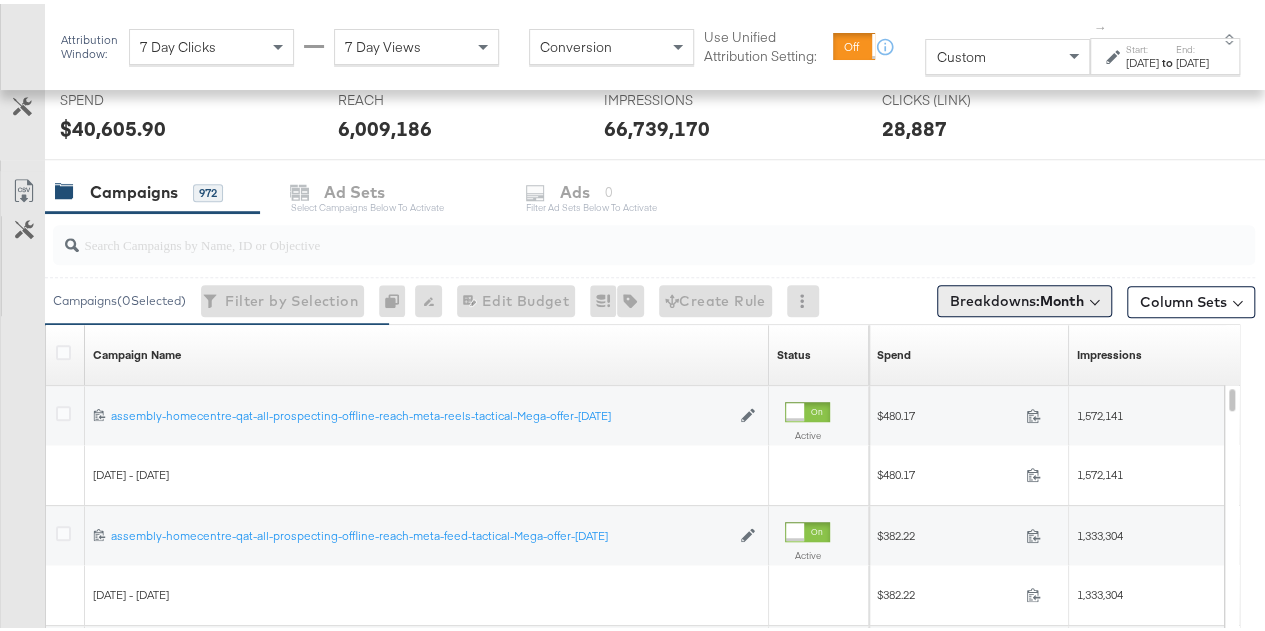 click on "Month" at bounding box center [1062, 297] 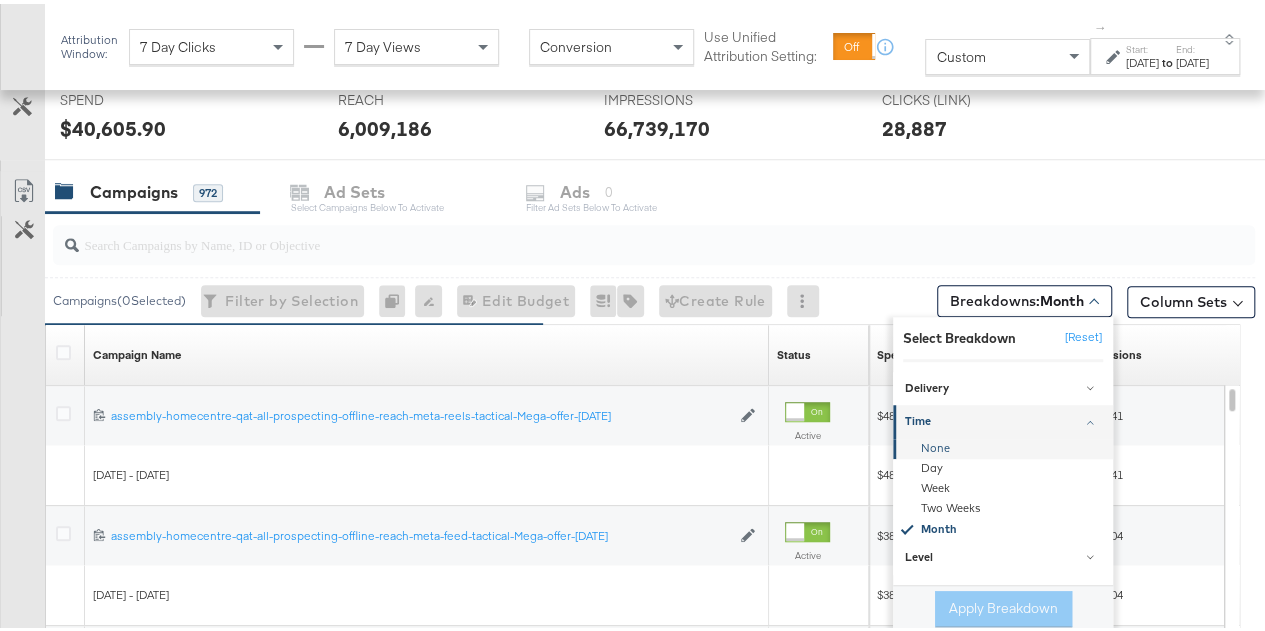 click on "None" at bounding box center [1004, 445] 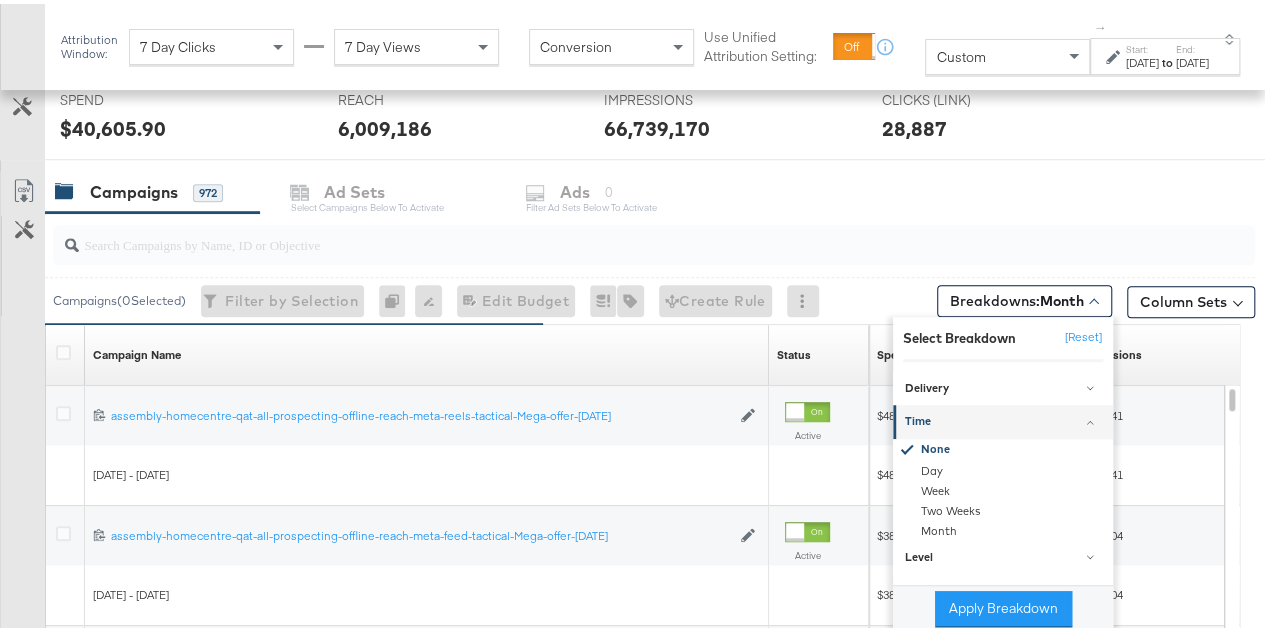 click on "Apply Breakdown" at bounding box center (1003, 605) 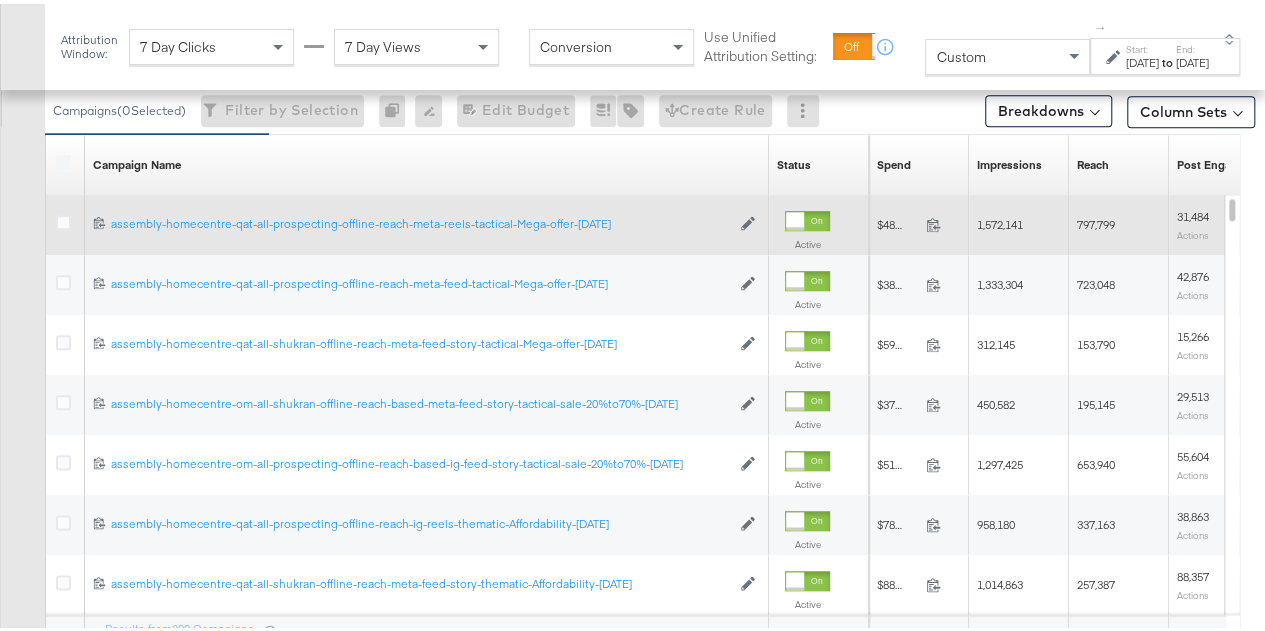 scroll, scrollTop: 970, scrollLeft: 0, axis: vertical 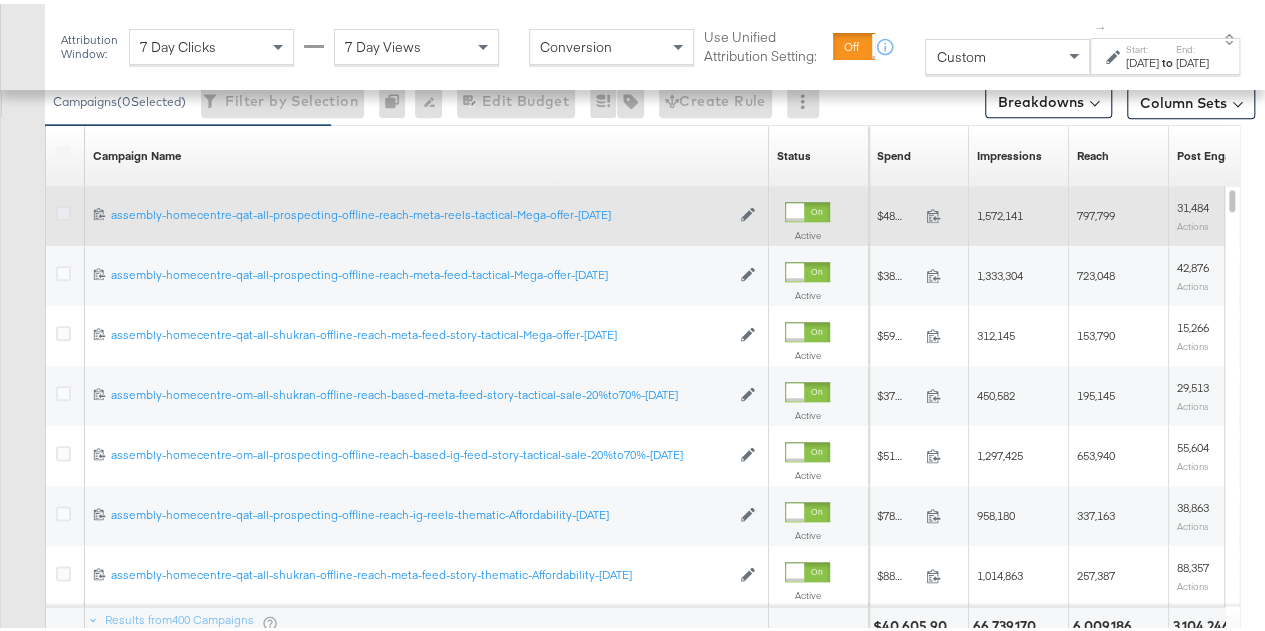 click at bounding box center (63, 209) 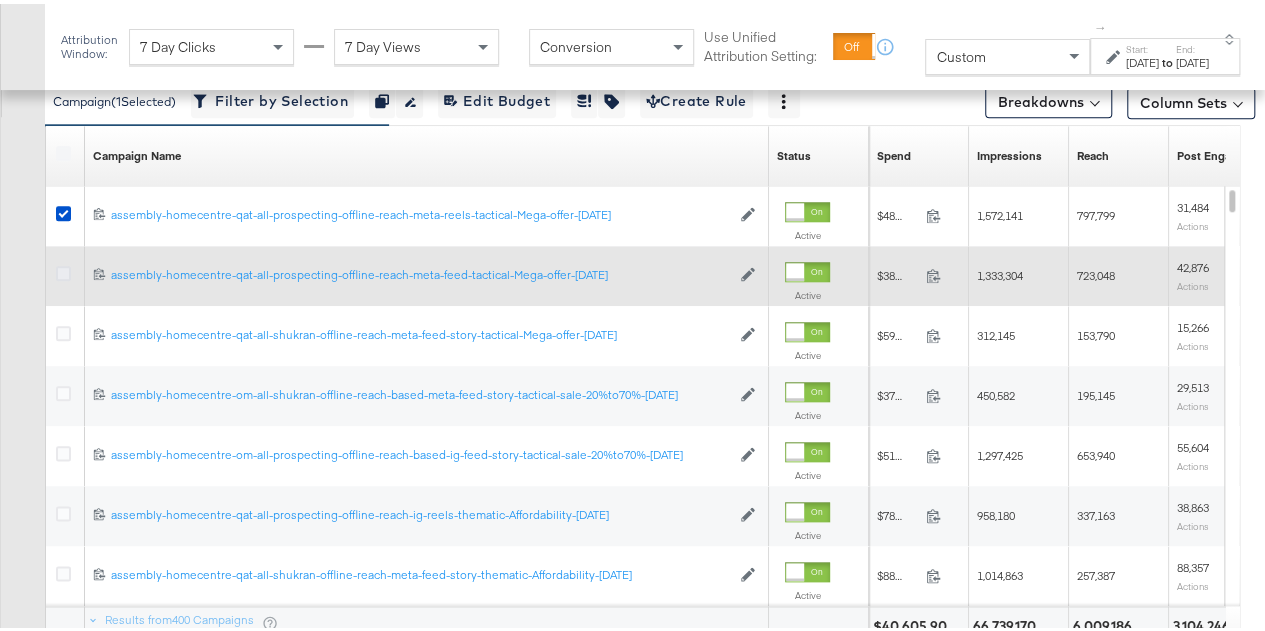 click at bounding box center [63, 269] 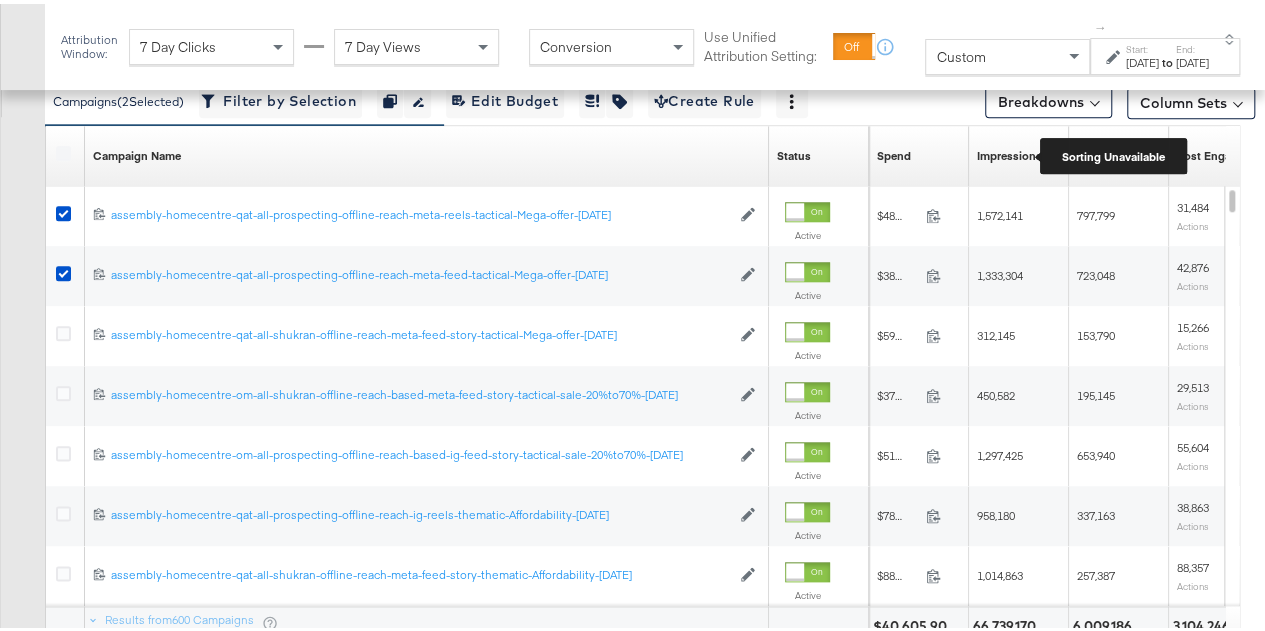 click on "Impressions" at bounding box center [1009, 152] 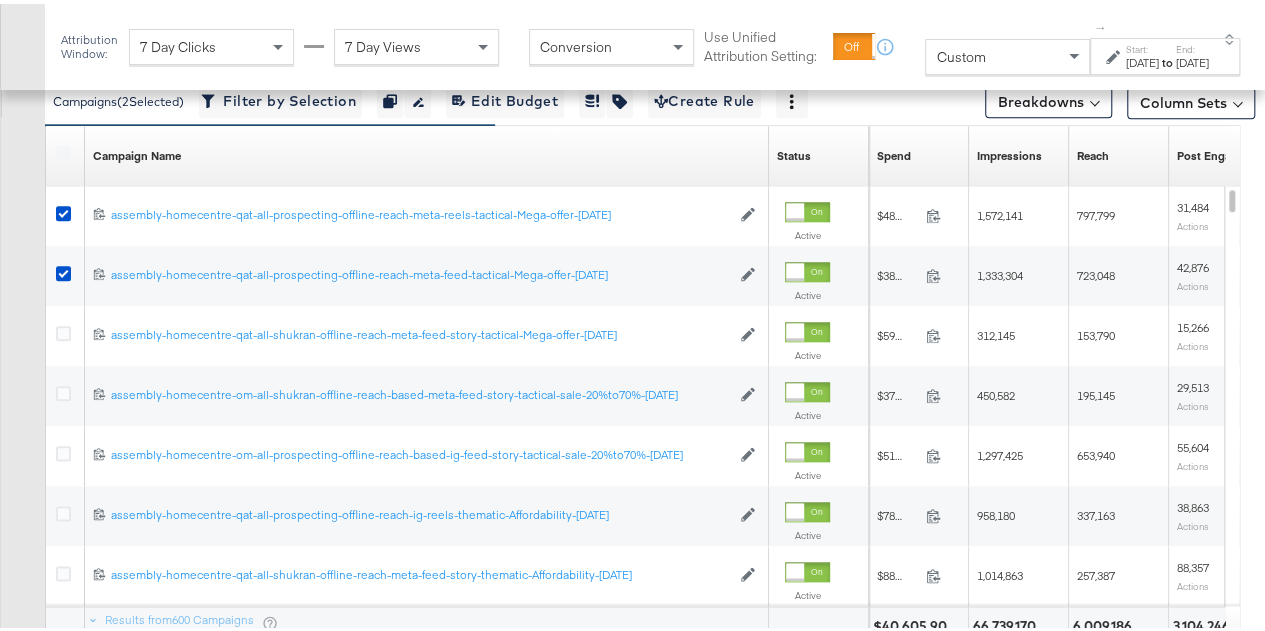 scroll, scrollTop: 870, scrollLeft: 0, axis: vertical 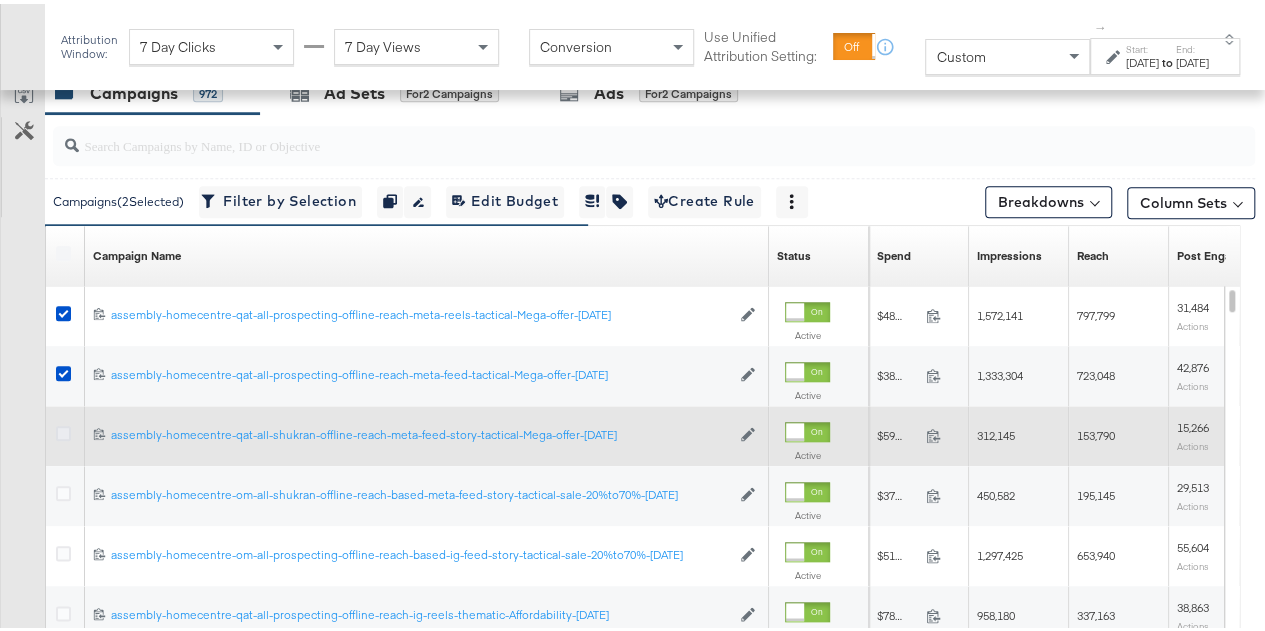 click at bounding box center (63, 429) 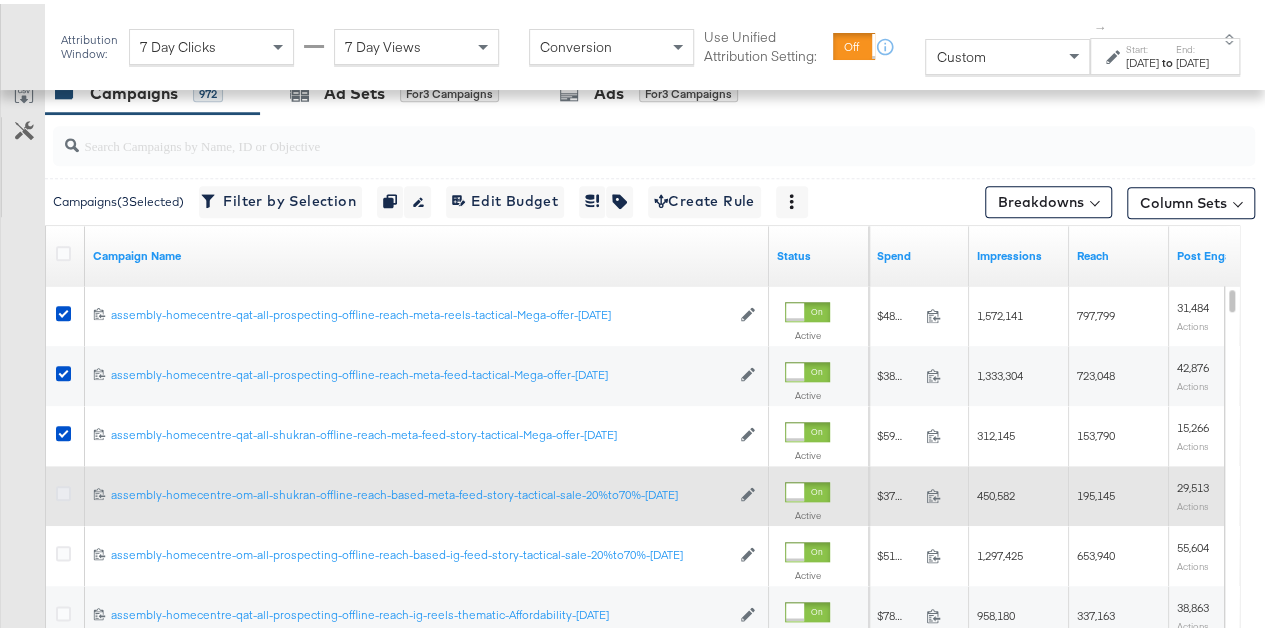 click at bounding box center (63, 489) 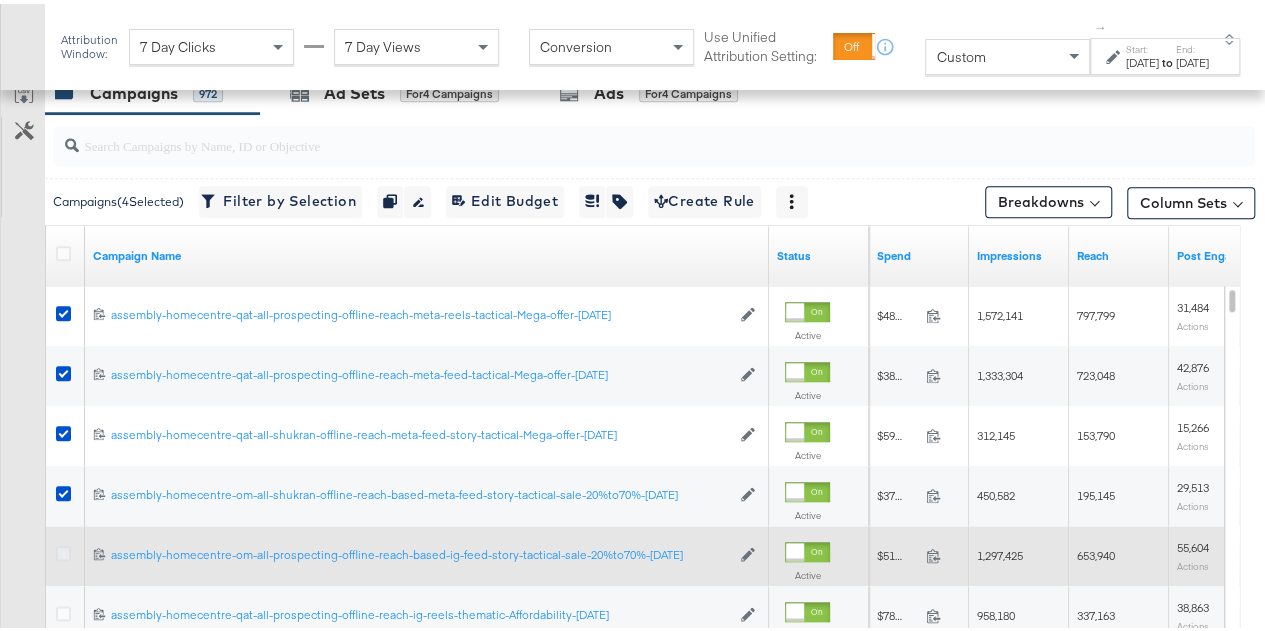 click at bounding box center (63, 549) 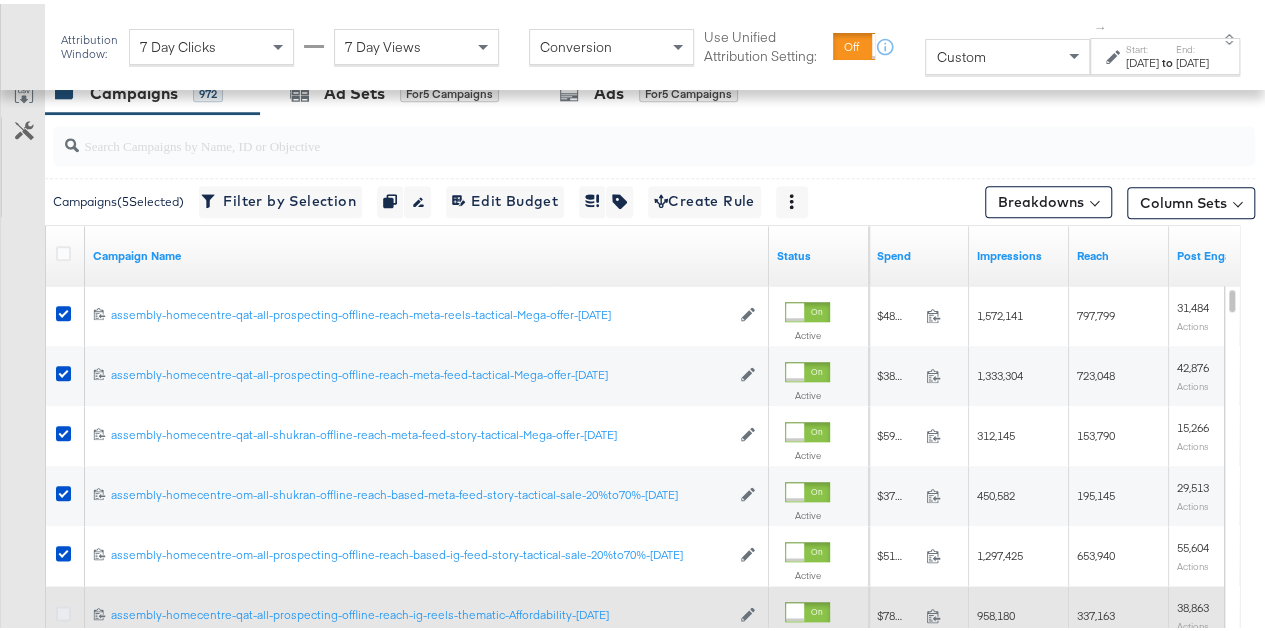 click at bounding box center (63, 609) 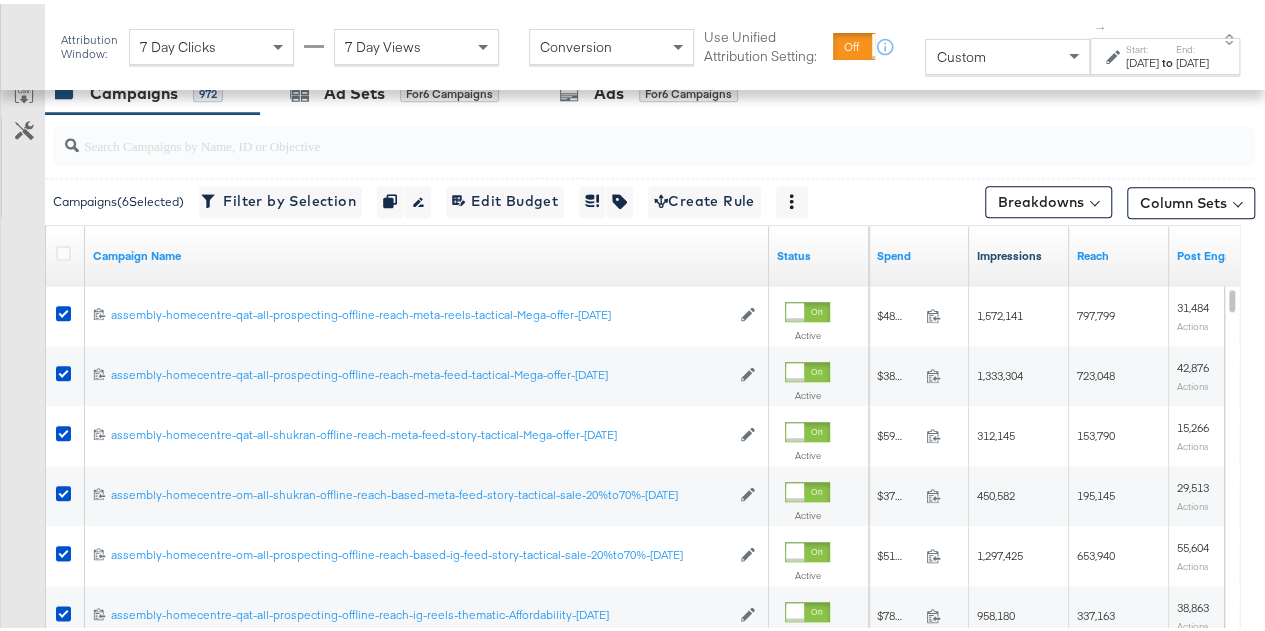 click on "Impressions" at bounding box center [1019, 252] 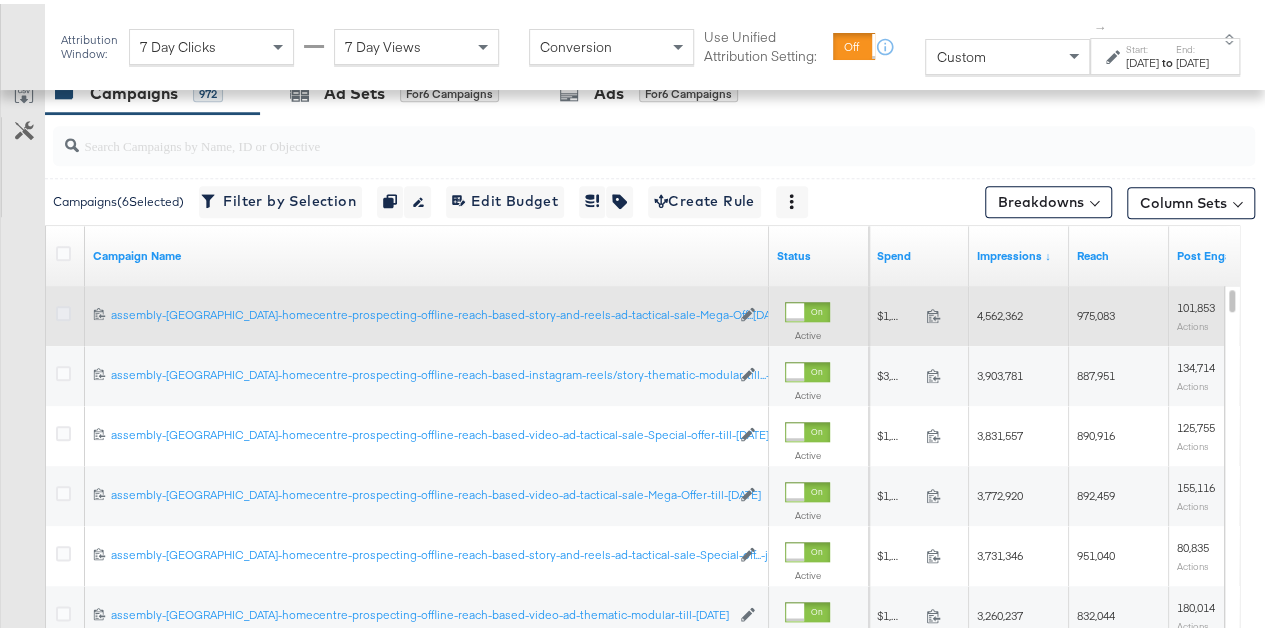 click at bounding box center [63, 309] 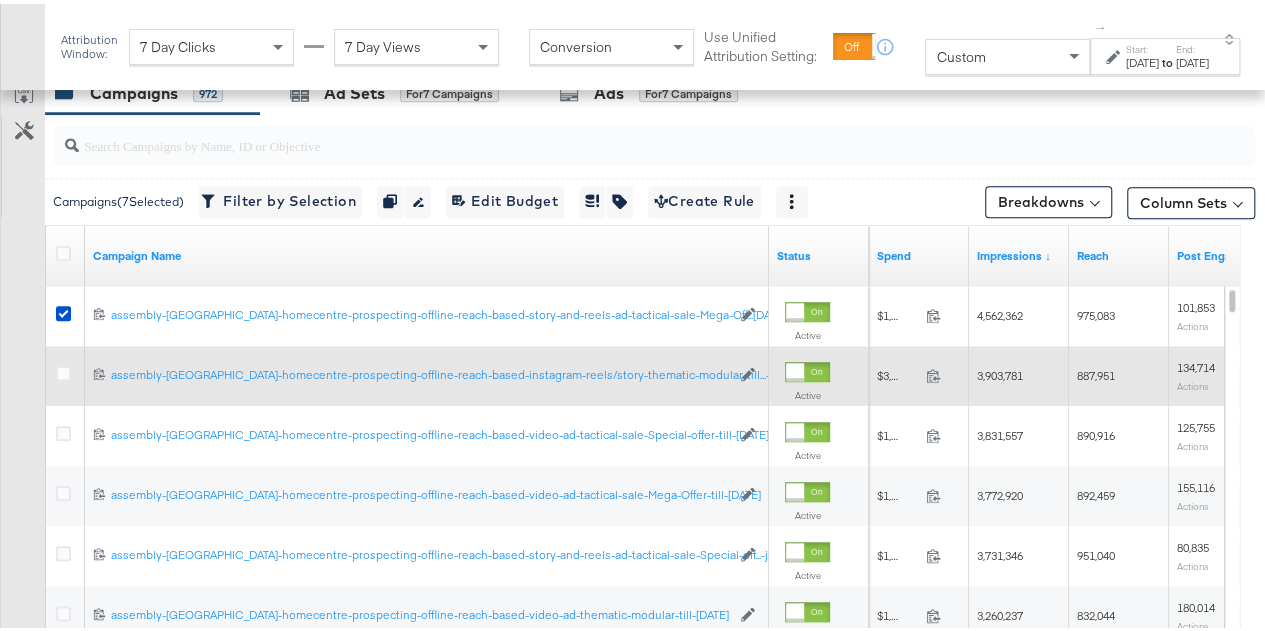 click at bounding box center (66, 372) 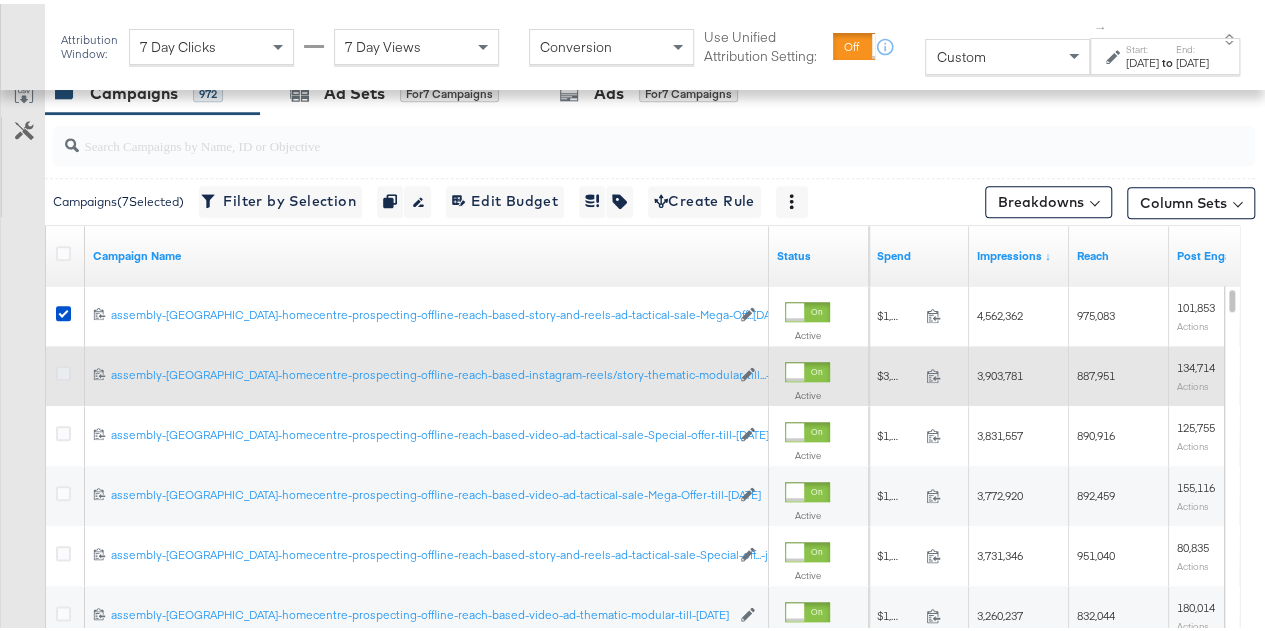 click at bounding box center [63, 369] 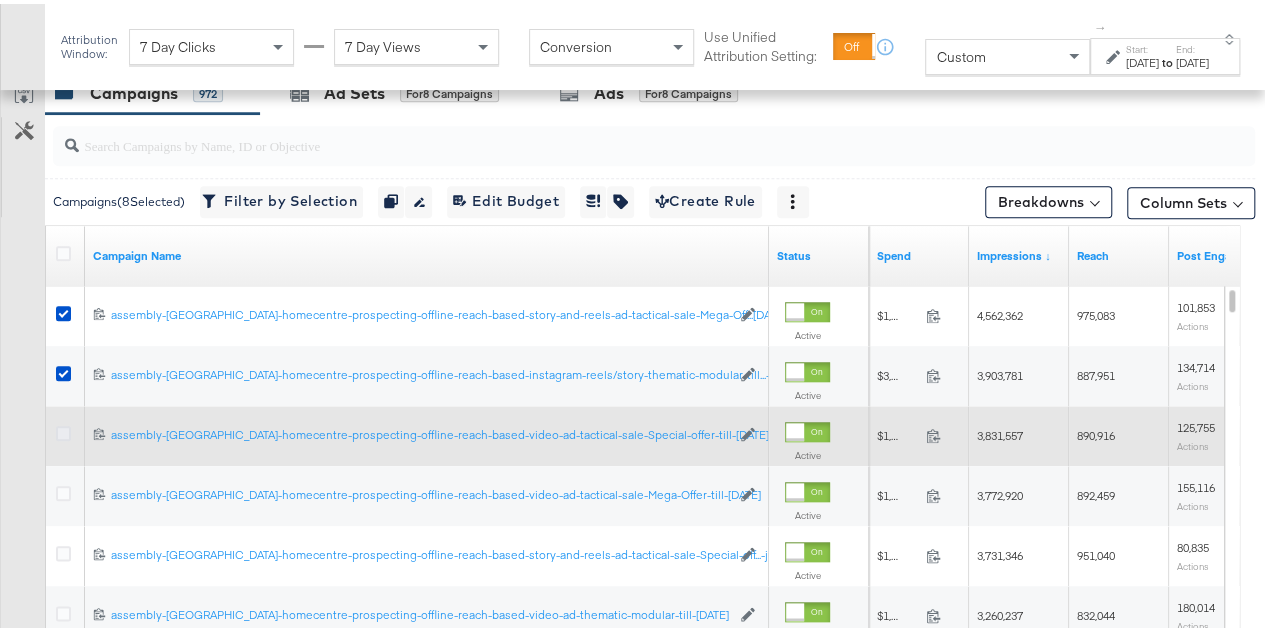 click at bounding box center (63, 429) 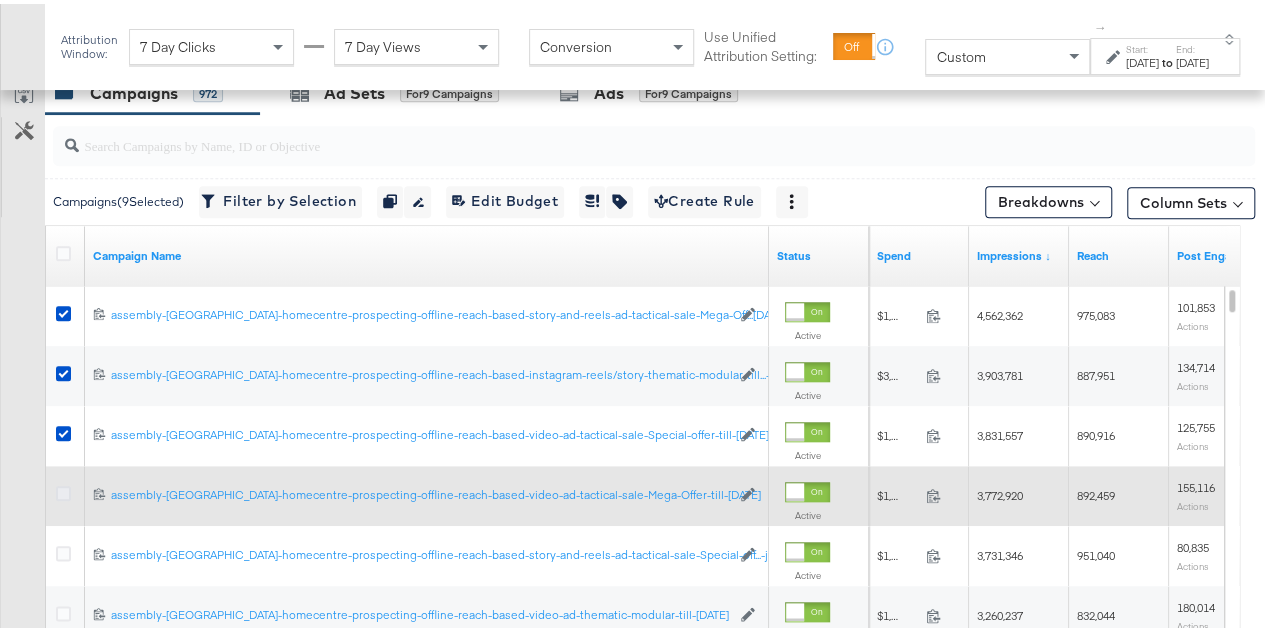 click at bounding box center (63, 489) 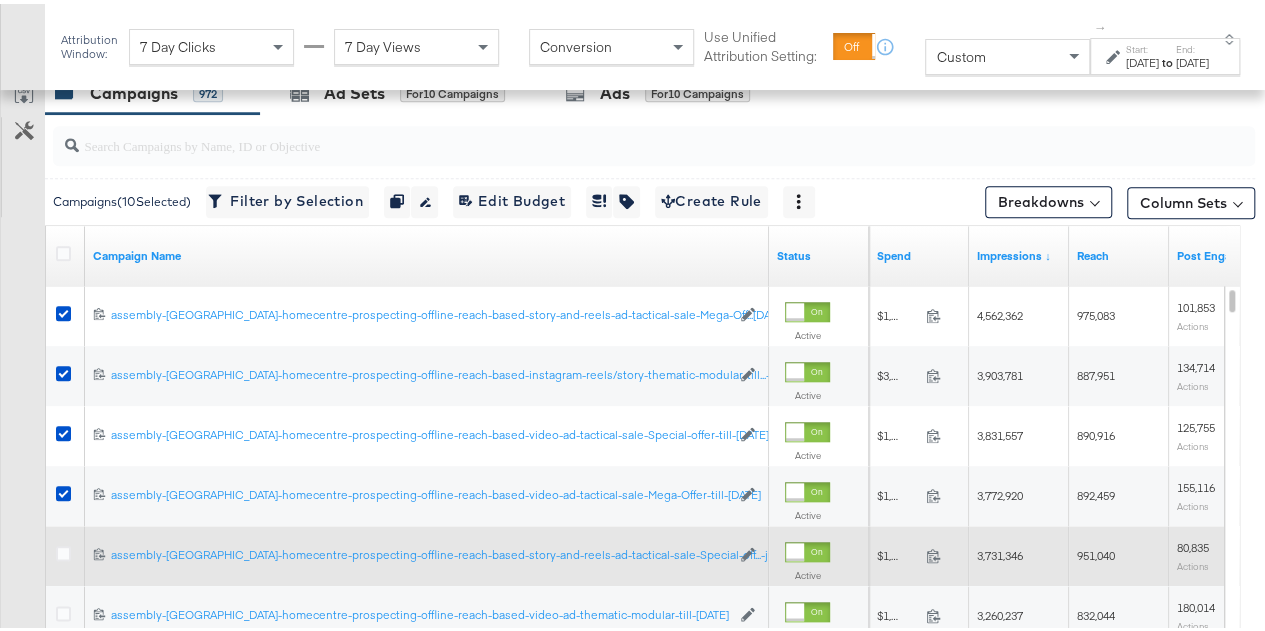 click at bounding box center [66, 552] 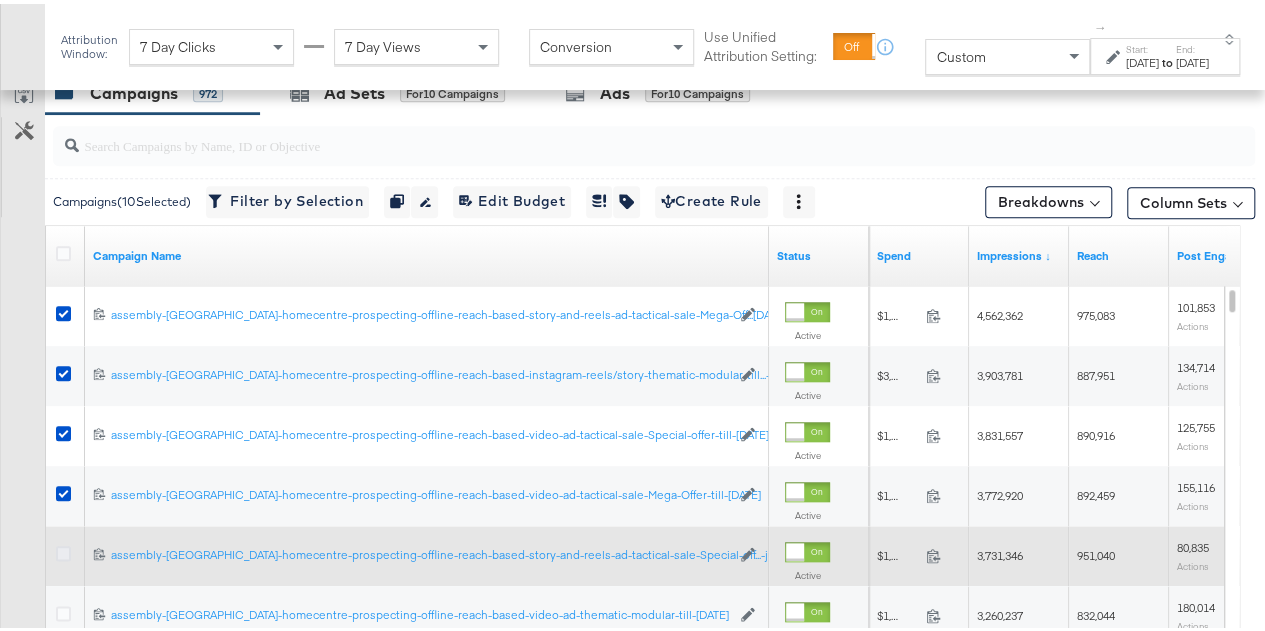 click at bounding box center (63, 549) 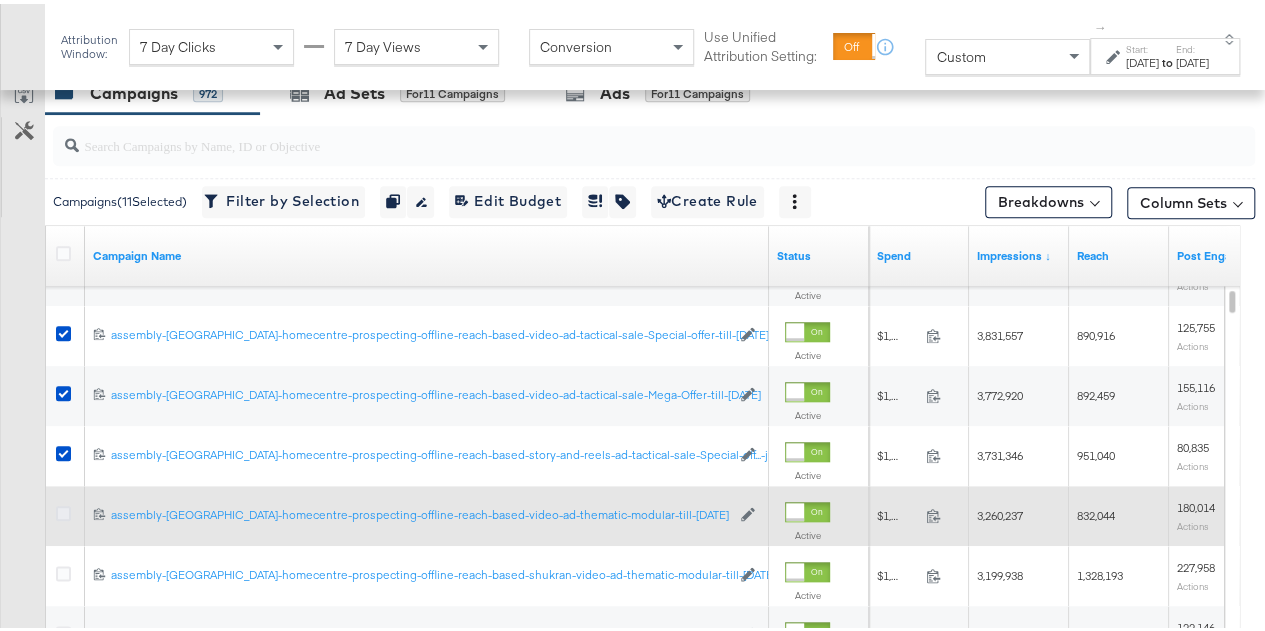 click at bounding box center (63, 509) 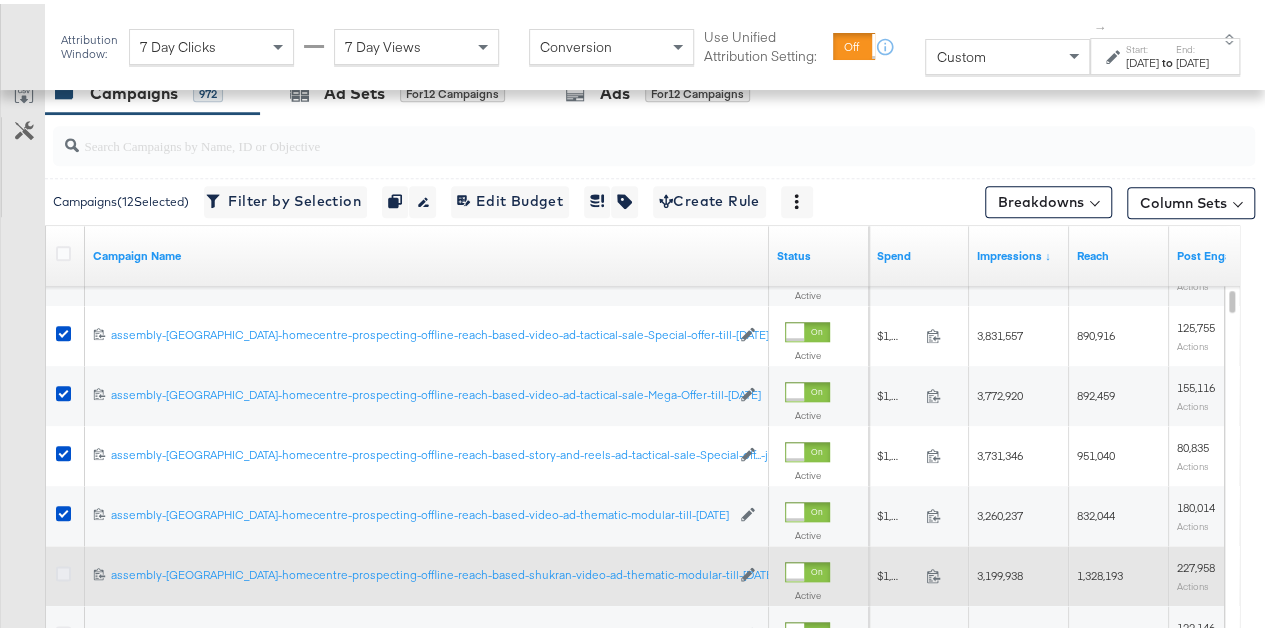 click at bounding box center (63, 569) 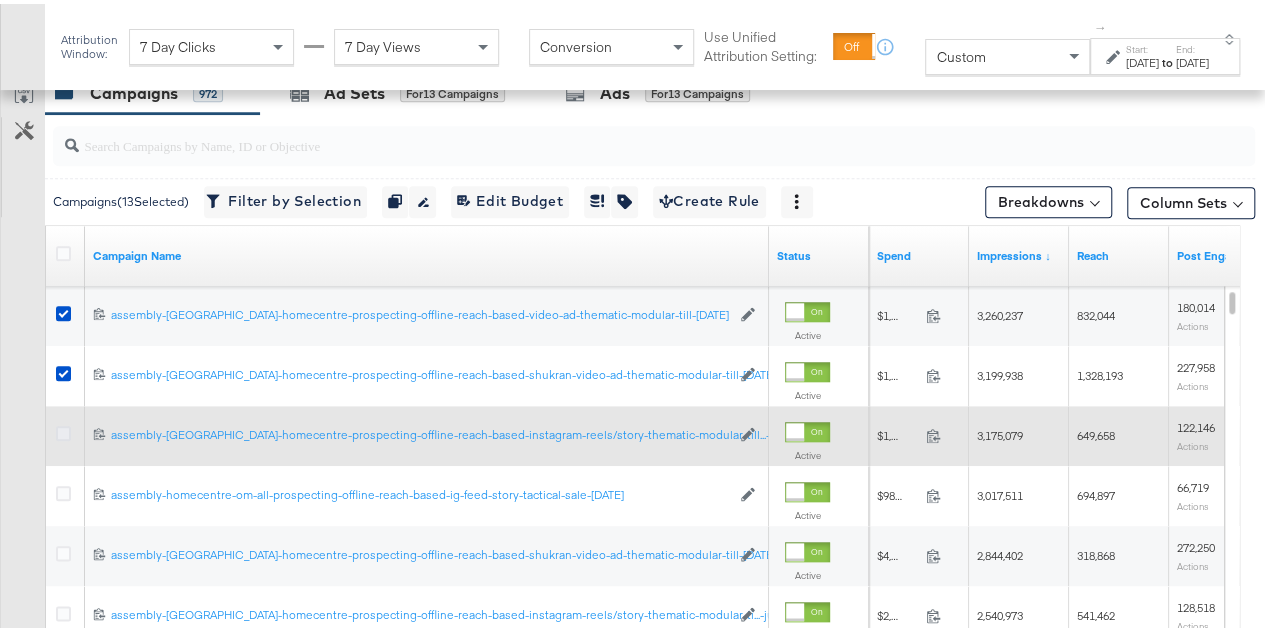 click at bounding box center (63, 429) 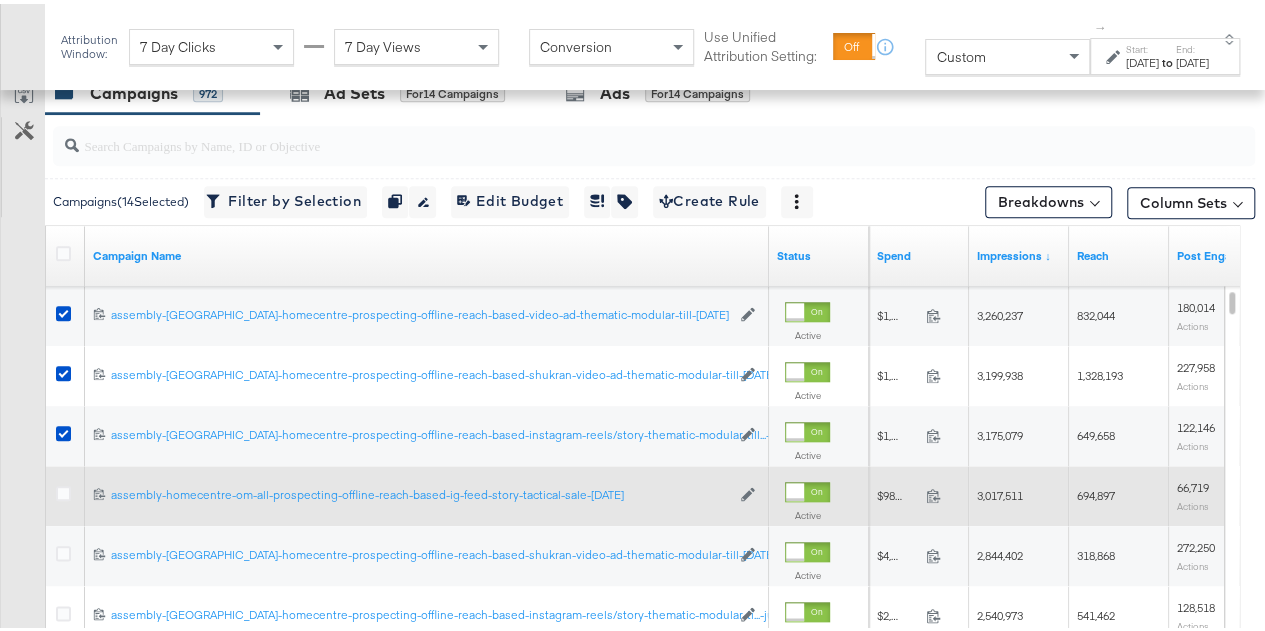 click at bounding box center (66, 492) 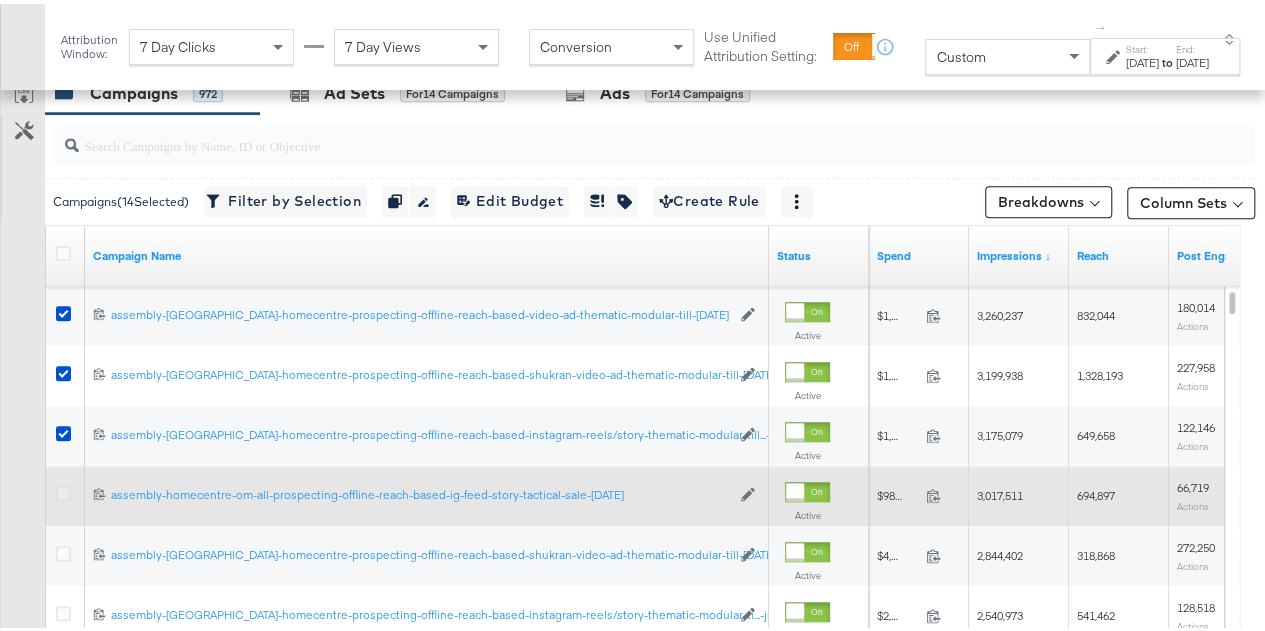 click at bounding box center [63, 489] 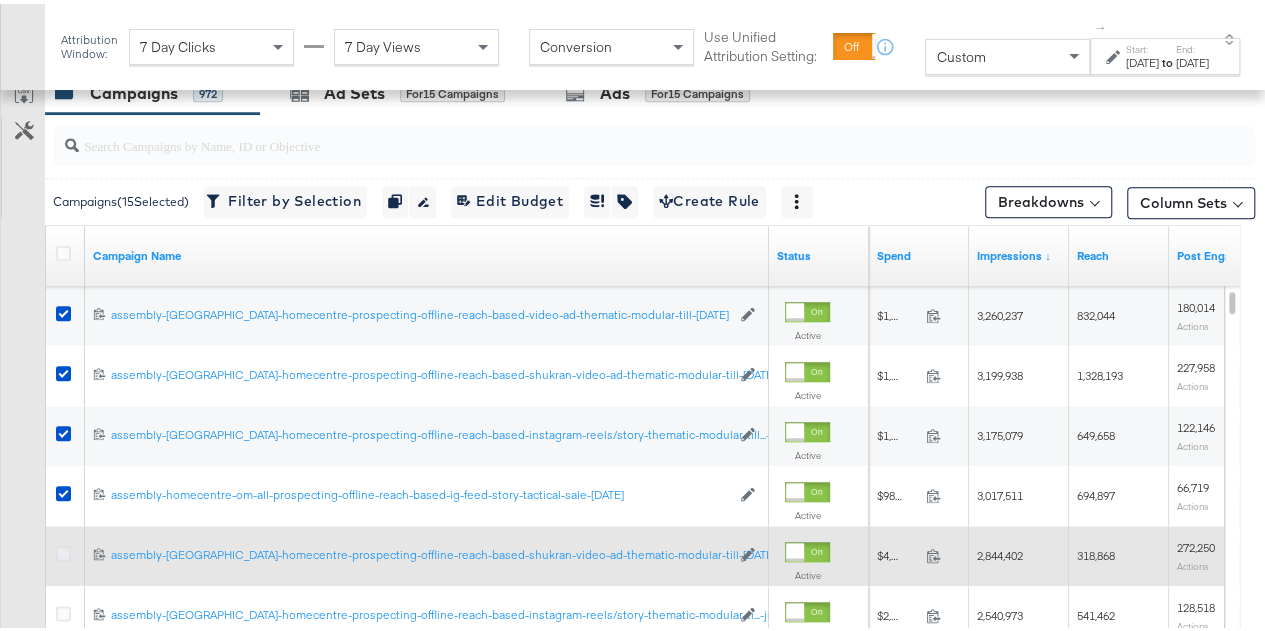 click at bounding box center [63, 549] 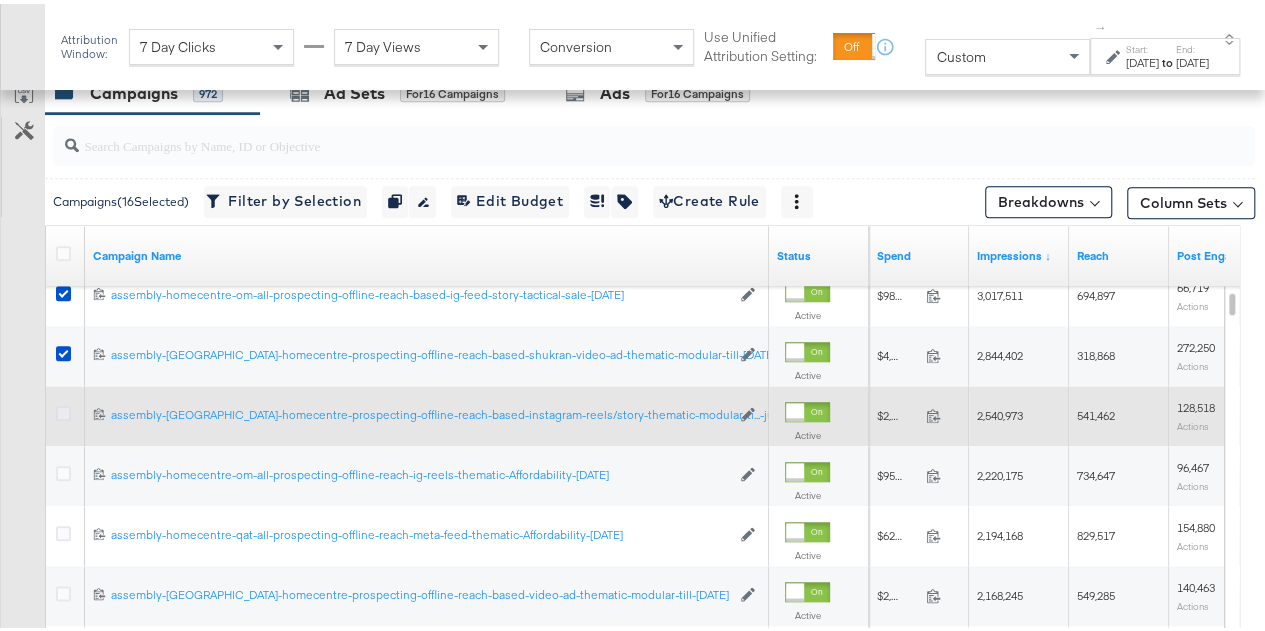 click at bounding box center (63, 409) 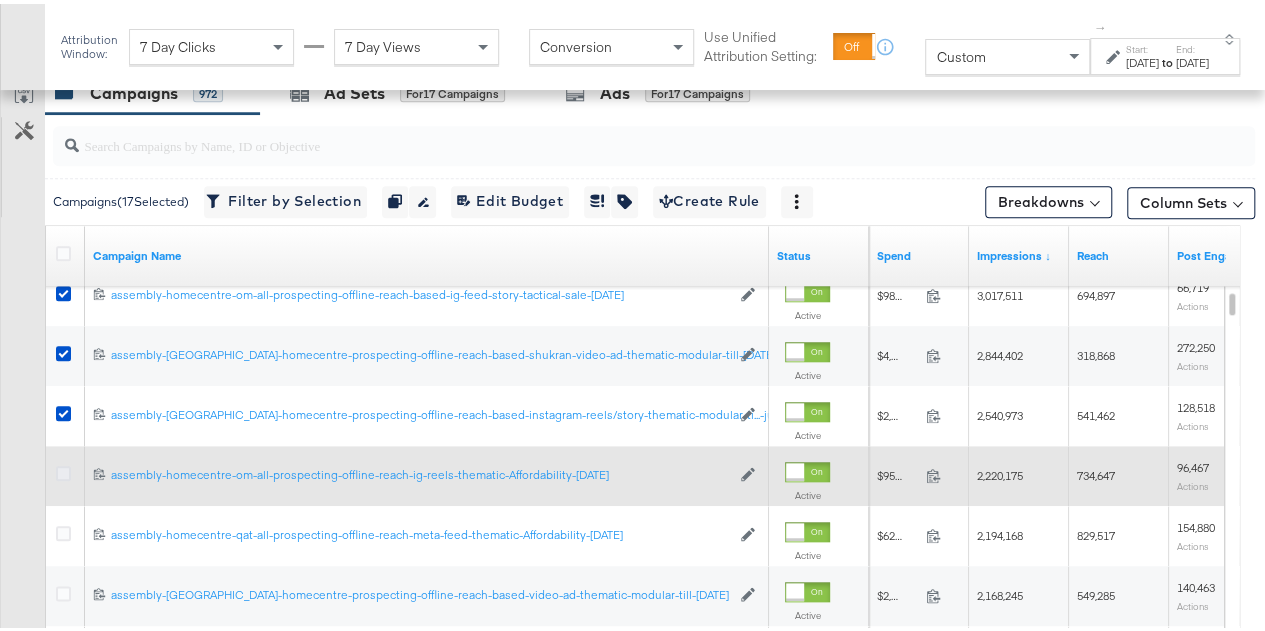click at bounding box center (63, 469) 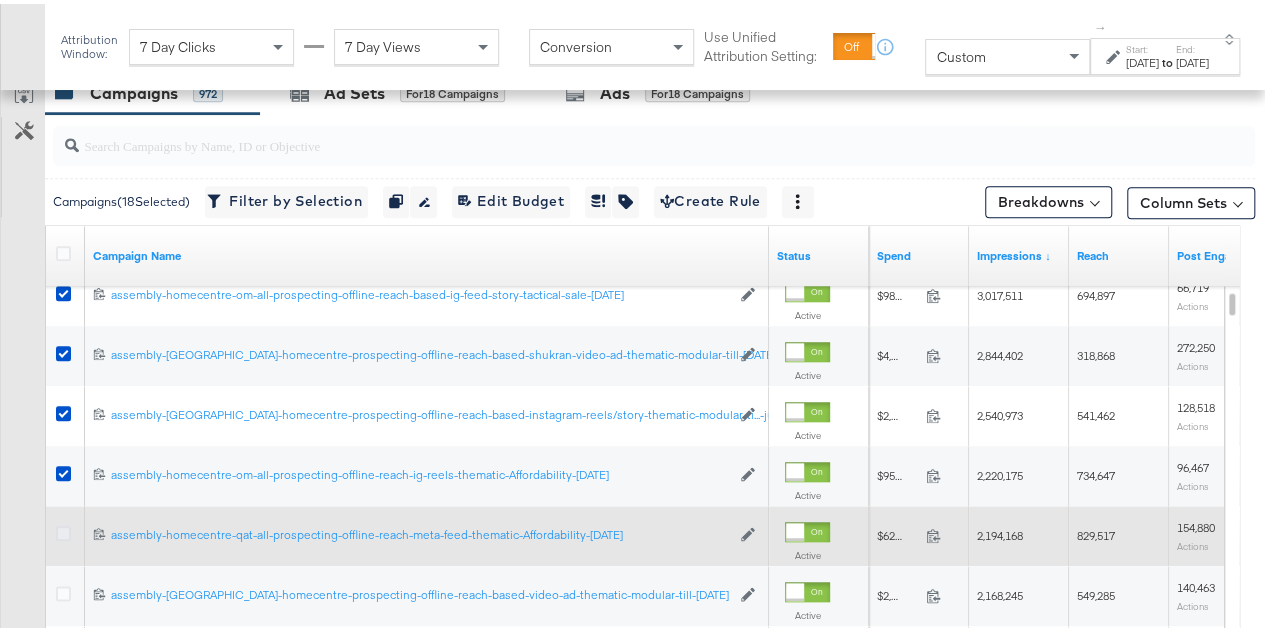 click at bounding box center [63, 529] 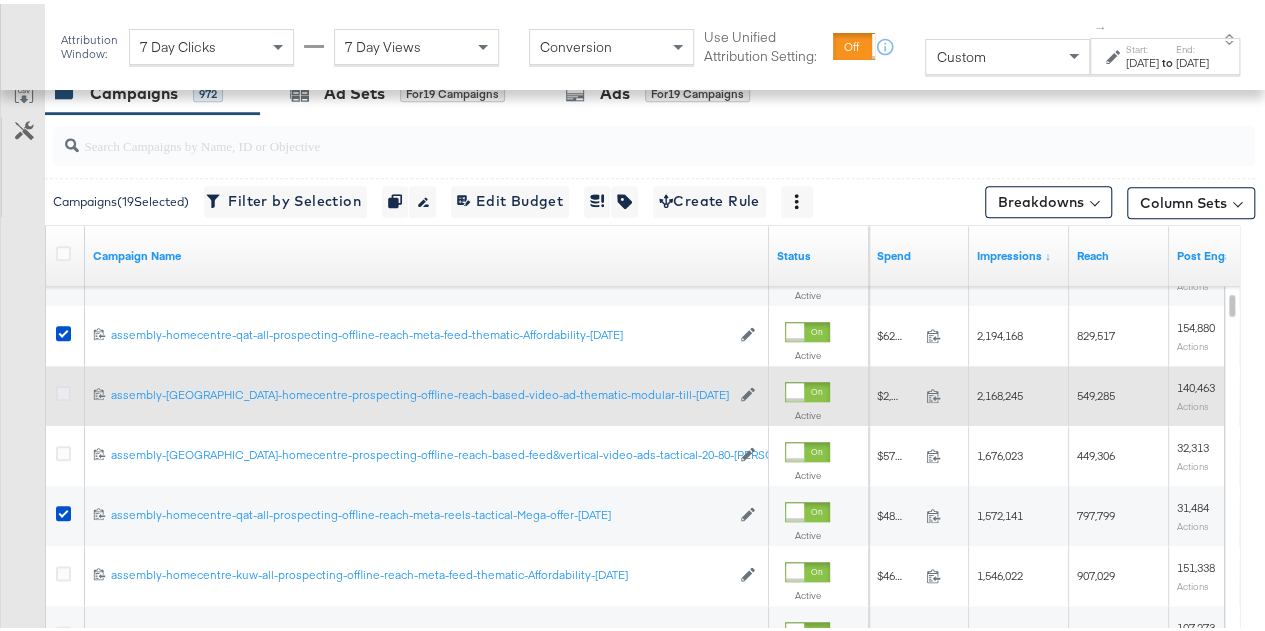 click at bounding box center (63, 389) 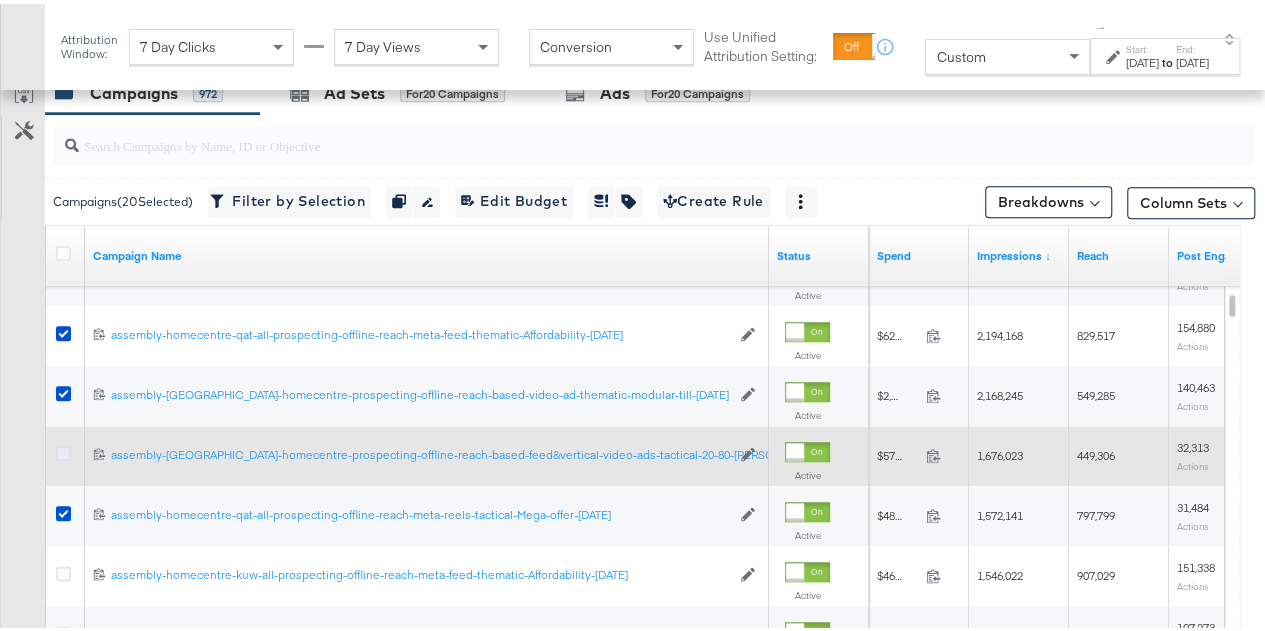 click at bounding box center (63, 449) 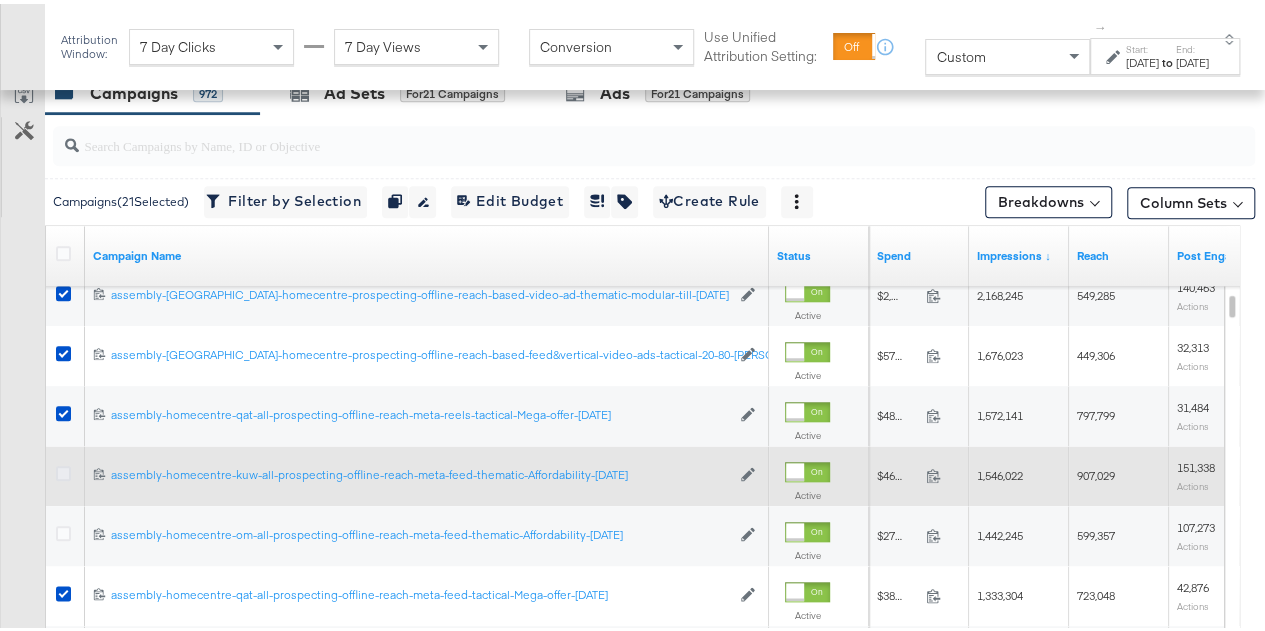click at bounding box center (63, 469) 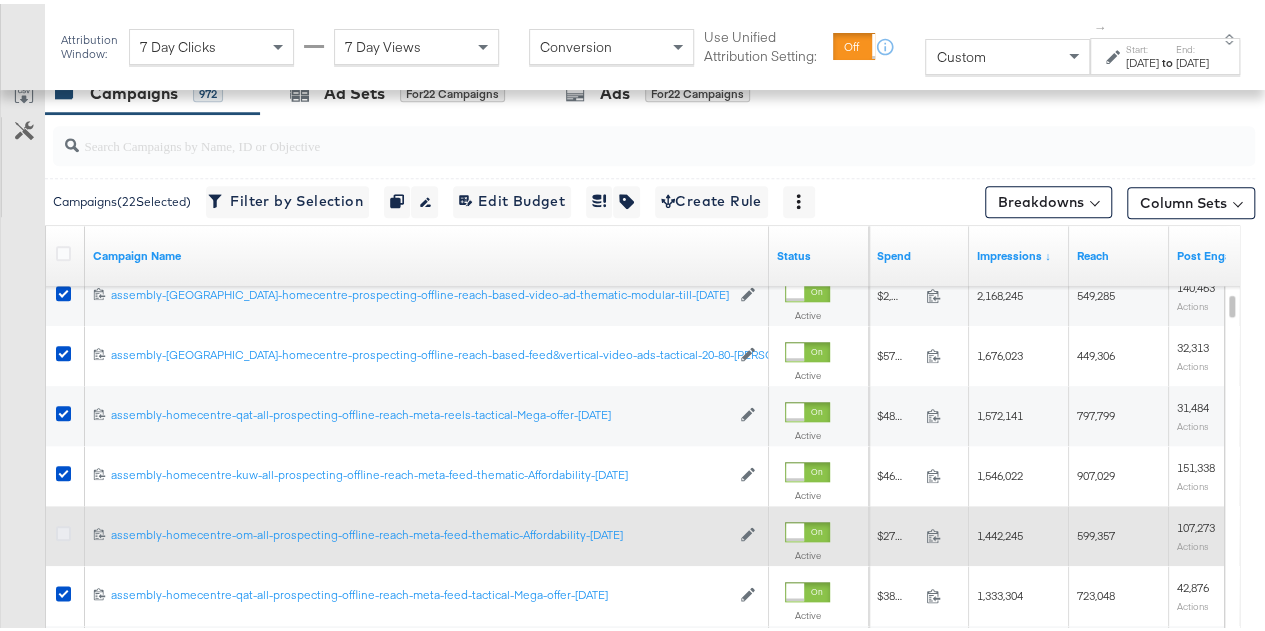 click at bounding box center (63, 529) 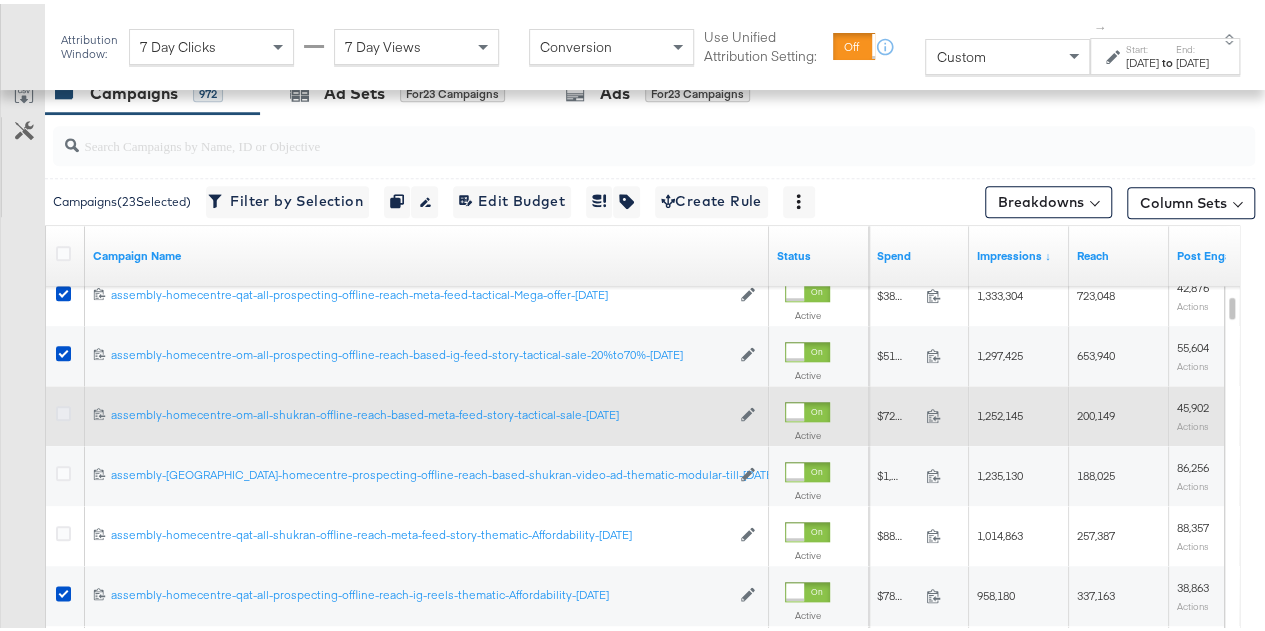 click at bounding box center [63, 409] 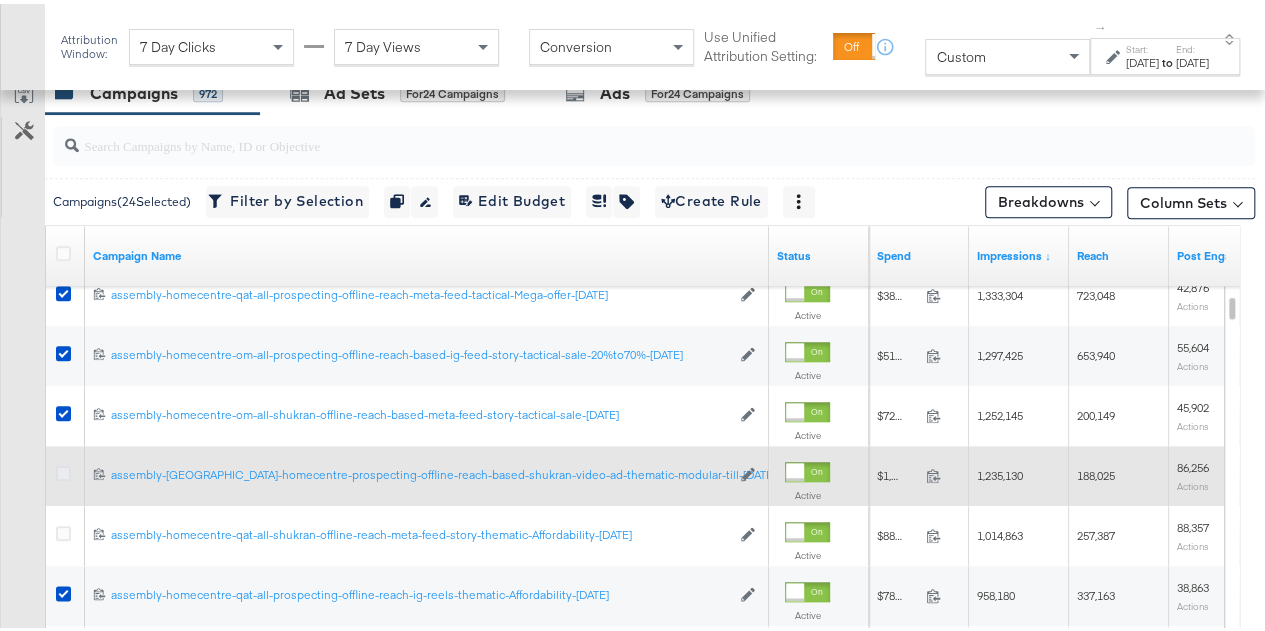 click at bounding box center (63, 469) 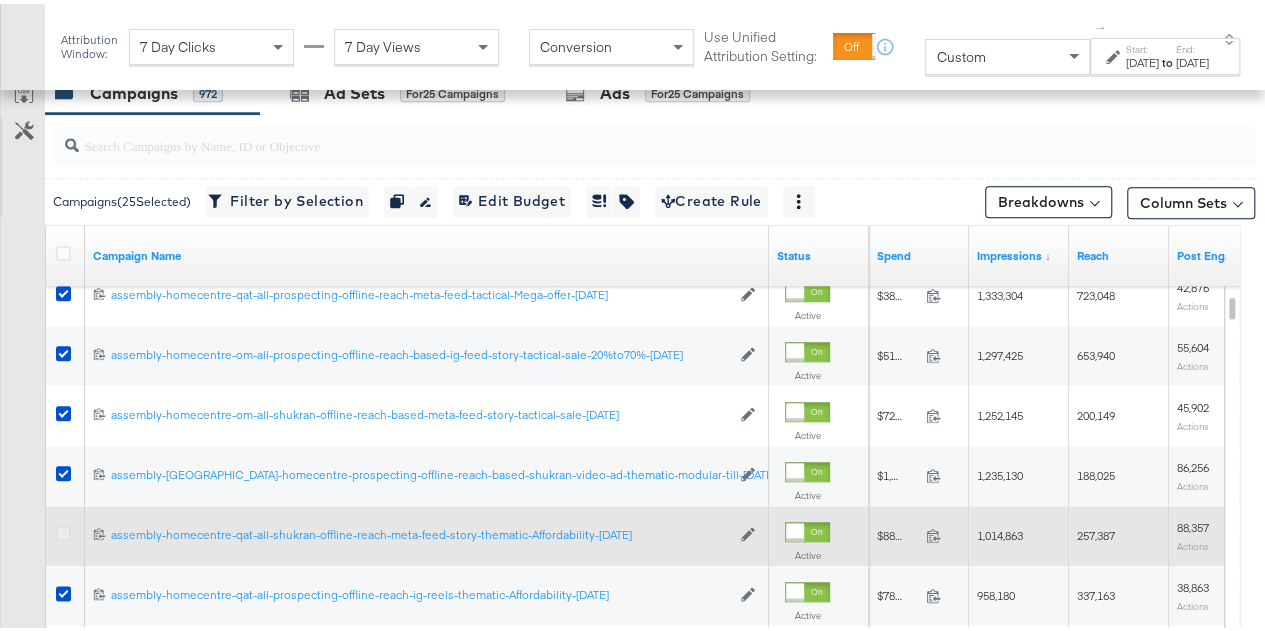 click at bounding box center (63, 529) 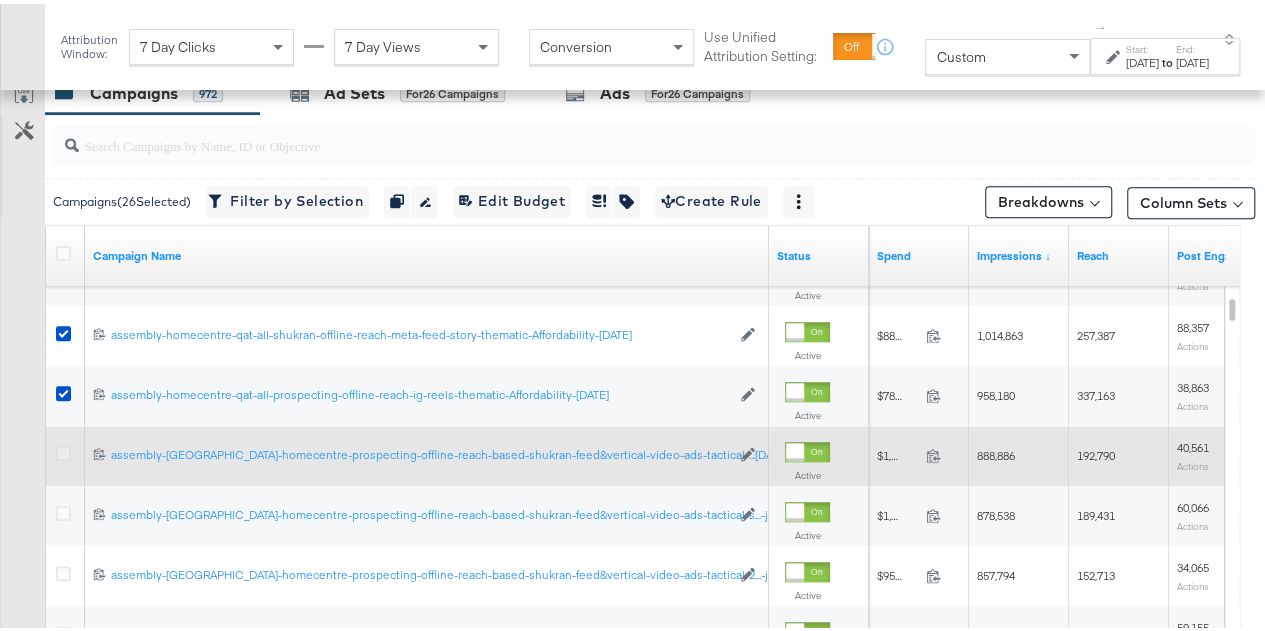 click at bounding box center (63, 449) 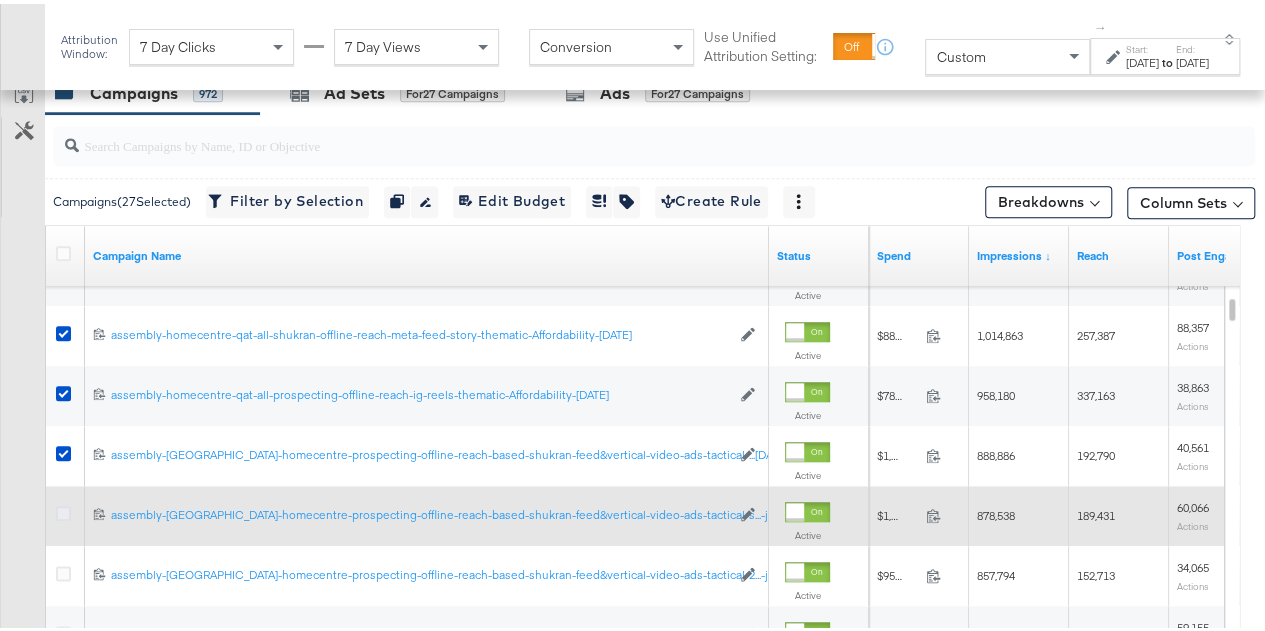 click at bounding box center (63, 509) 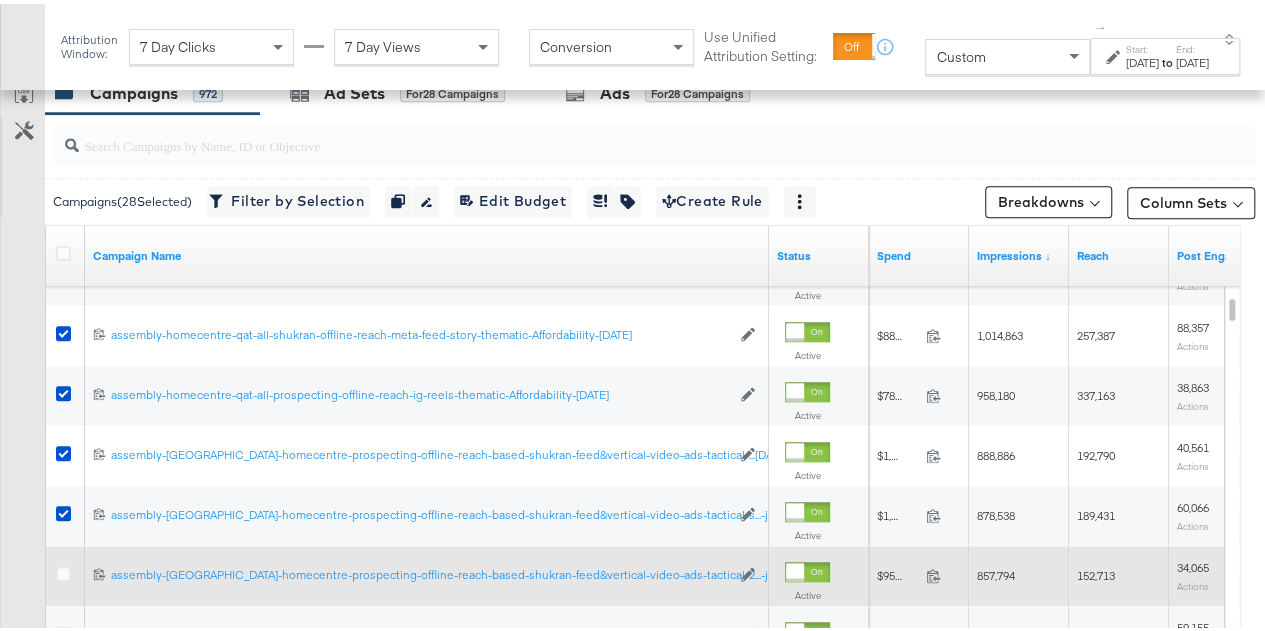 click at bounding box center [66, 572] 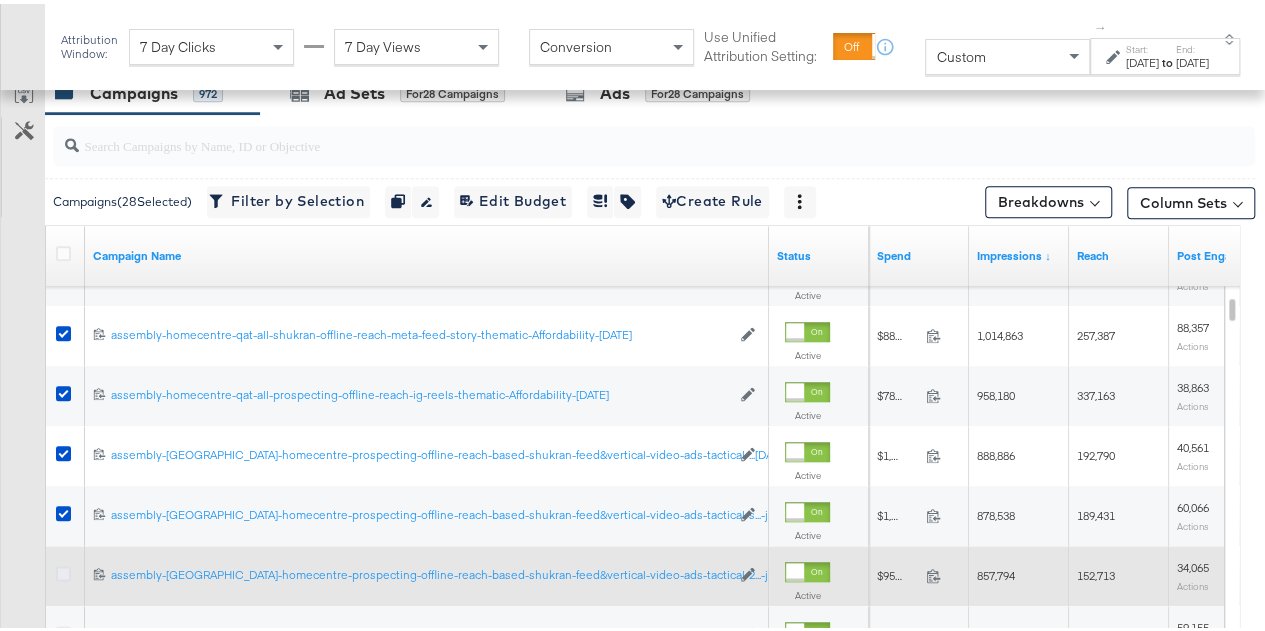 click at bounding box center [63, 569] 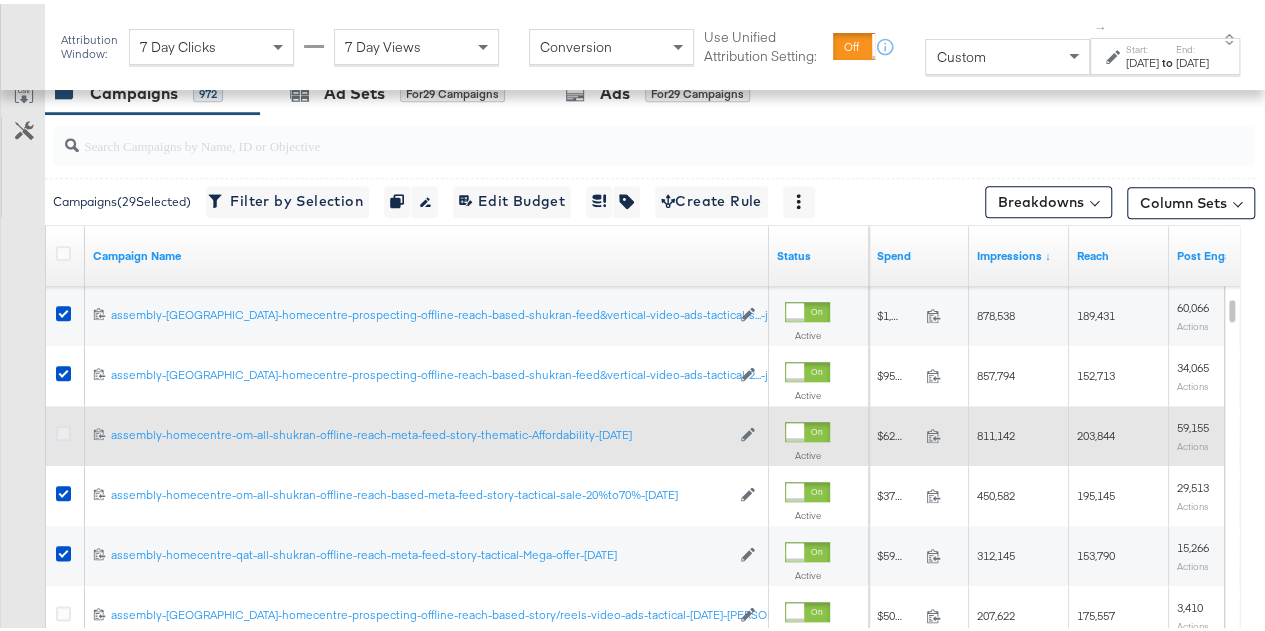 click at bounding box center (63, 429) 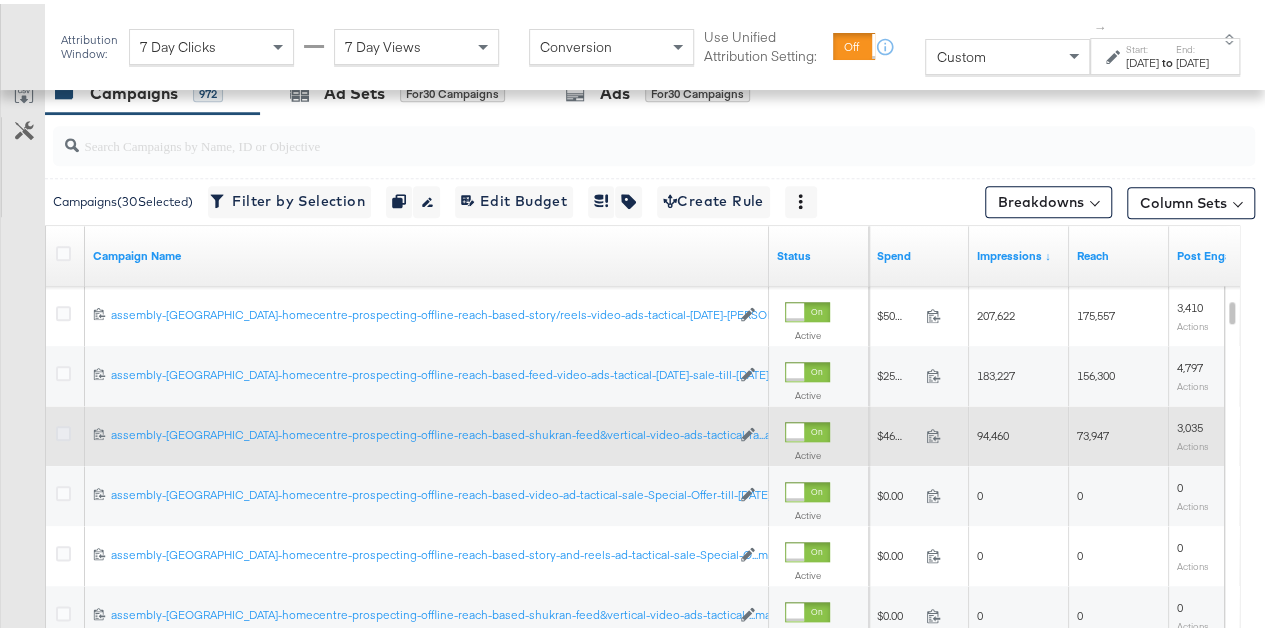 click at bounding box center [63, 429] 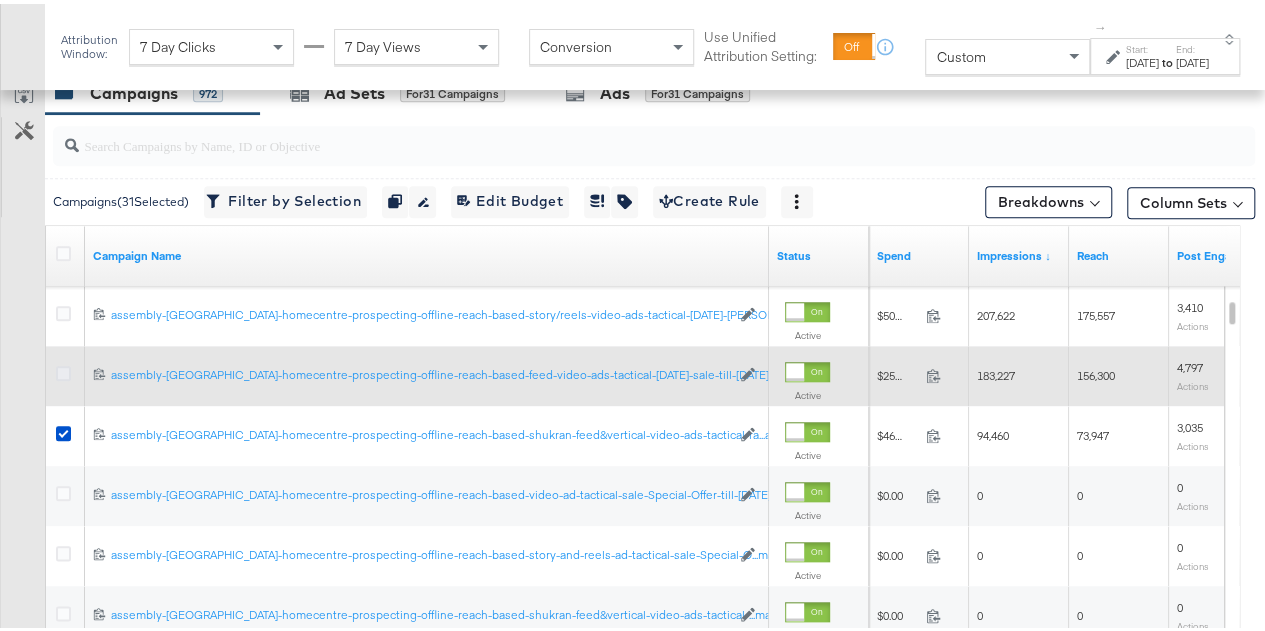 click at bounding box center (63, 369) 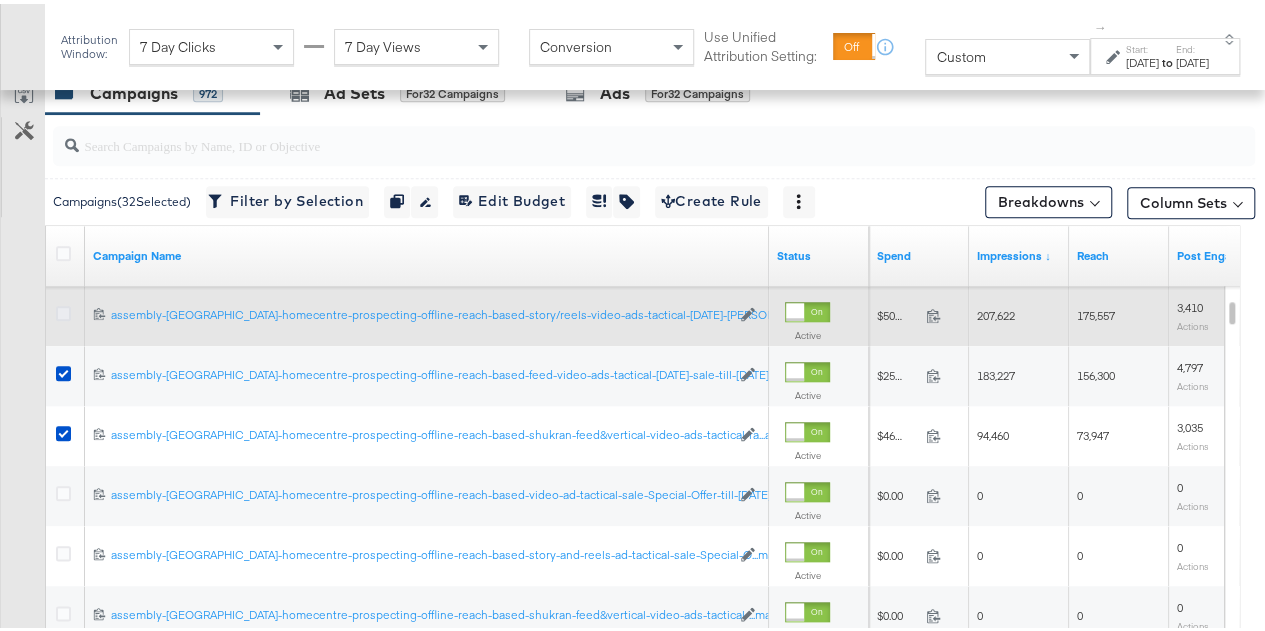 click at bounding box center [63, 309] 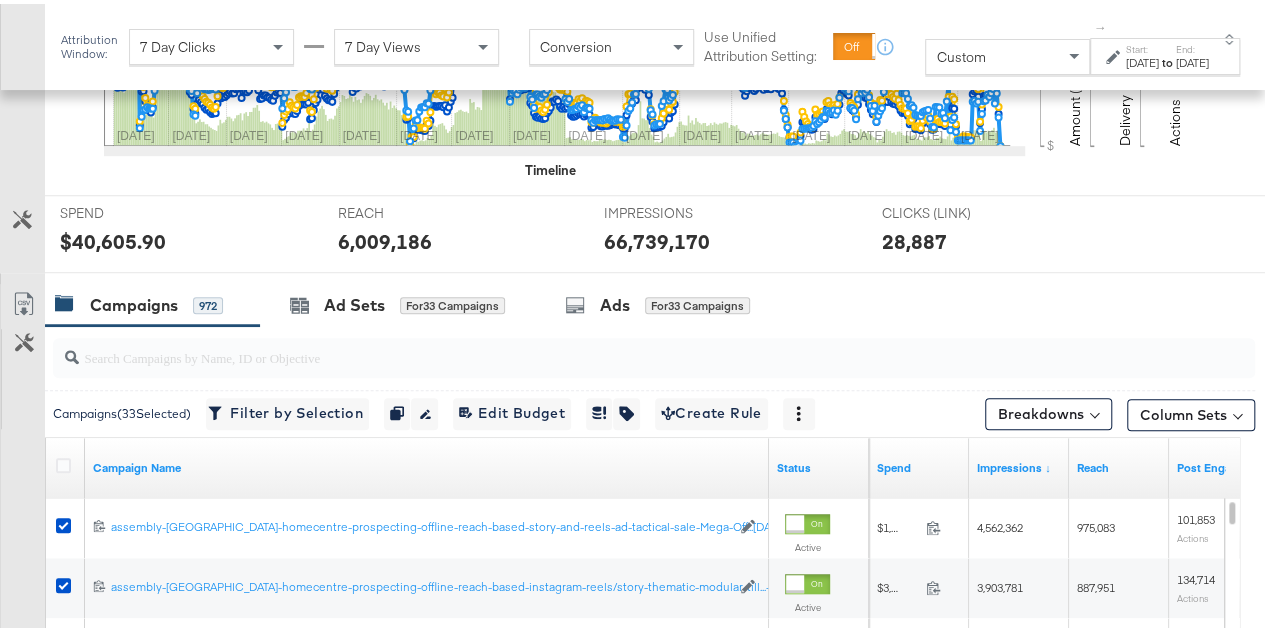 scroll, scrollTop: 670, scrollLeft: 0, axis: vertical 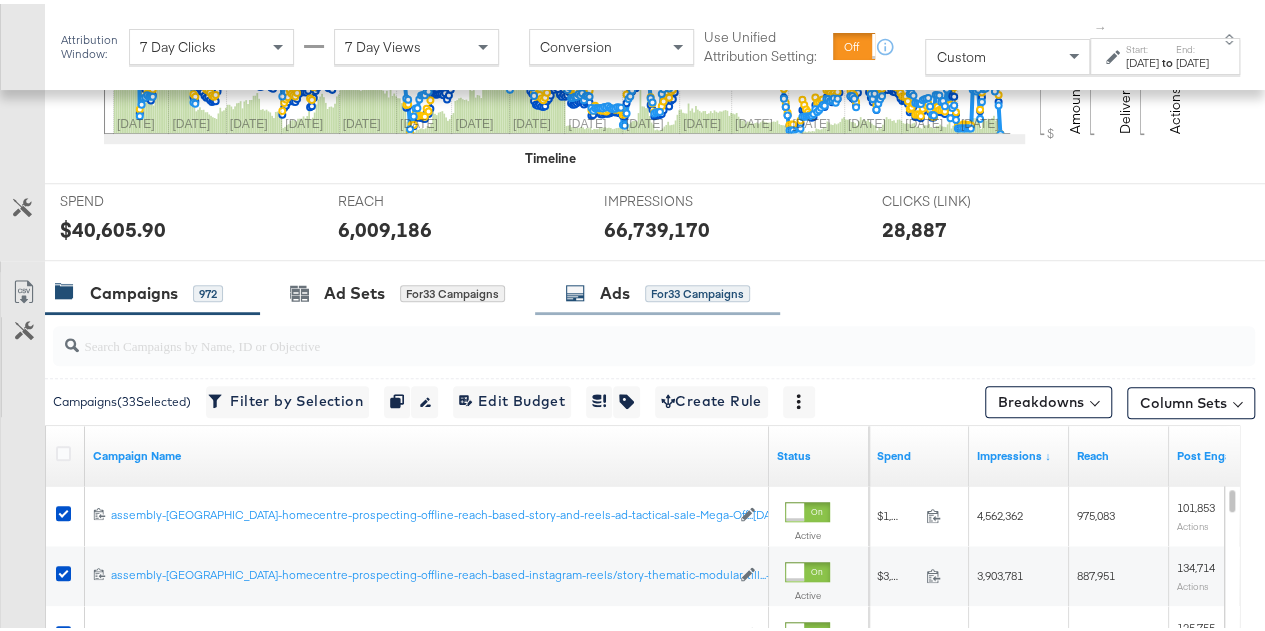 click on "Ads for  33   Campaigns" at bounding box center [657, 289] 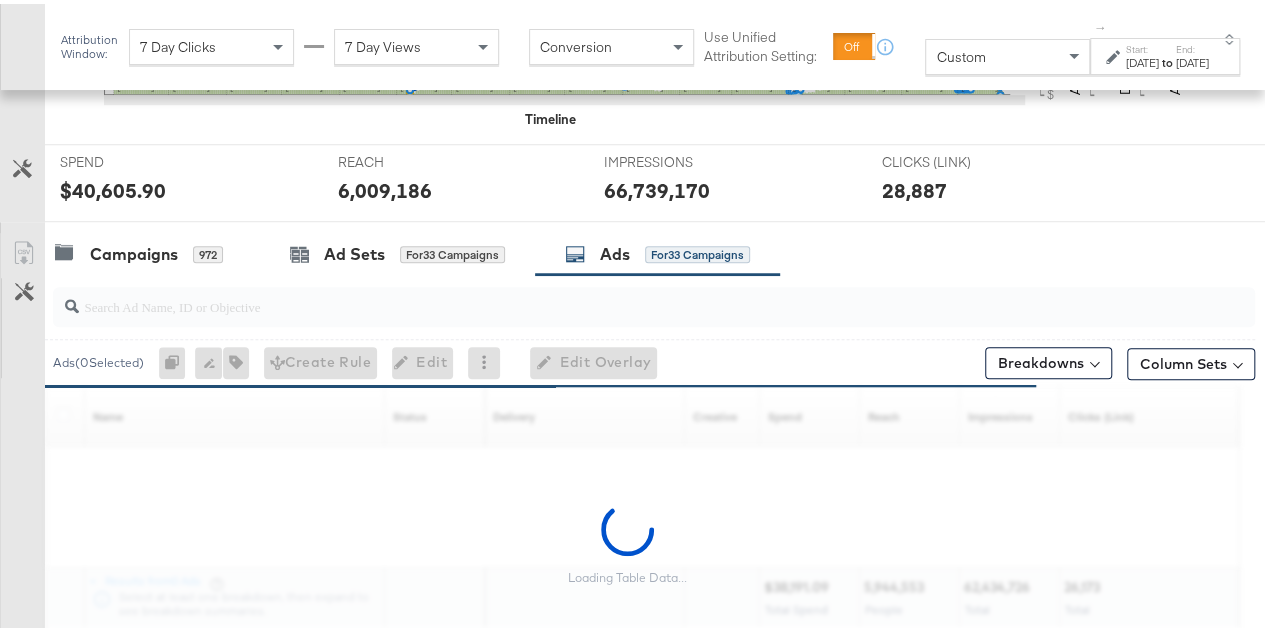 scroll, scrollTop: 770, scrollLeft: 0, axis: vertical 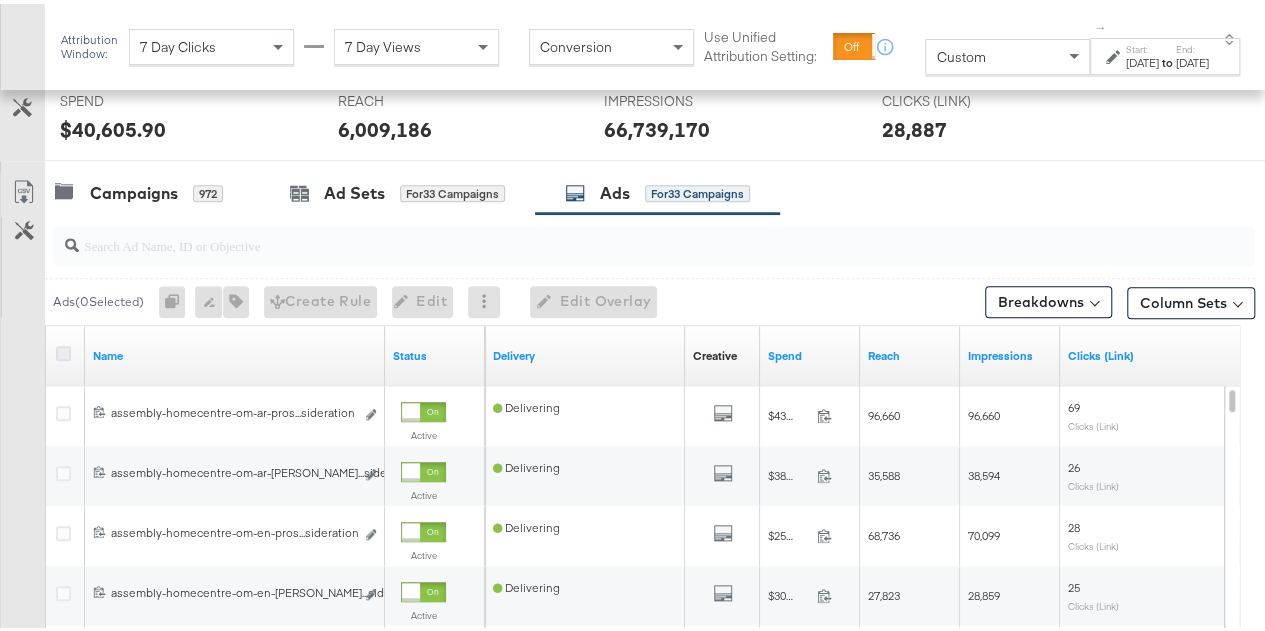 click at bounding box center (63, 349) 